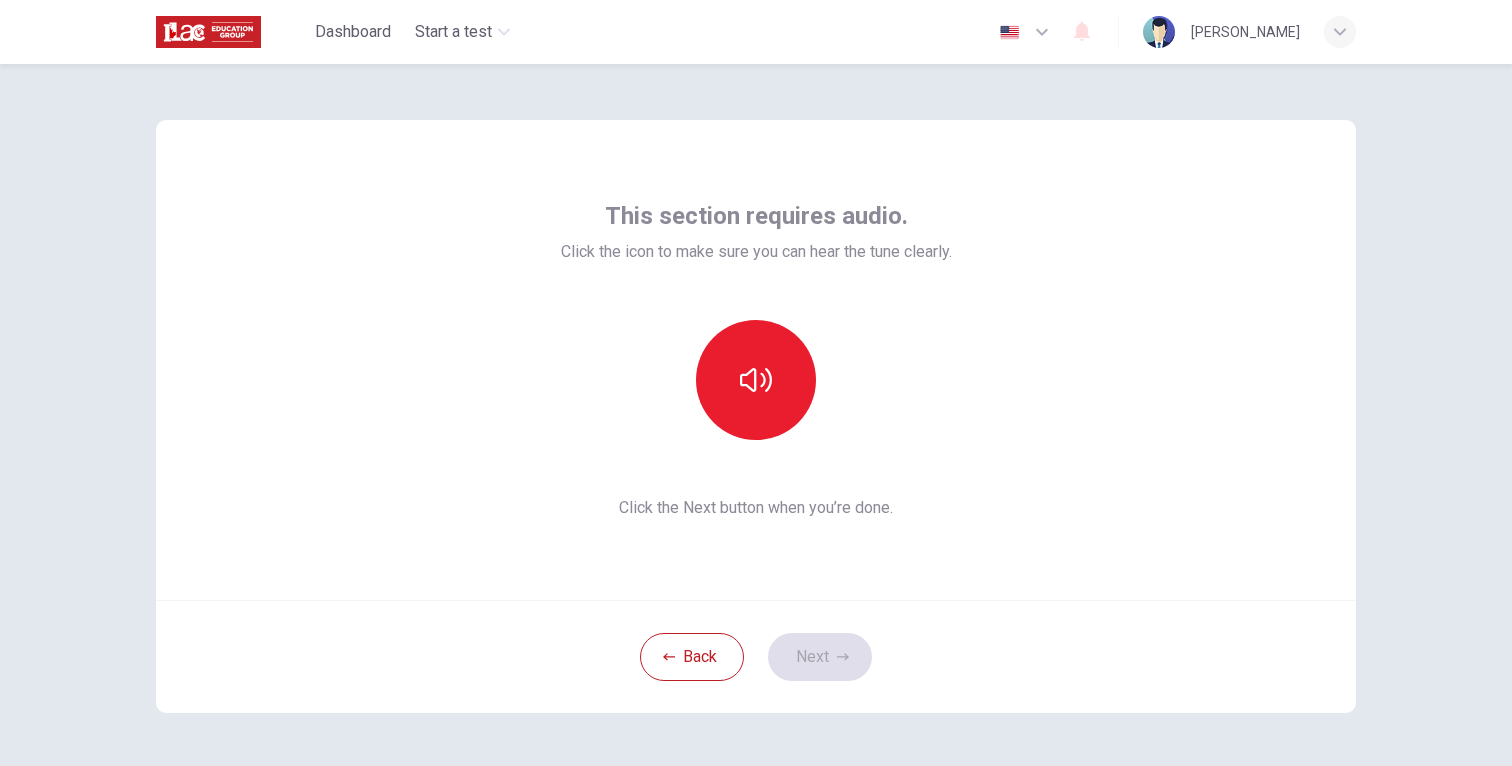 scroll, scrollTop: 0, scrollLeft: 0, axis: both 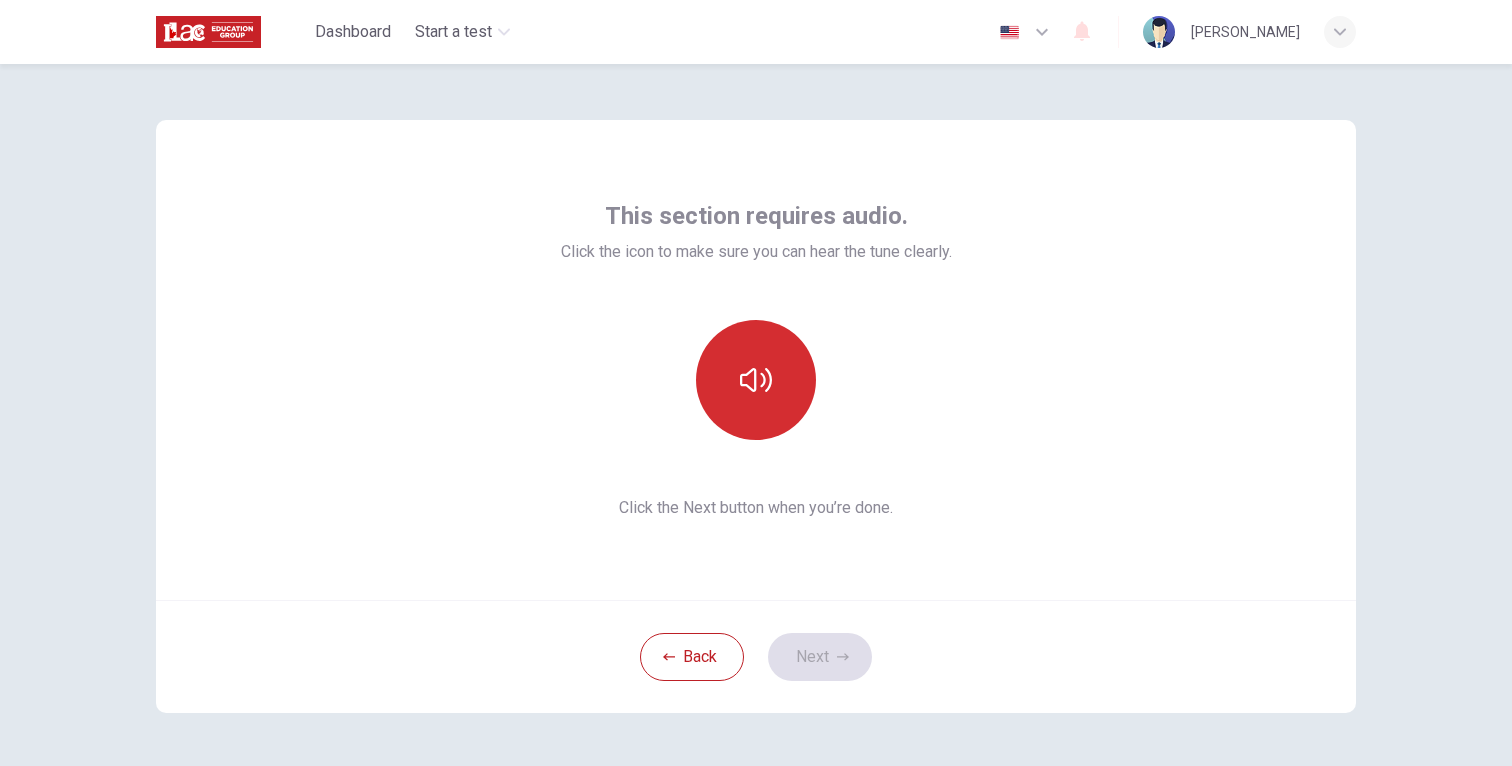 click at bounding box center (756, 380) 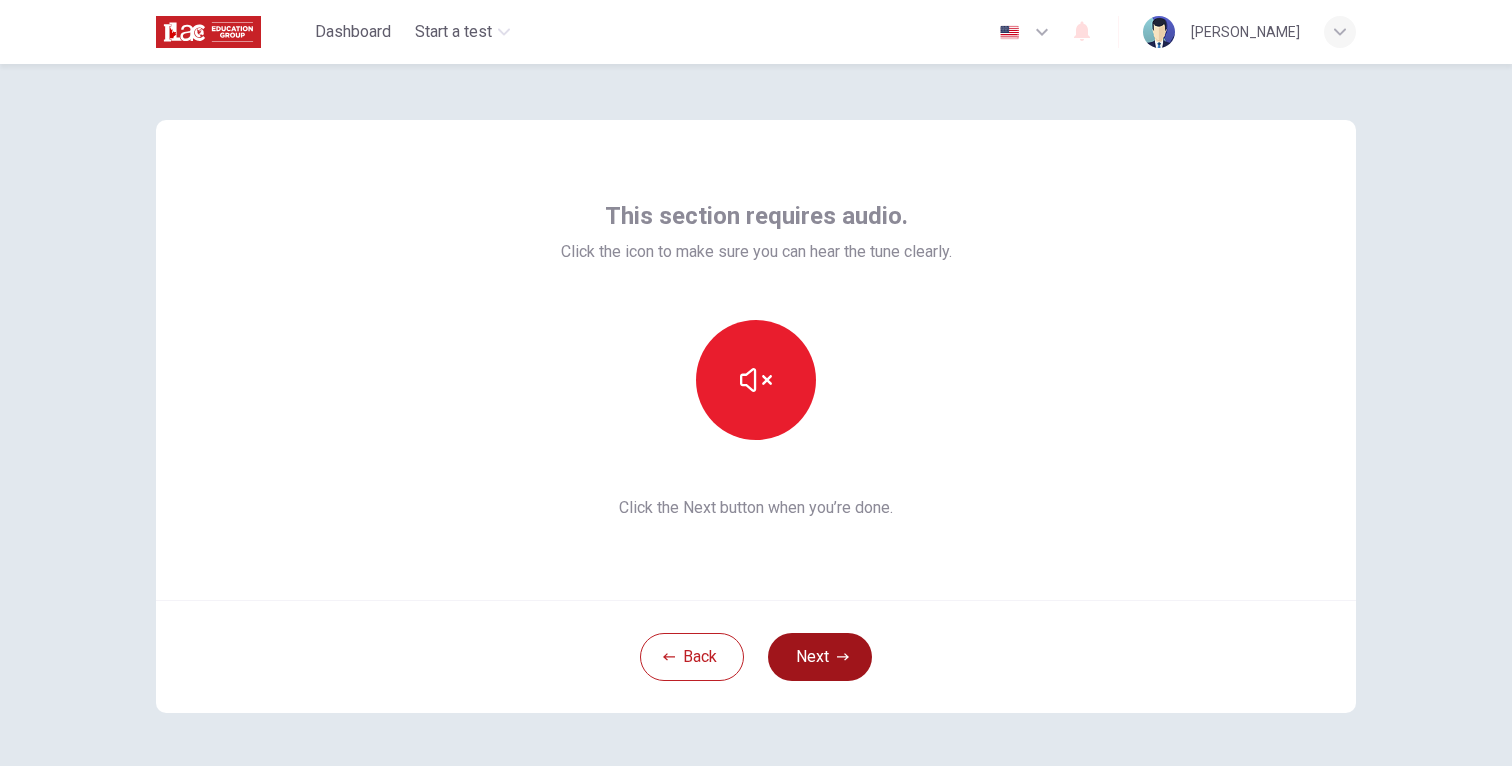 click on "Next" at bounding box center (820, 657) 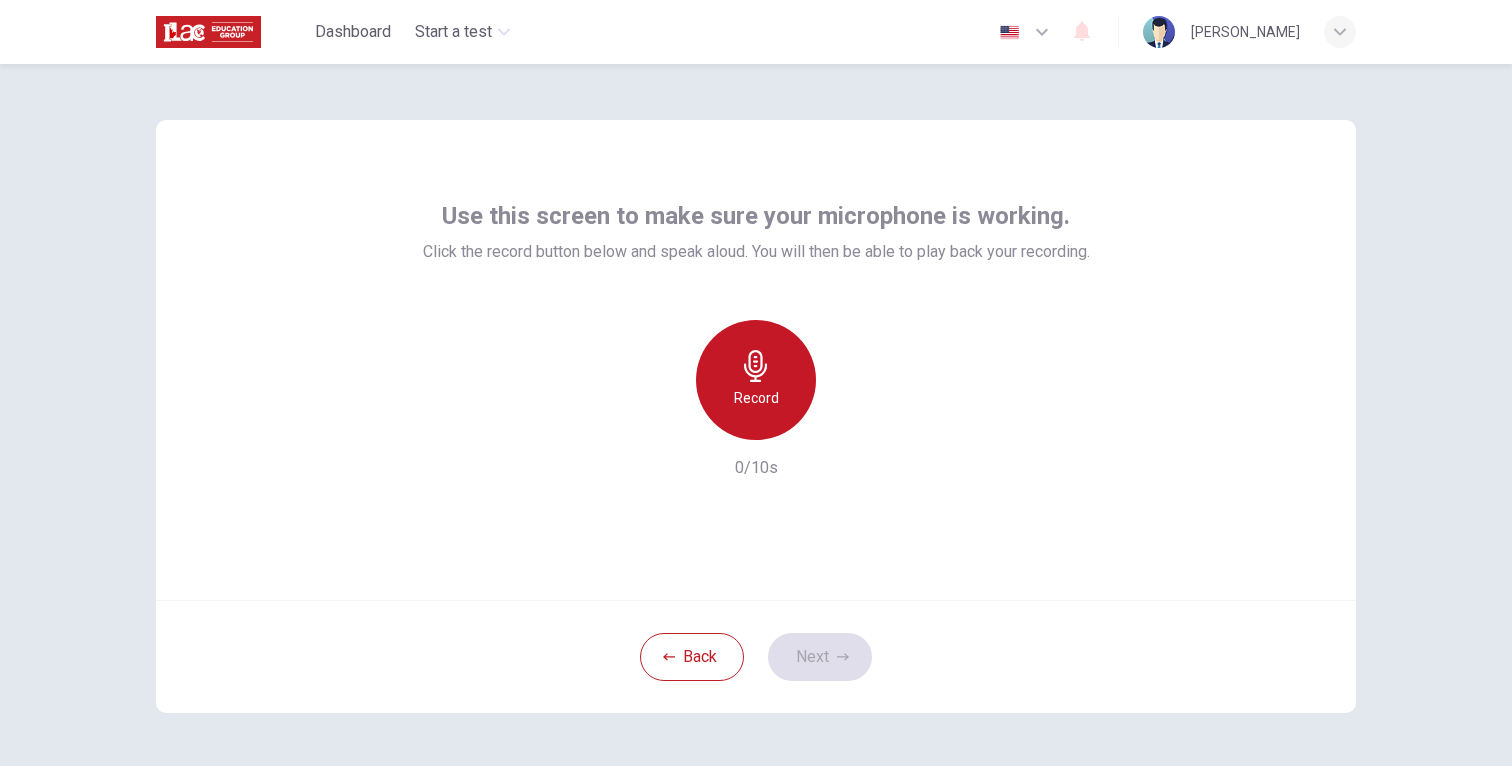 click on "Record" at bounding box center [756, 398] 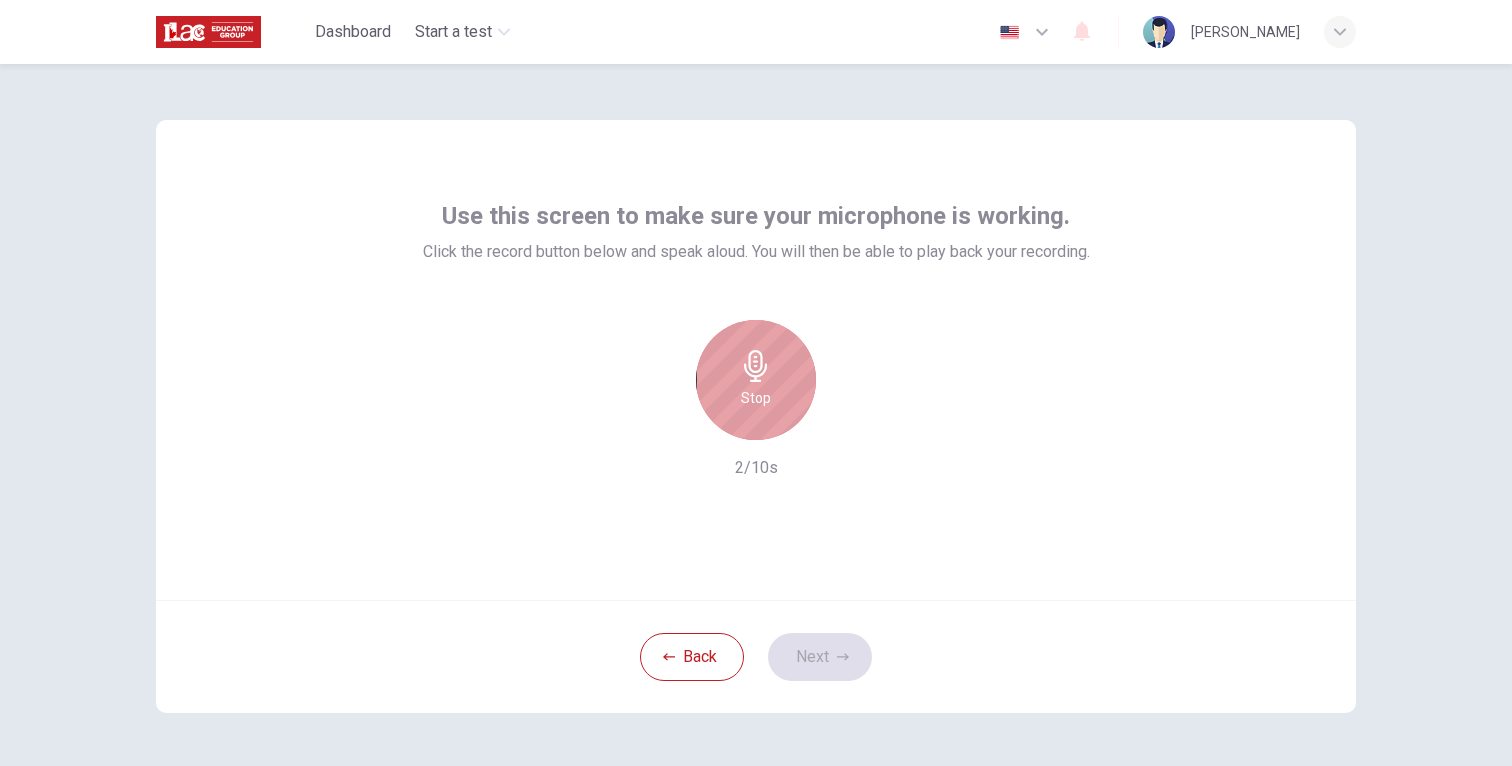 click 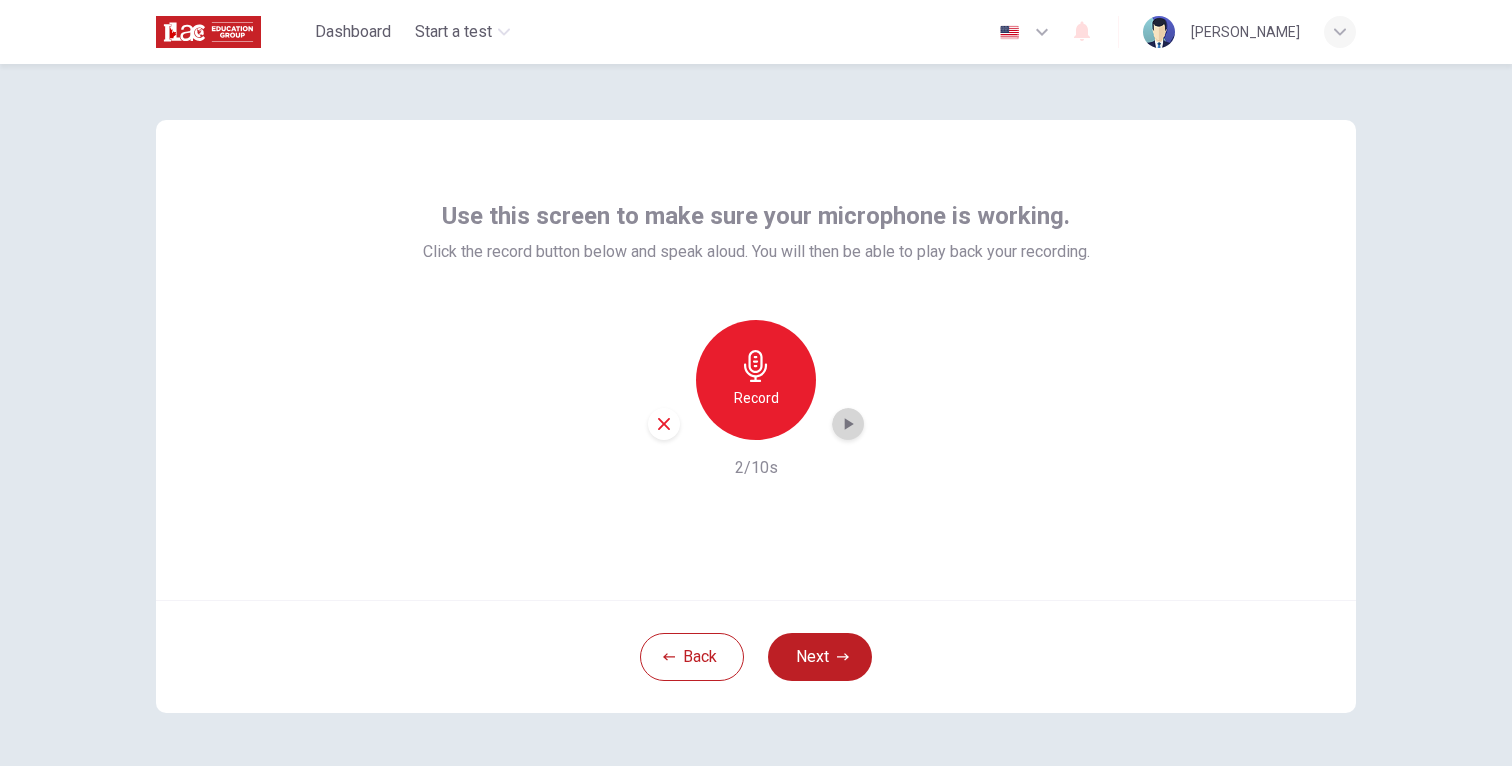 click 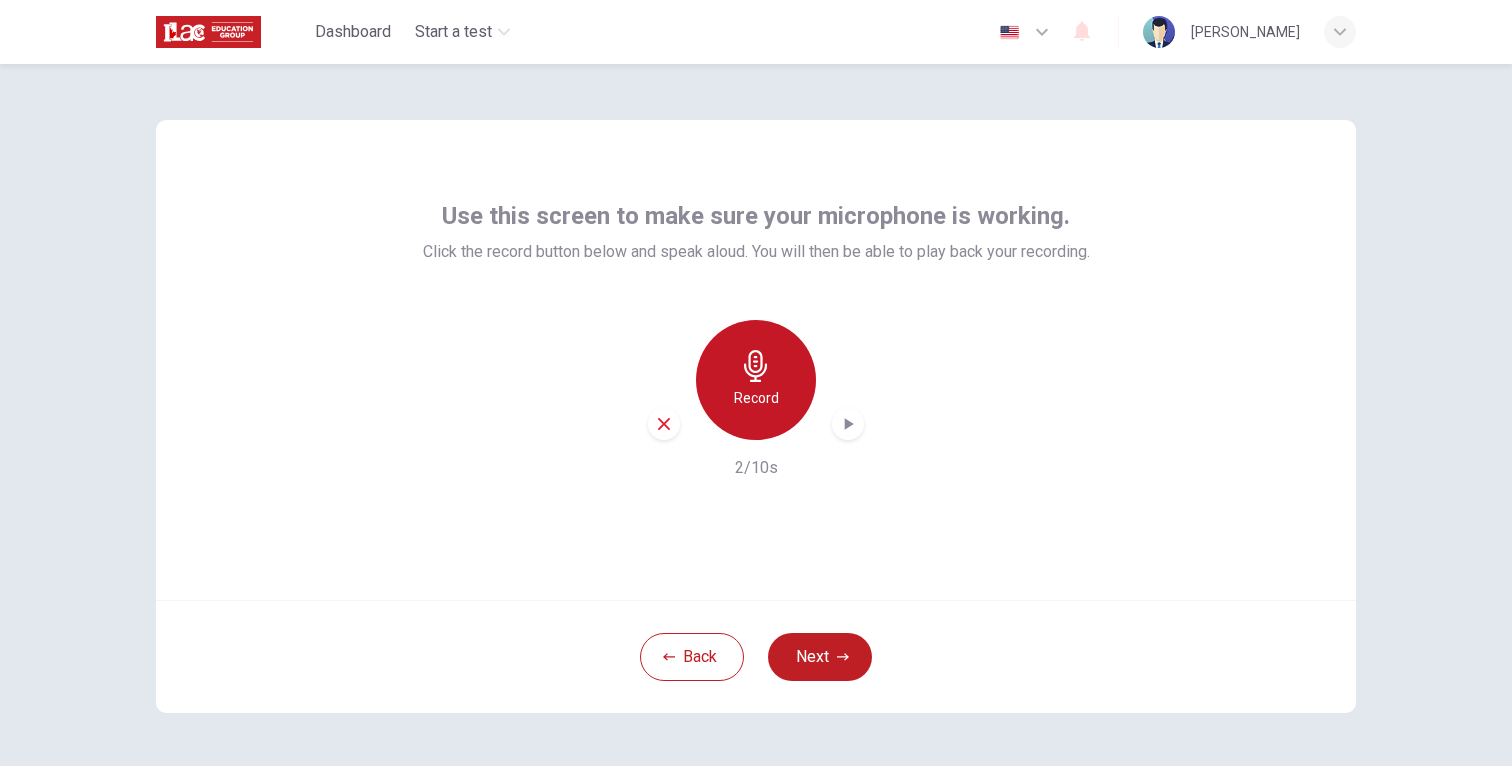 click on "Record" at bounding box center (756, 398) 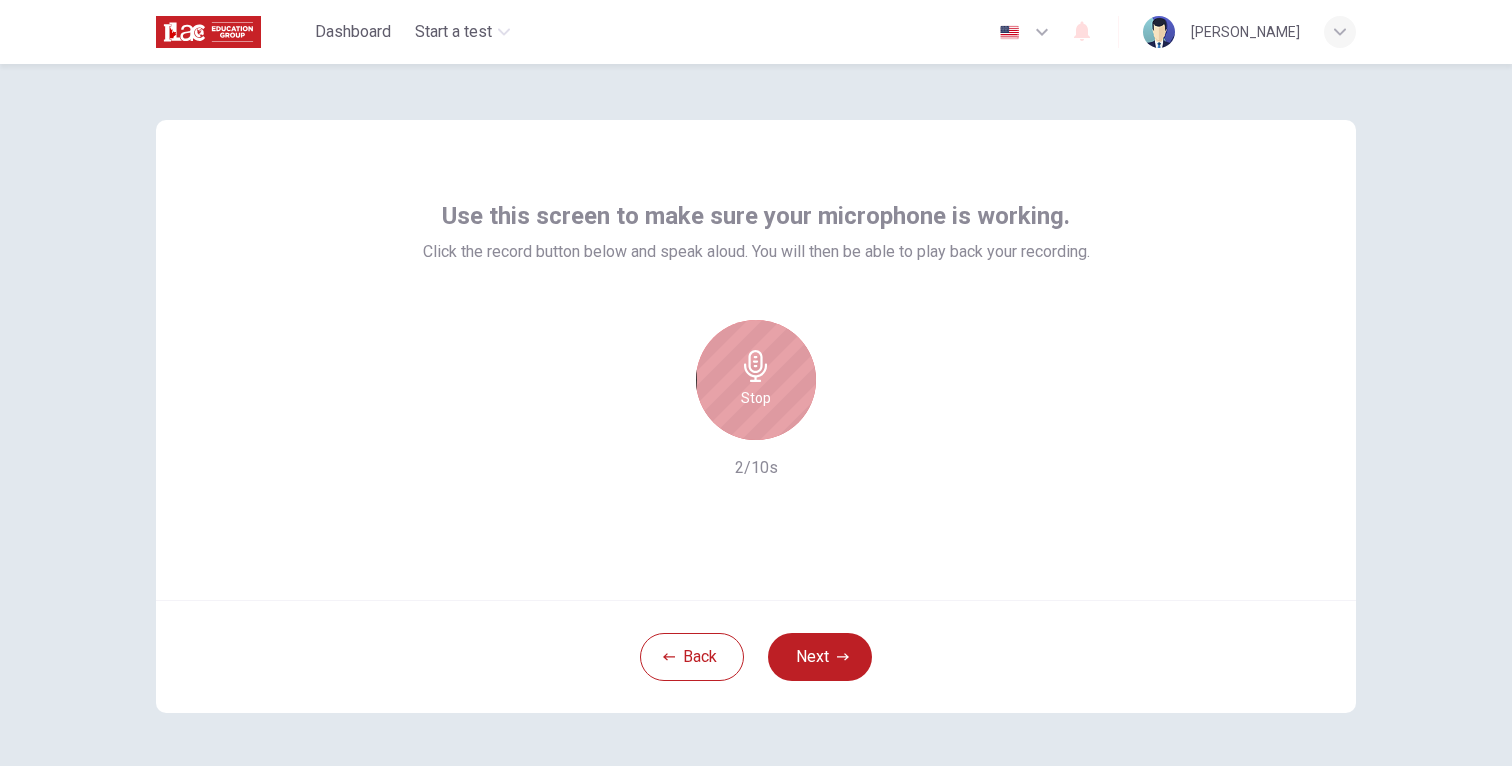 click on "Stop" at bounding box center [756, 380] 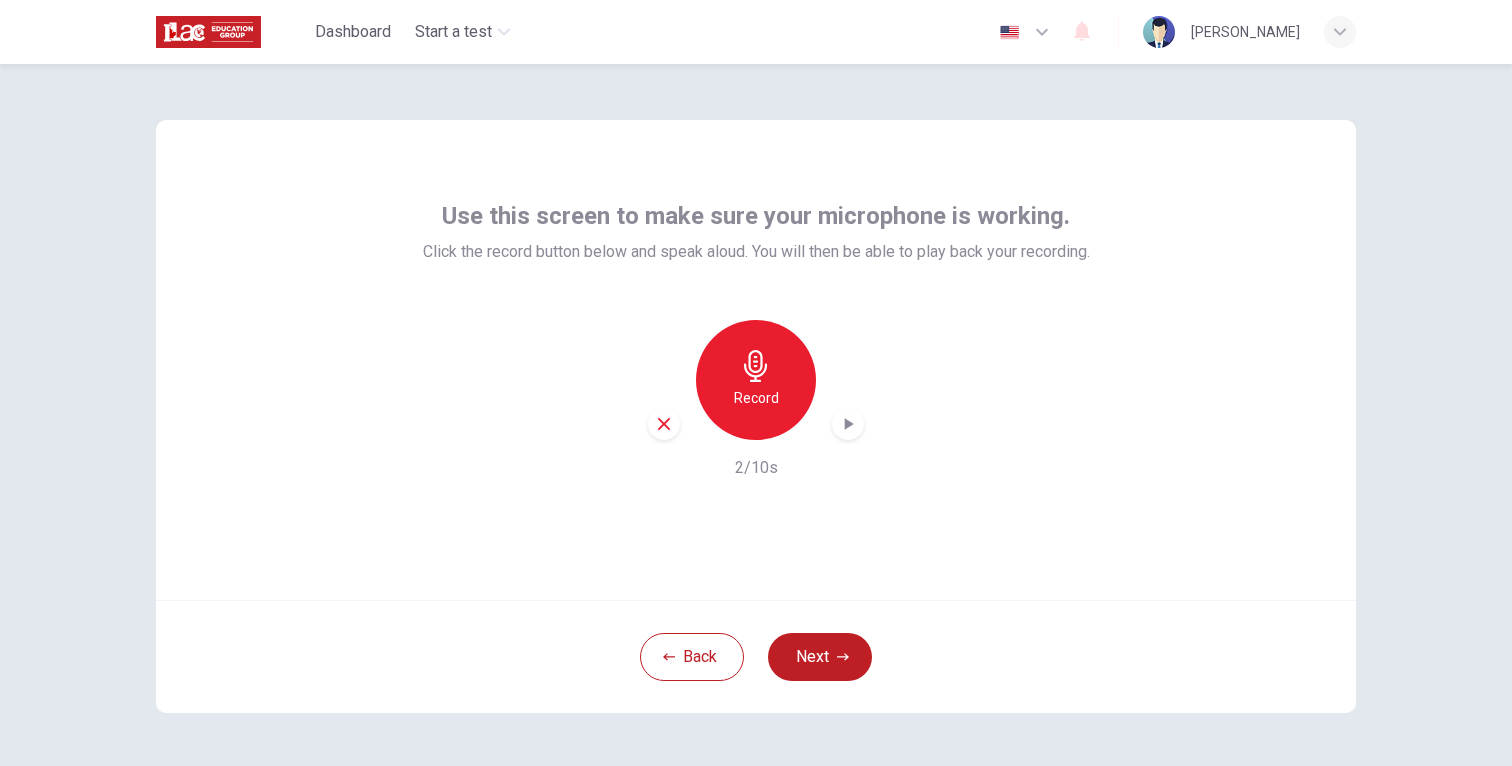 click 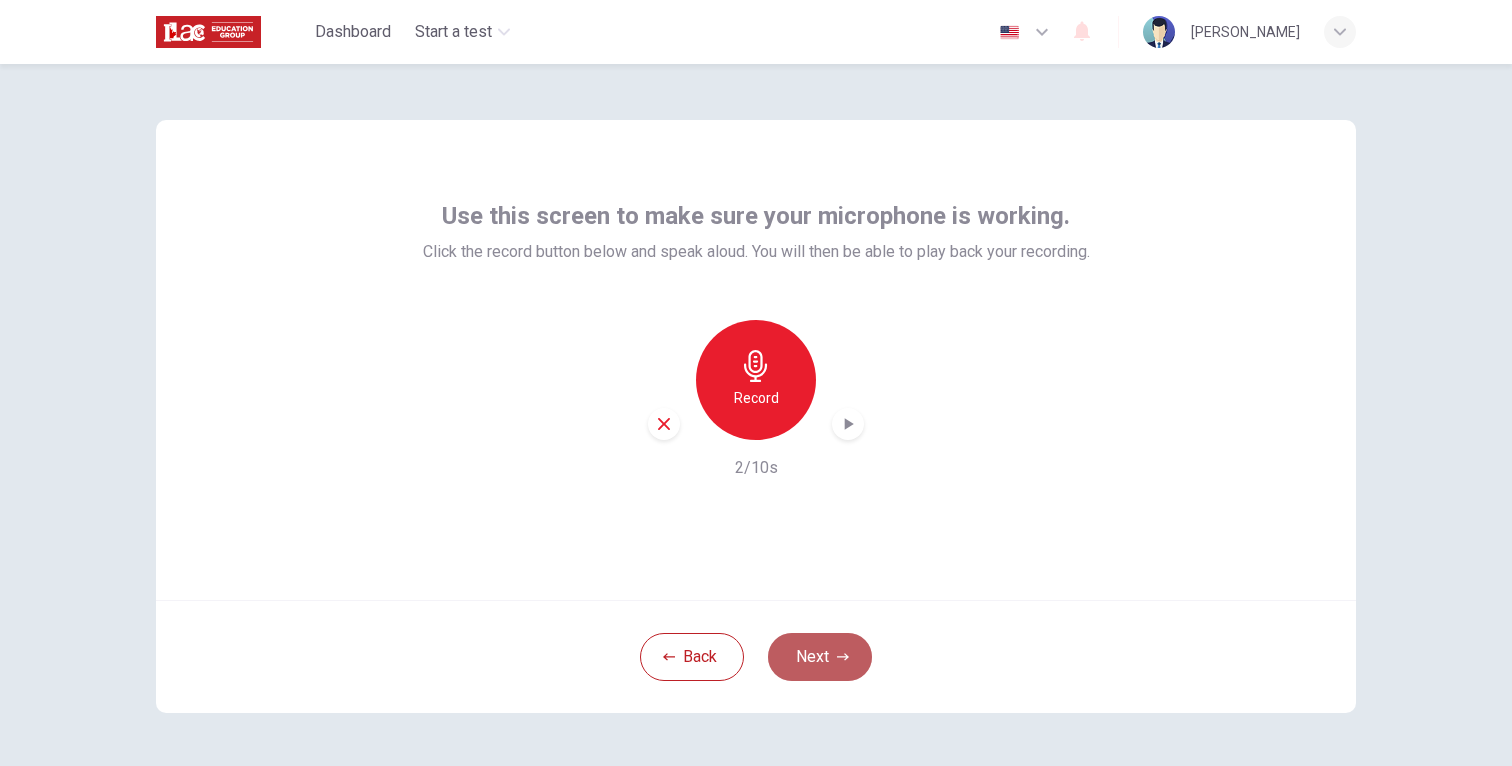 click on "Next" at bounding box center [820, 657] 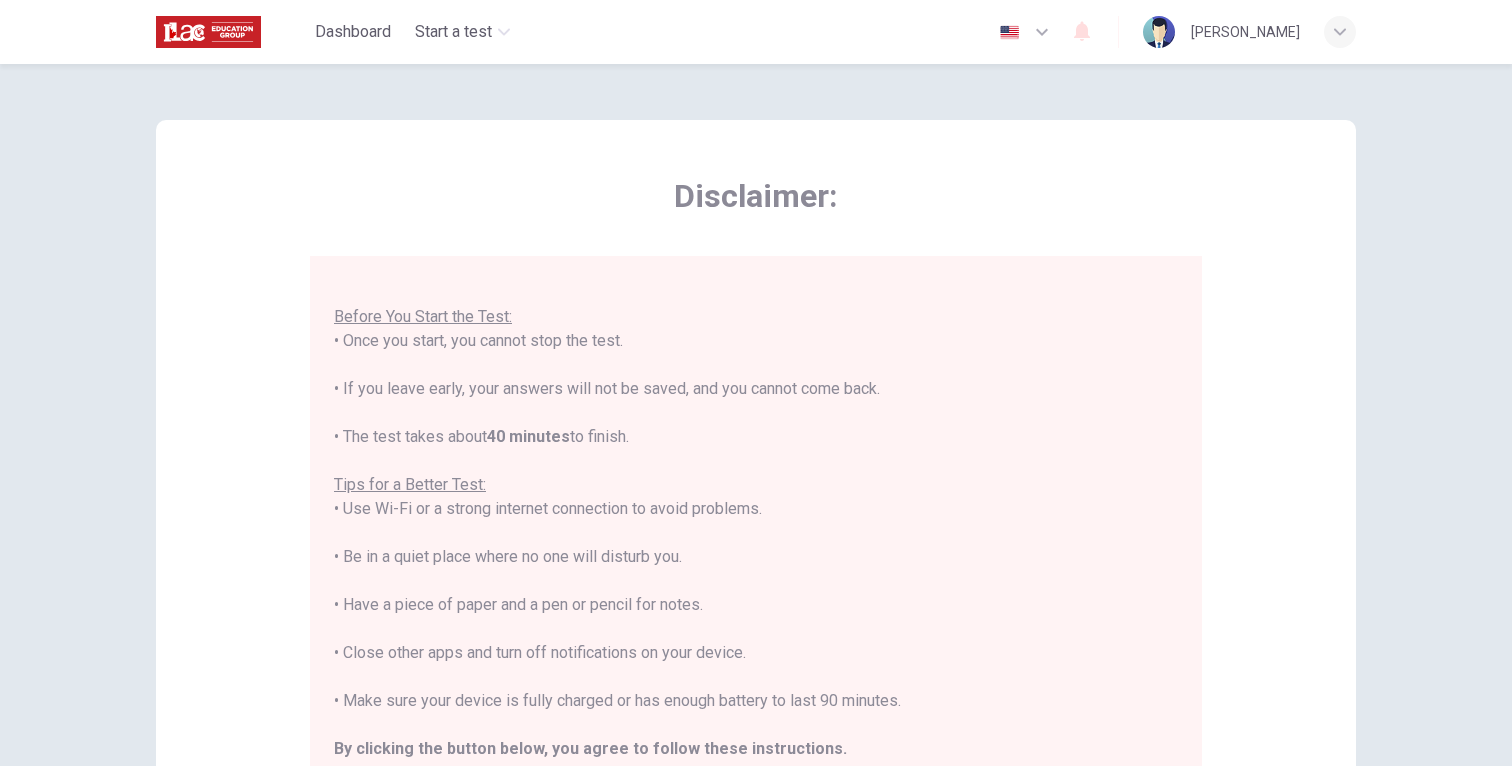 scroll, scrollTop: 24, scrollLeft: 0, axis: vertical 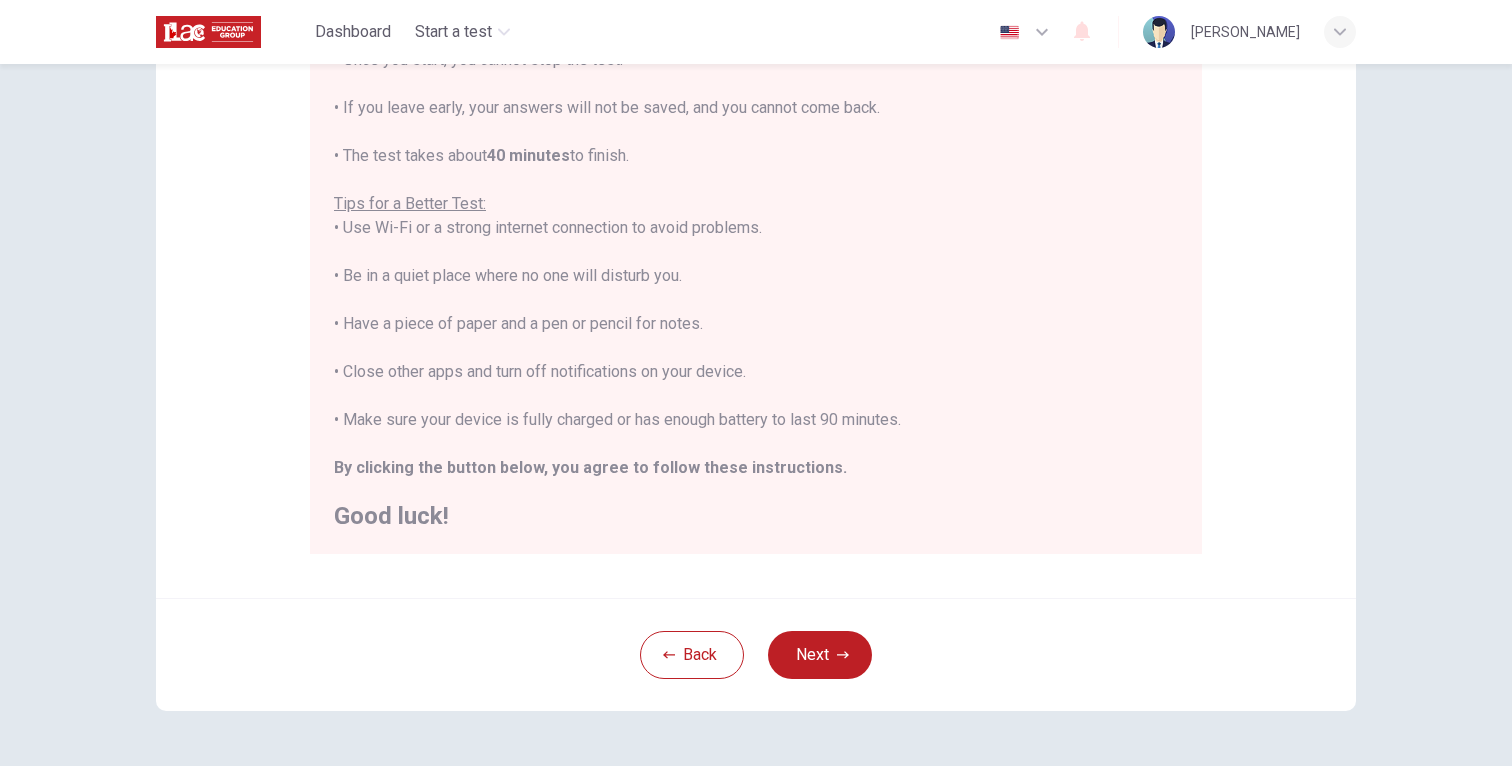 drag, startPoint x: 1121, startPoint y: 62, endPoint x: 1155, endPoint y: 156, distance: 99.95999 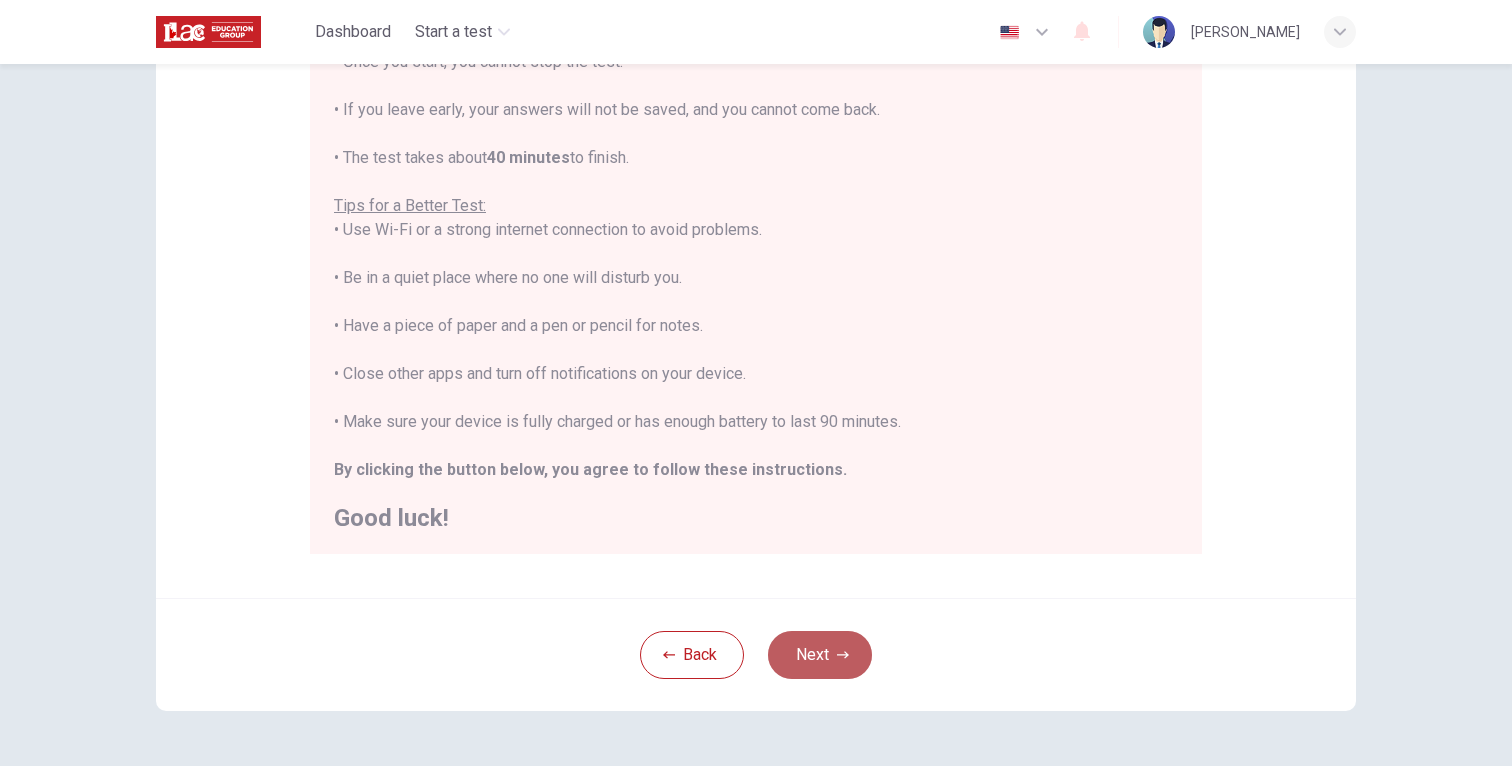 click on "Next" at bounding box center (820, 655) 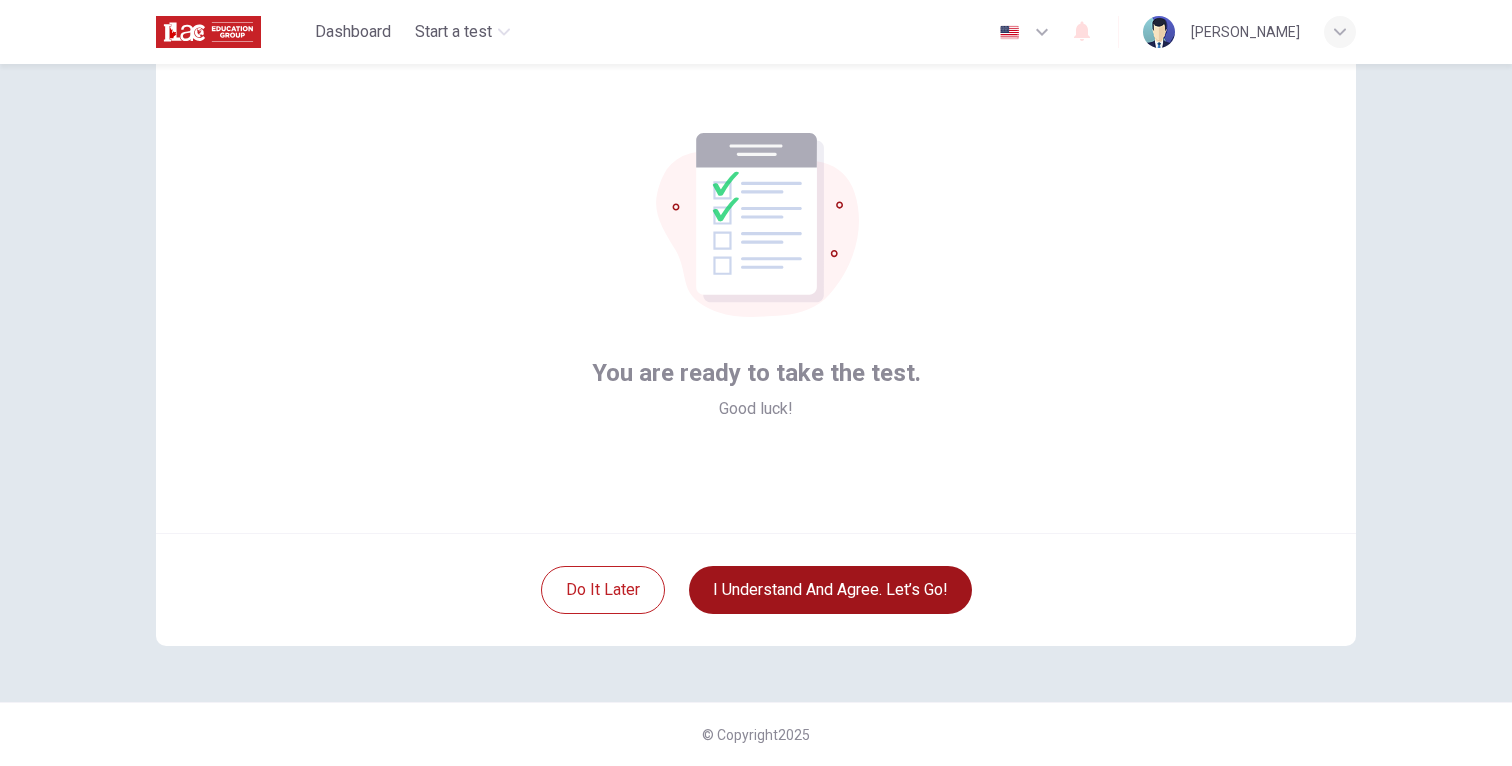 scroll, scrollTop: 67, scrollLeft: 0, axis: vertical 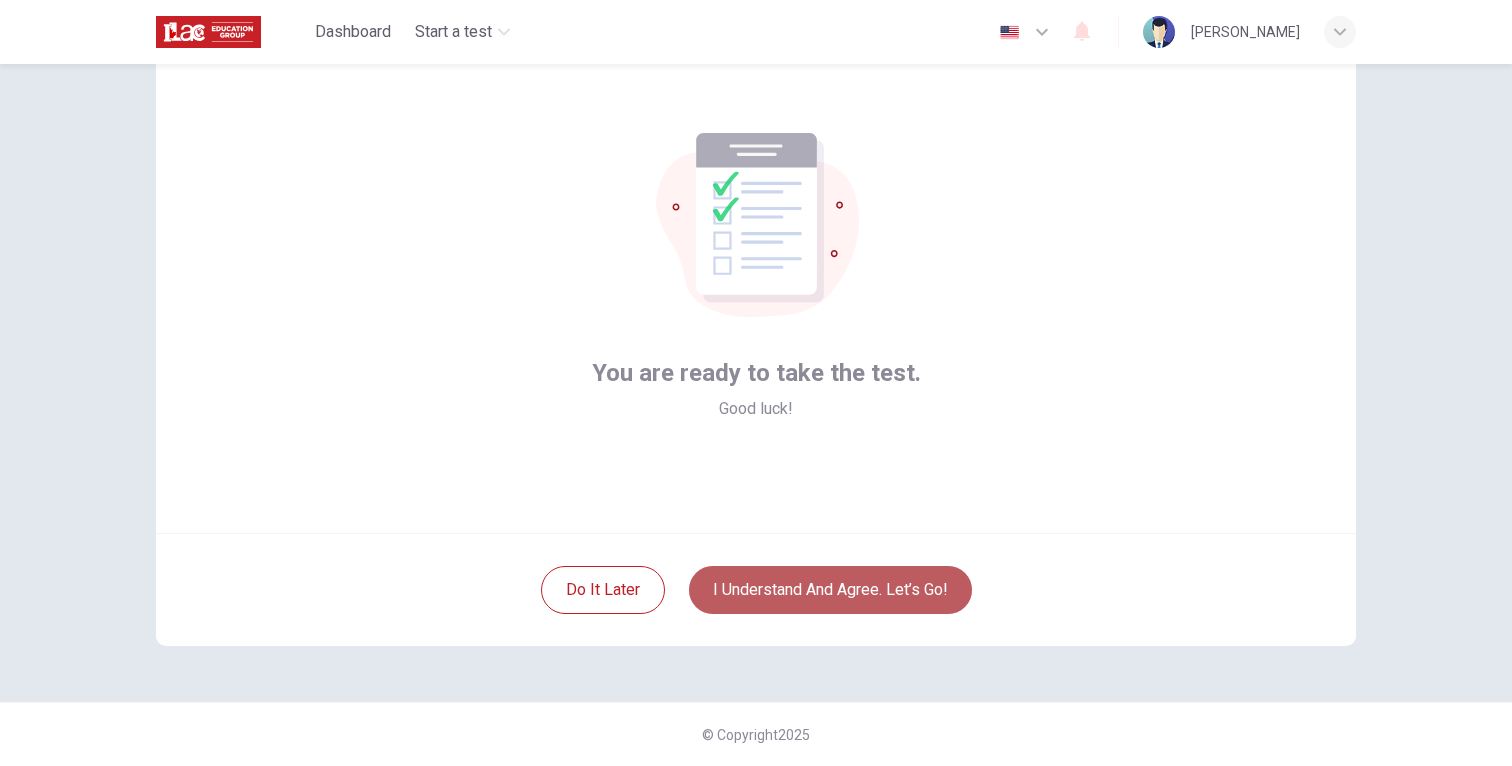 click on "I understand and agree. Let’s go!" at bounding box center [830, 590] 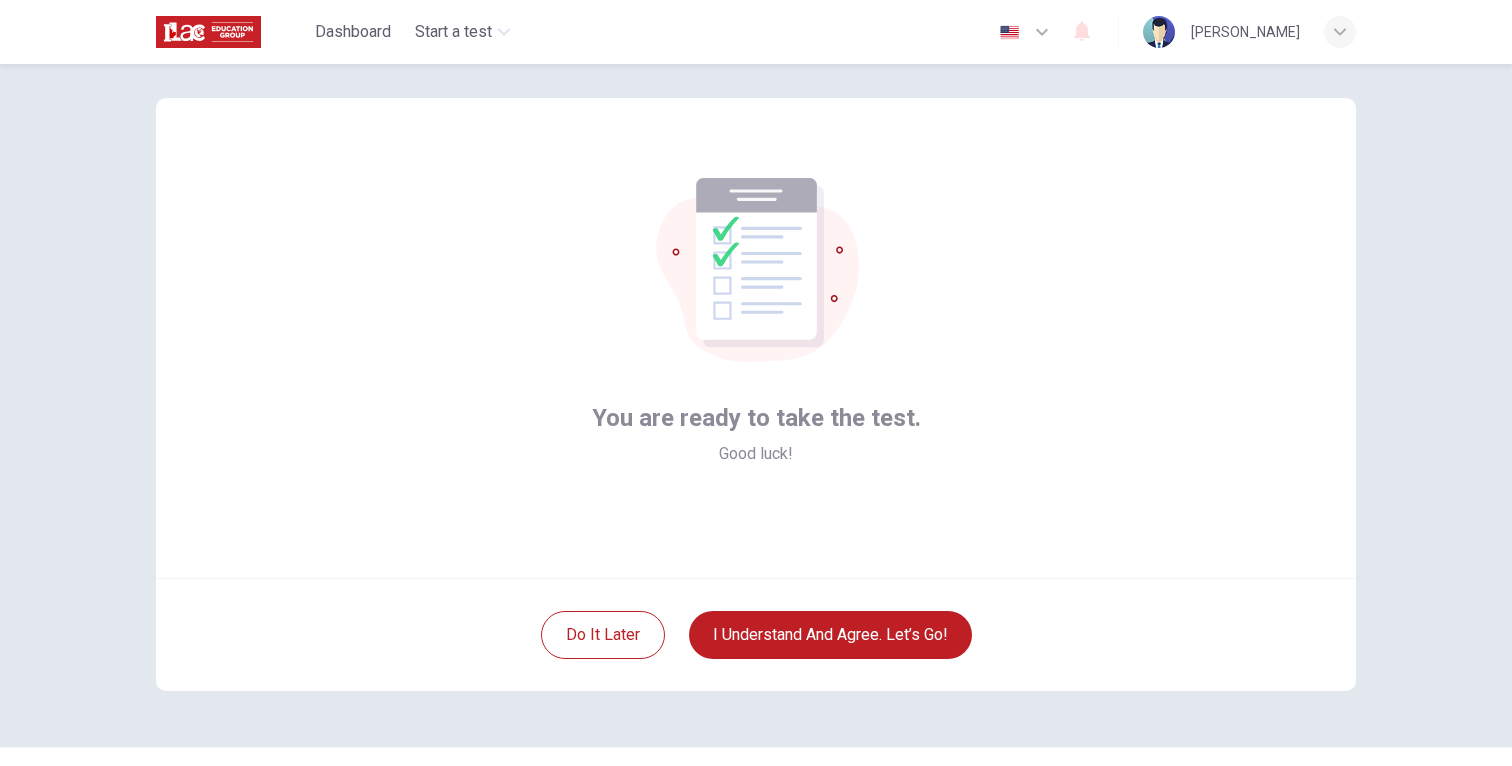 scroll, scrollTop: 7, scrollLeft: 0, axis: vertical 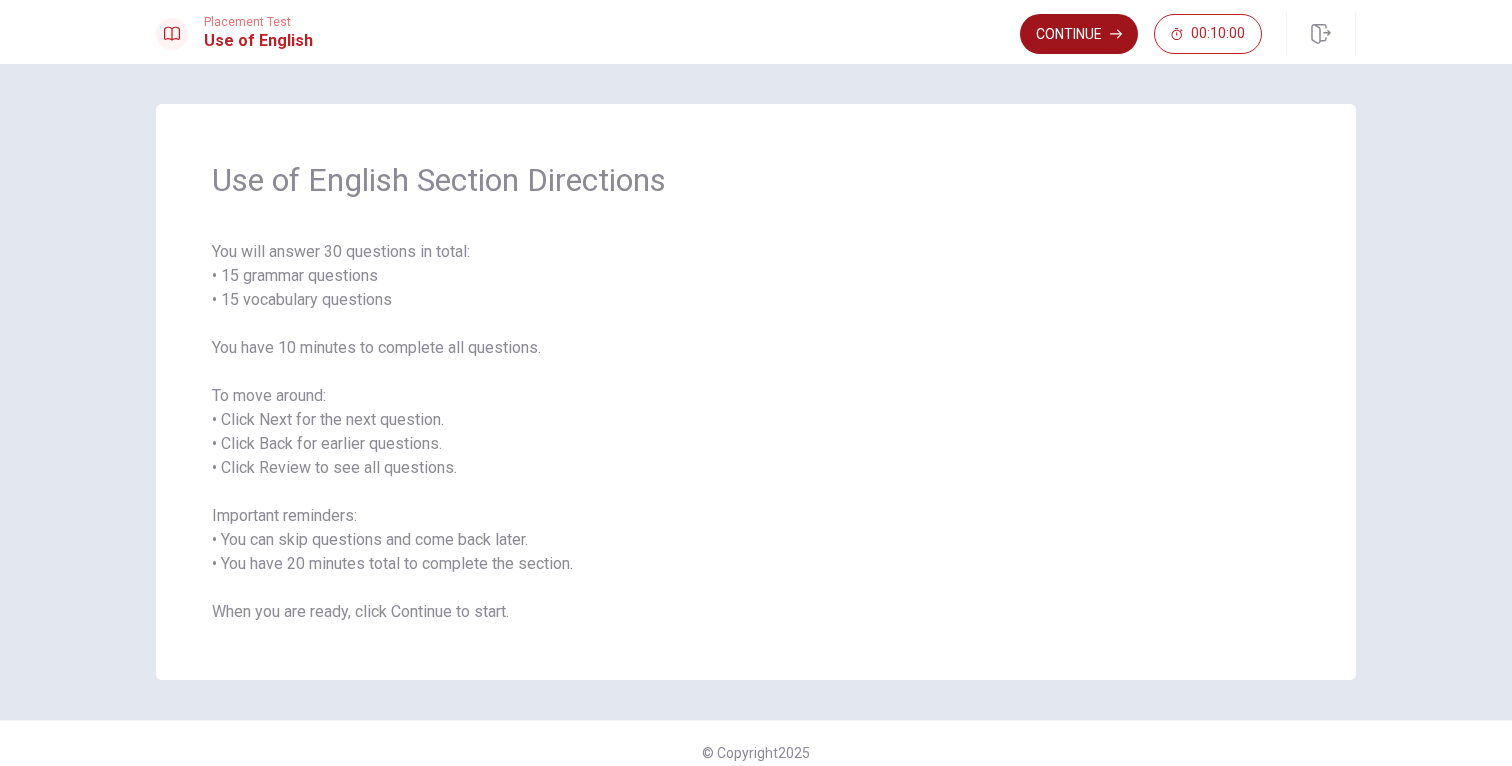 click on "Continue" at bounding box center [1079, 34] 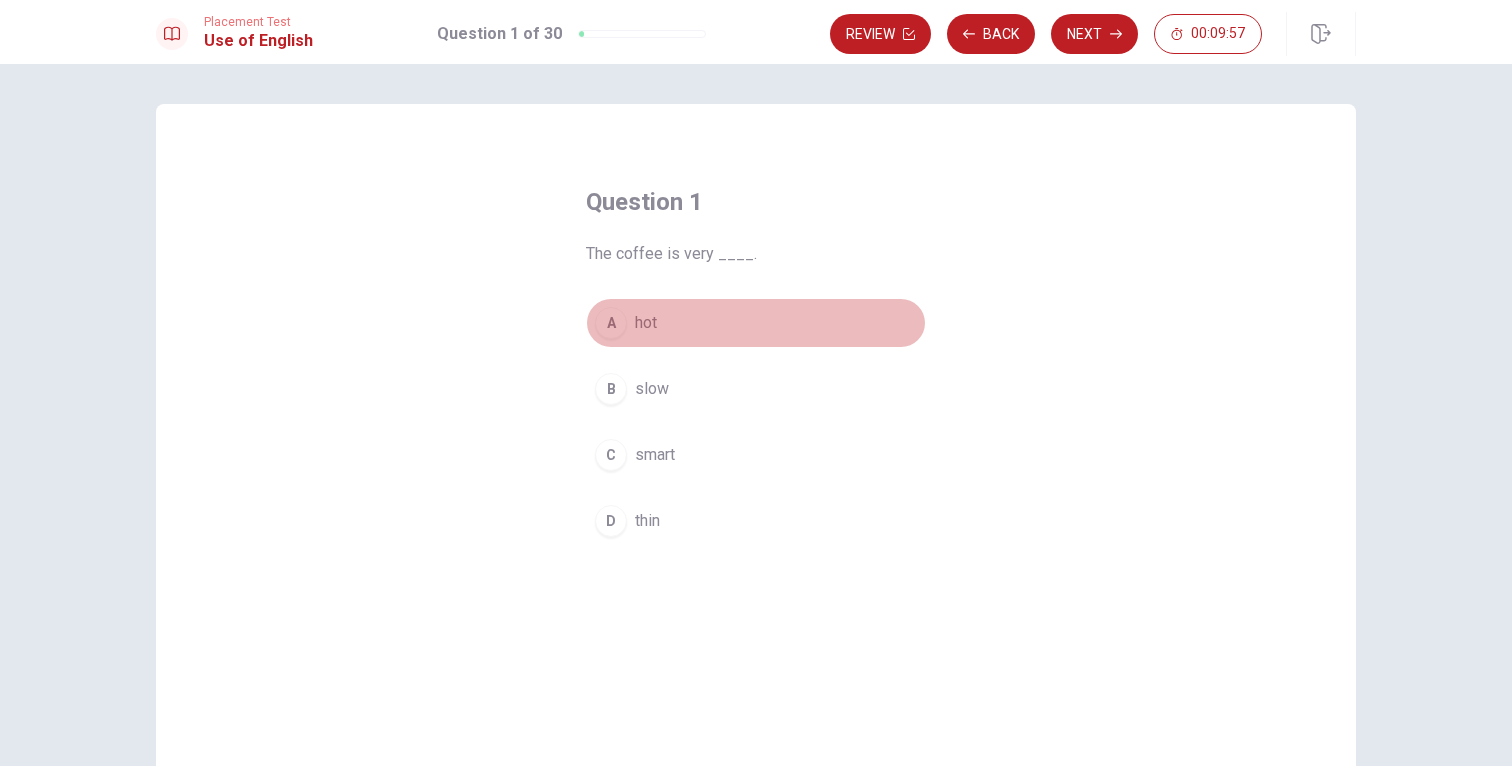 click on "A" at bounding box center [611, 323] 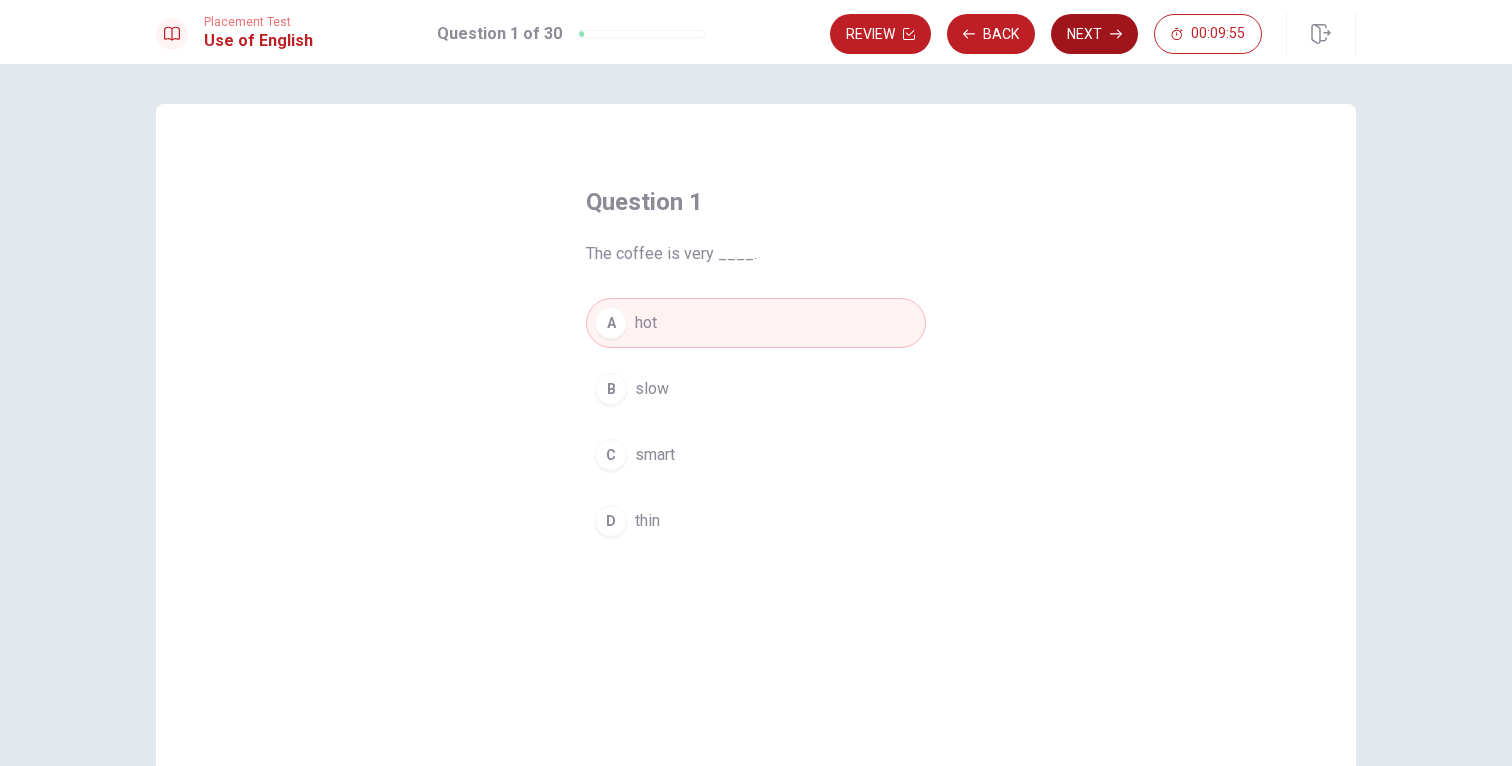 click on "Next" at bounding box center (1094, 34) 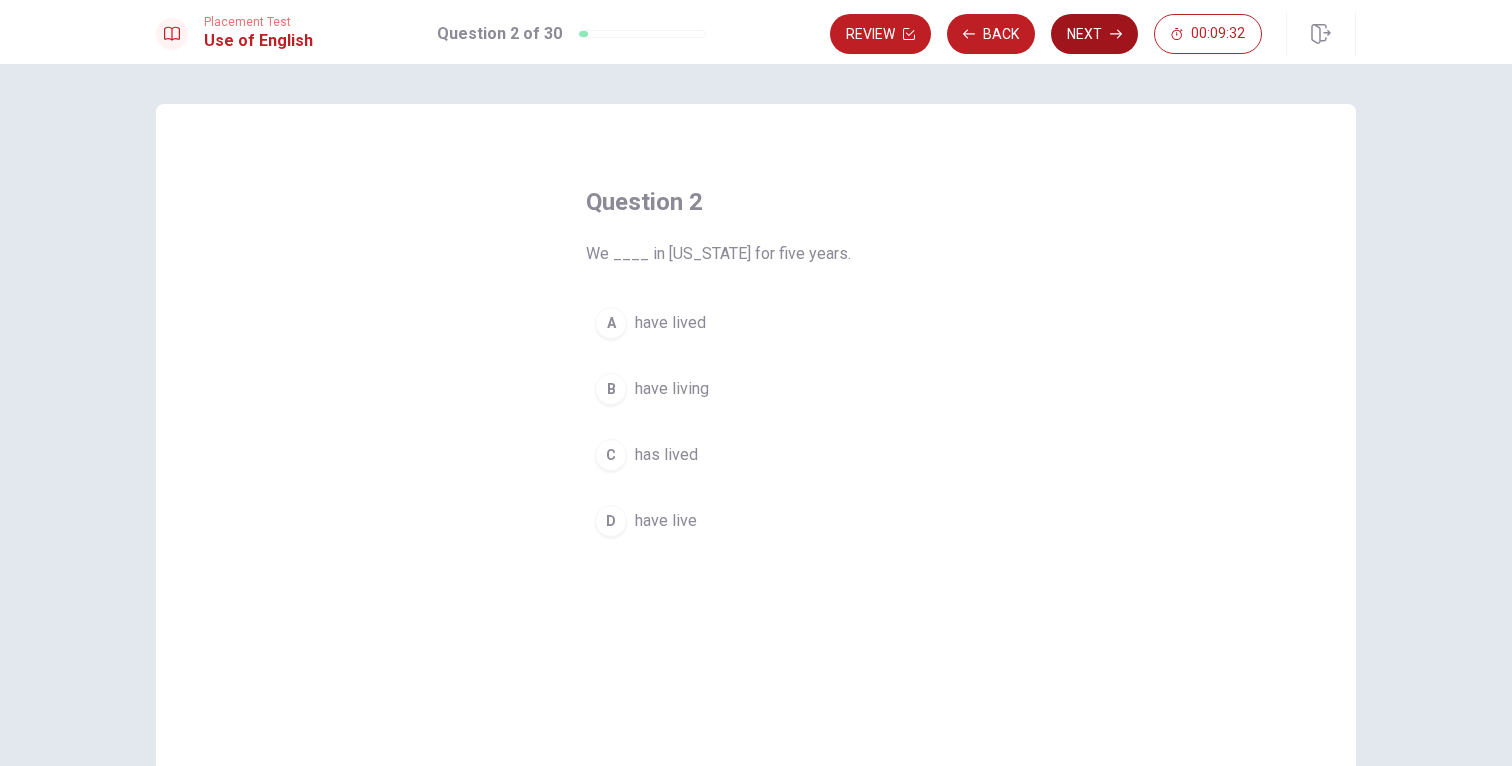 click on "Next" at bounding box center (1094, 34) 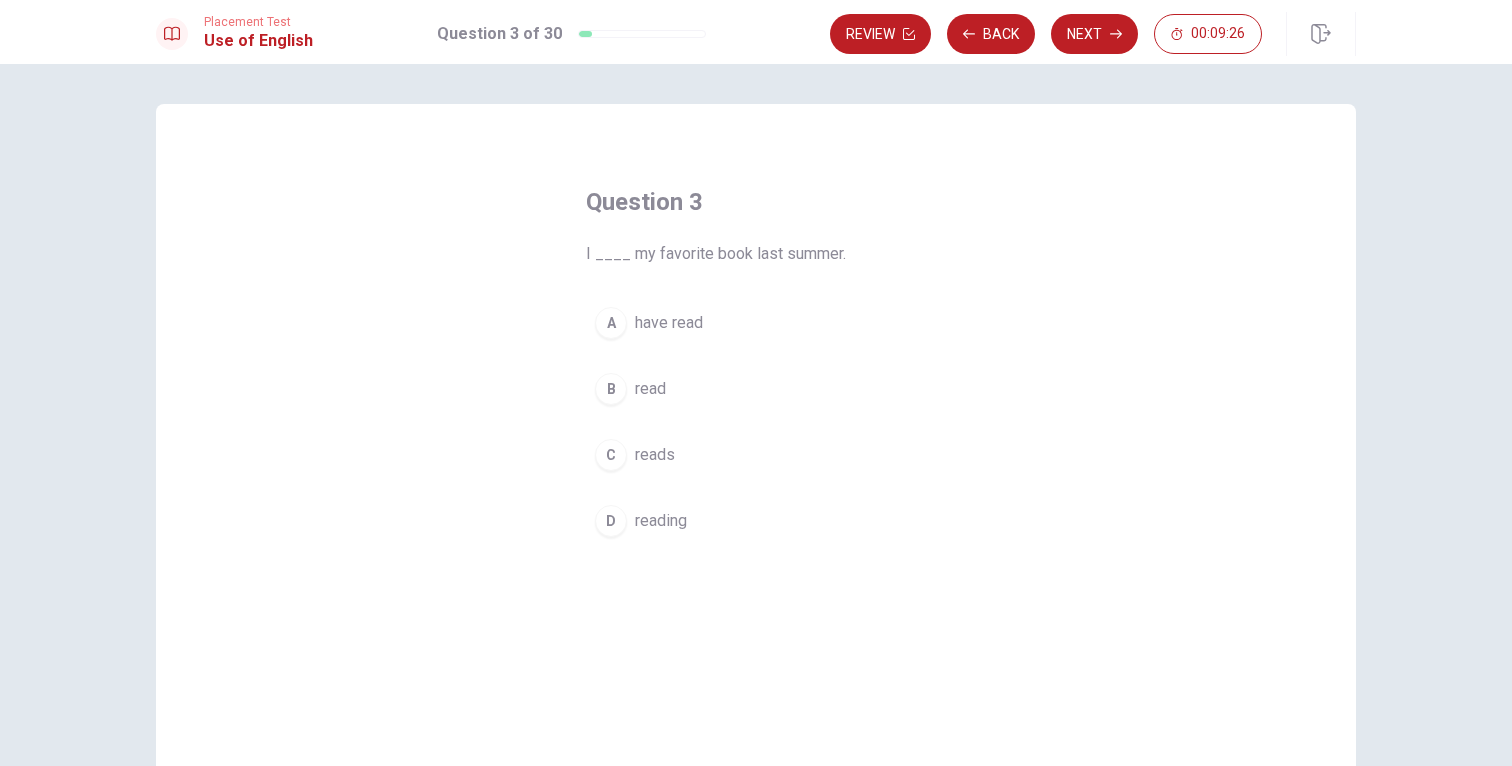 click on "B" at bounding box center [611, 389] 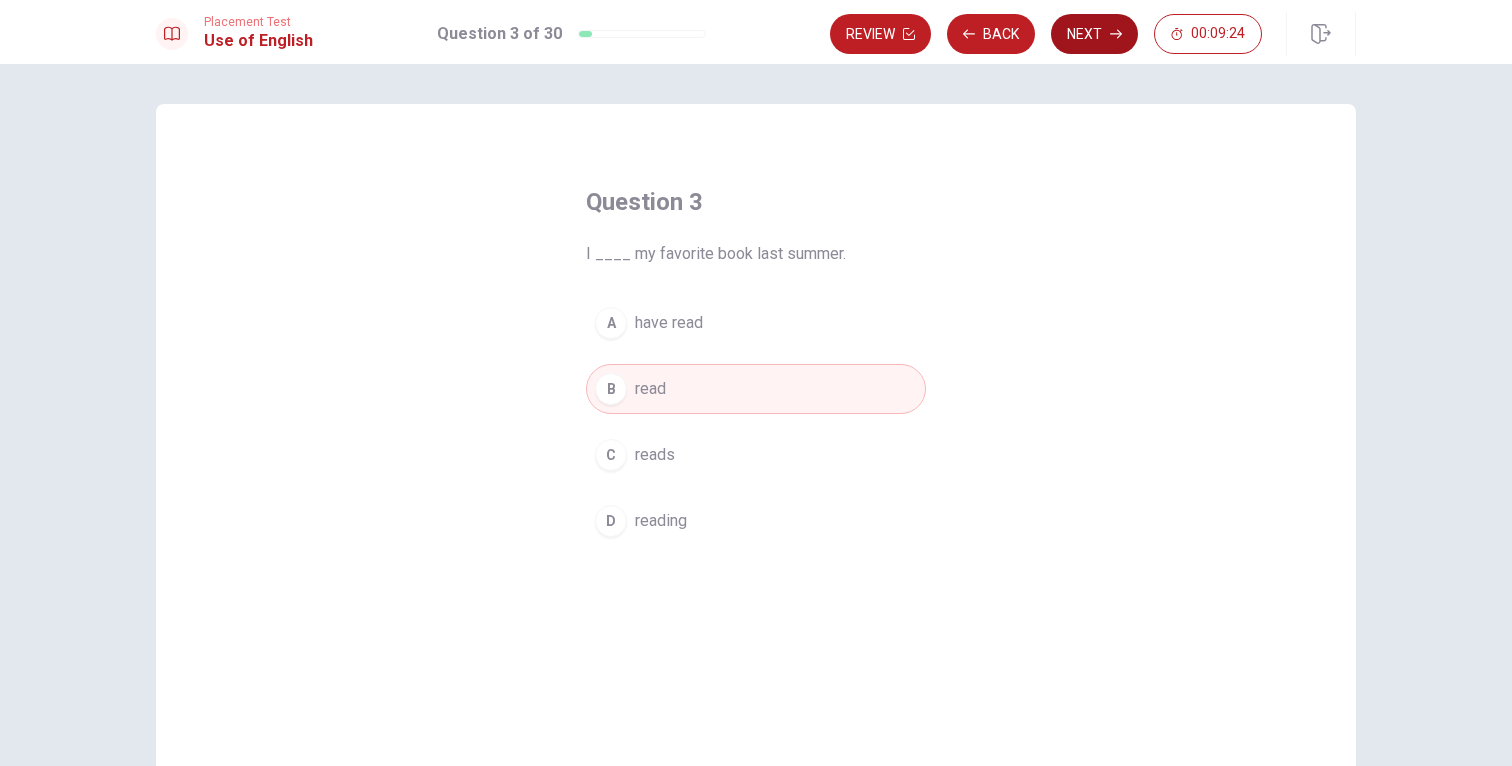 click on "Next" at bounding box center (1094, 34) 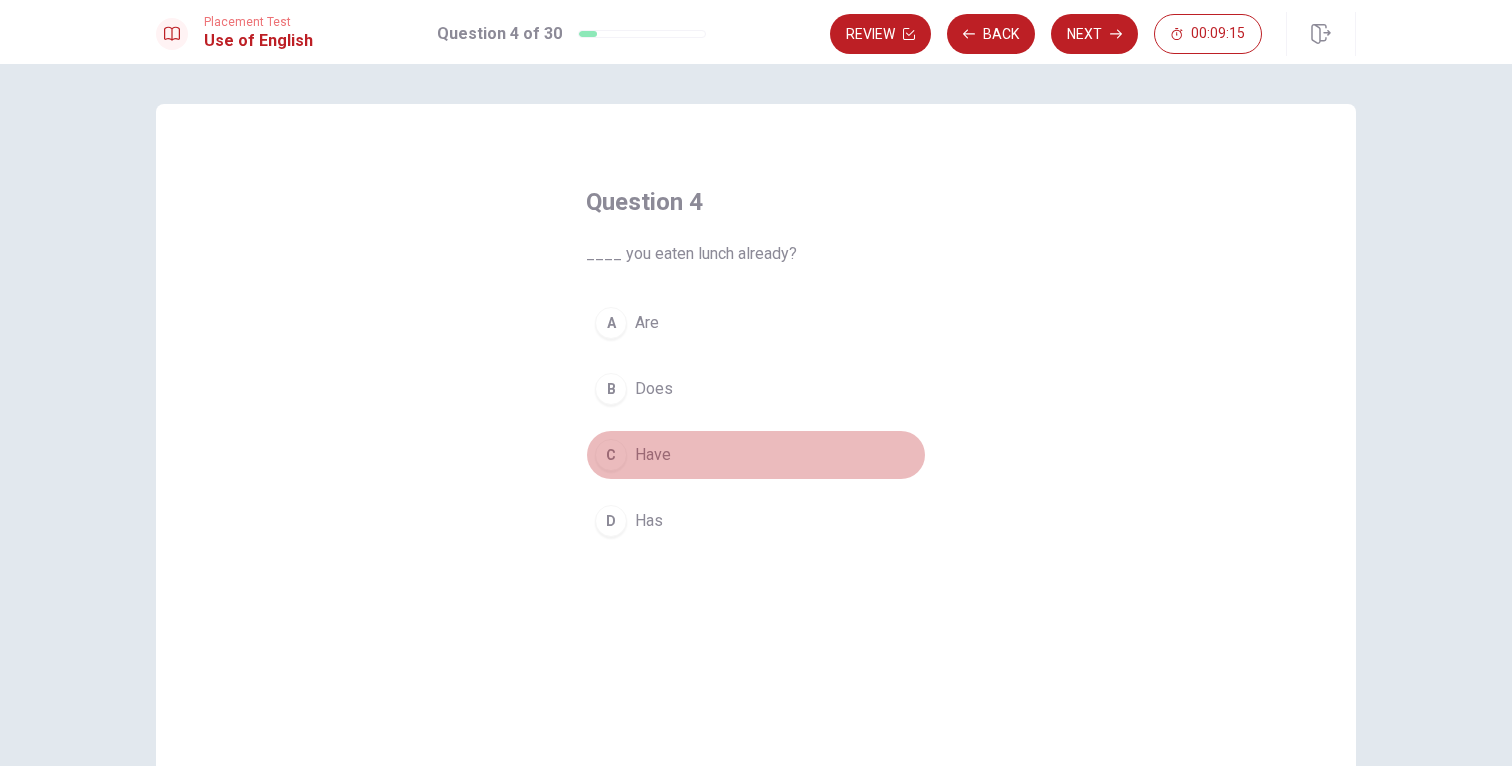 click on "C" at bounding box center [611, 455] 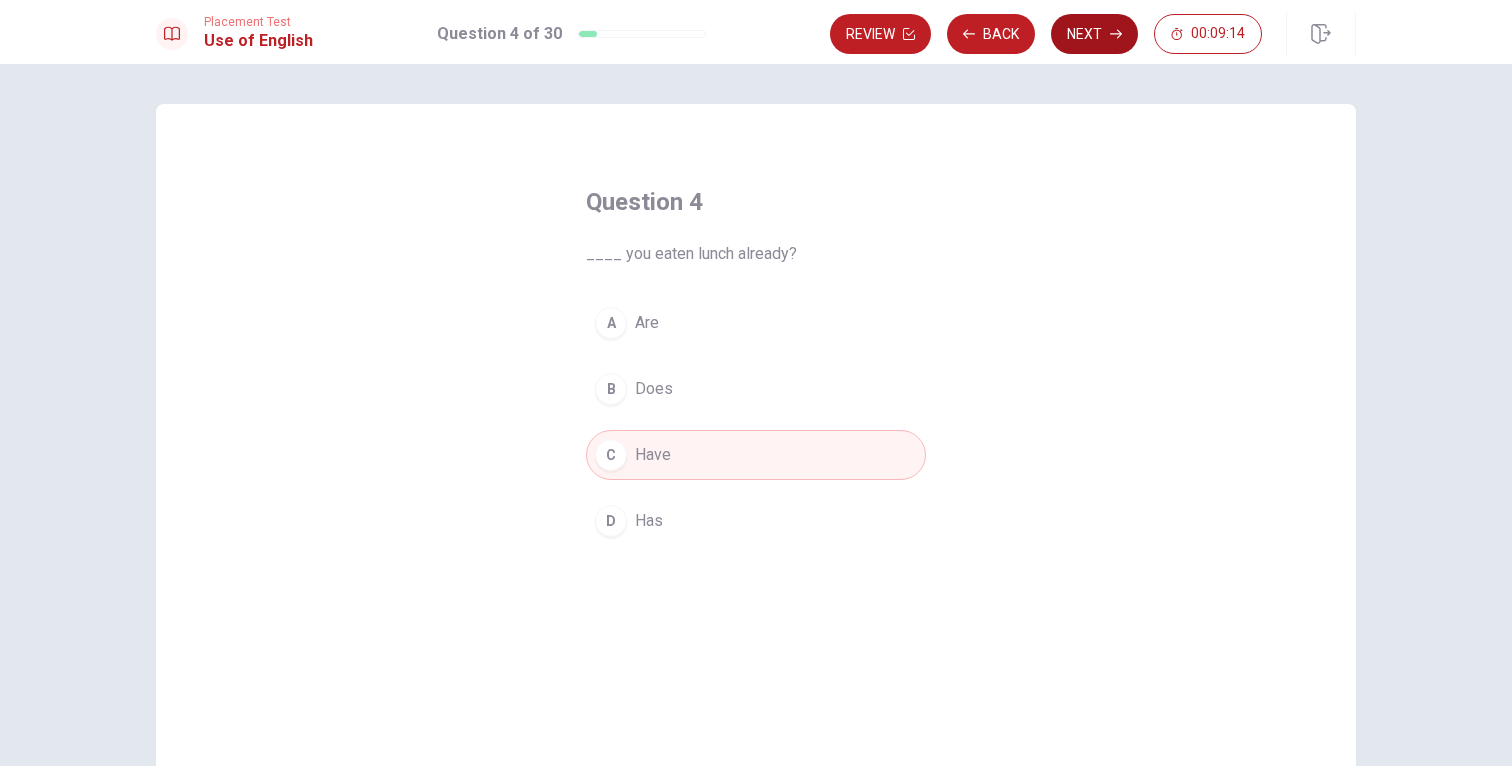 click on "Next" at bounding box center (1094, 34) 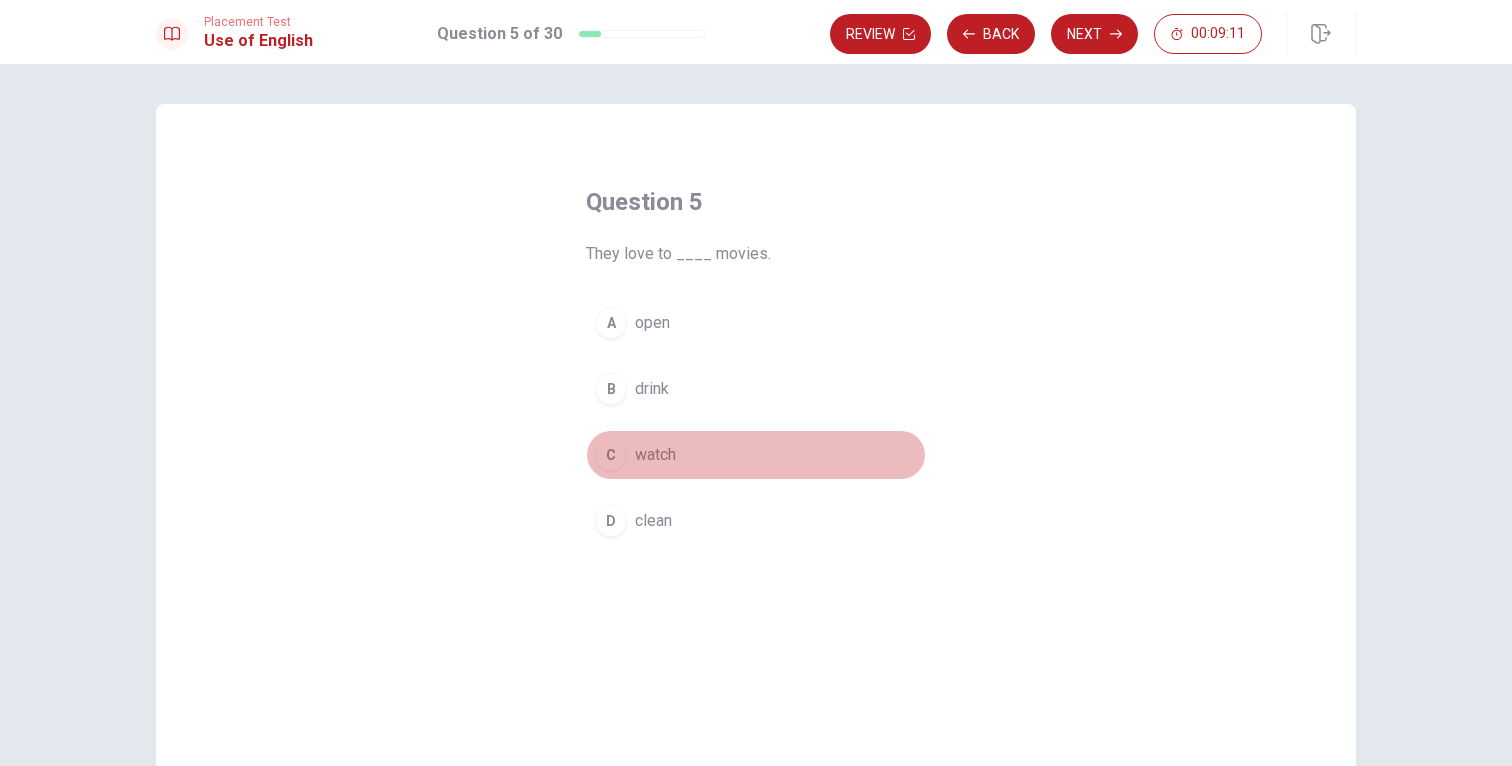 click on "C" at bounding box center [611, 455] 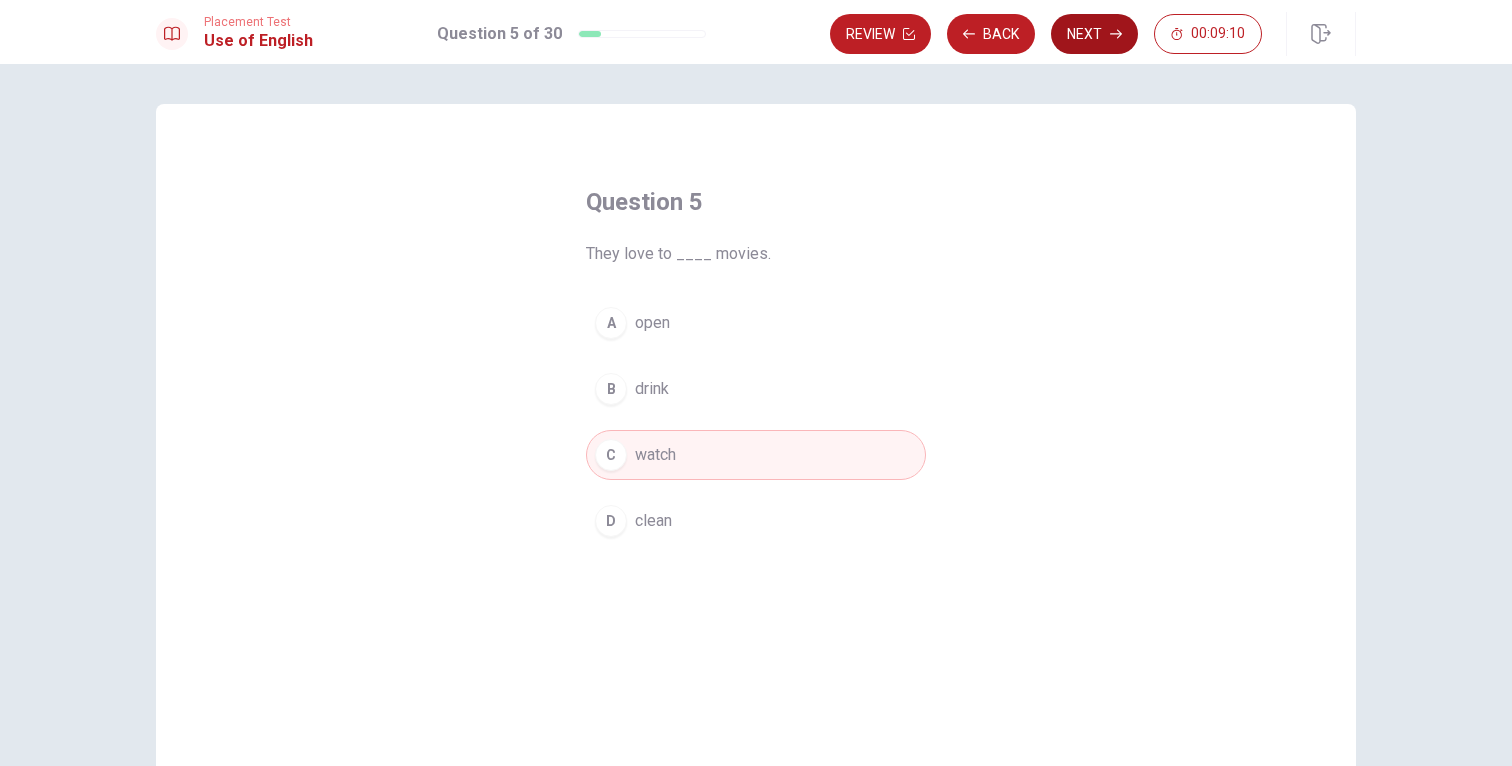 click 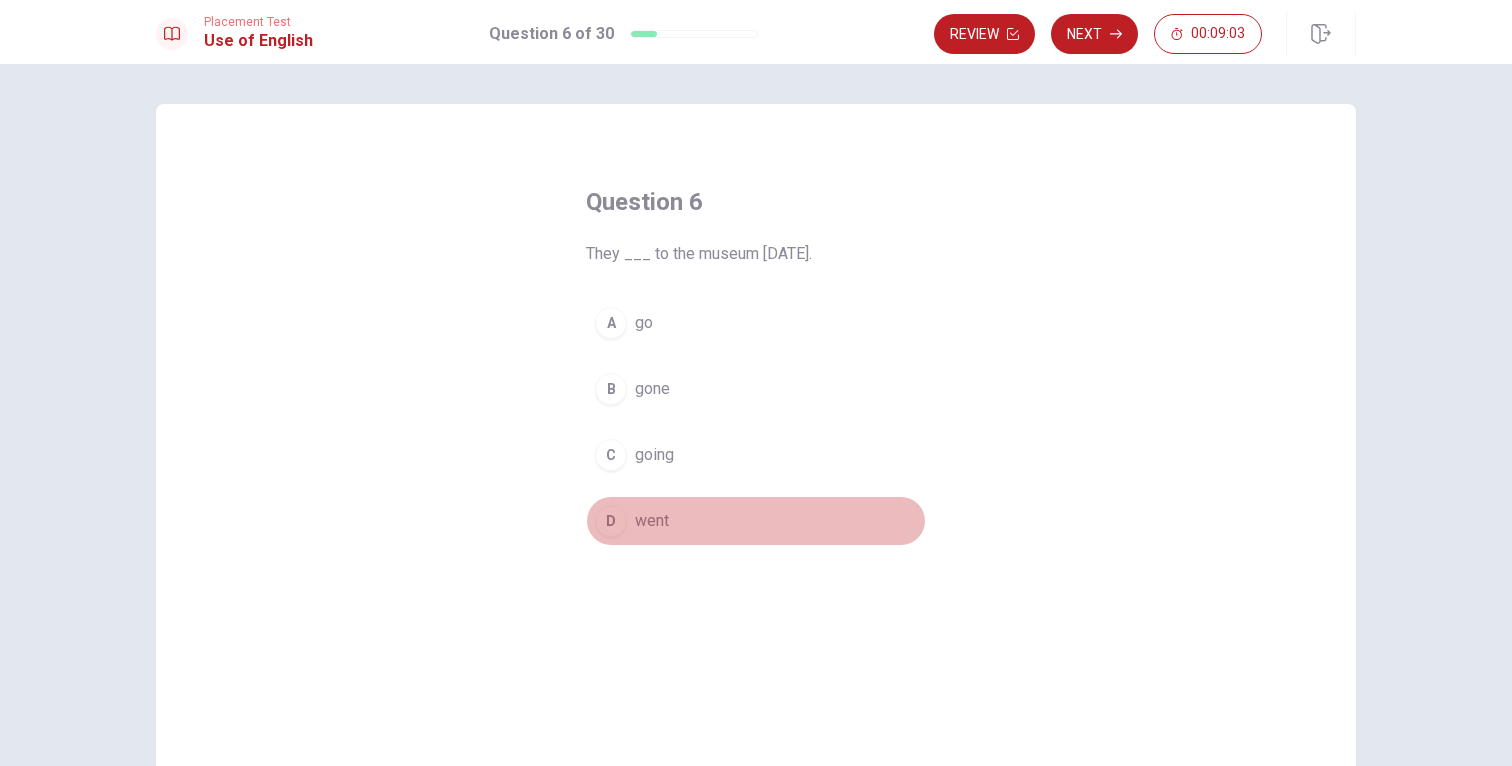 click on "D" at bounding box center (611, 521) 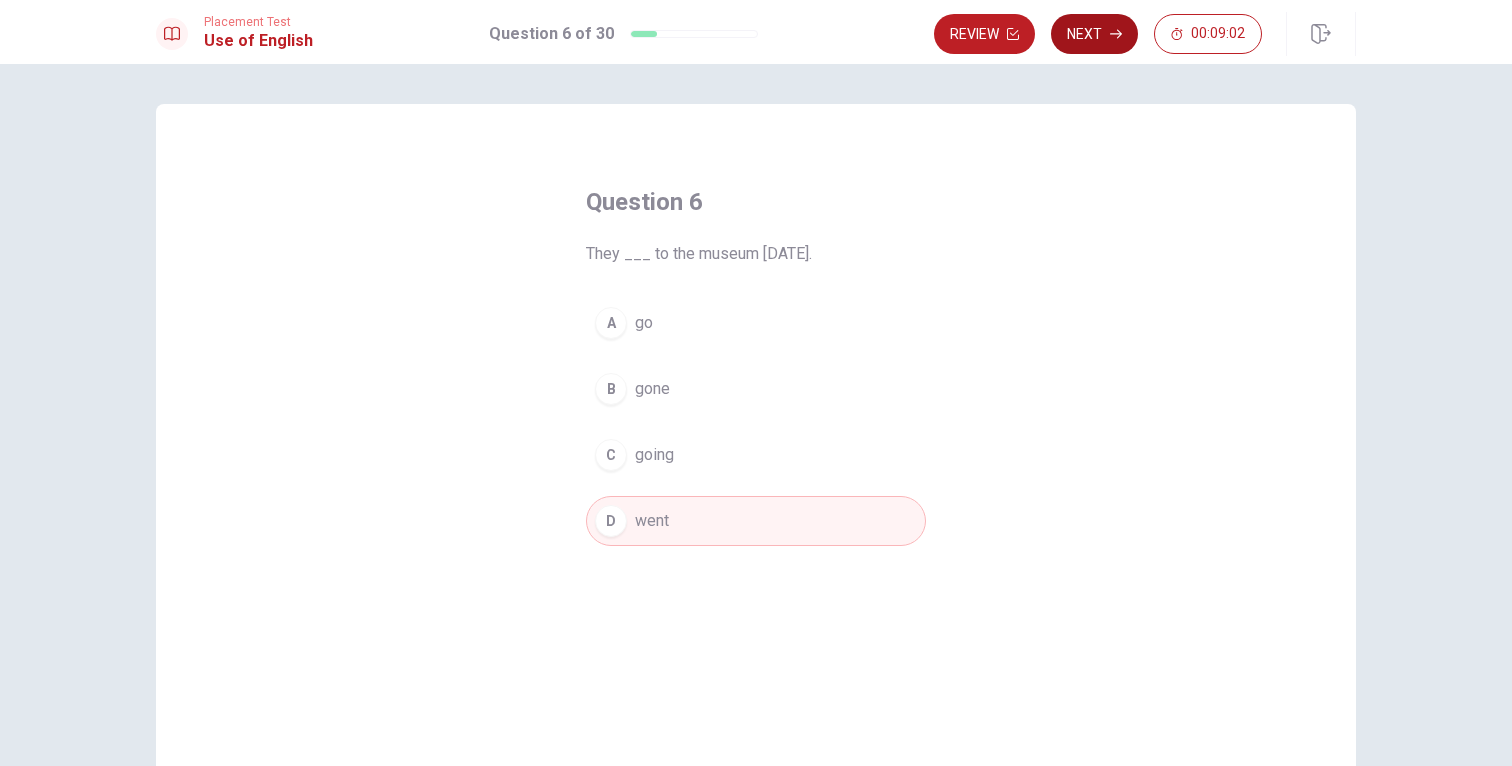 click on "Next" at bounding box center [1094, 34] 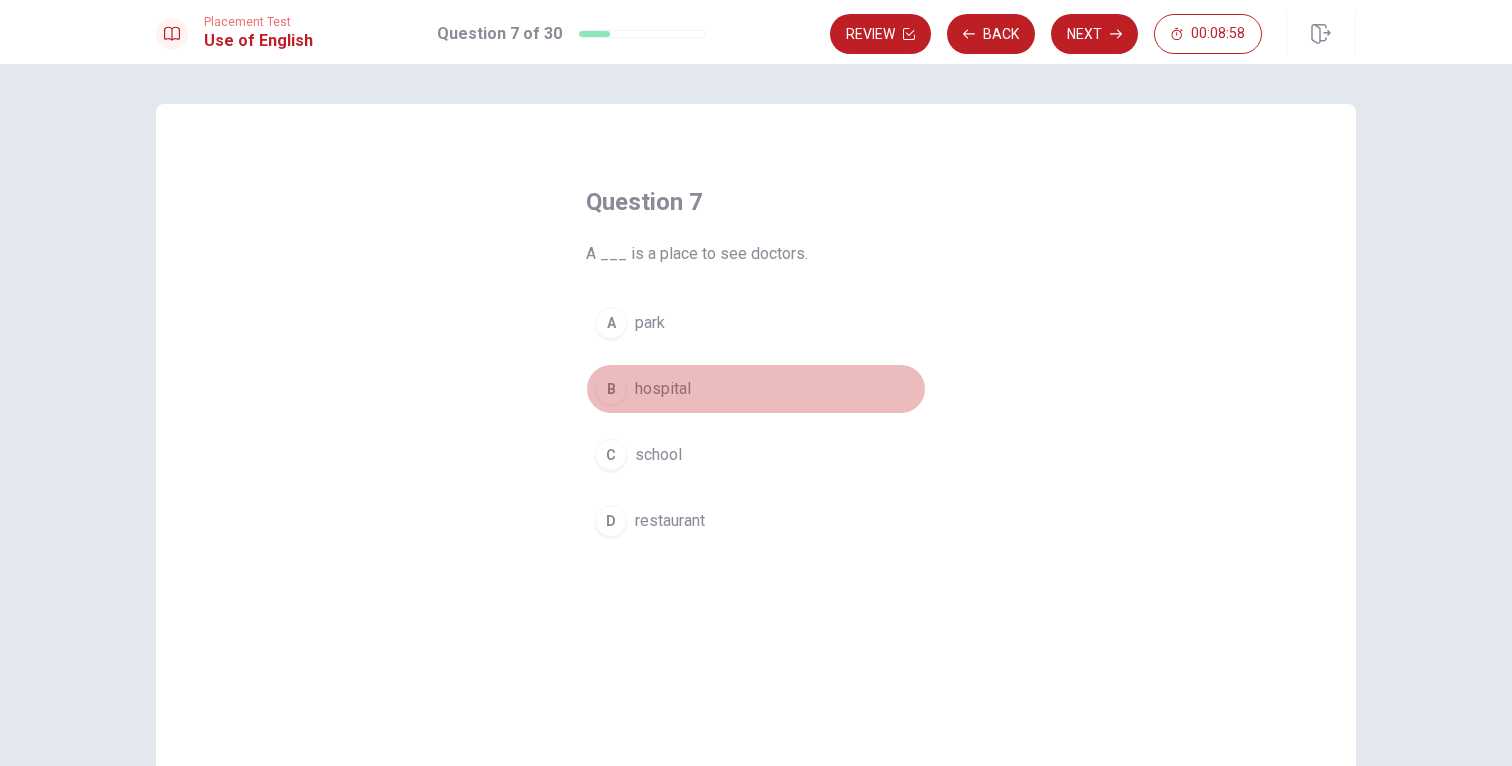 click on "B" at bounding box center [611, 389] 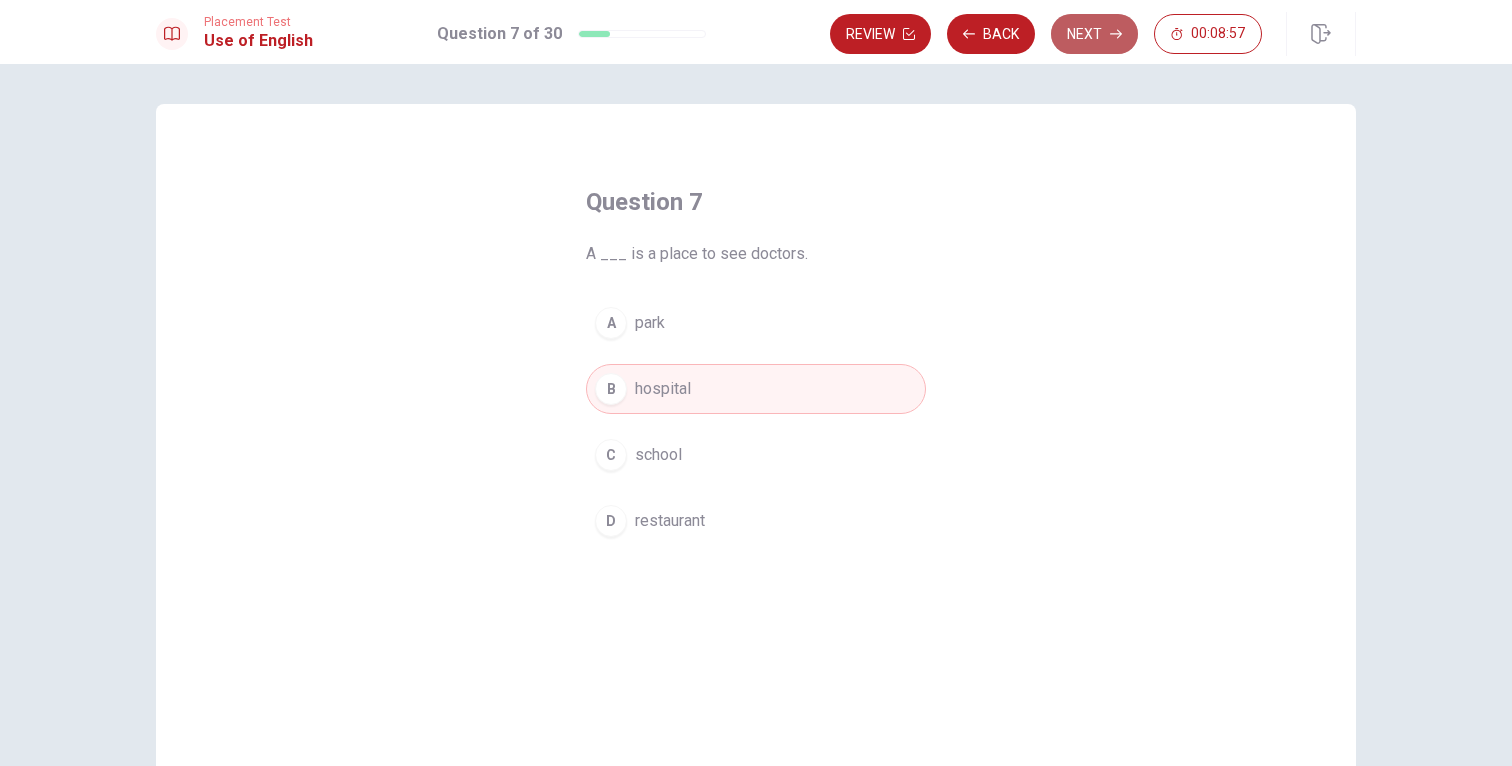 click on "Next" at bounding box center [1094, 34] 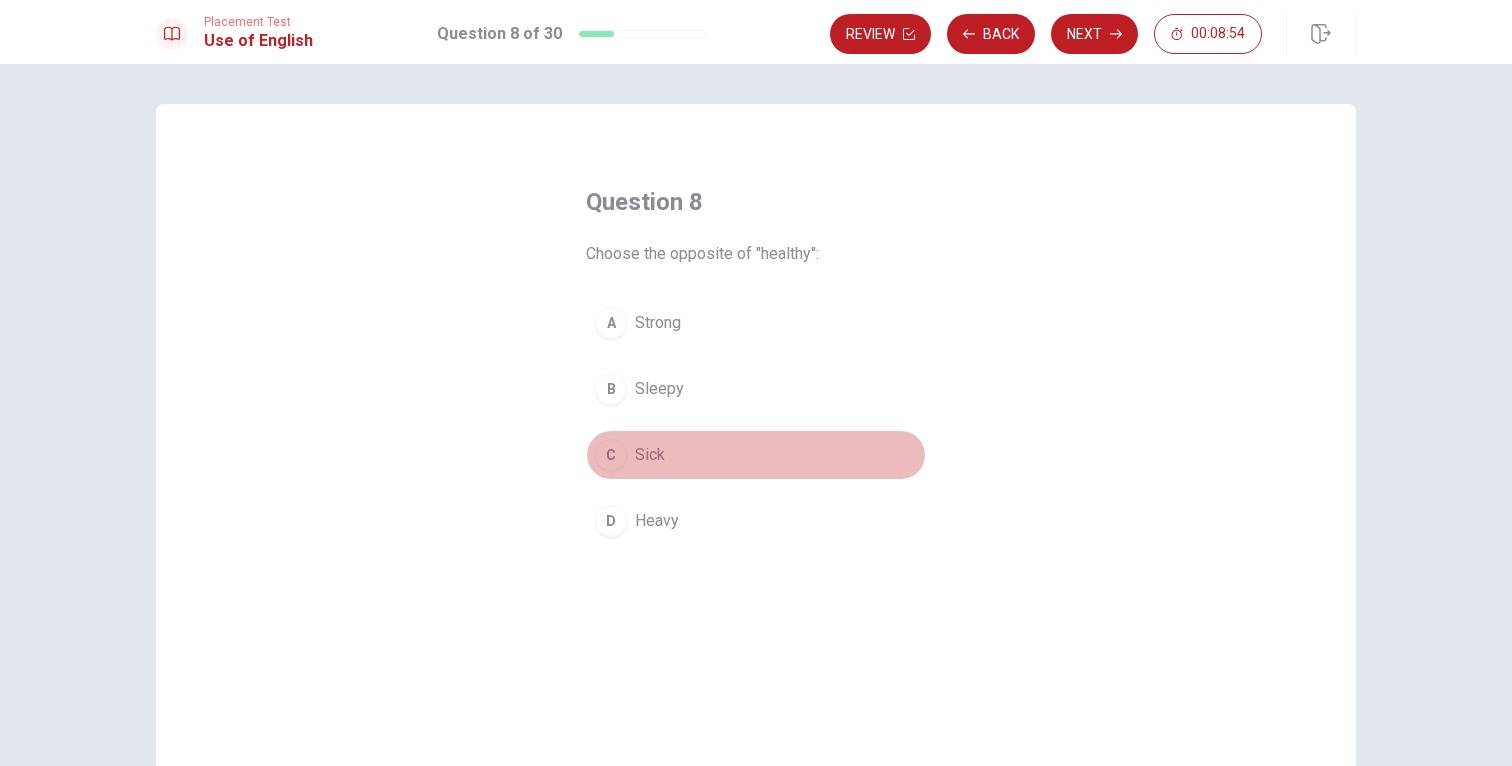 click on "C" at bounding box center [611, 455] 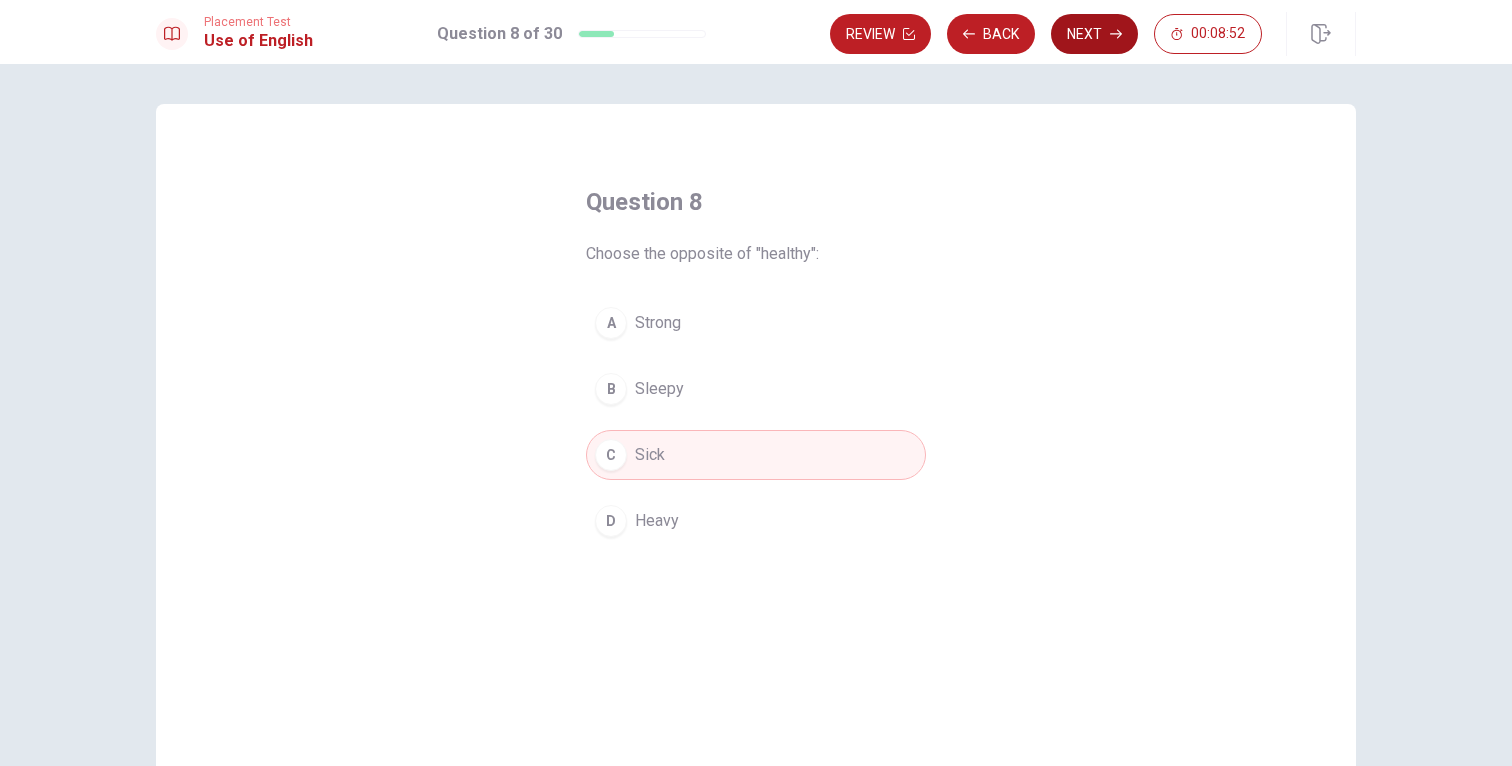 click on "Next" at bounding box center (1094, 34) 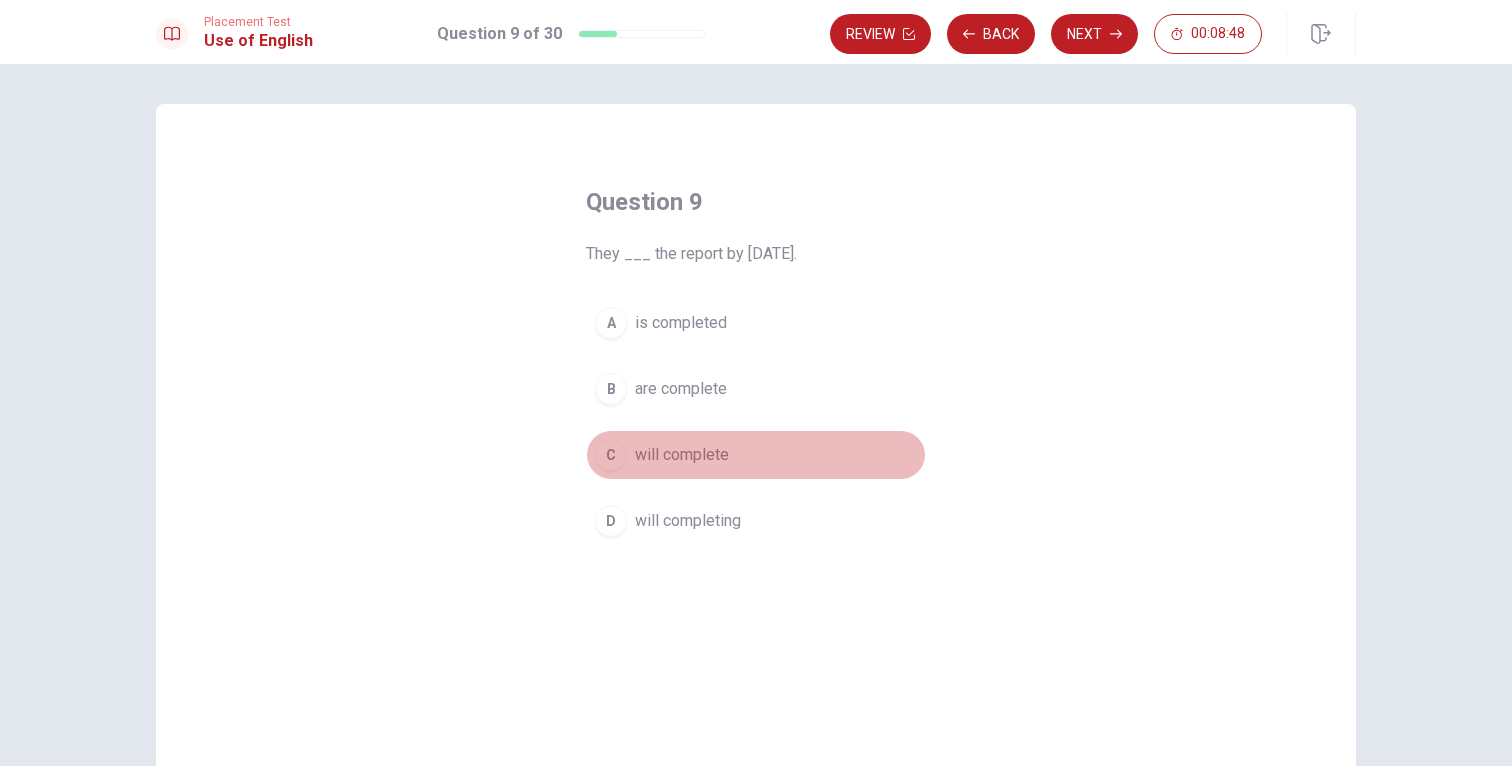 click on "C" at bounding box center (611, 455) 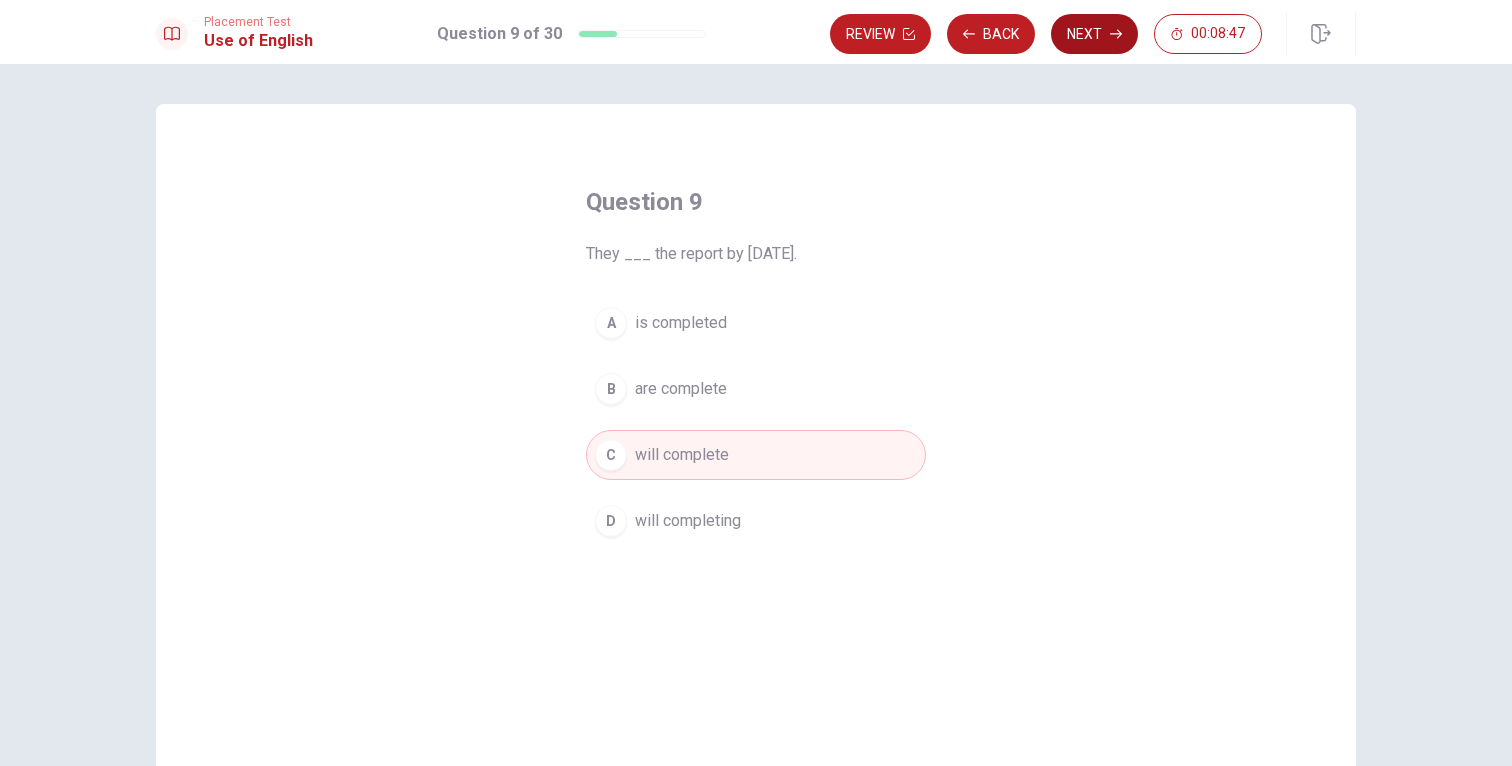 click on "Next" at bounding box center (1094, 34) 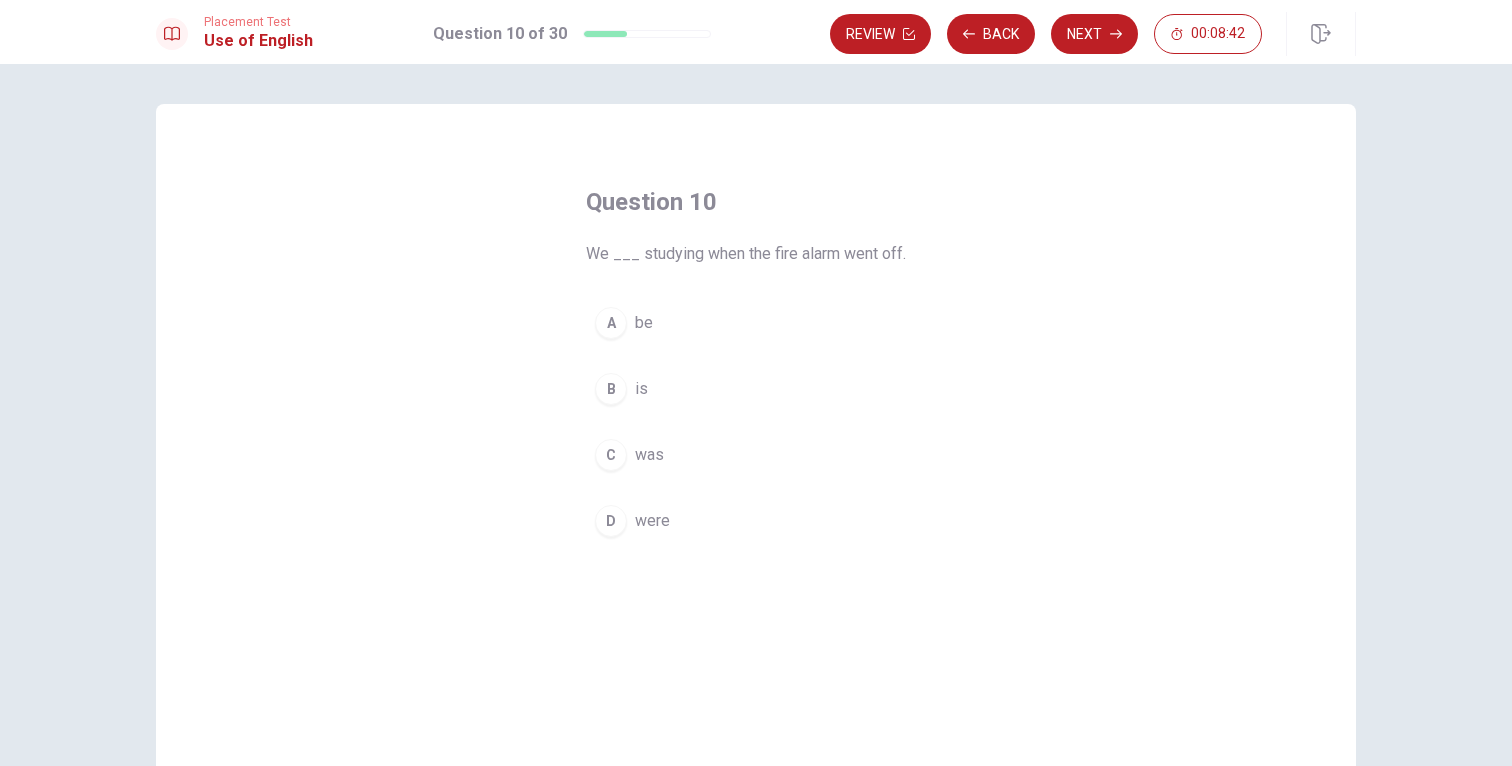 click on "D" at bounding box center [611, 521] 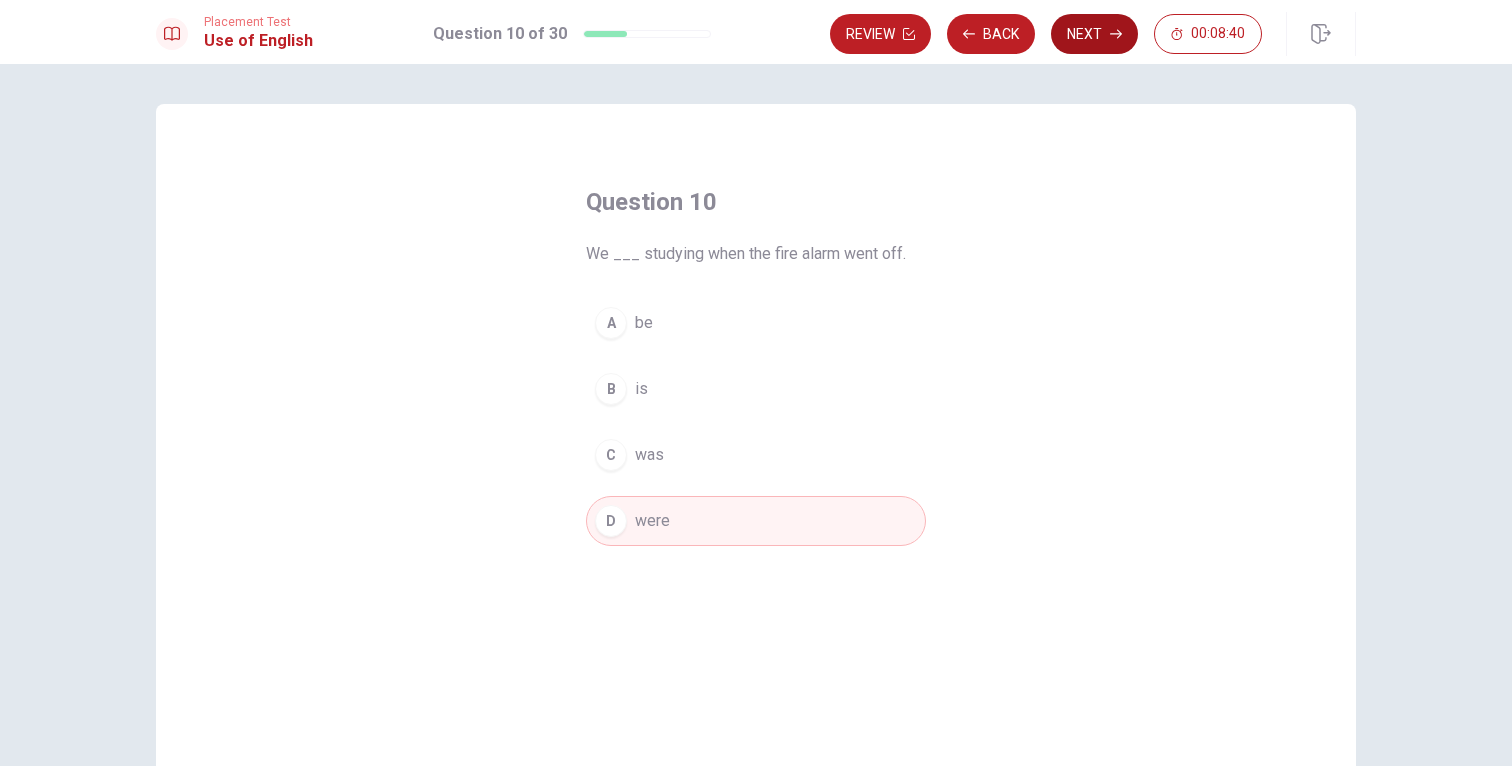 click on "Next" at bounding box center (1094, 34) 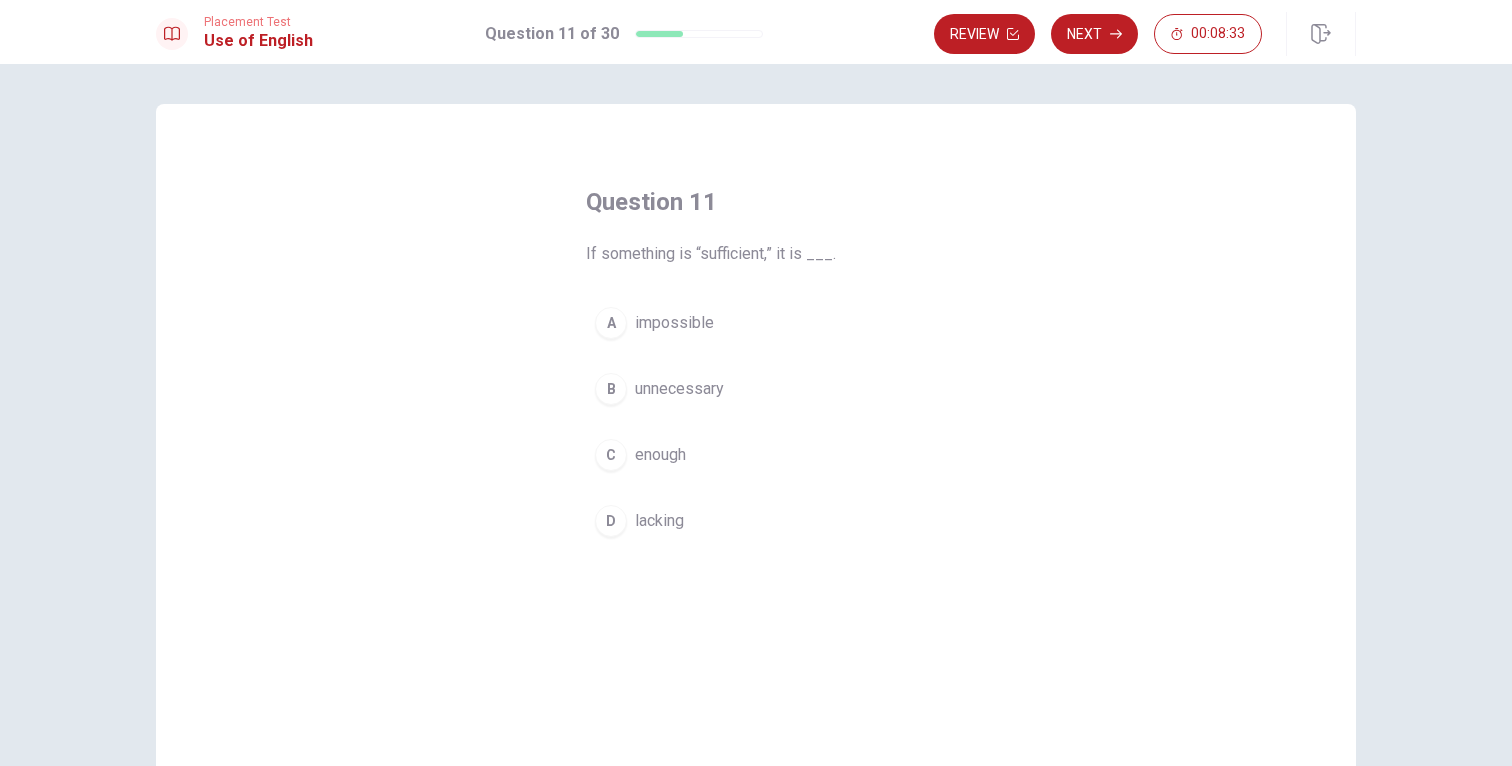 scroll, scrollTop: 0, scrollLeft: 0, axis: both 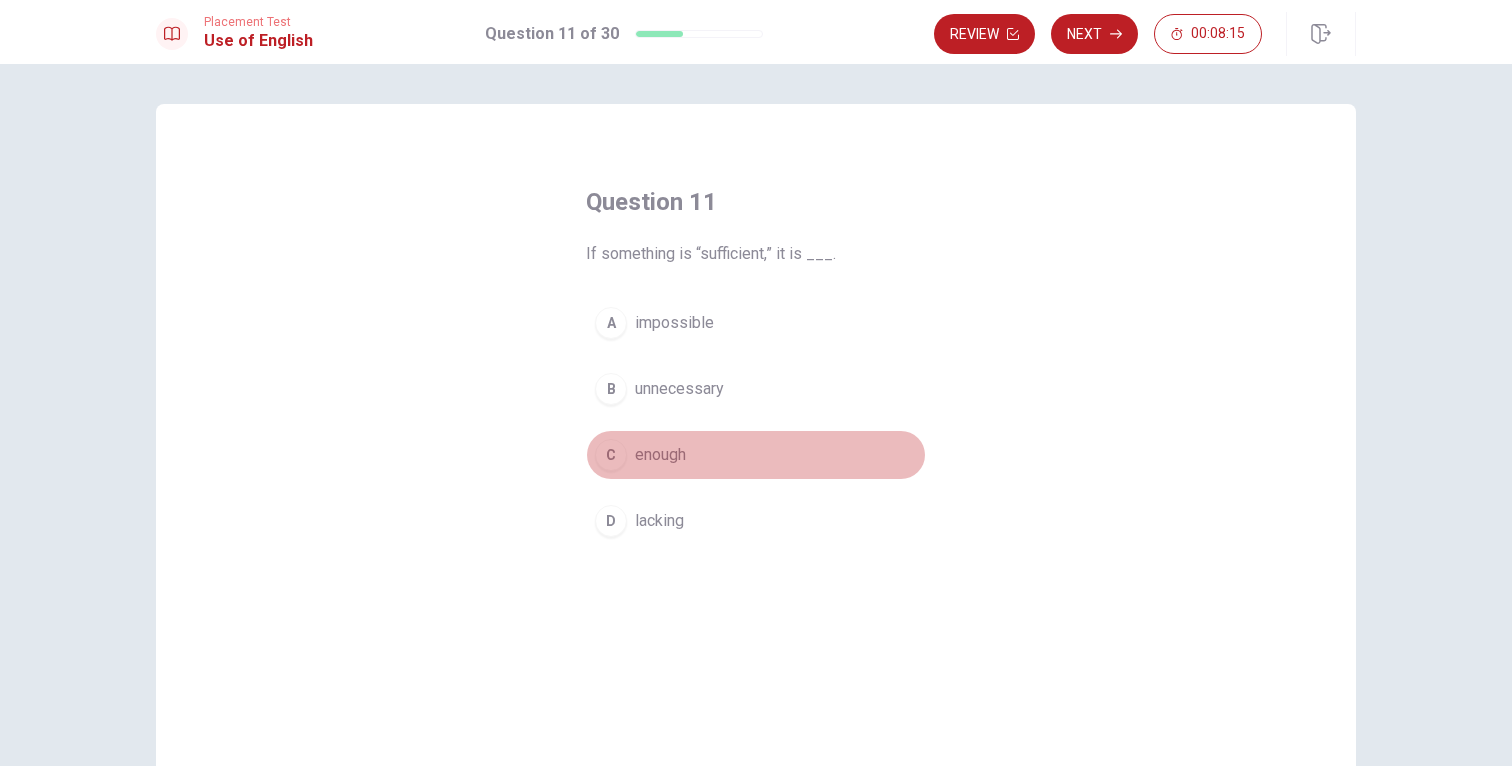 click on "C" at bounding box center [611, 455] 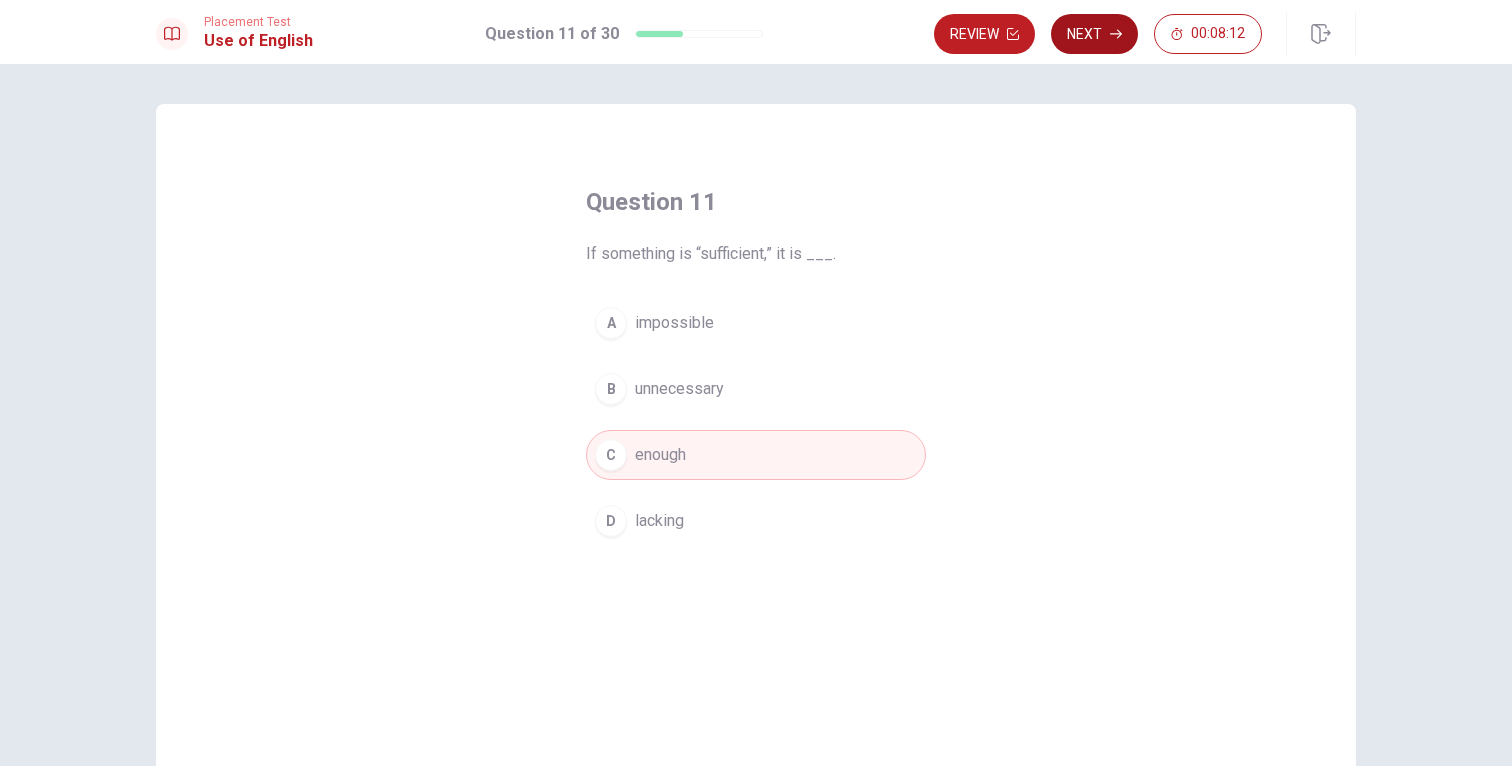 click on "Next" at bounding box center (1094, 34) 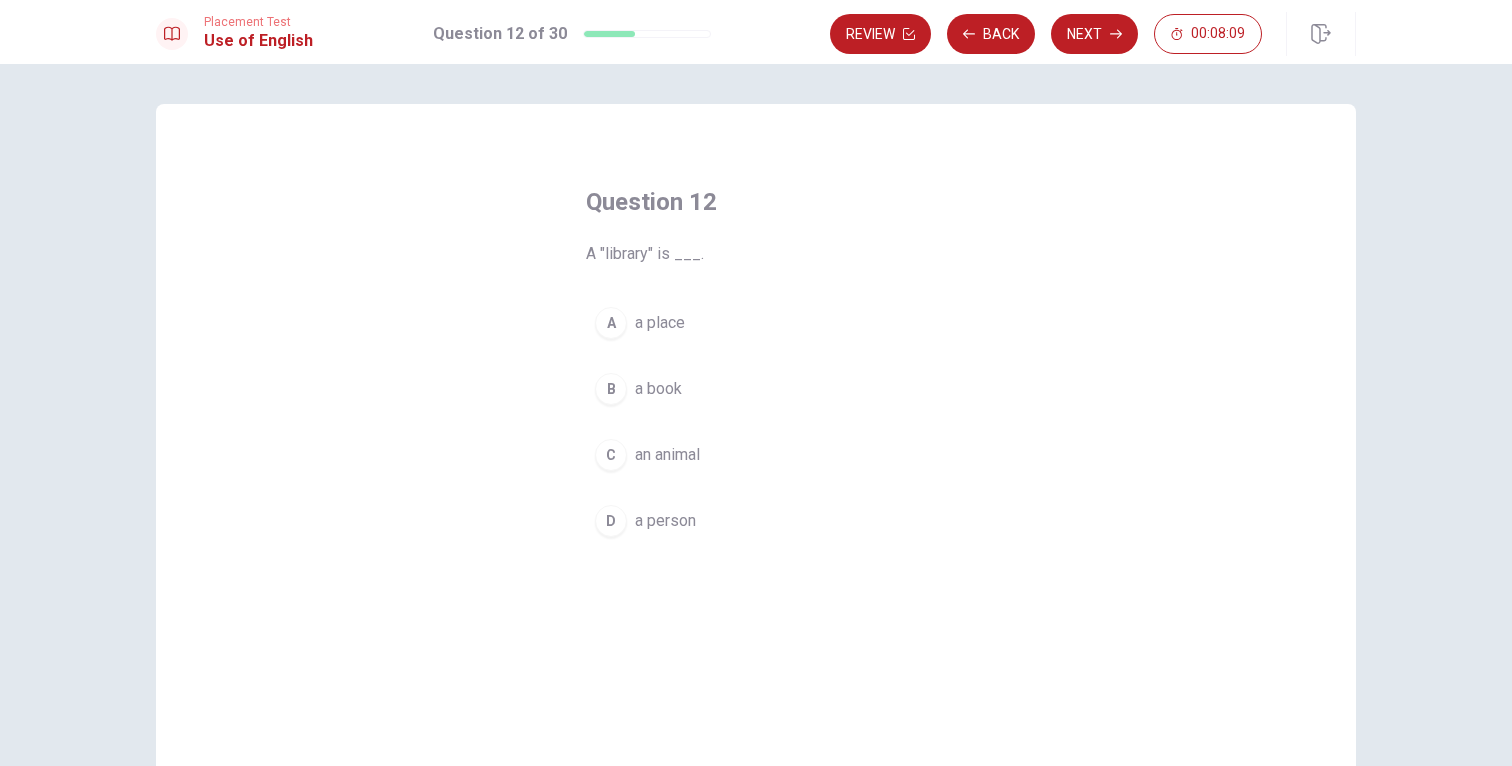 click on "A" at bounding box center (611, 323) 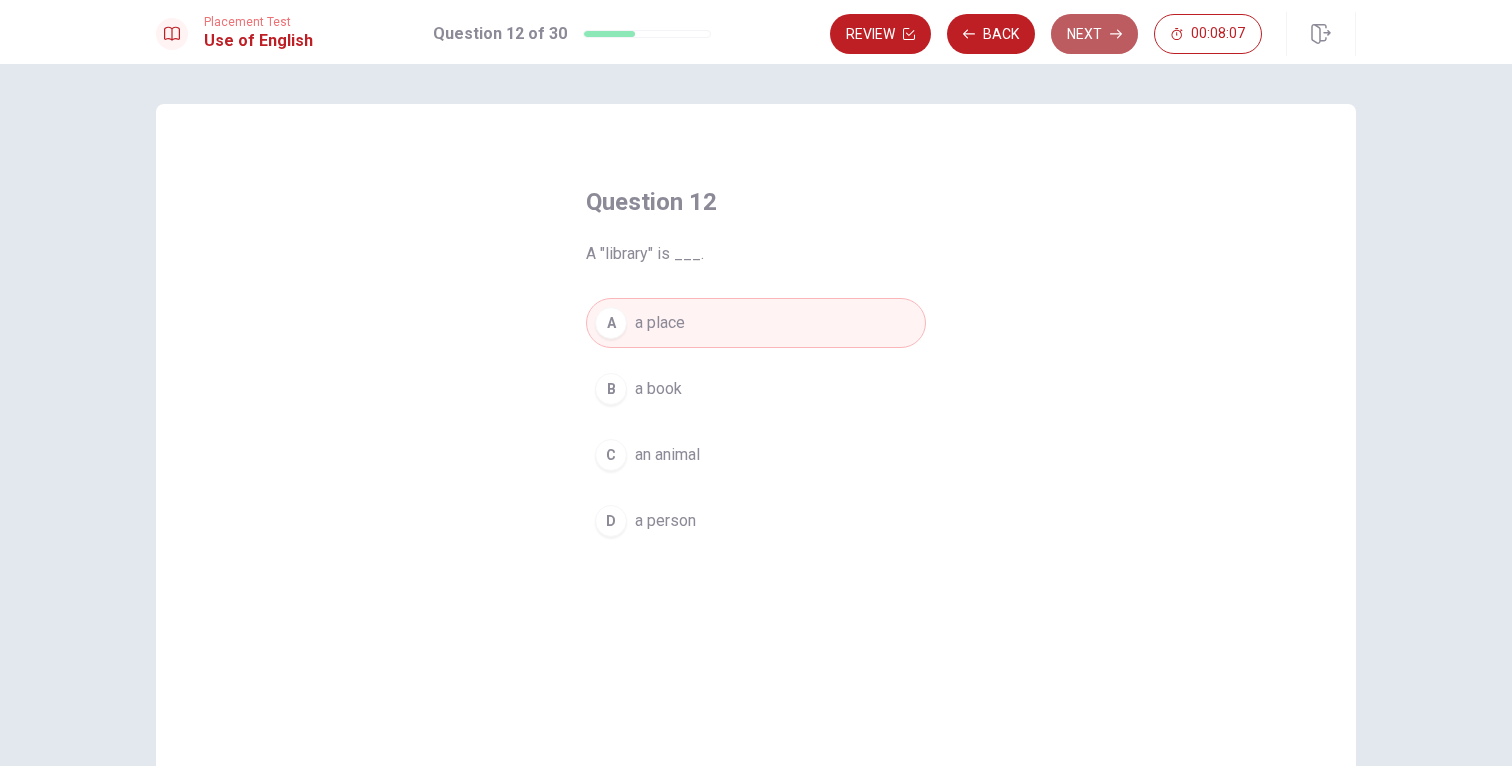 click on "Next" at bounding box center [1094, 34] 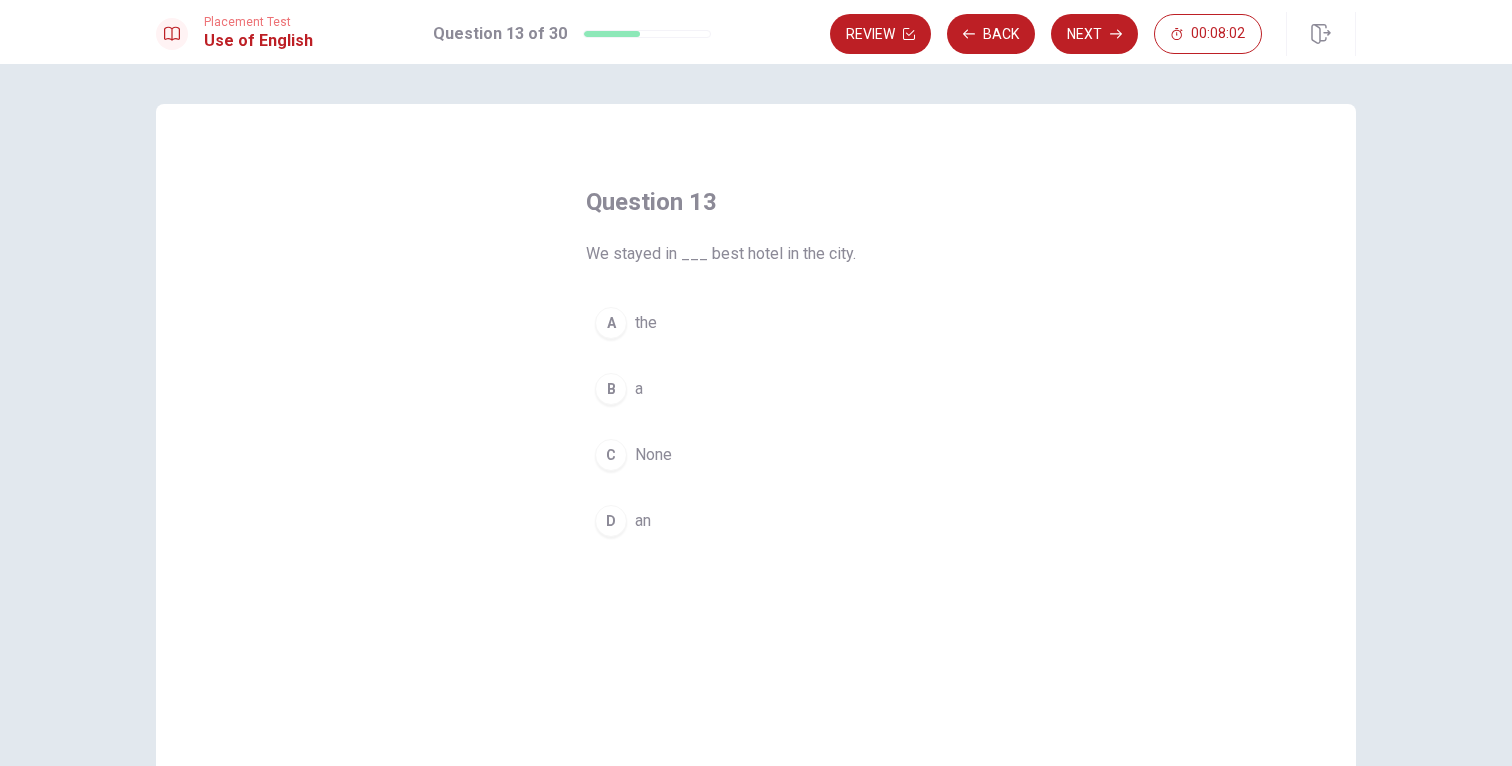 click on "A" at bounding box center [611, 323] 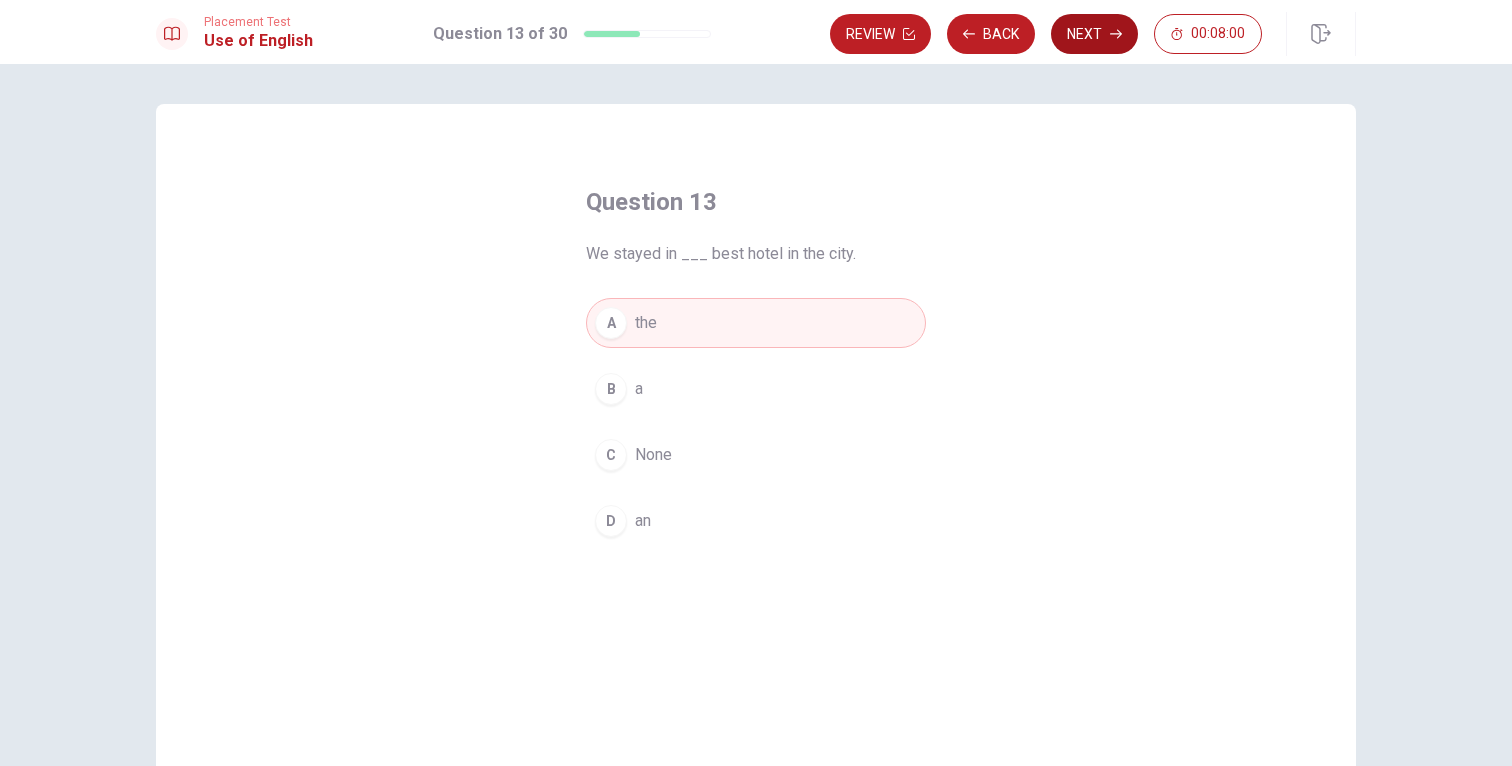click on "Next" at bounding box center (1094, 34) 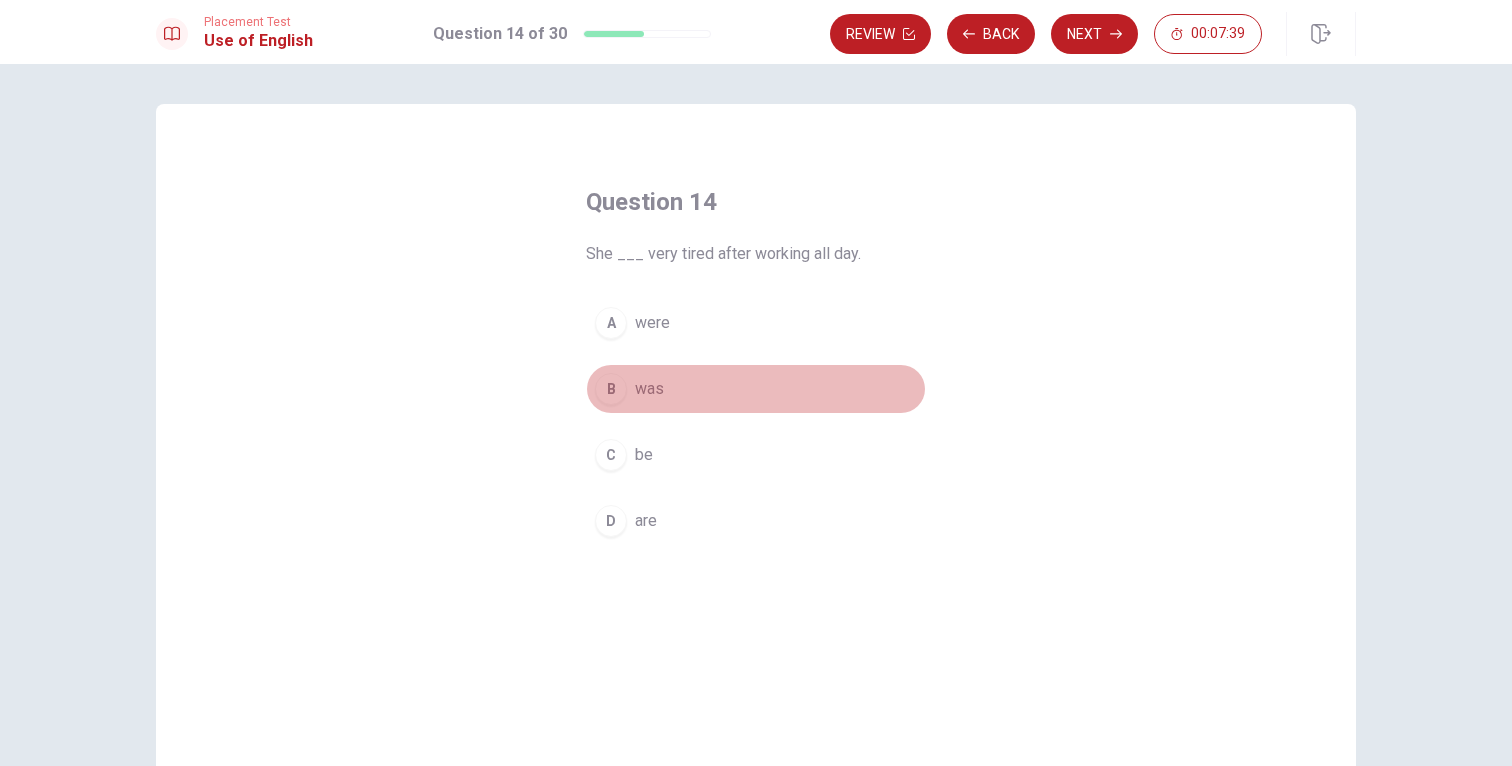 click on "B" at bounding box center [611, 389] 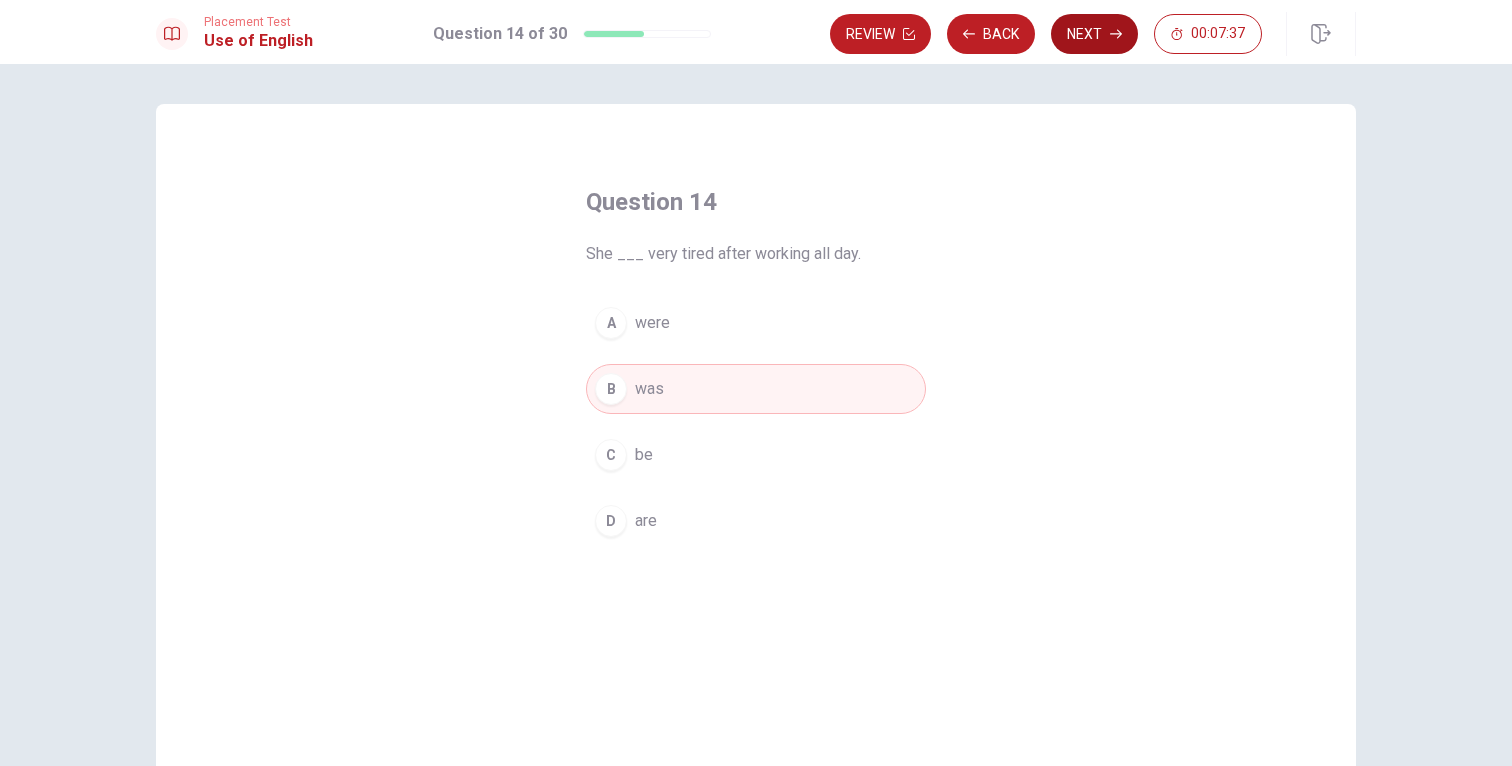 click on "Next" at bounding box center (1094, 34) 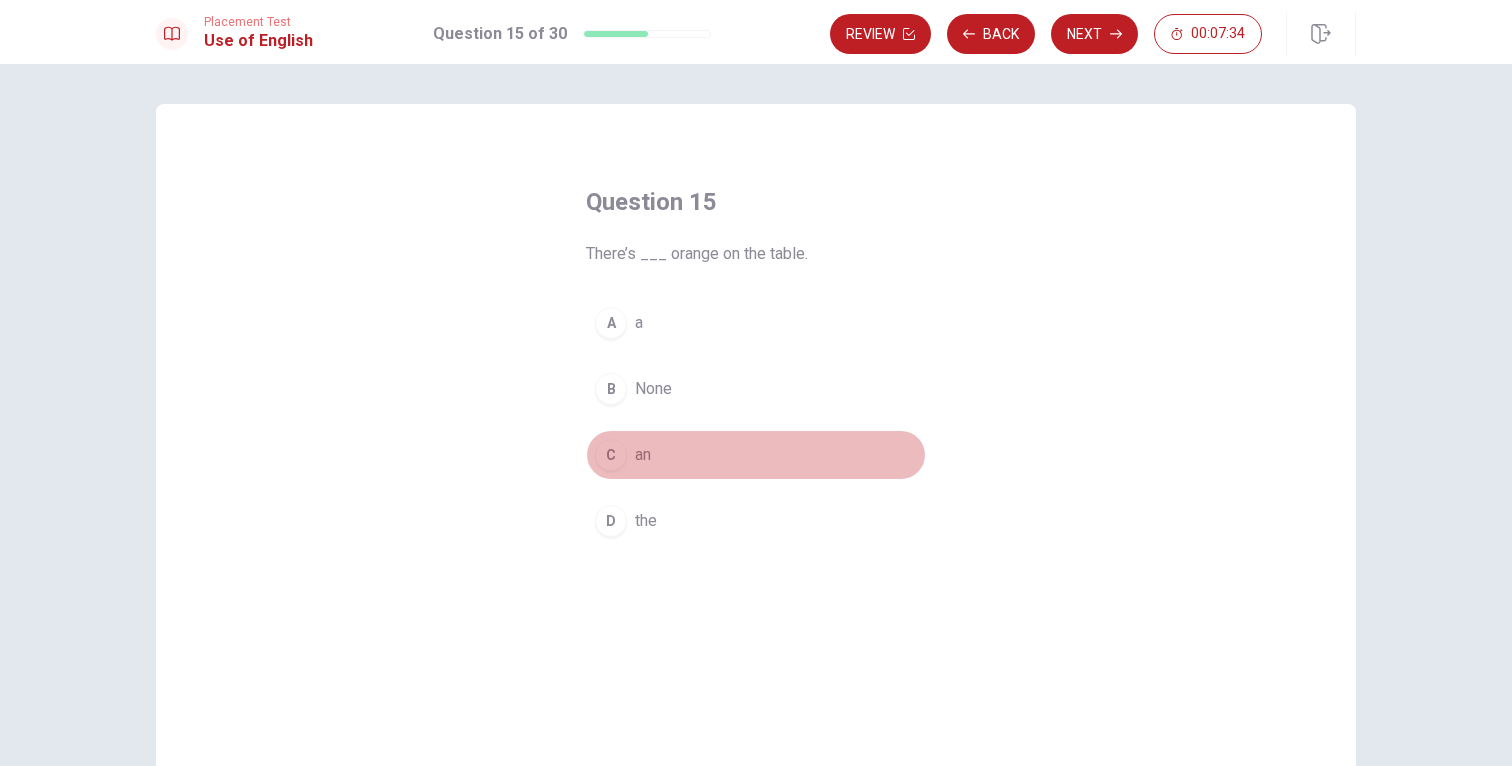 click on "C" at bounding box center (611, 455) 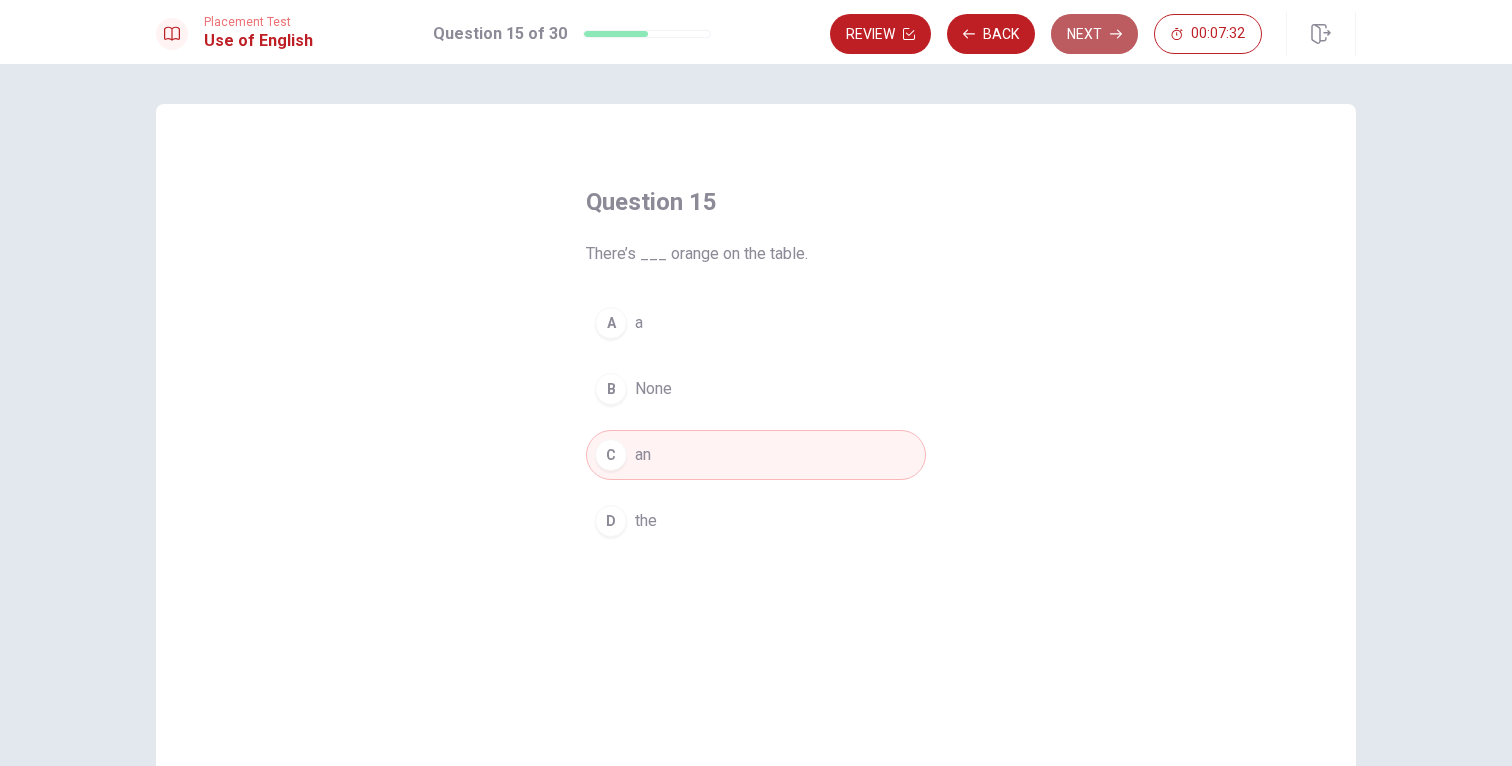 click on "Next" at bounding box center [1094, 34] 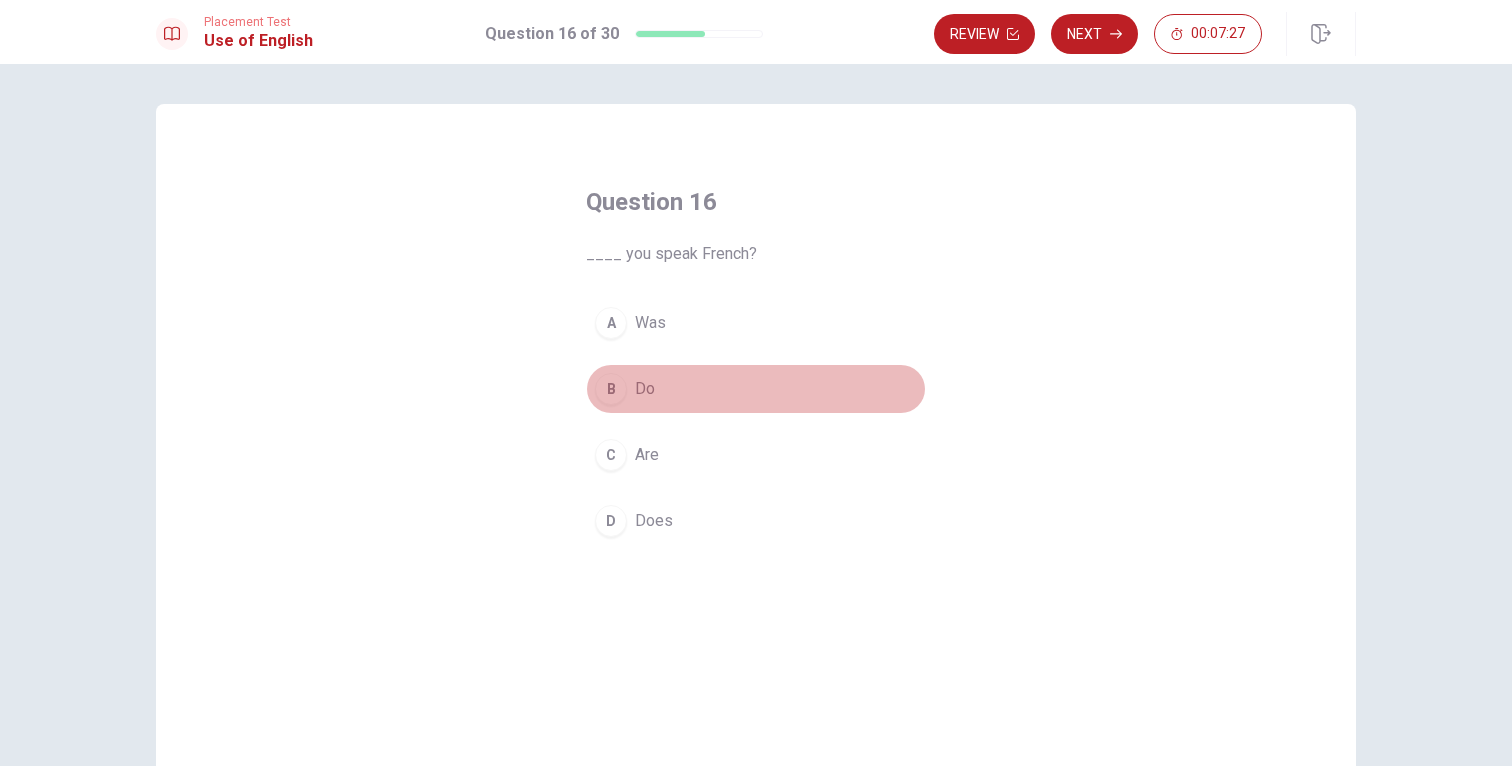 click on "B" at bounding box center [611, 389] 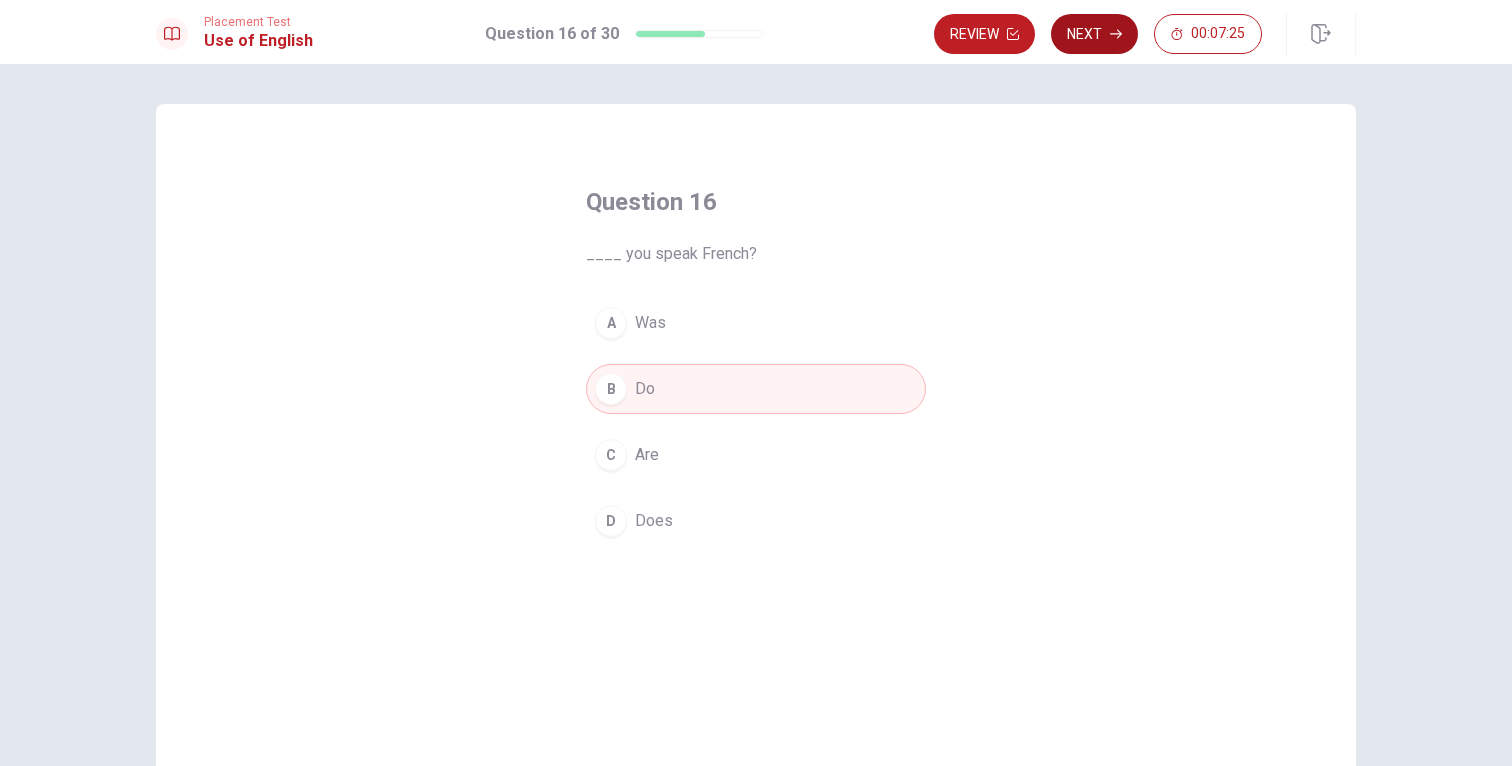 click on "Next" at bounding box center (1094, 34) 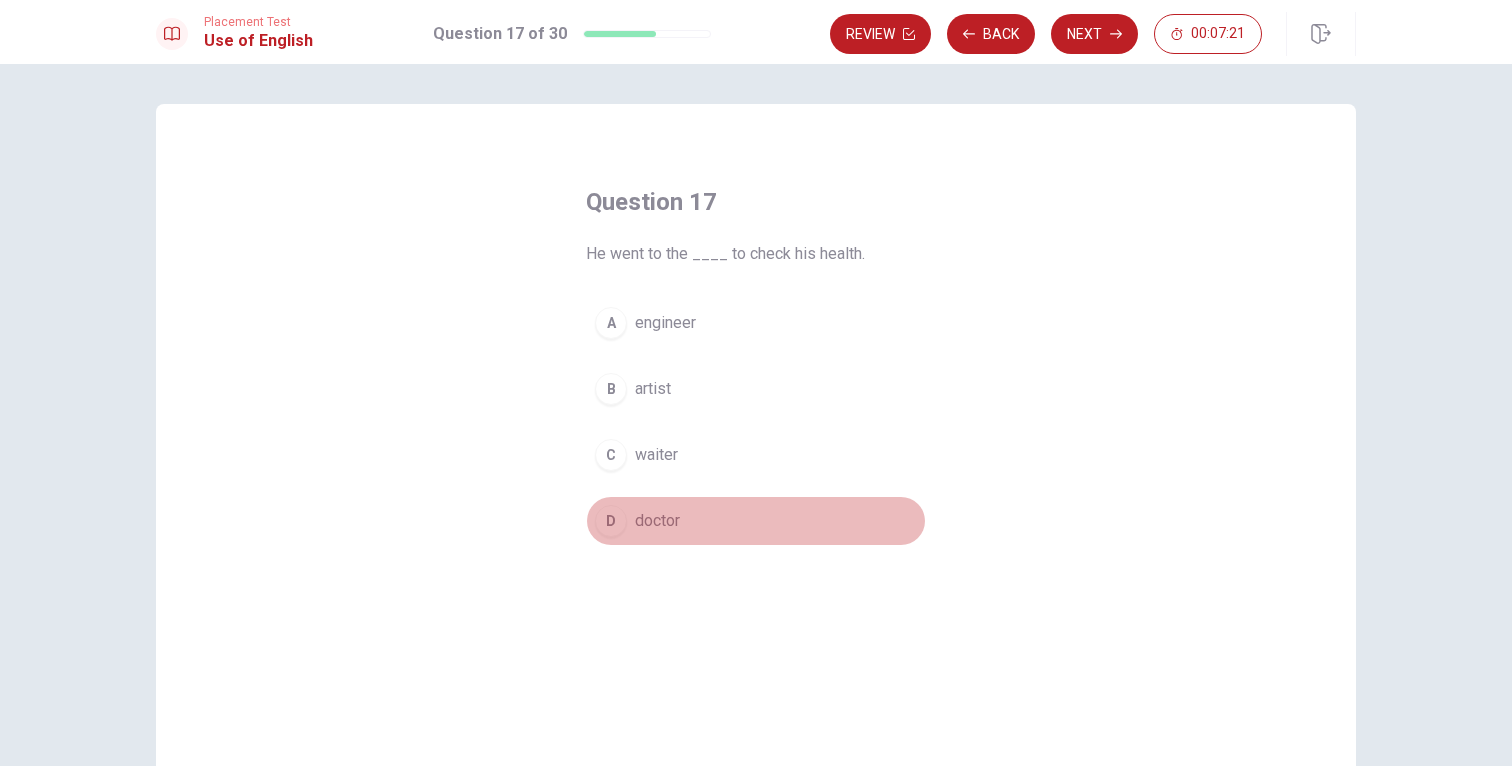 click on "D" at bounding box center [611, 521] 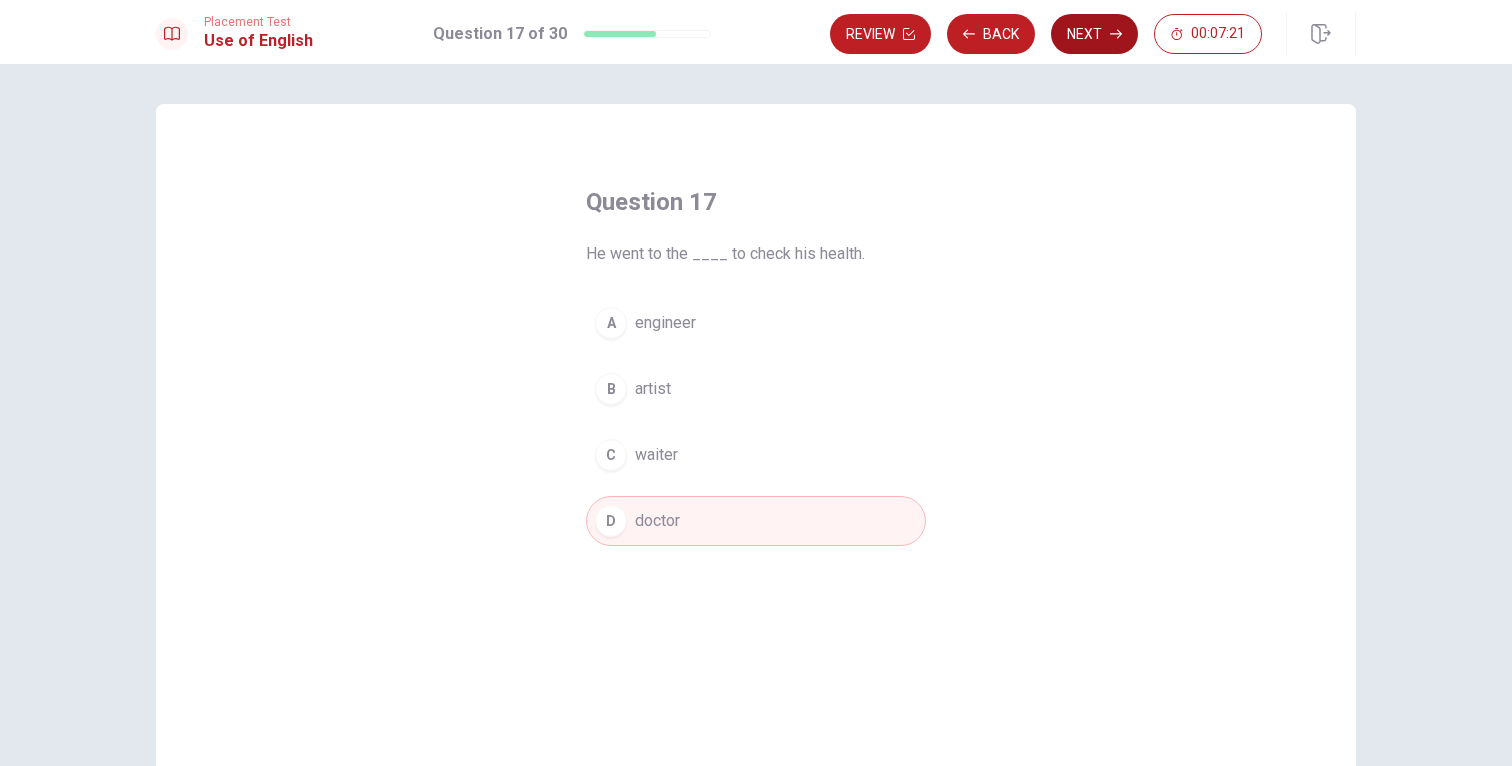 click on "Next" at bounding box center (1094, 34) 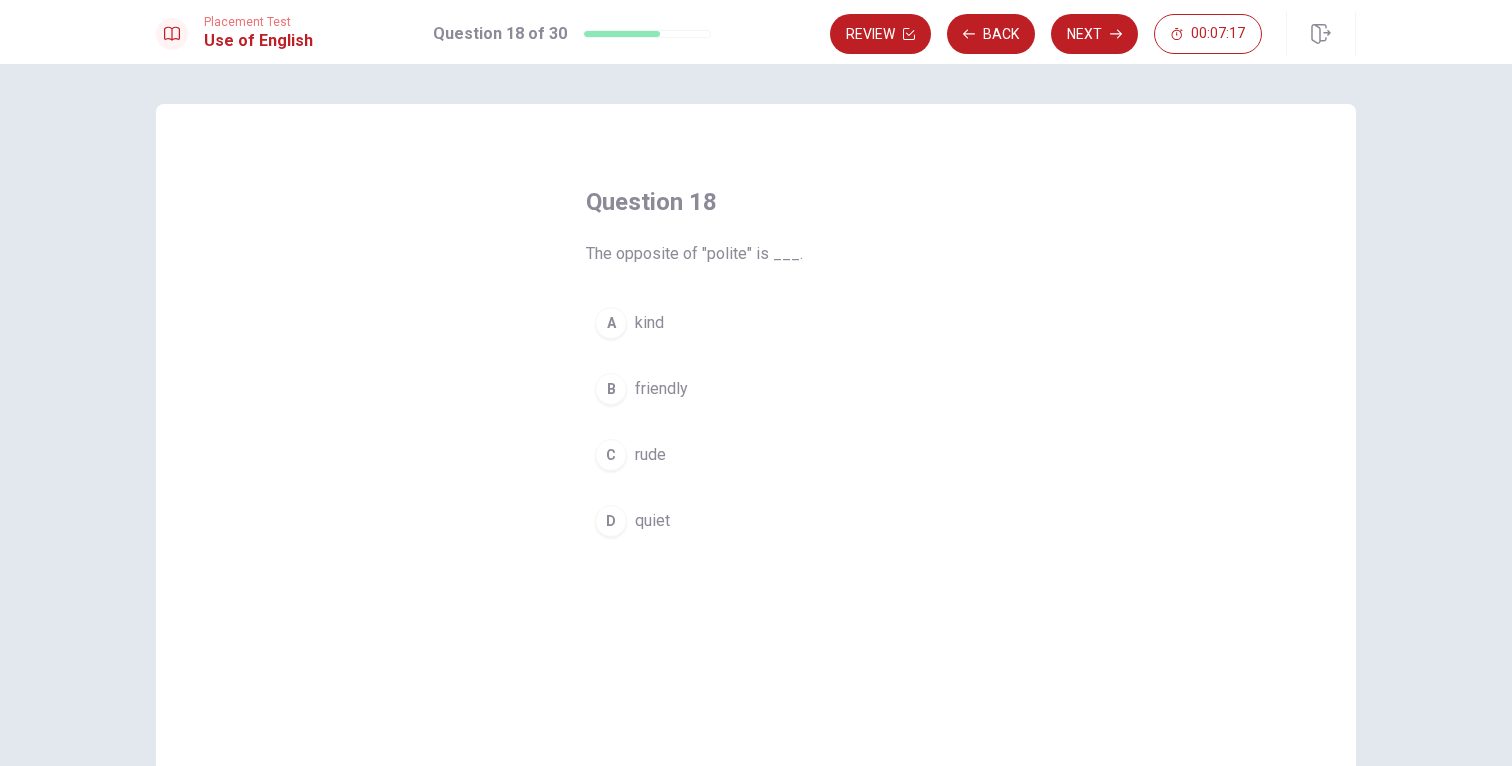click on "C" at bounding box center [611, 455] 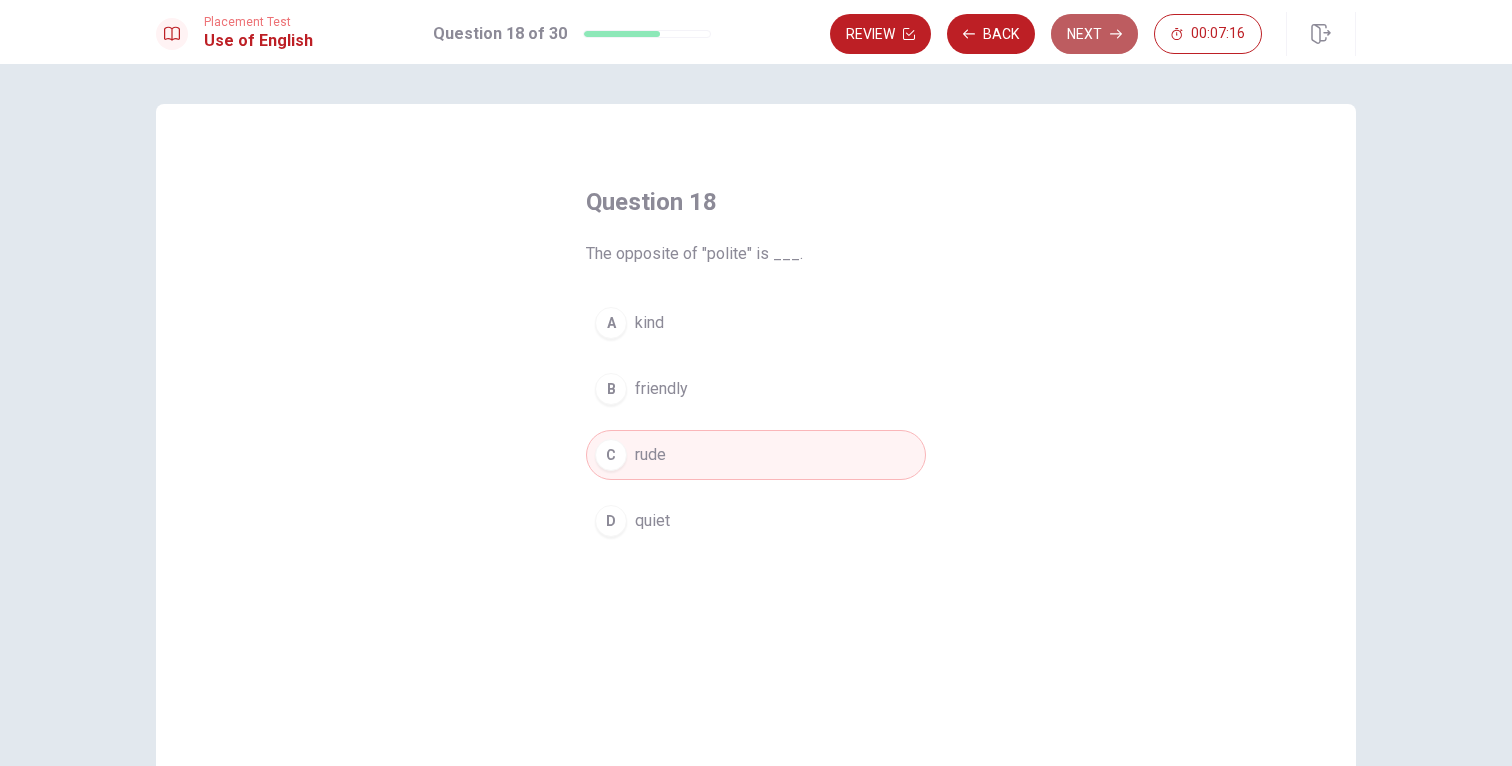 click on "Next" at bounding box center [1094, 34] 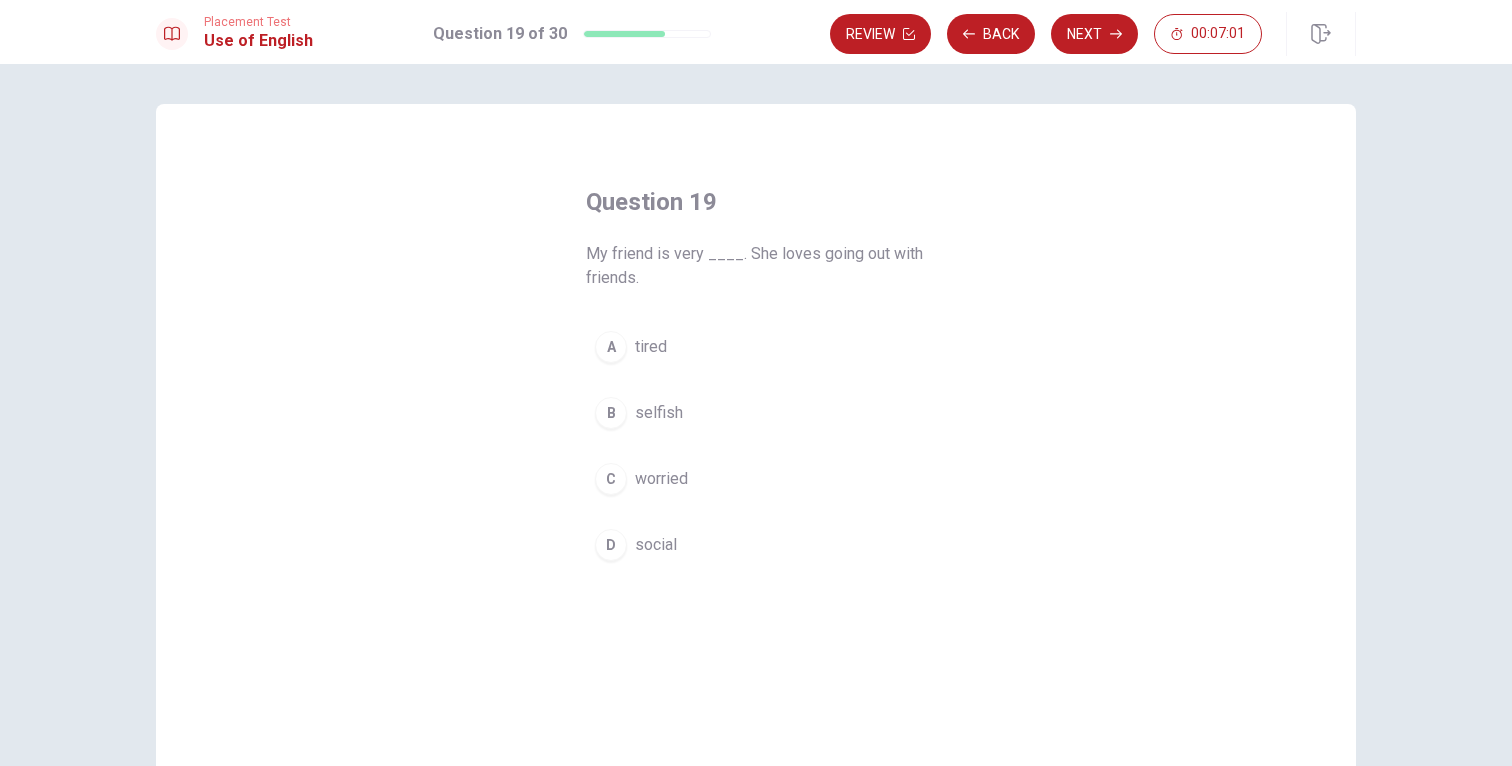 click on "D" at bounding box center [611, 545] 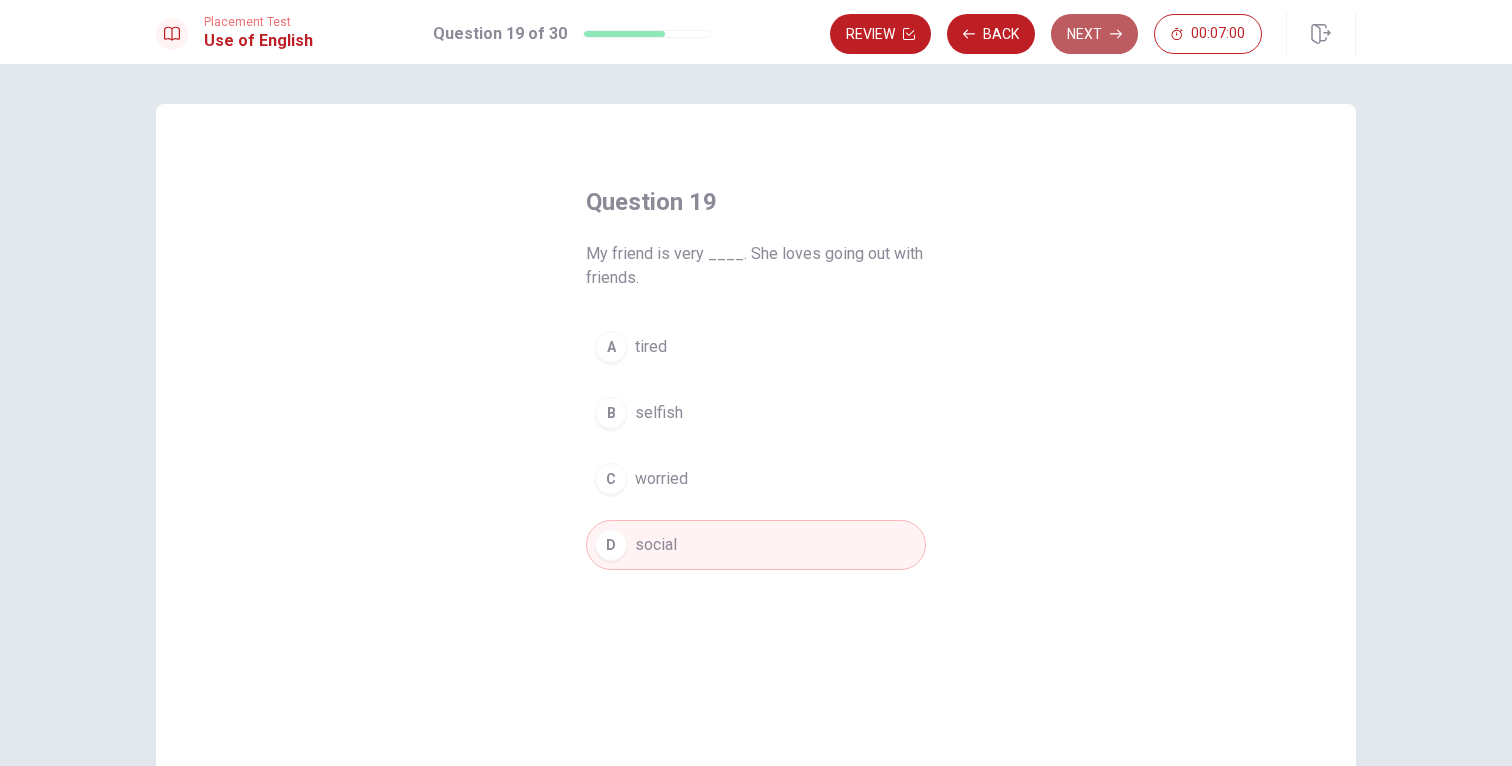 click on "Next" at bounding box center (1094, 34) 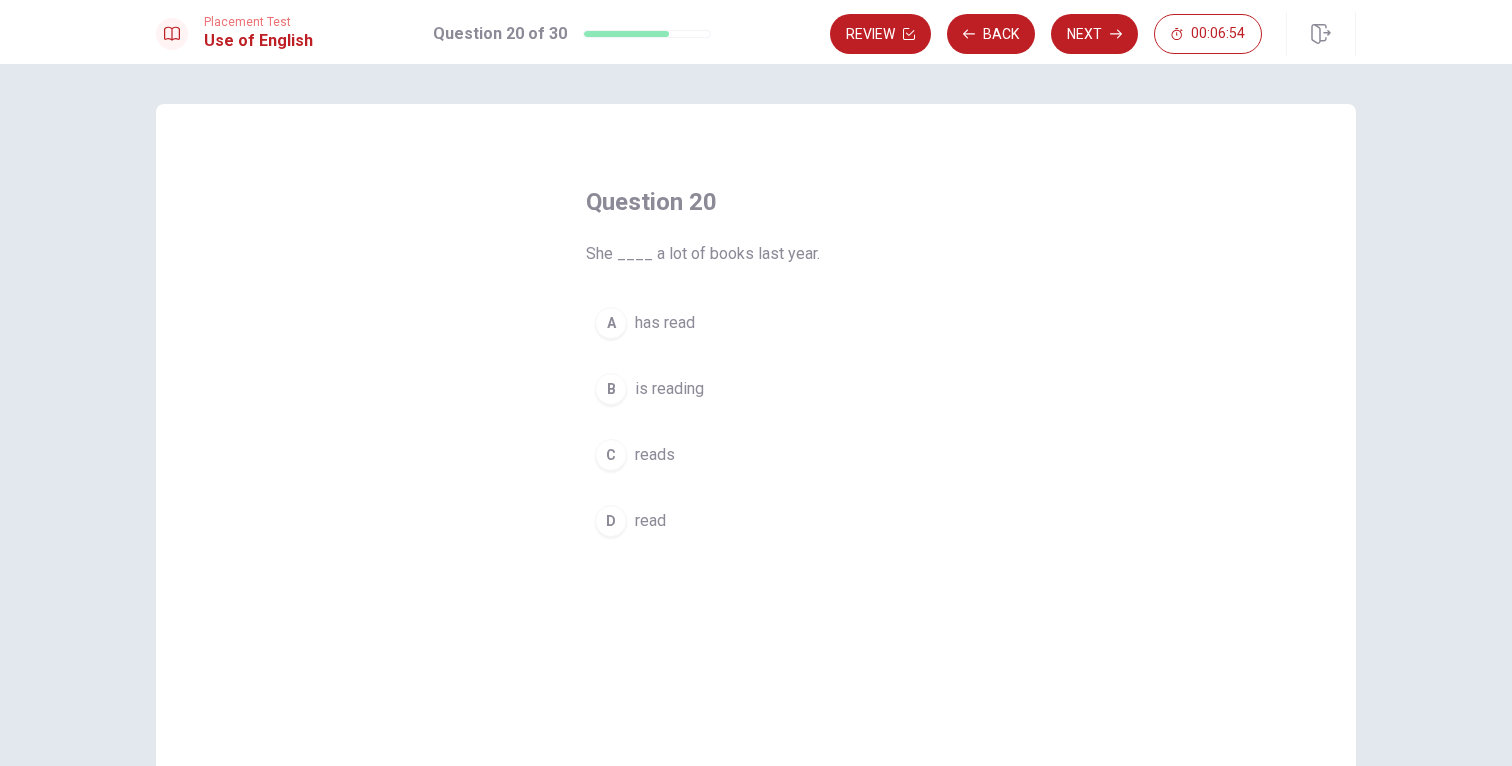 click on "D" at bounding box center [611, 521] 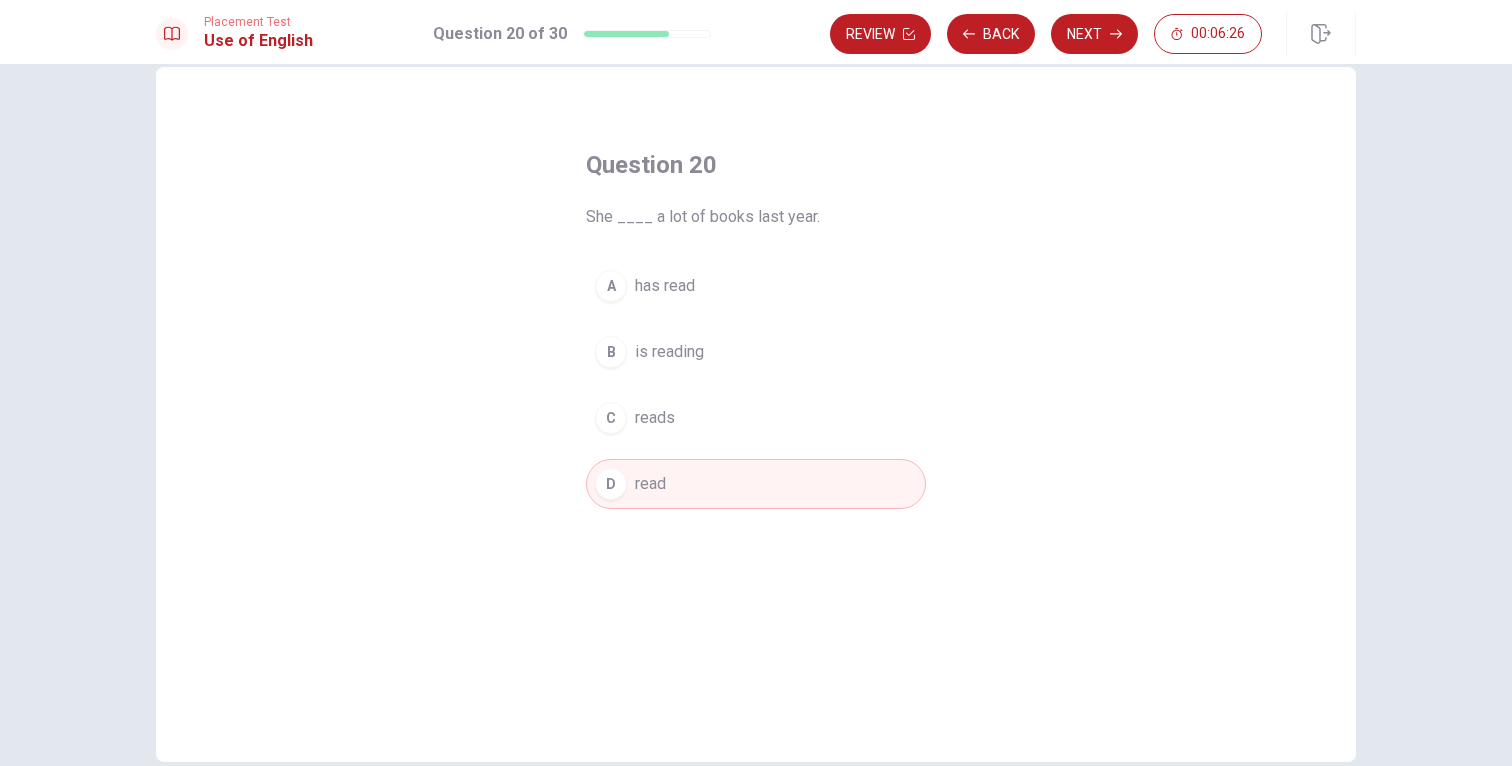 scroll, scrollTop: 48, scrollLeft: 0, axis: vertical 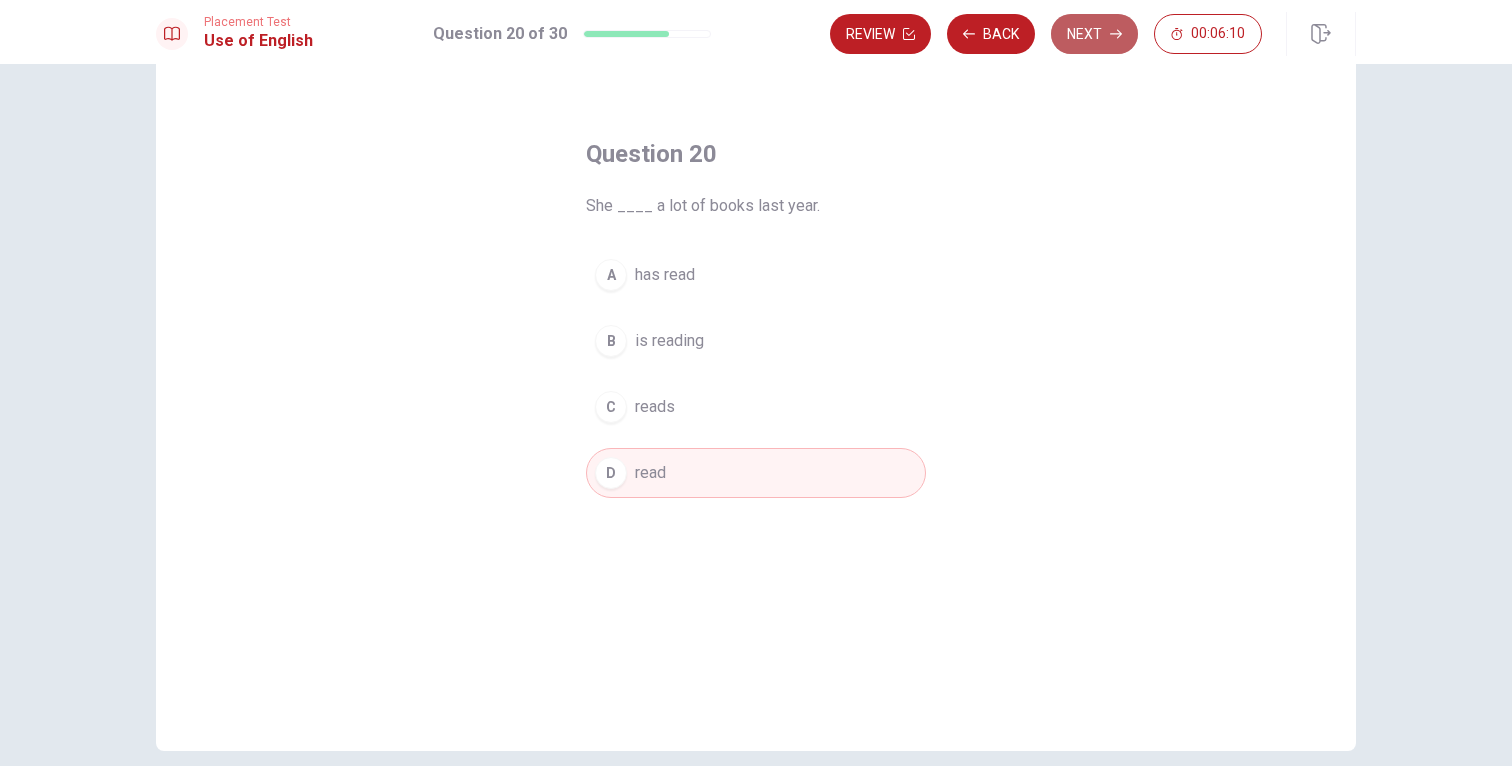 click on "Next" at bounding box center [1094, 34] 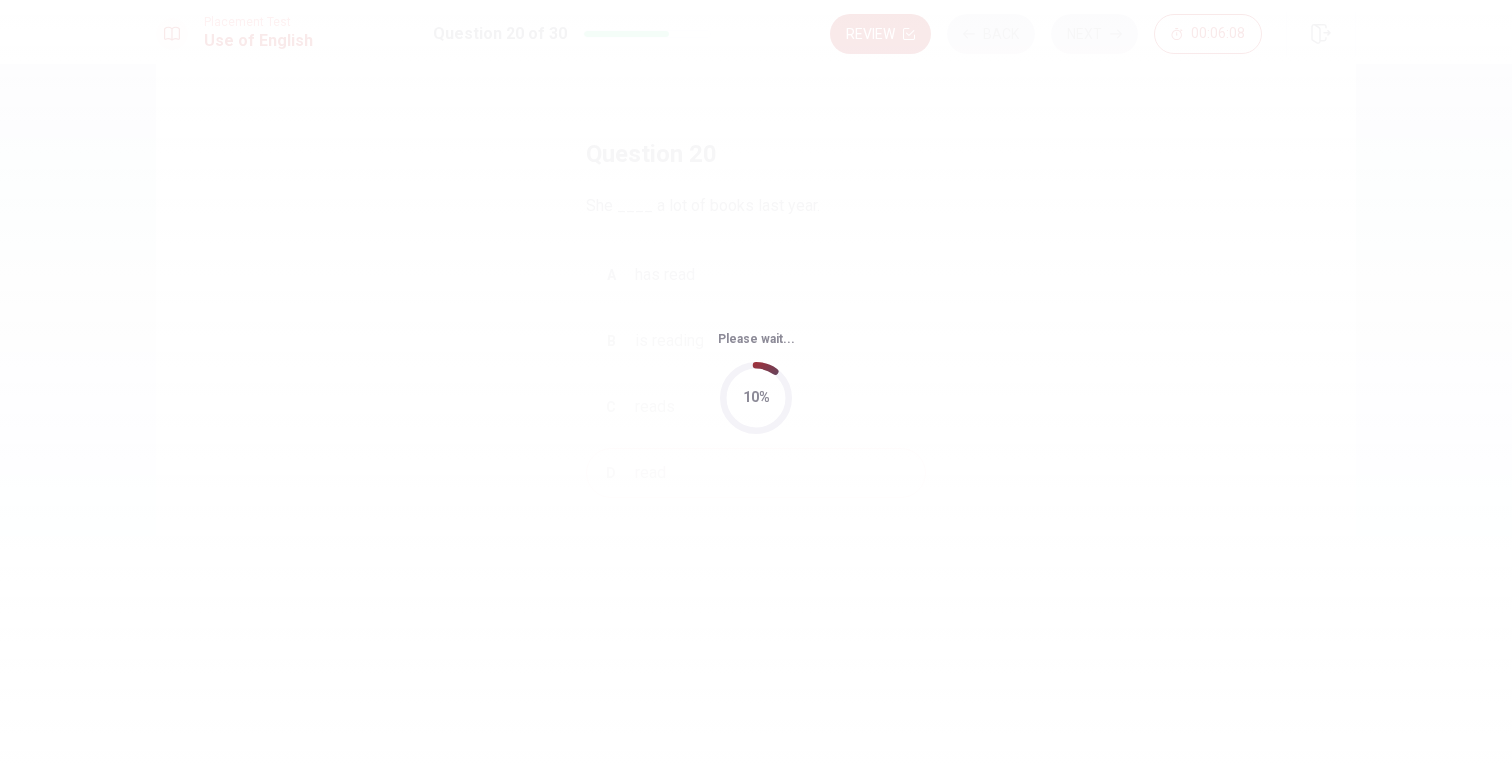 scroll, scrollTop: 0, scrollLeft: 0, axis: both 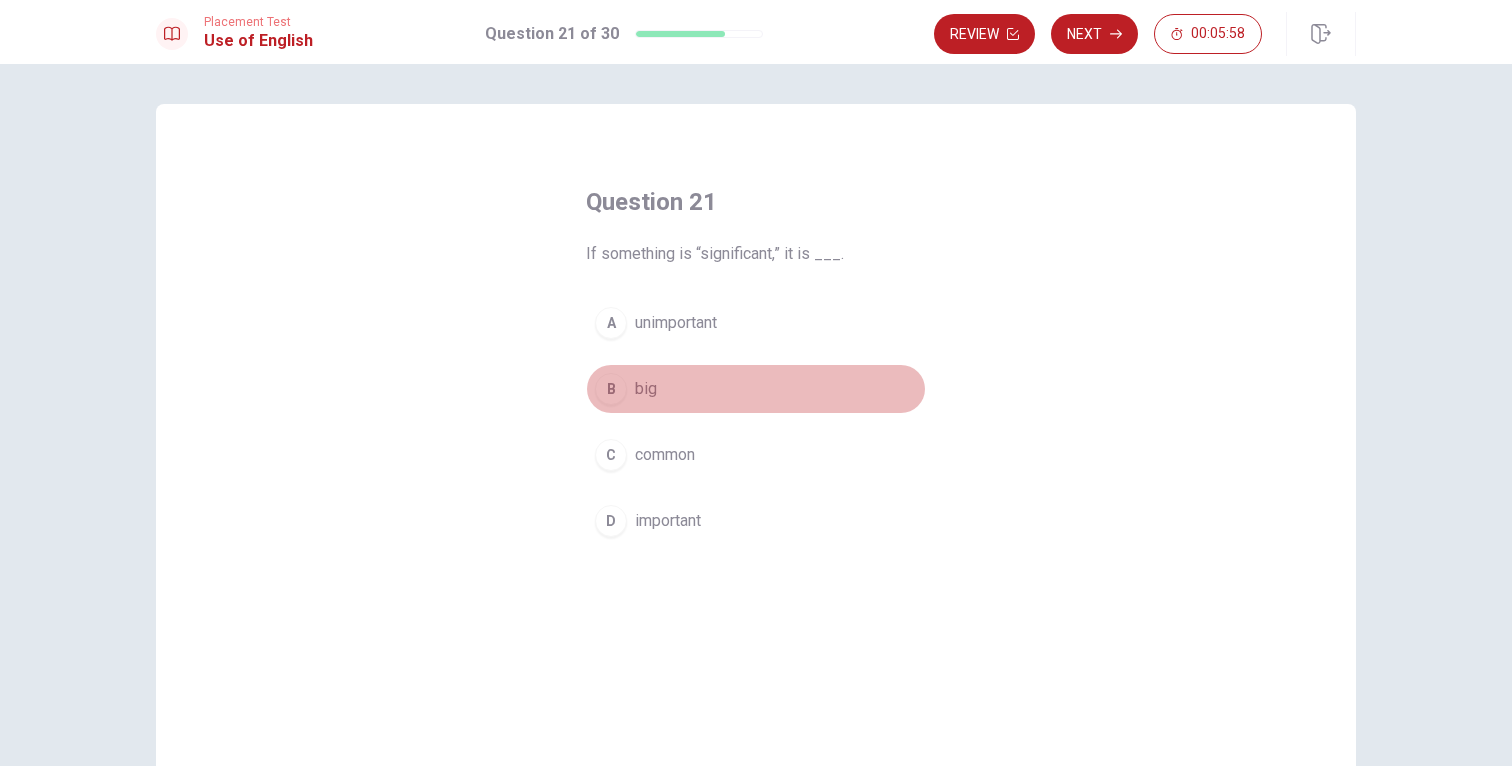 click on "B" at bounding box center [611, 389] 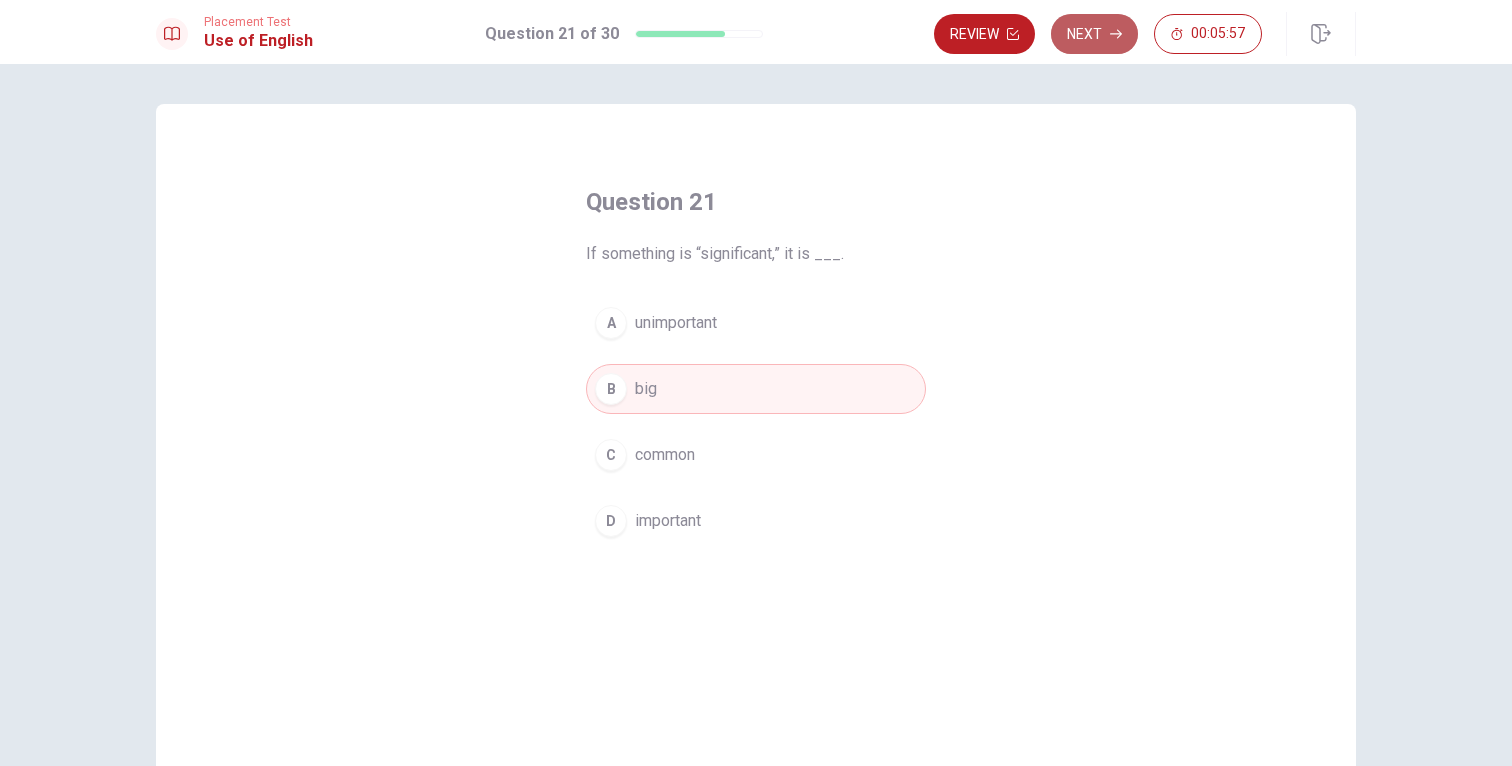 click on "Next" at bounding box center [1094, 34] 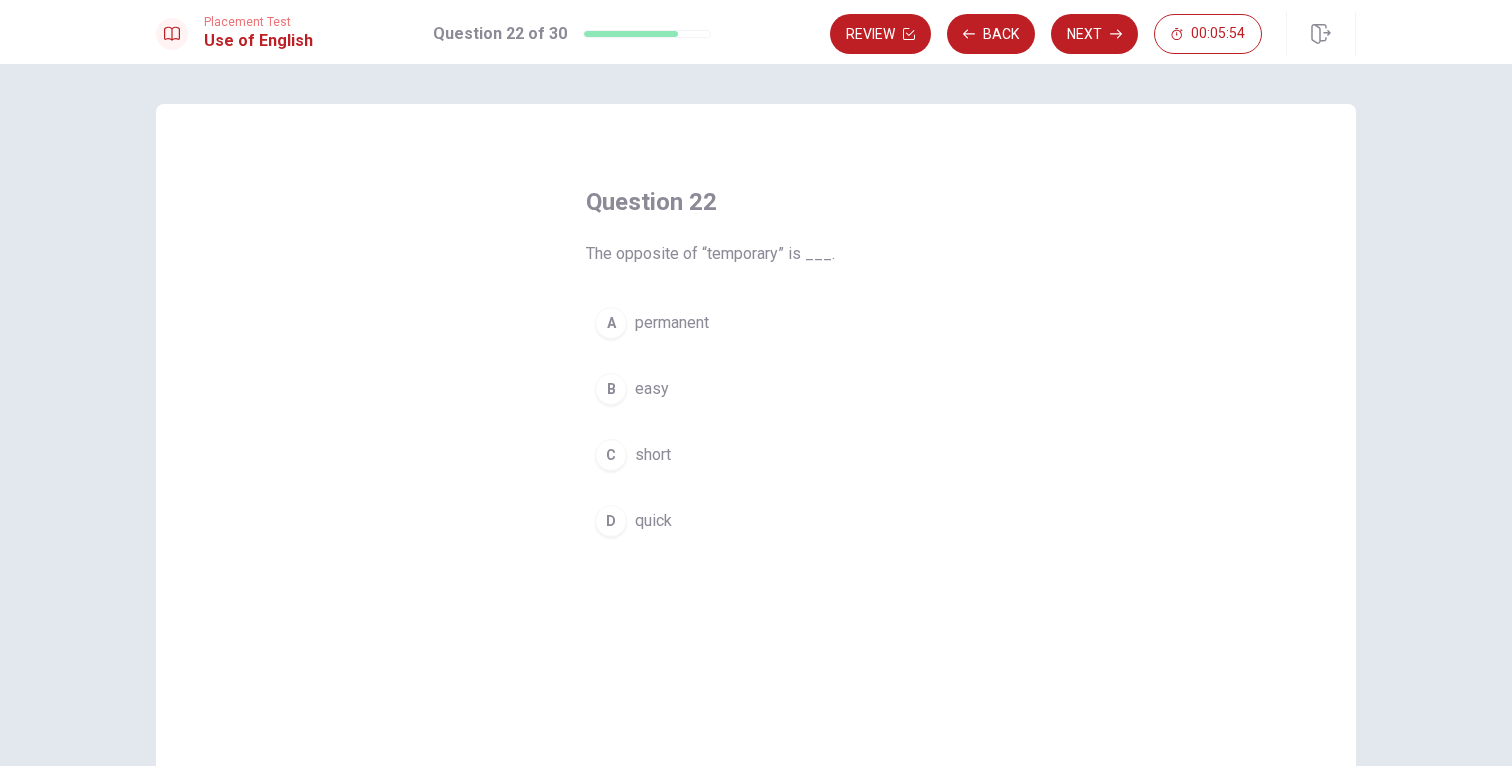 click on "A" at bounding box center [611, 323] 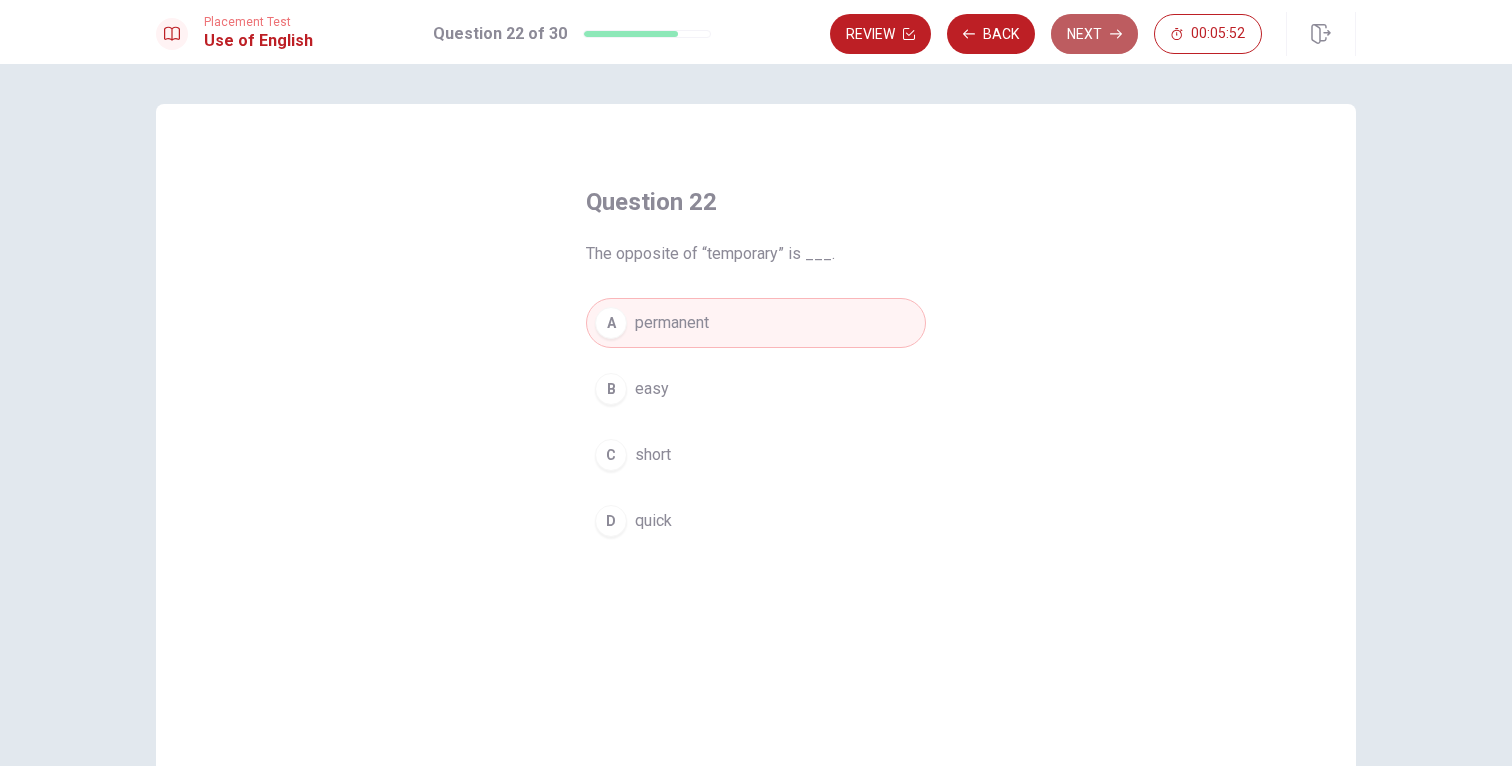 click on "Next" at bounding box center [1094, 34] 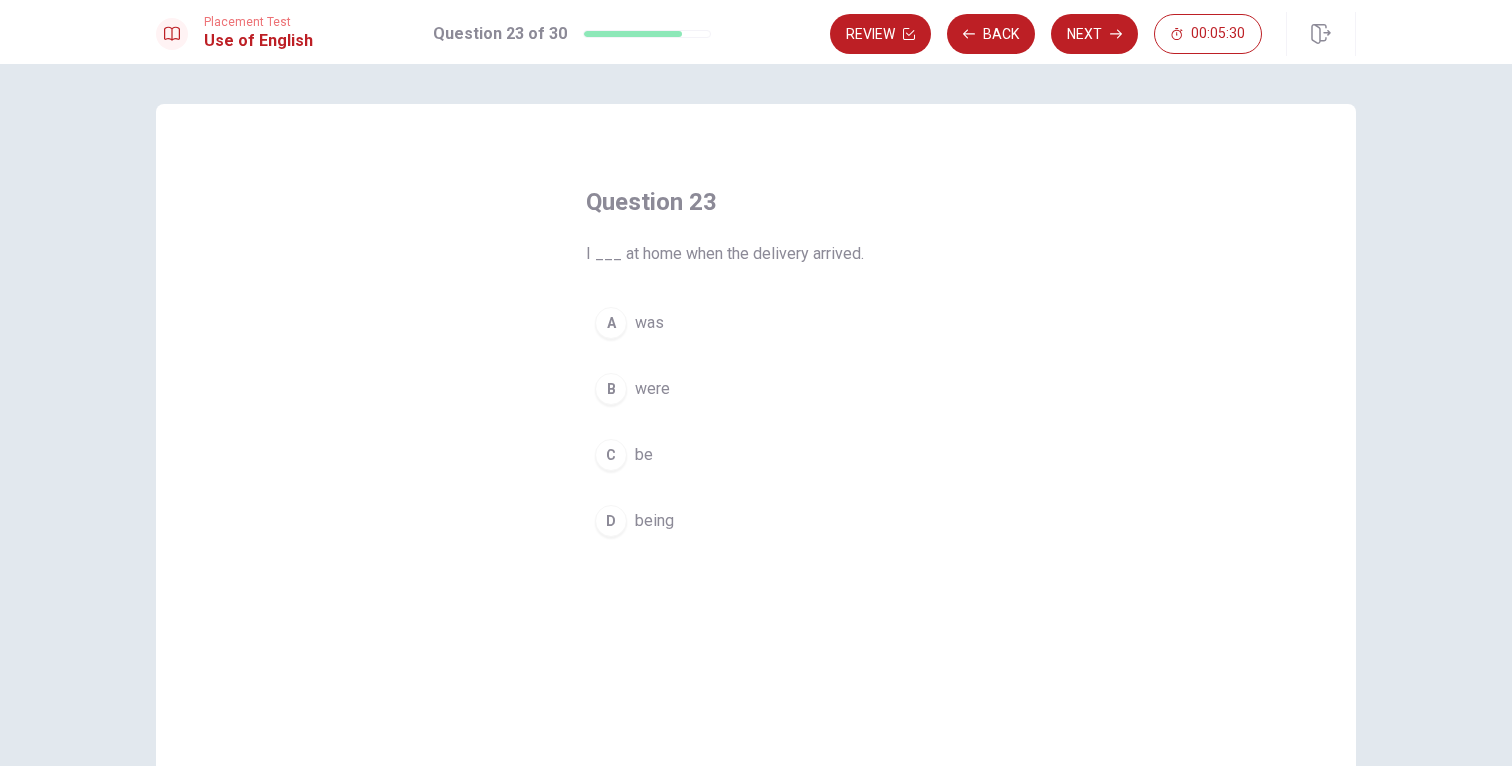 click on "A" at bounding box center [611, 323] 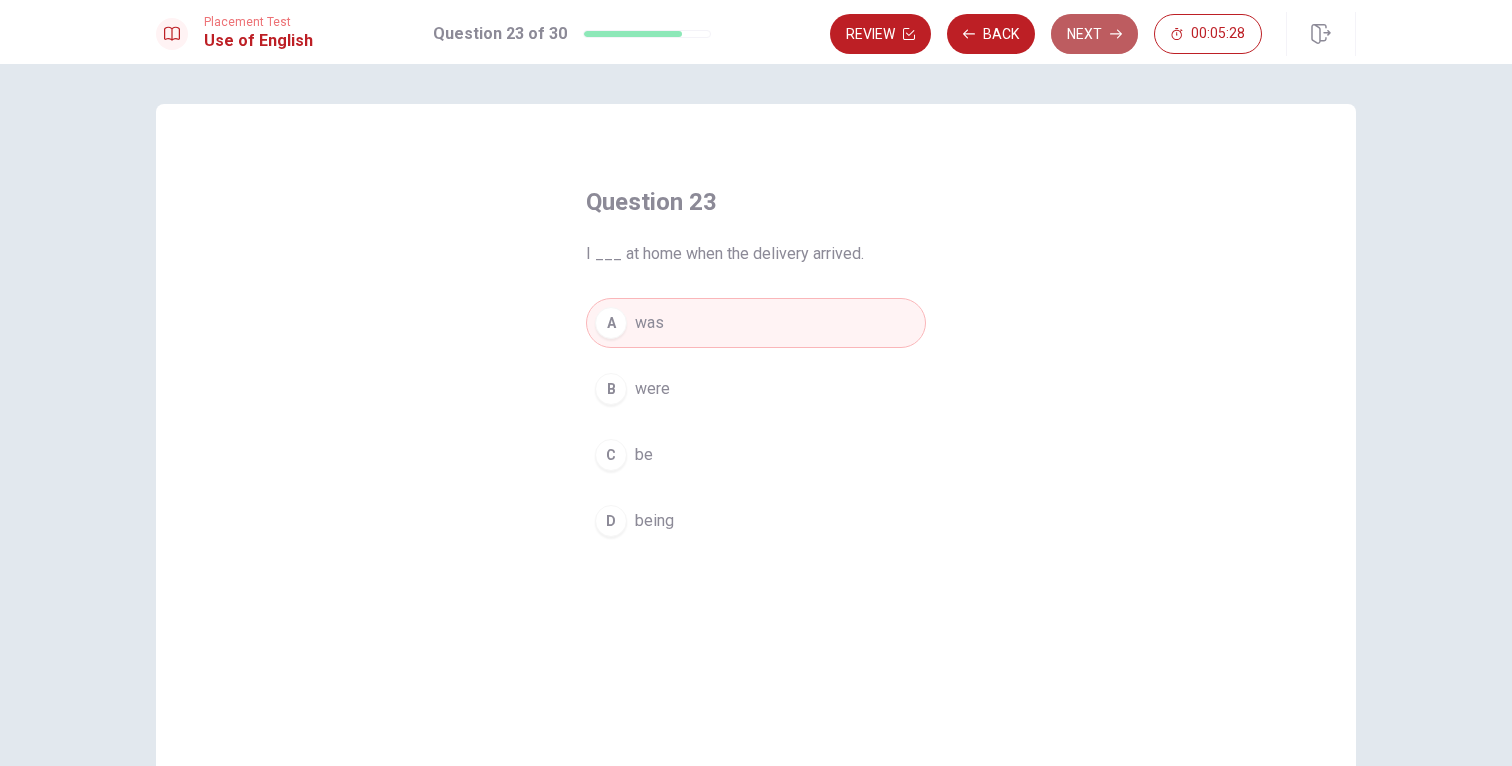 click on "Next" at bounding box center (1094, 34) 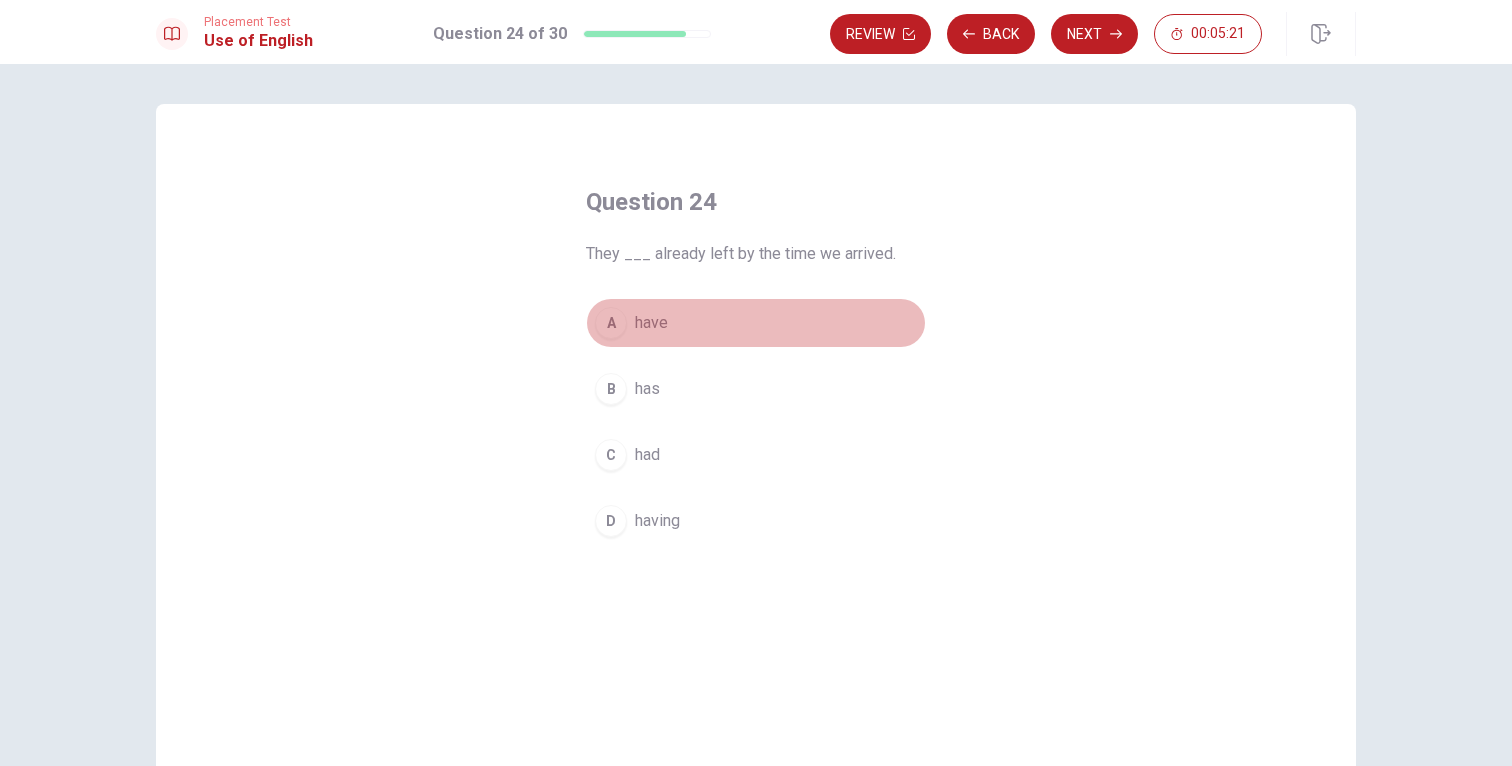 click on "A" at bounding box center [611, 323] 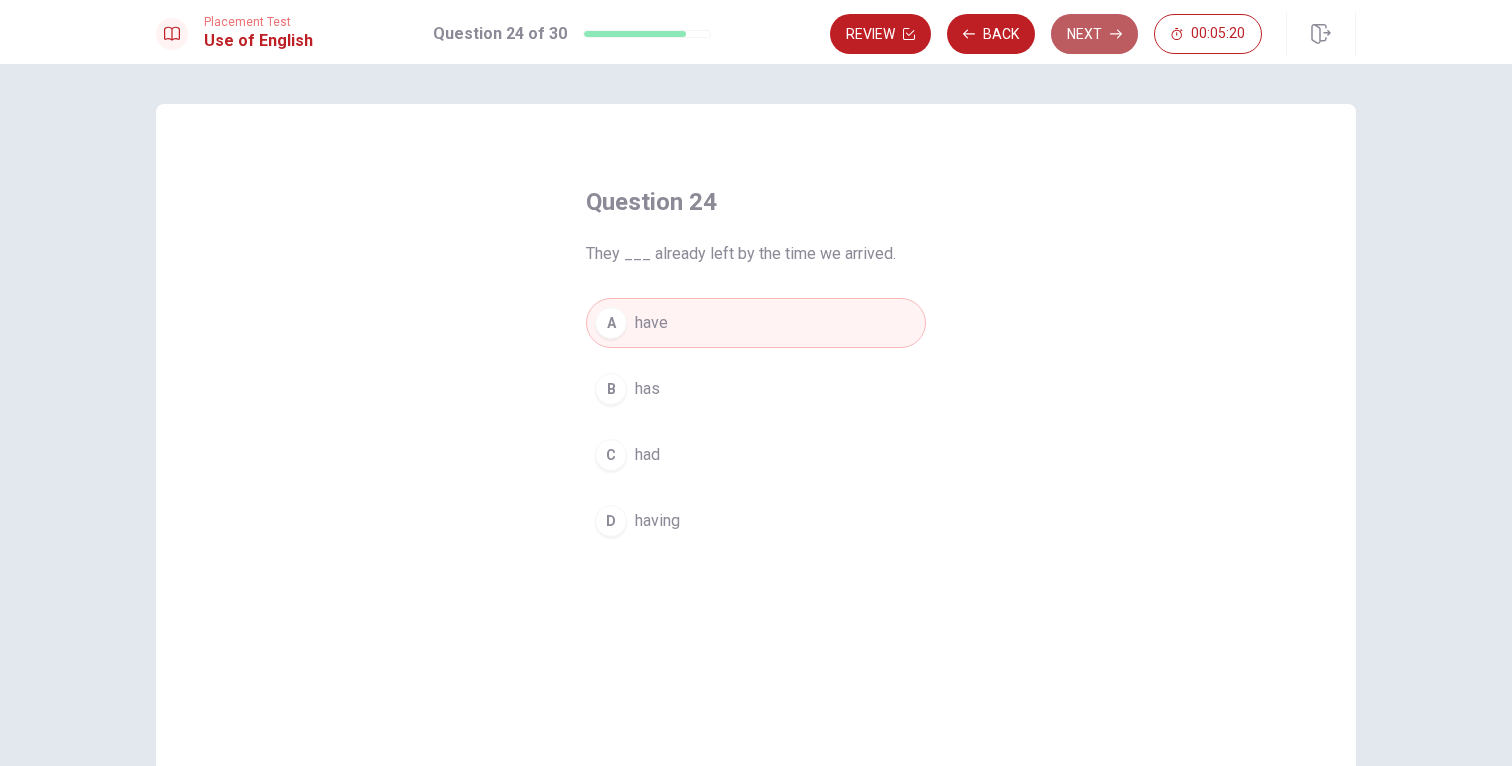 click on "Next" at bounding box center [1094, 34] 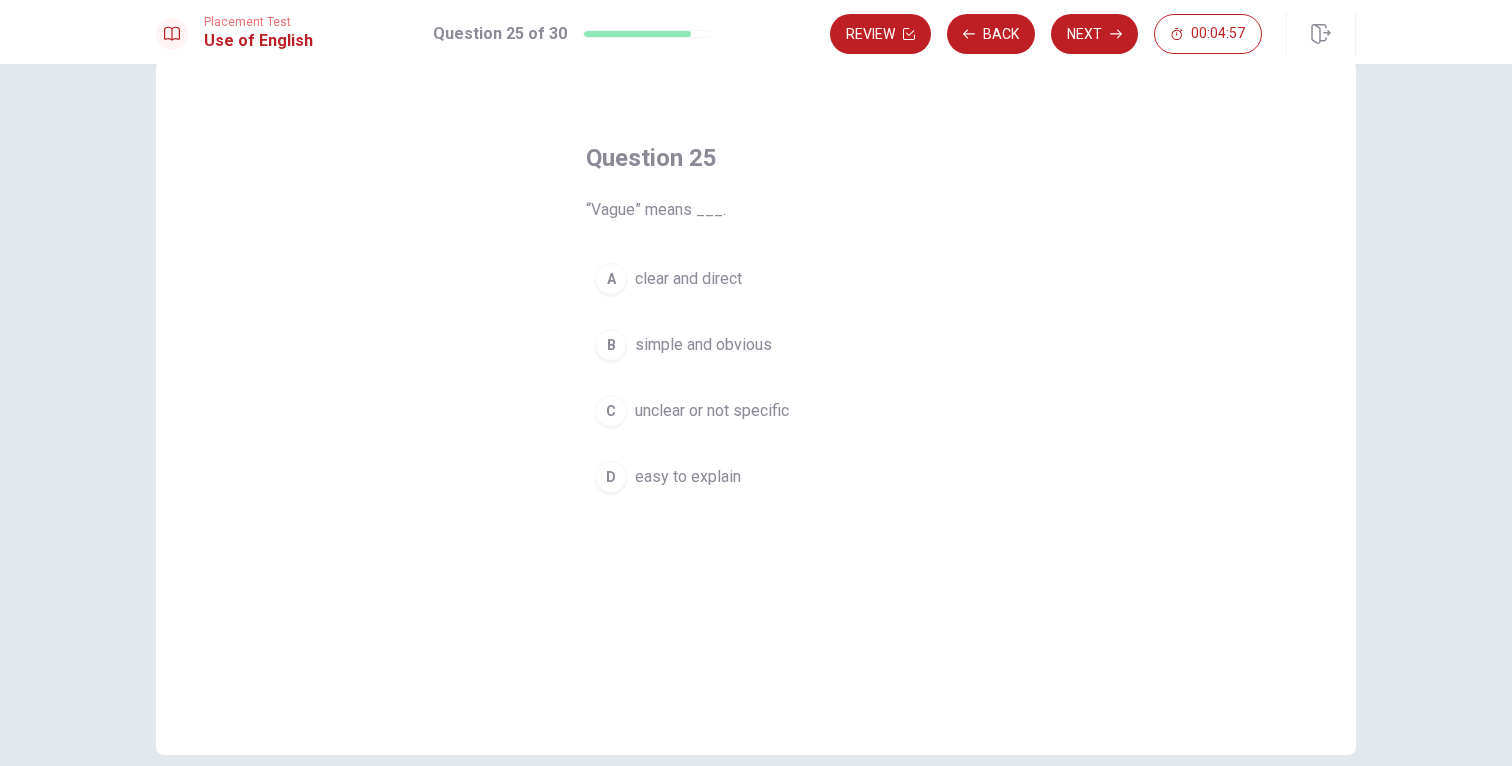 scroll, scrollTop: 39, scrollLeft: 0, axis: vertical 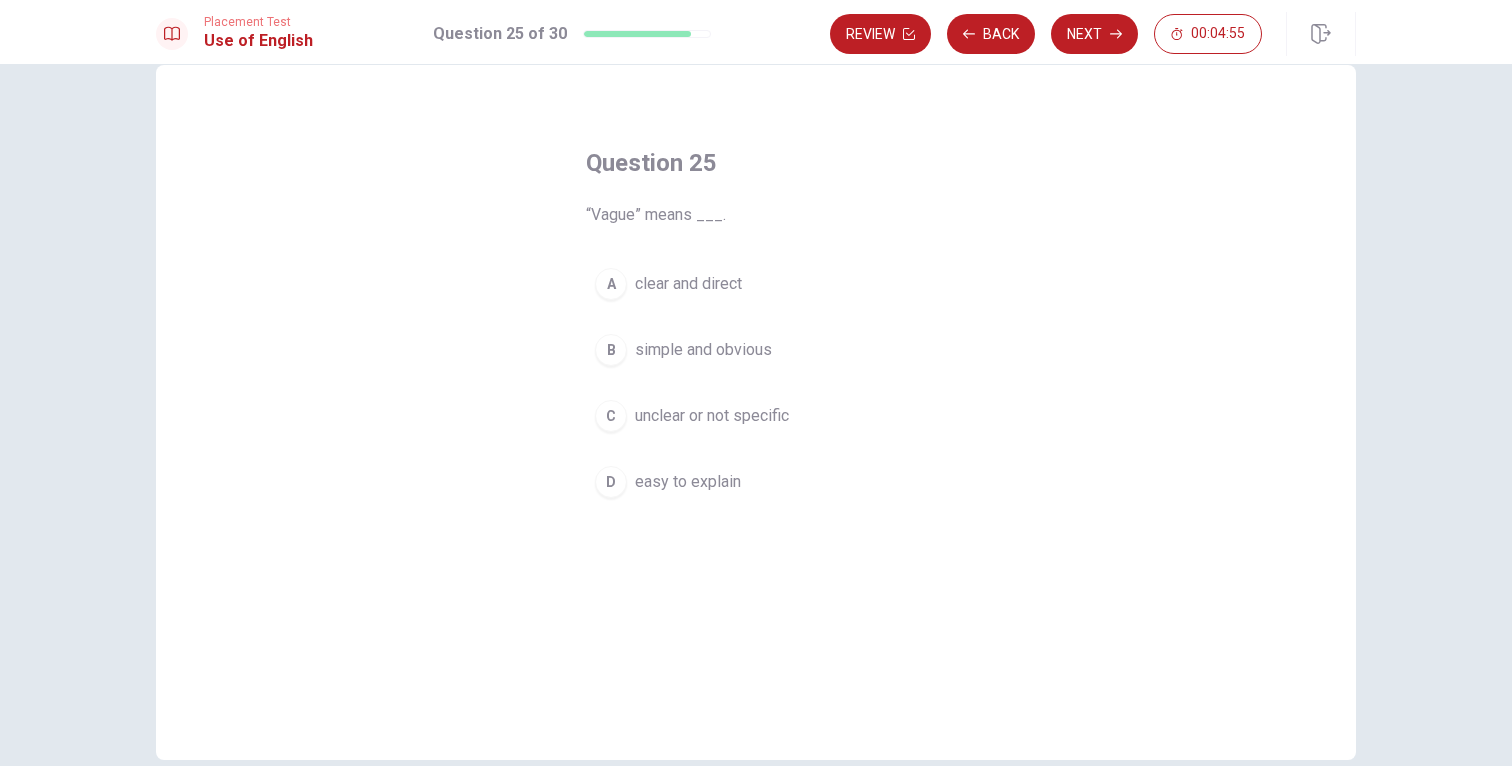 click on "C" at bounding box center [611, 416] 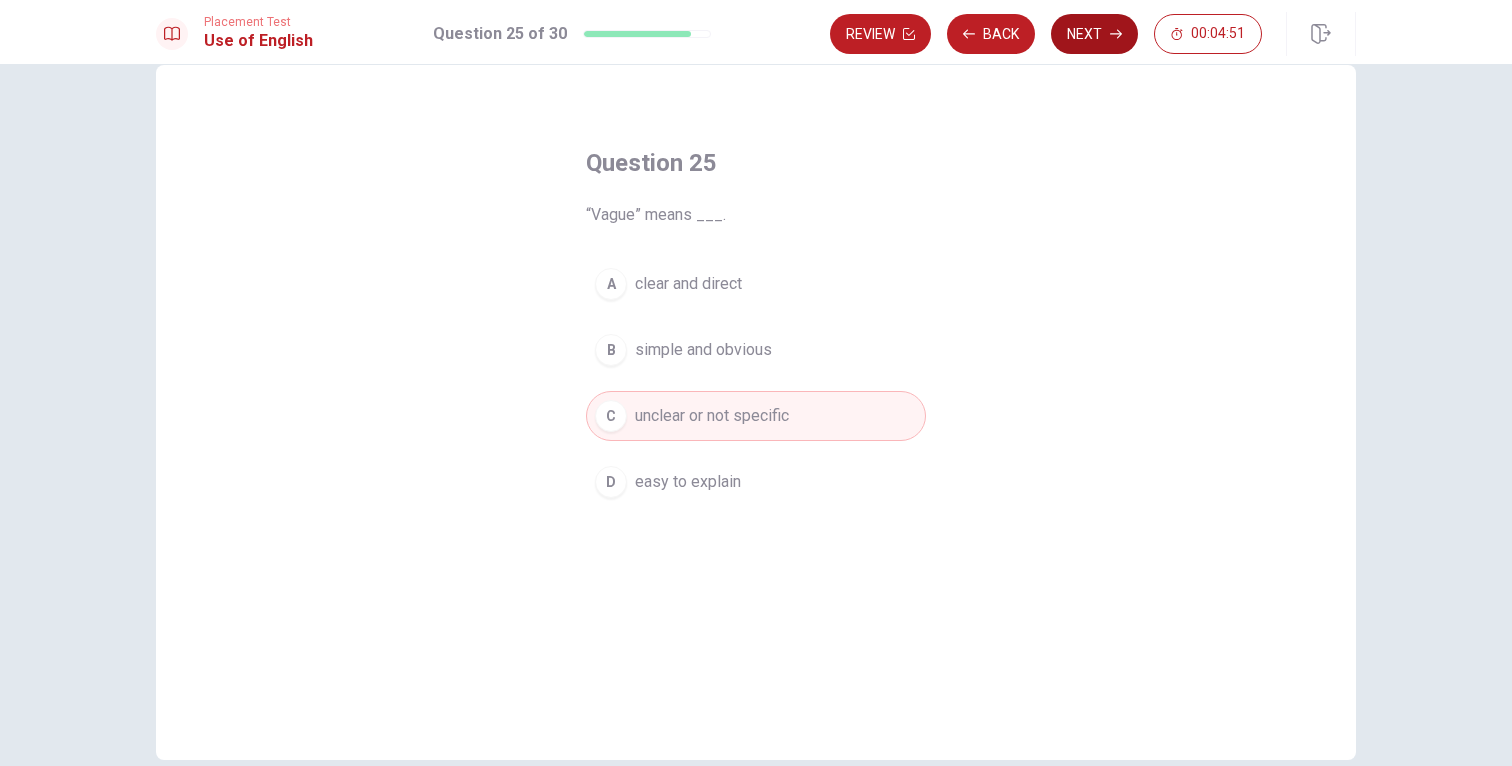 click on "Next" at bounding box center (1094, 34) 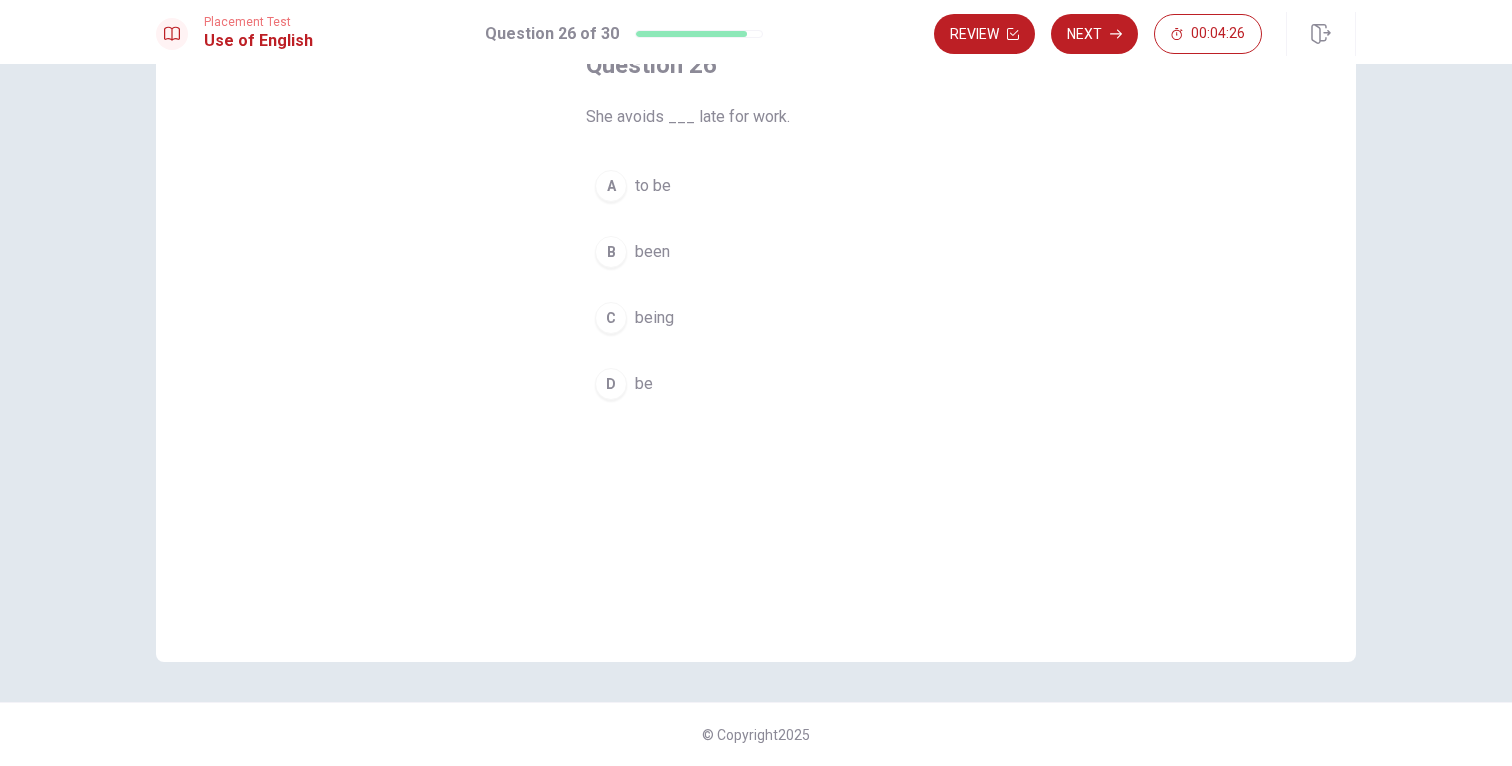 scroll, scrollTop: 137, scrollLeft: 0, axis: vertical 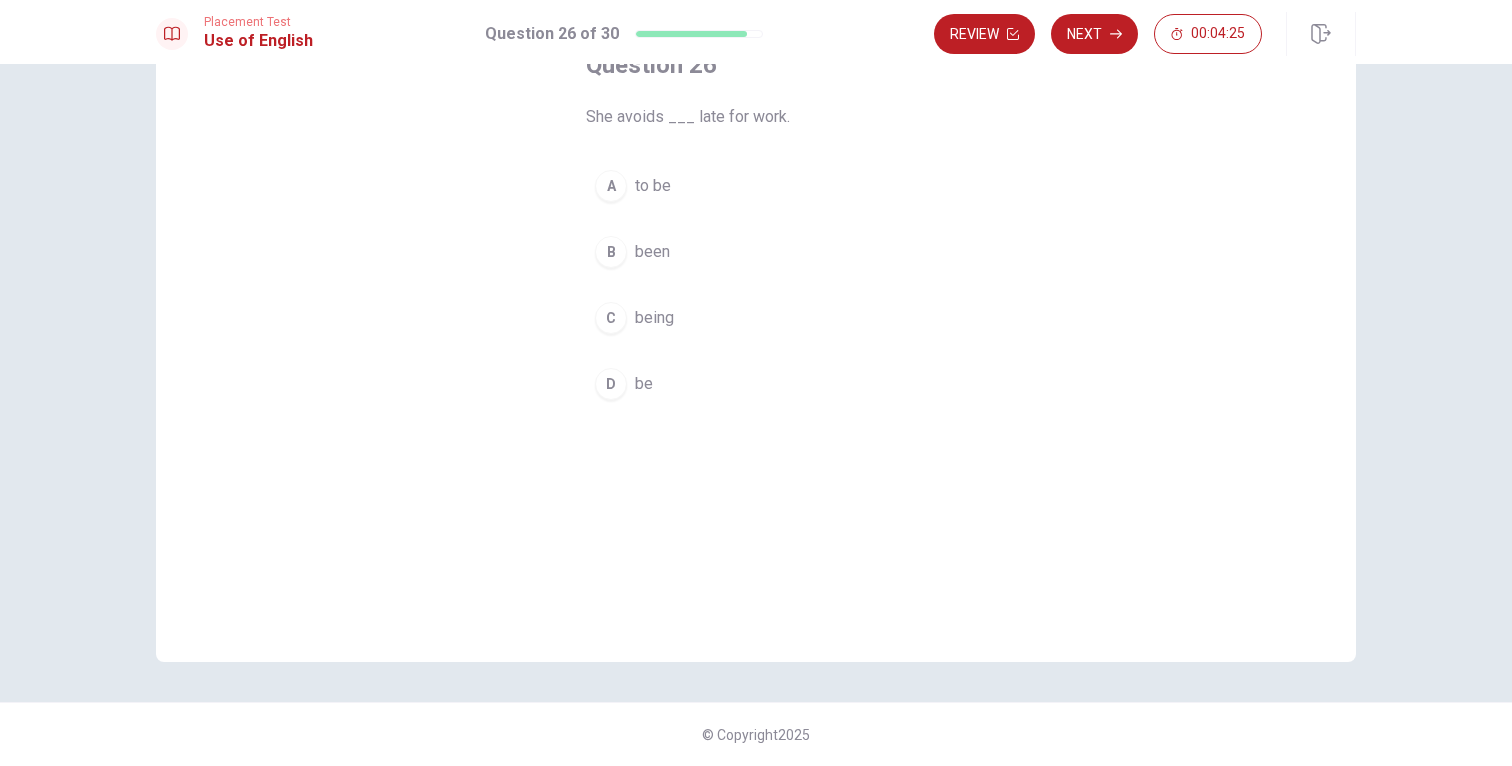 click on "C" at bounding box center [611, 318] 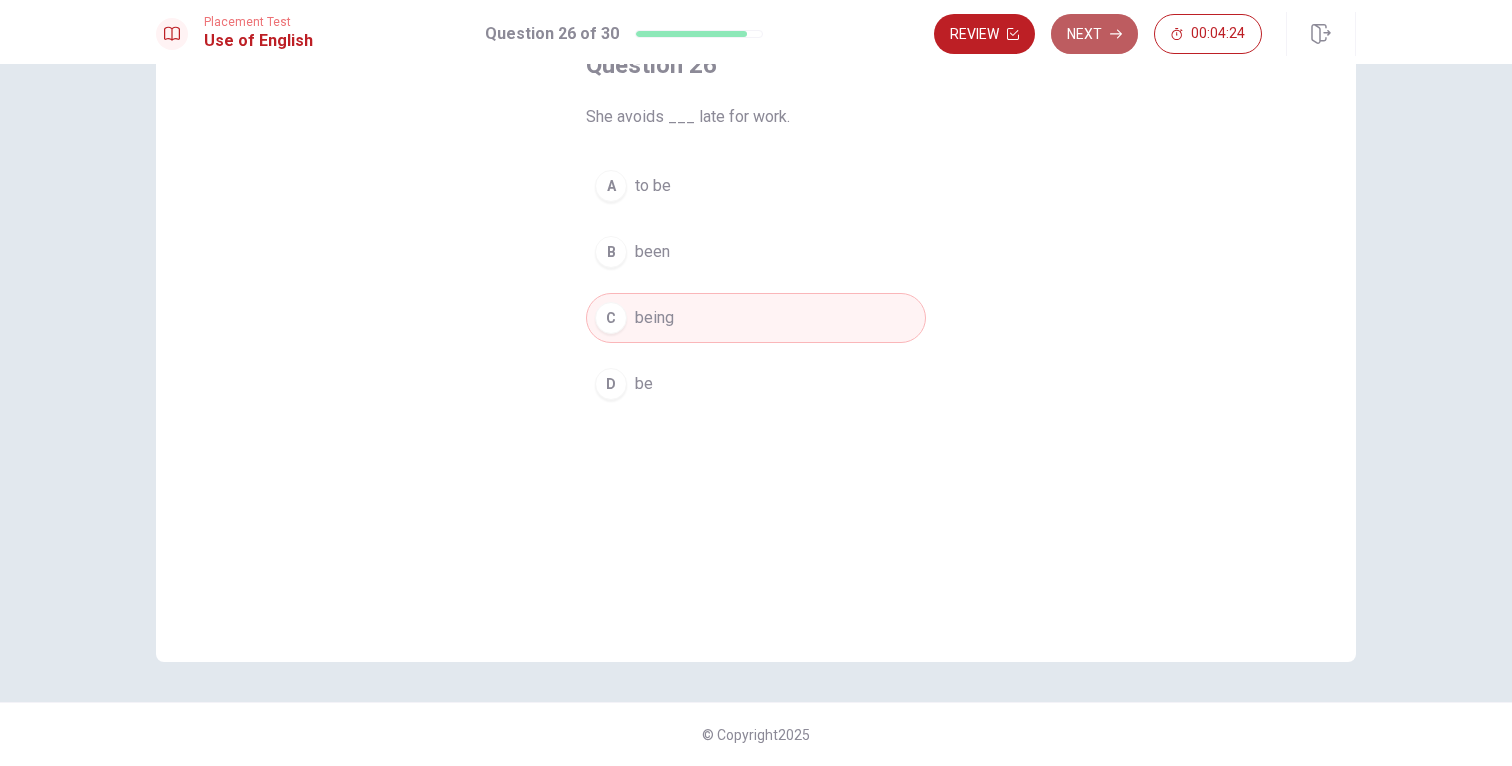 click on "Next" at bounding box center (1094, 34) 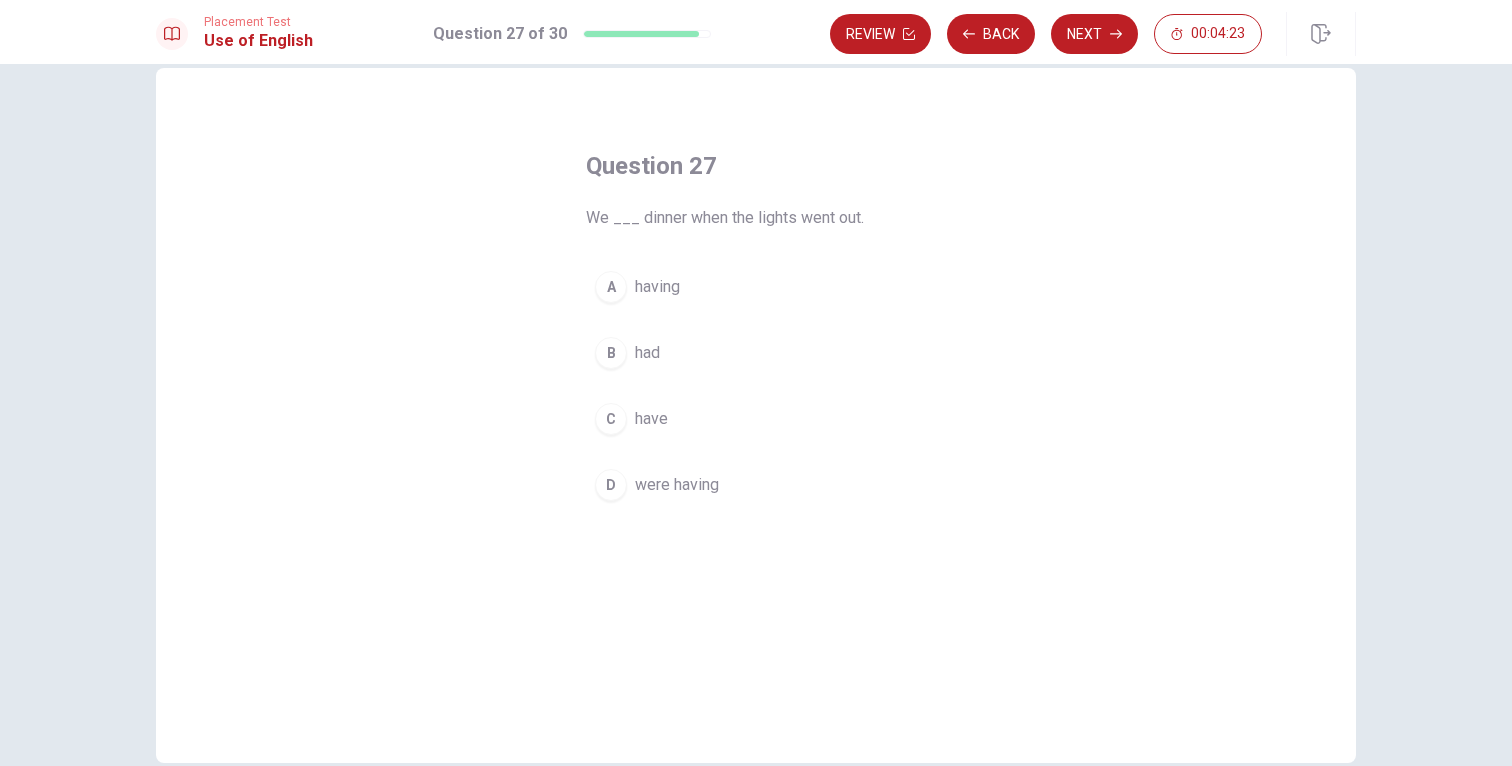 scroll, scrollTop: 15, scrollLeft: 0, axis: vertical 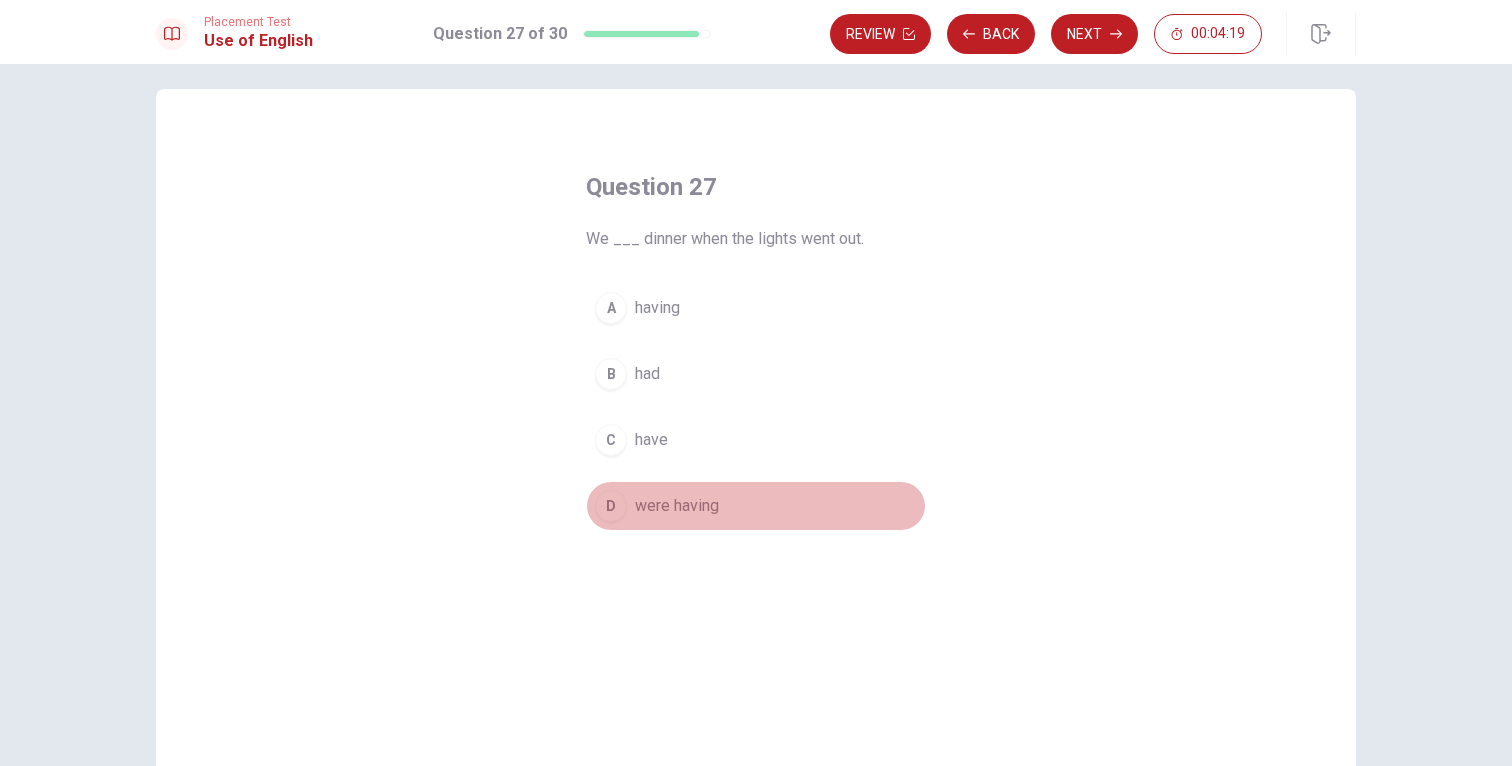 click on "D" at bounding box center (611, 506) 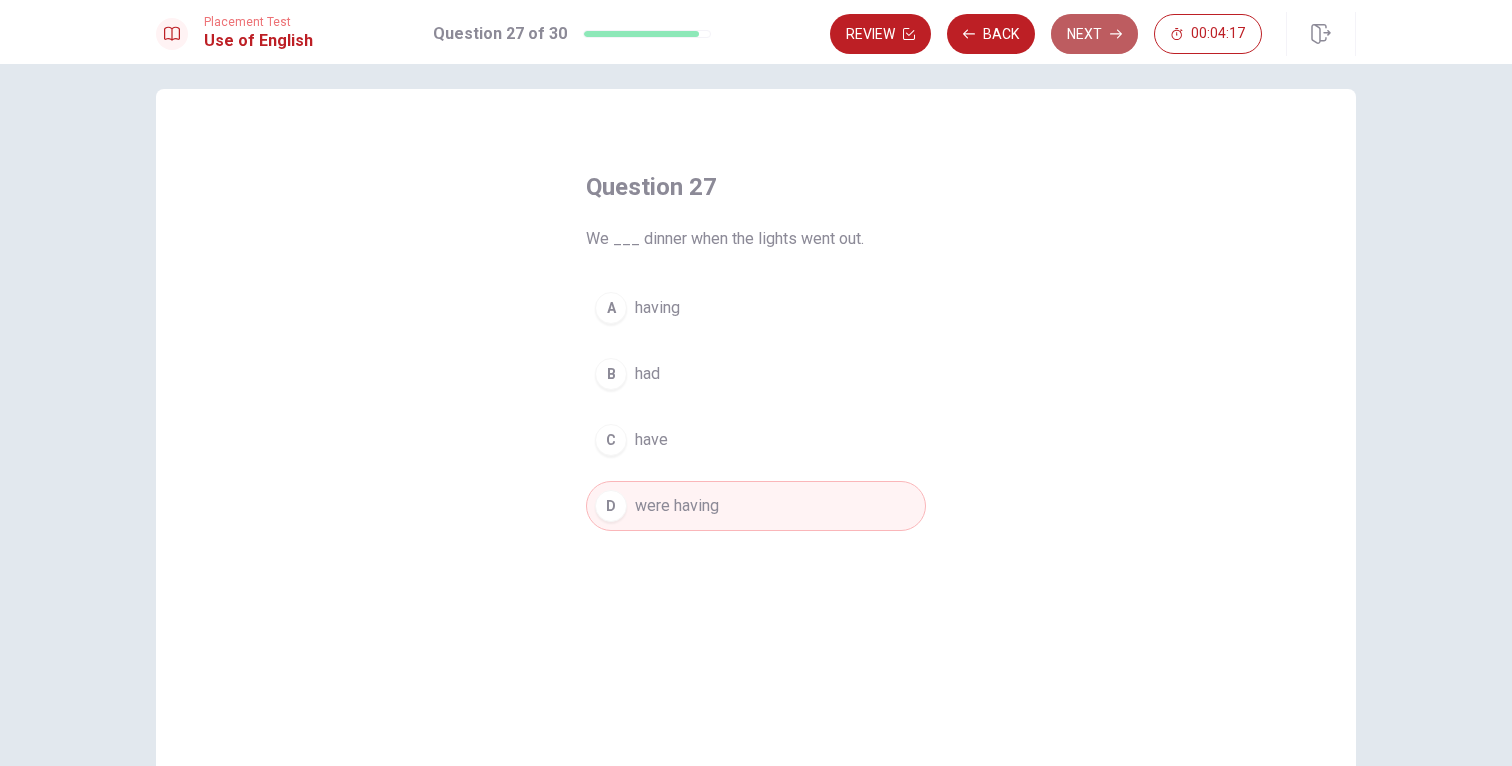 click on "Next" at bounding box center [1094, 34] 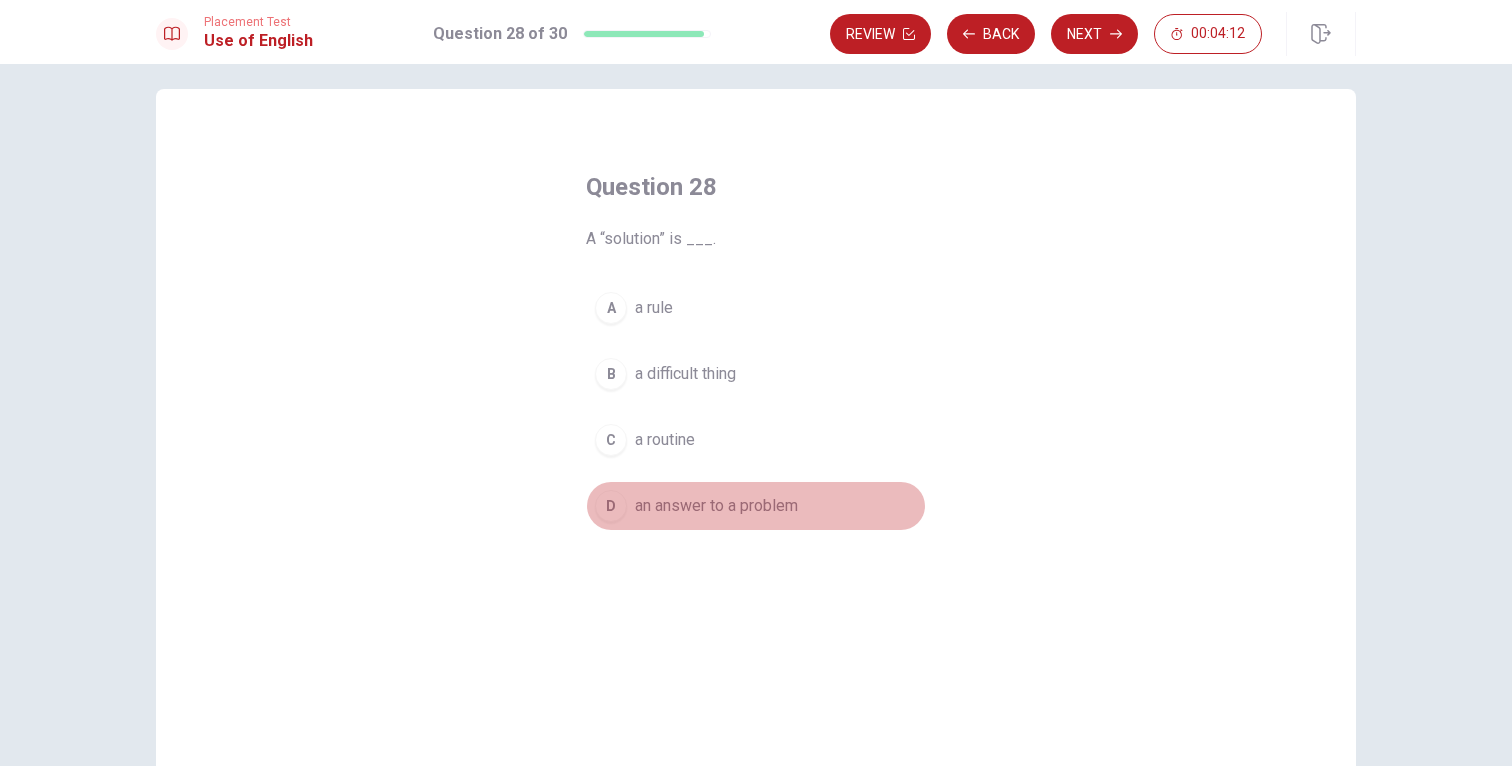click on "D" at bounding box center [611, 506] 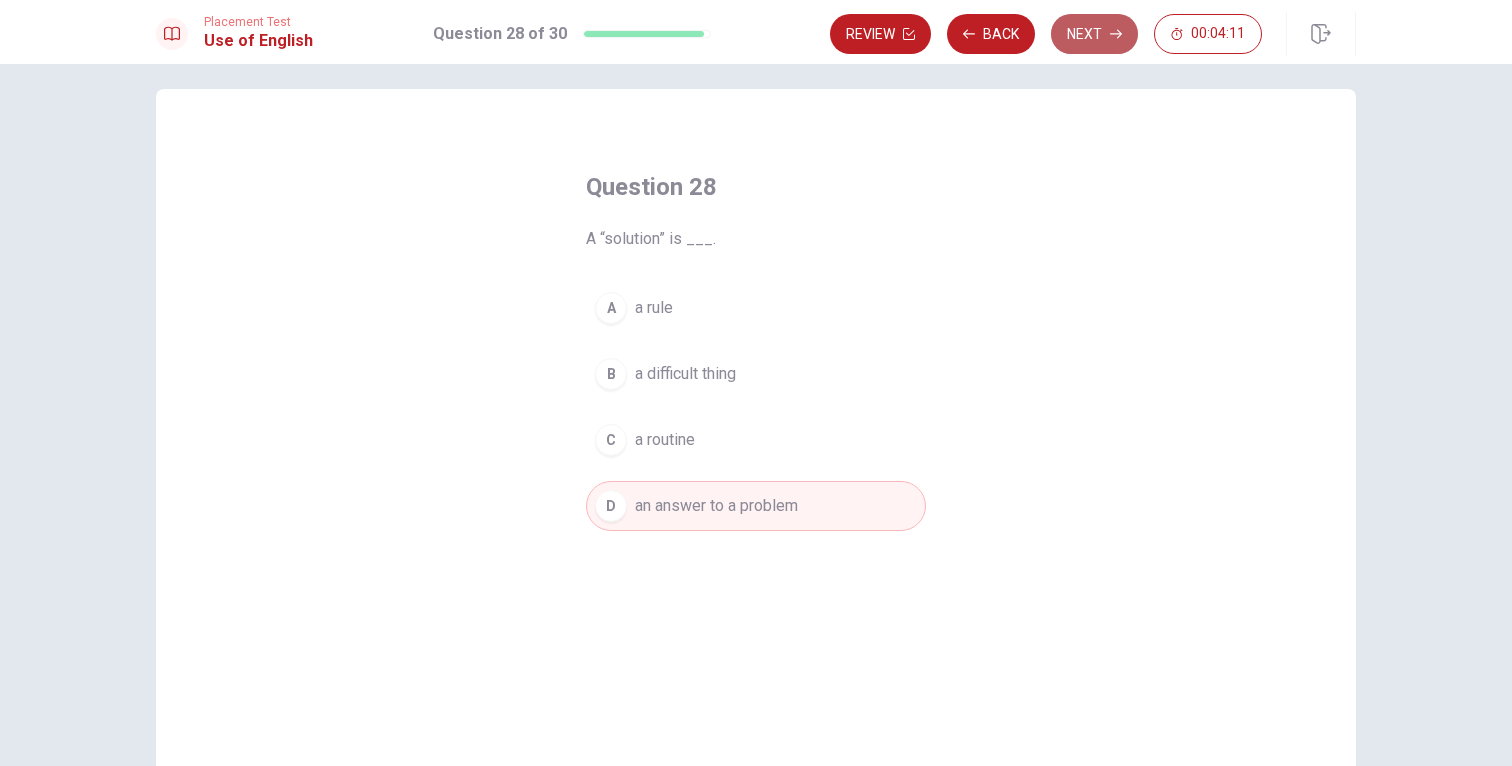 click on "Next" at bounding box center (1094, 34) 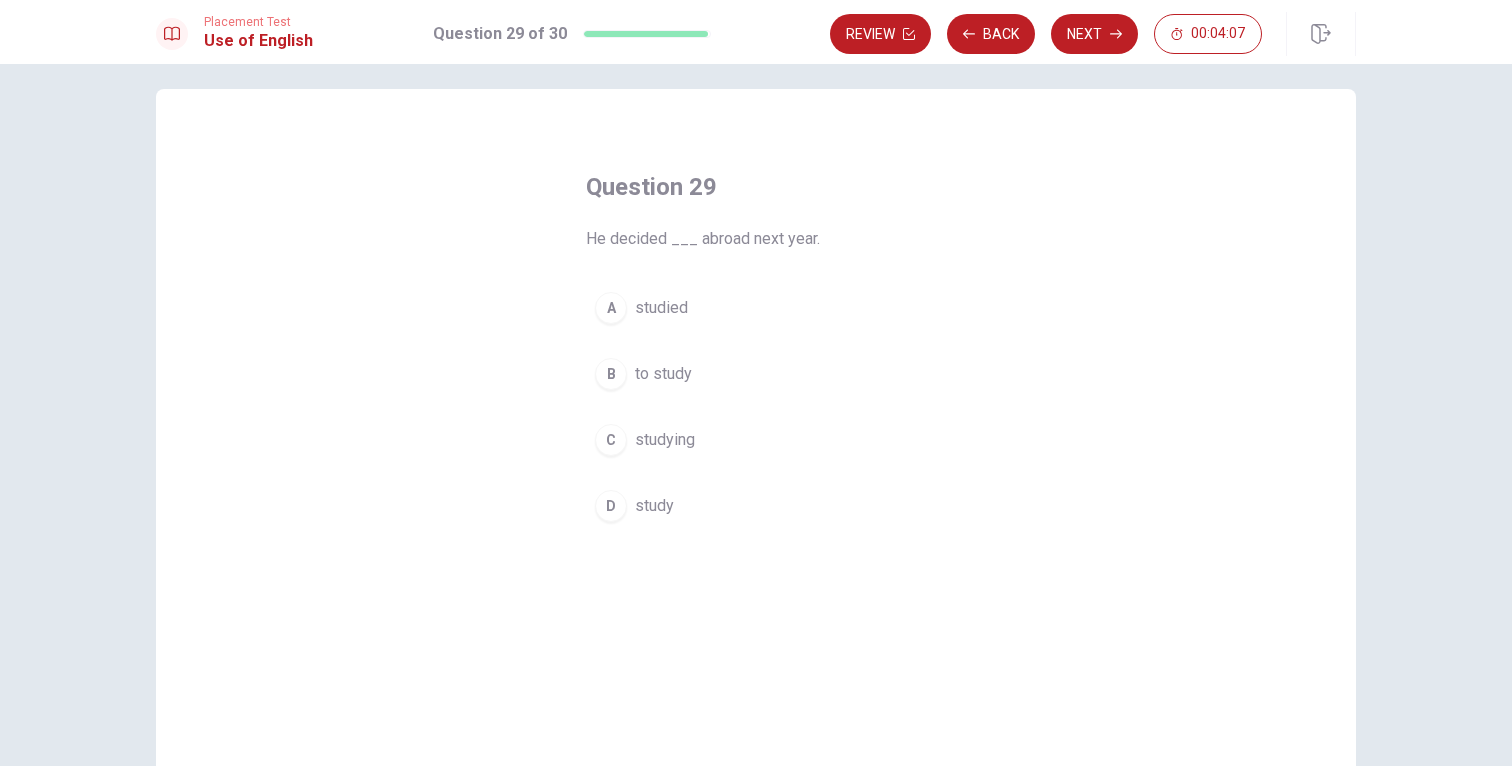 click on "B" at bounding box center (611, 374) 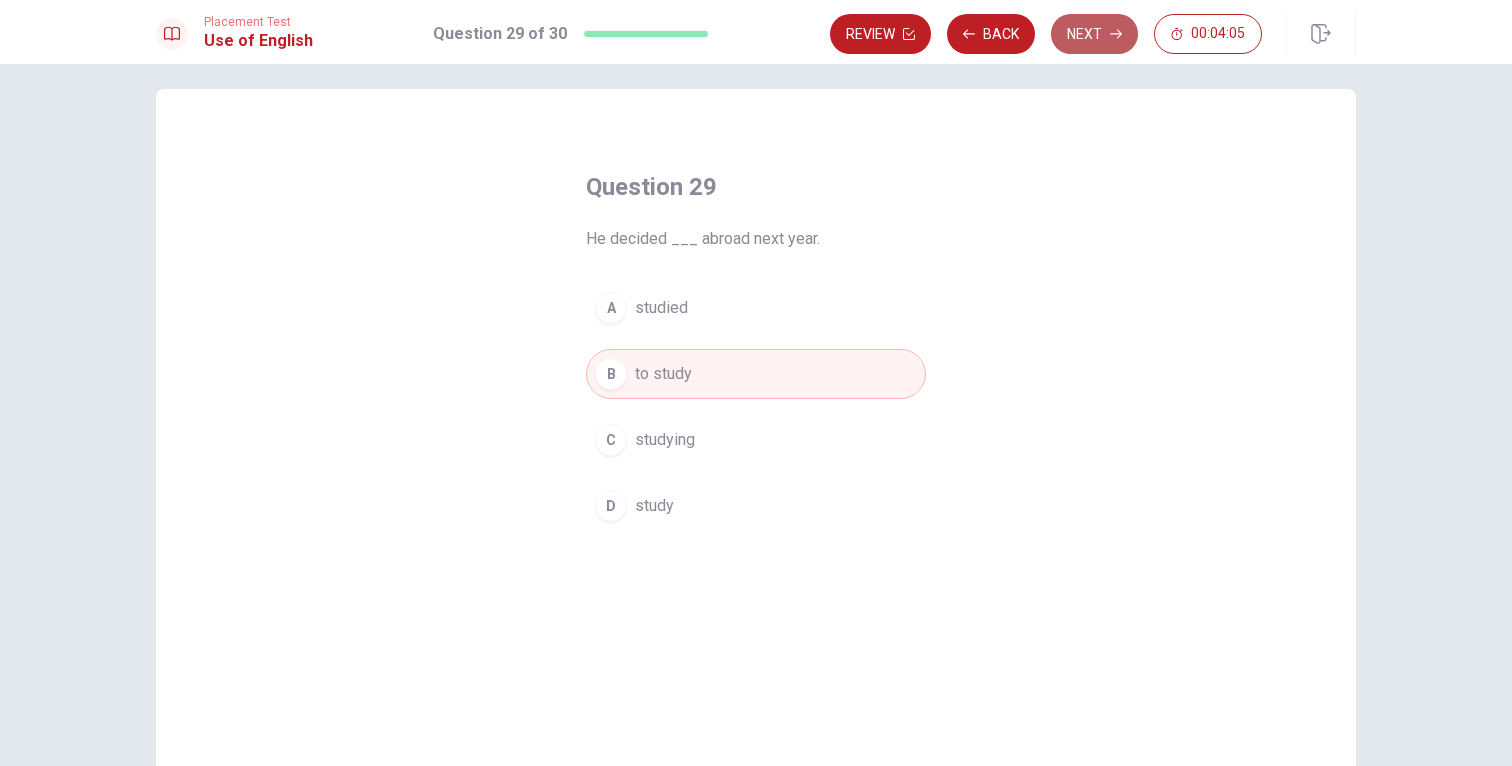 click on "Next" at bounding box center [1094, 34] 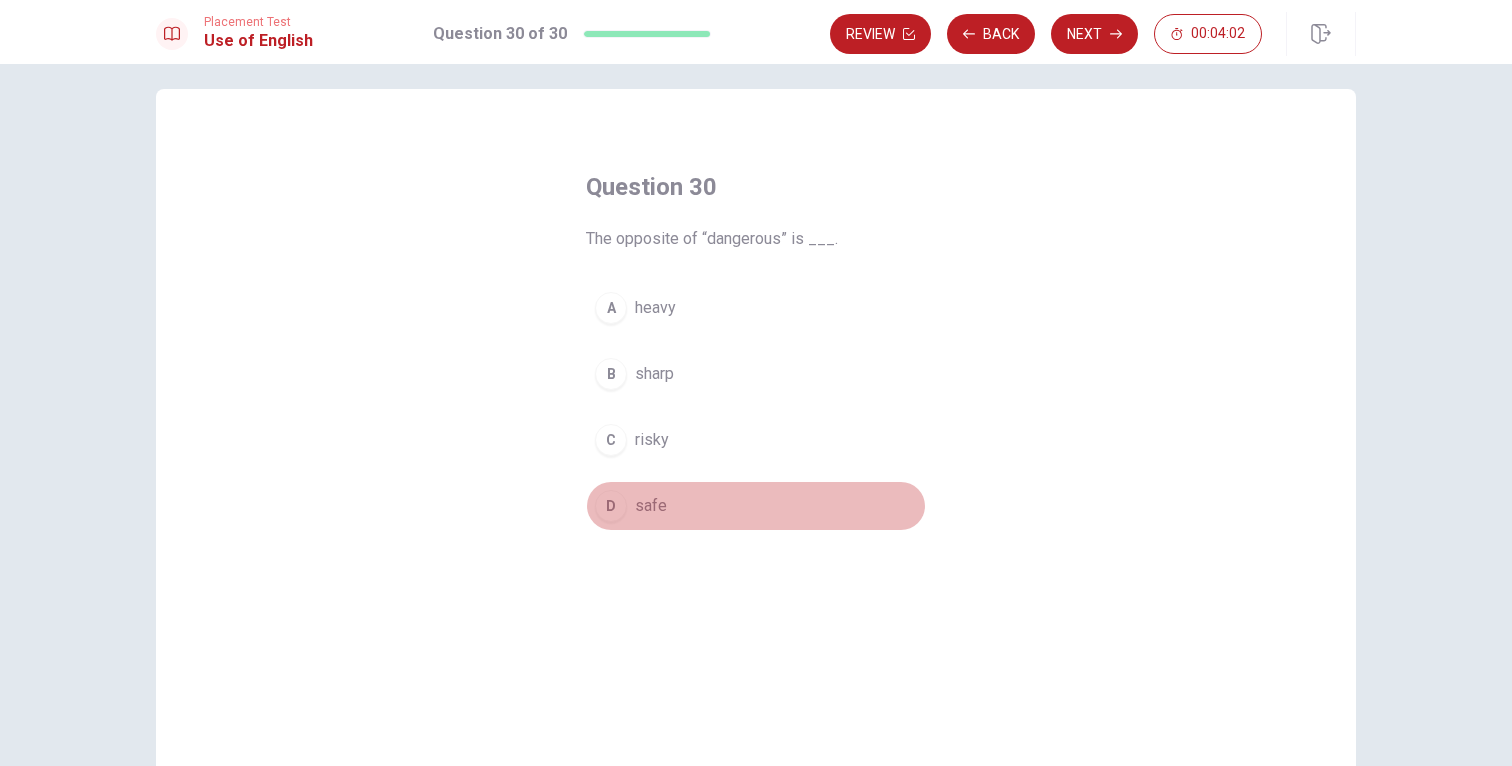click on "D" at bounding box center (611, 506) 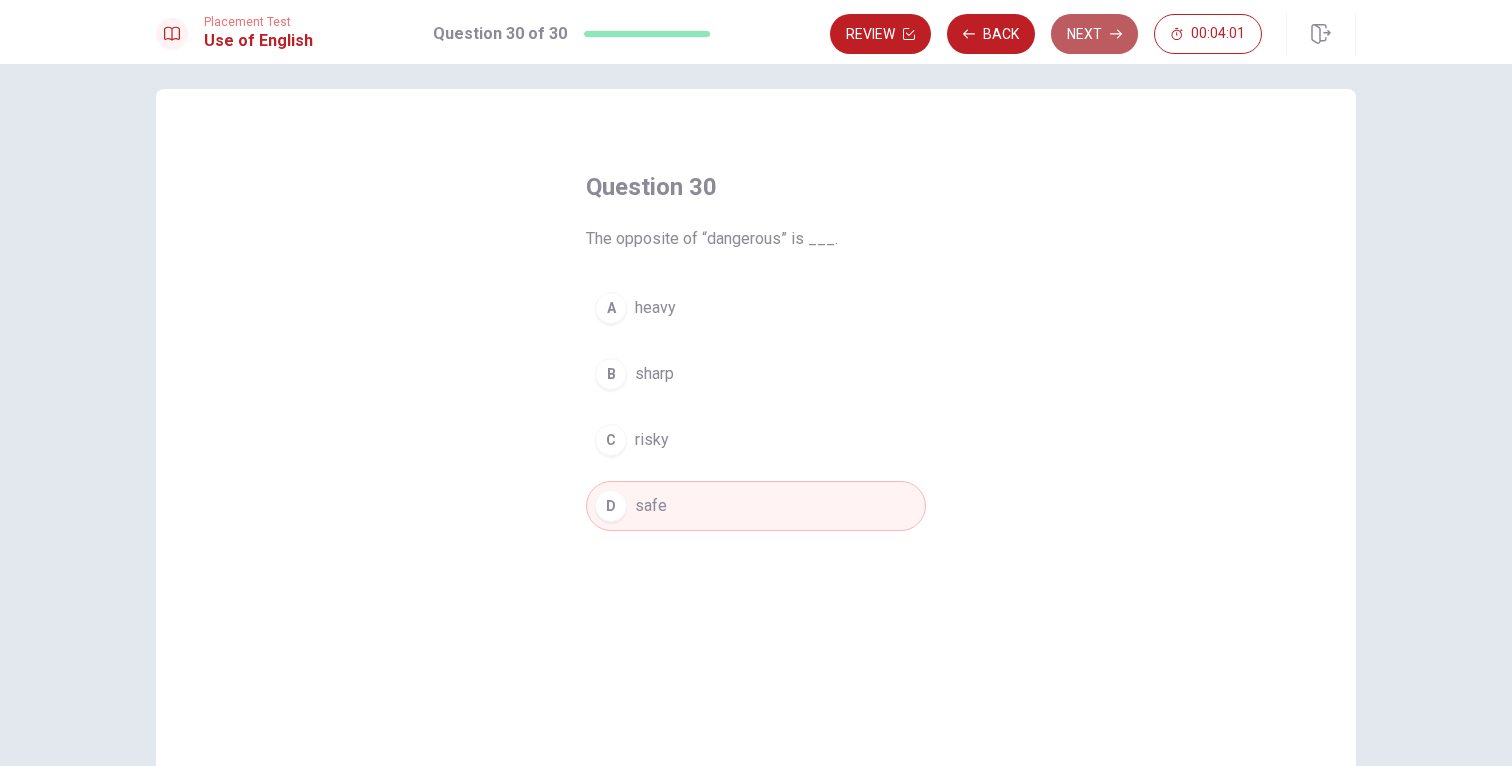 click on "Next" at bounding box center [1094, 34] 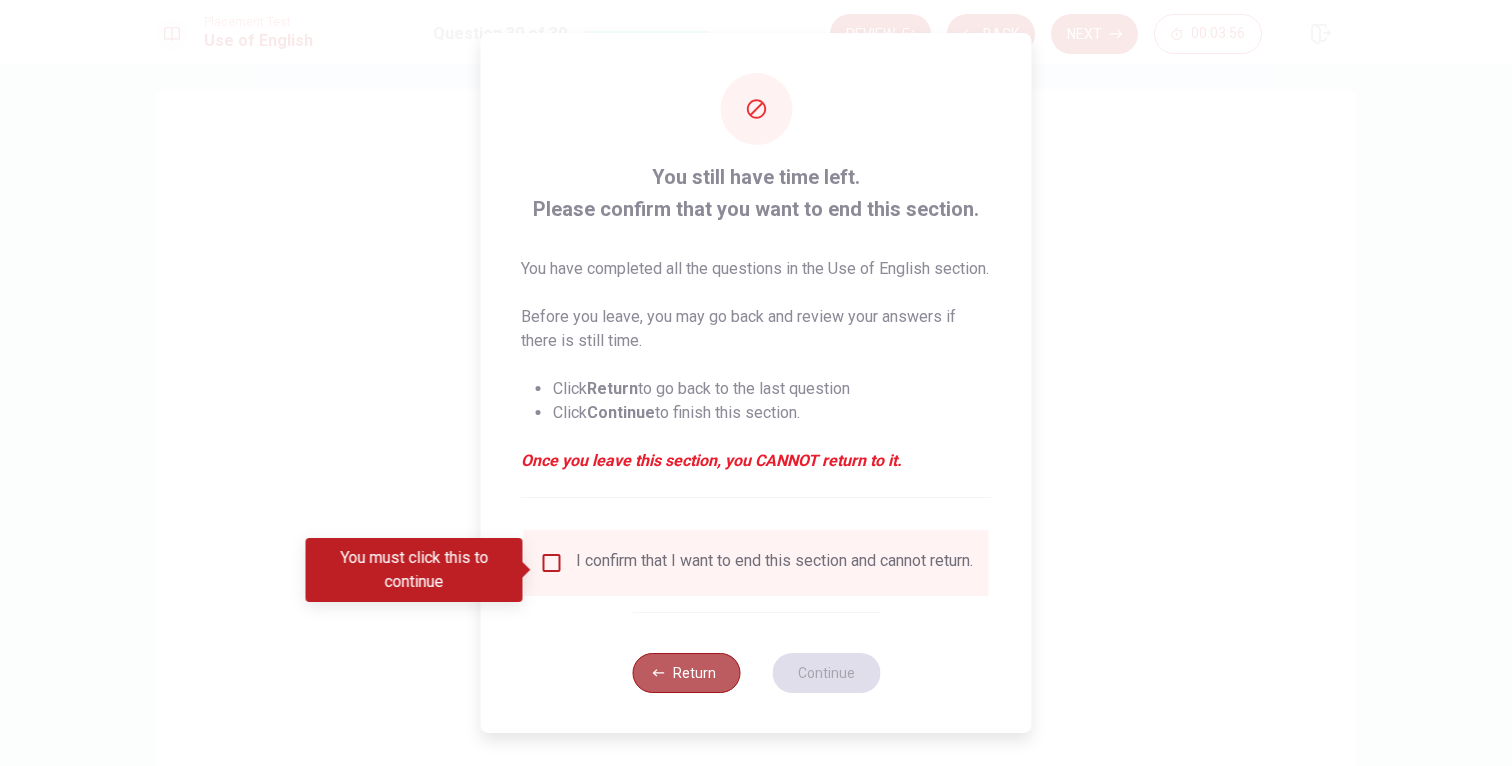click on "Return" at bounding box center [686, 673] 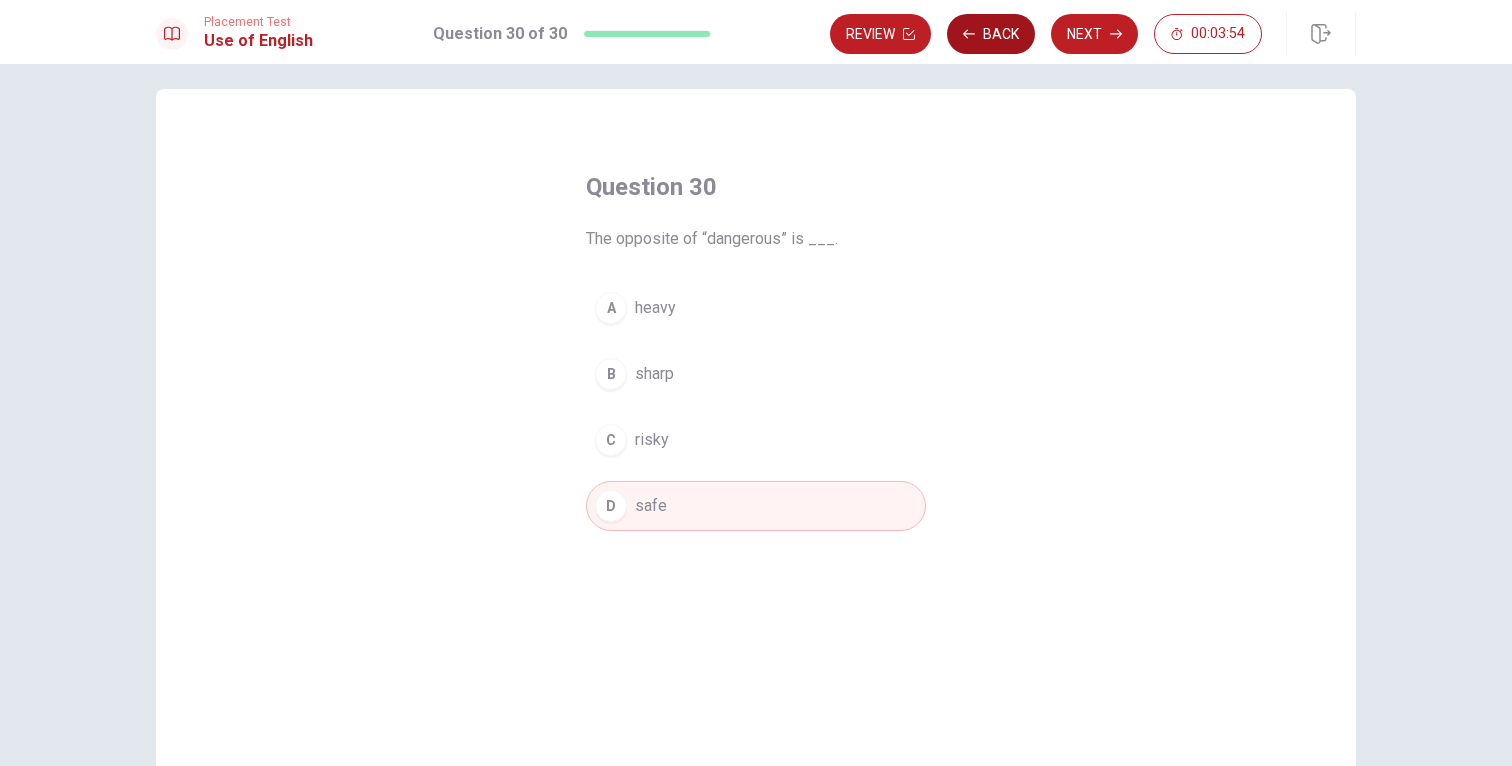 click on "Back" at bounding box center (991, 34) 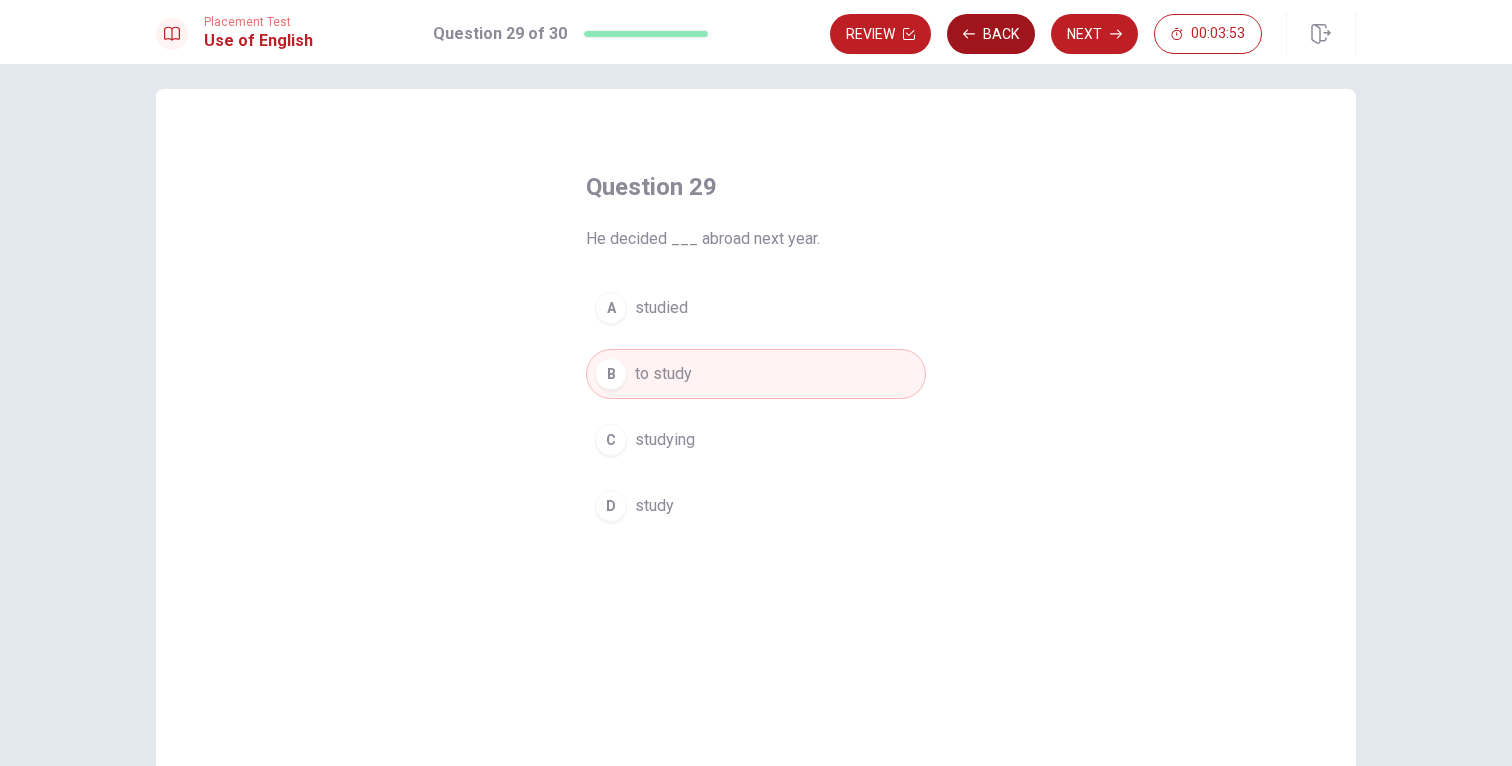 click on "Back" at bounding box center (991, 34) 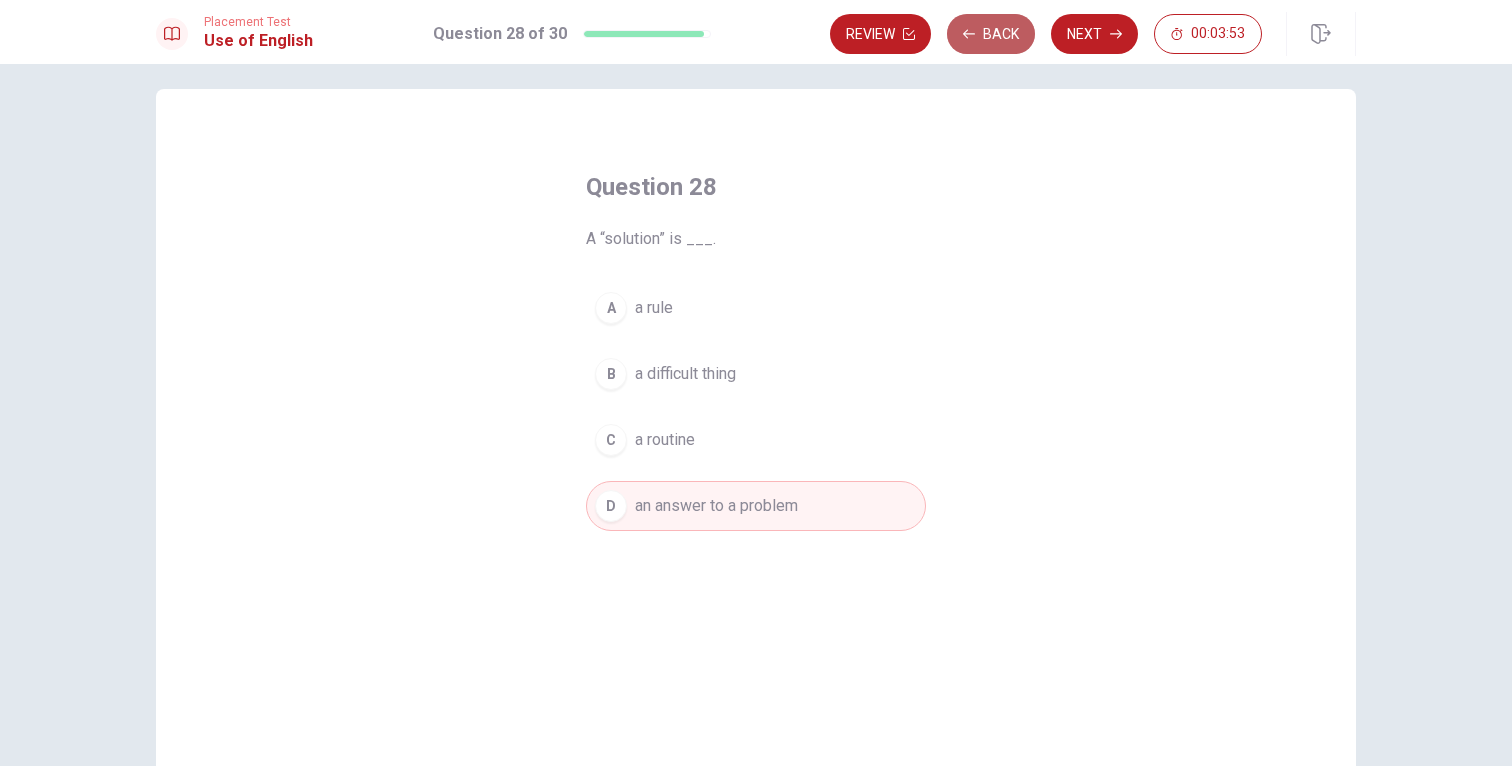 click on "Back" at bounding box center [991, 34] 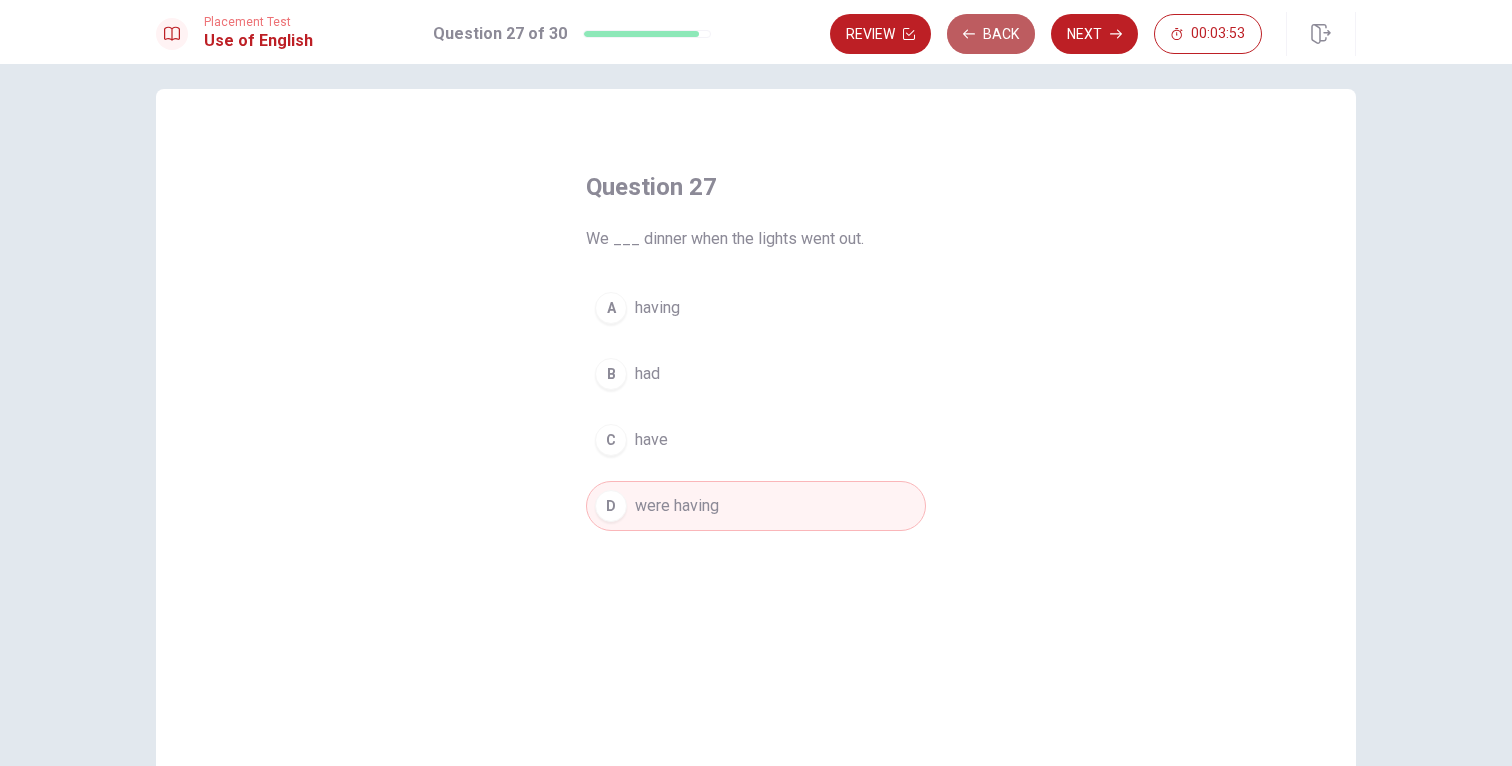 click on "Back" at bounding box center (991, 34) 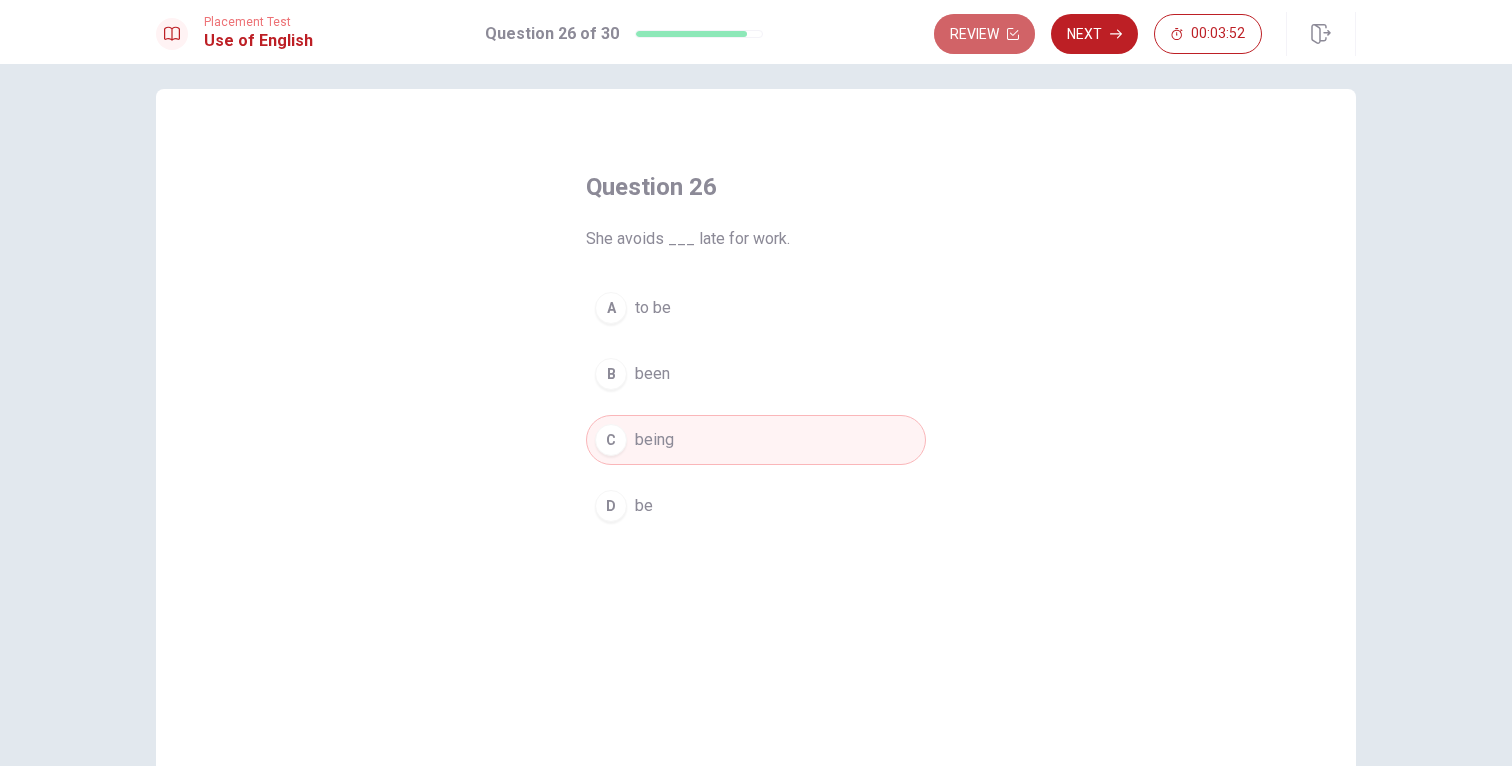 click on "Review" at bounding box center [984, 34] 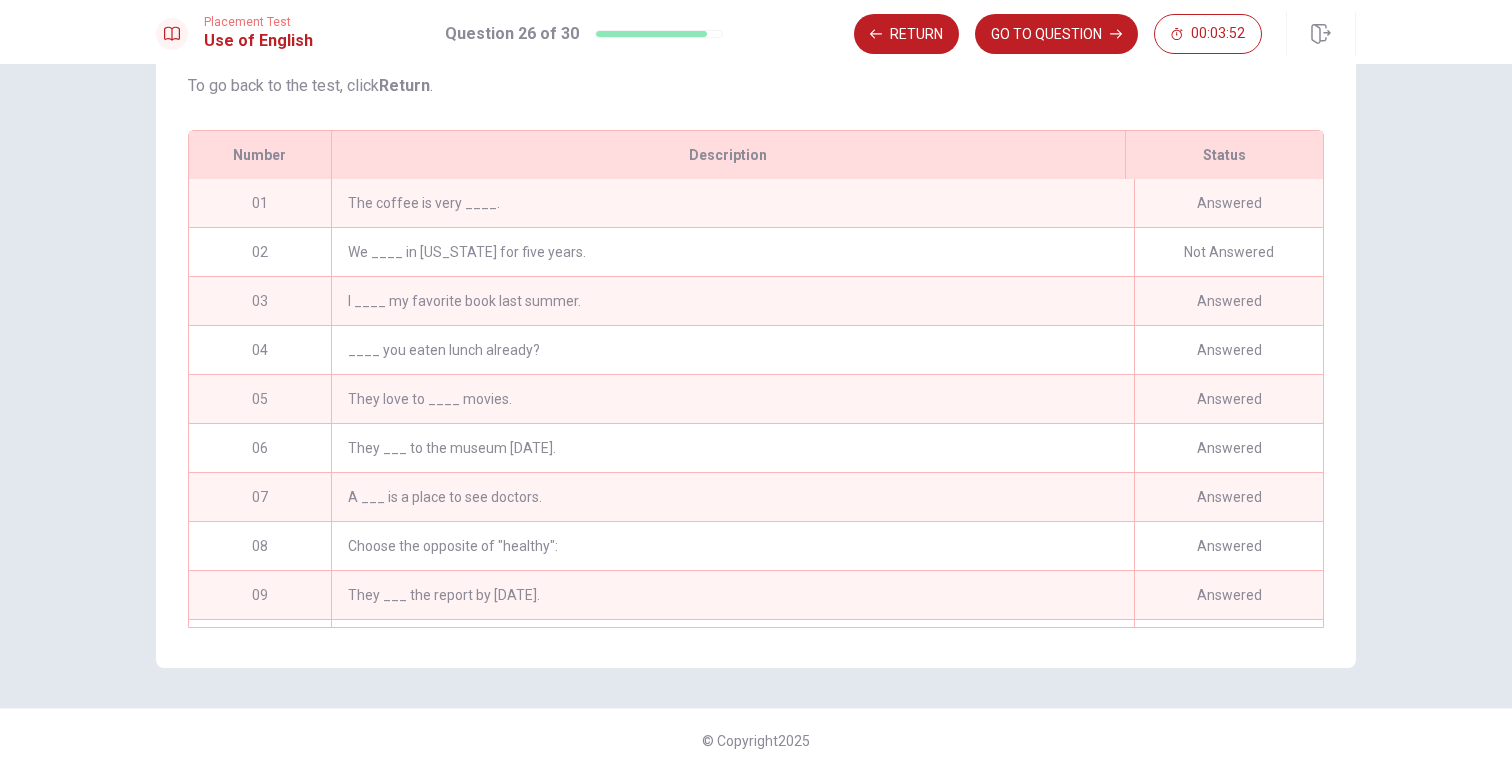scroll, scrollTop: 244, scrollLeft: 0, axis: vertical 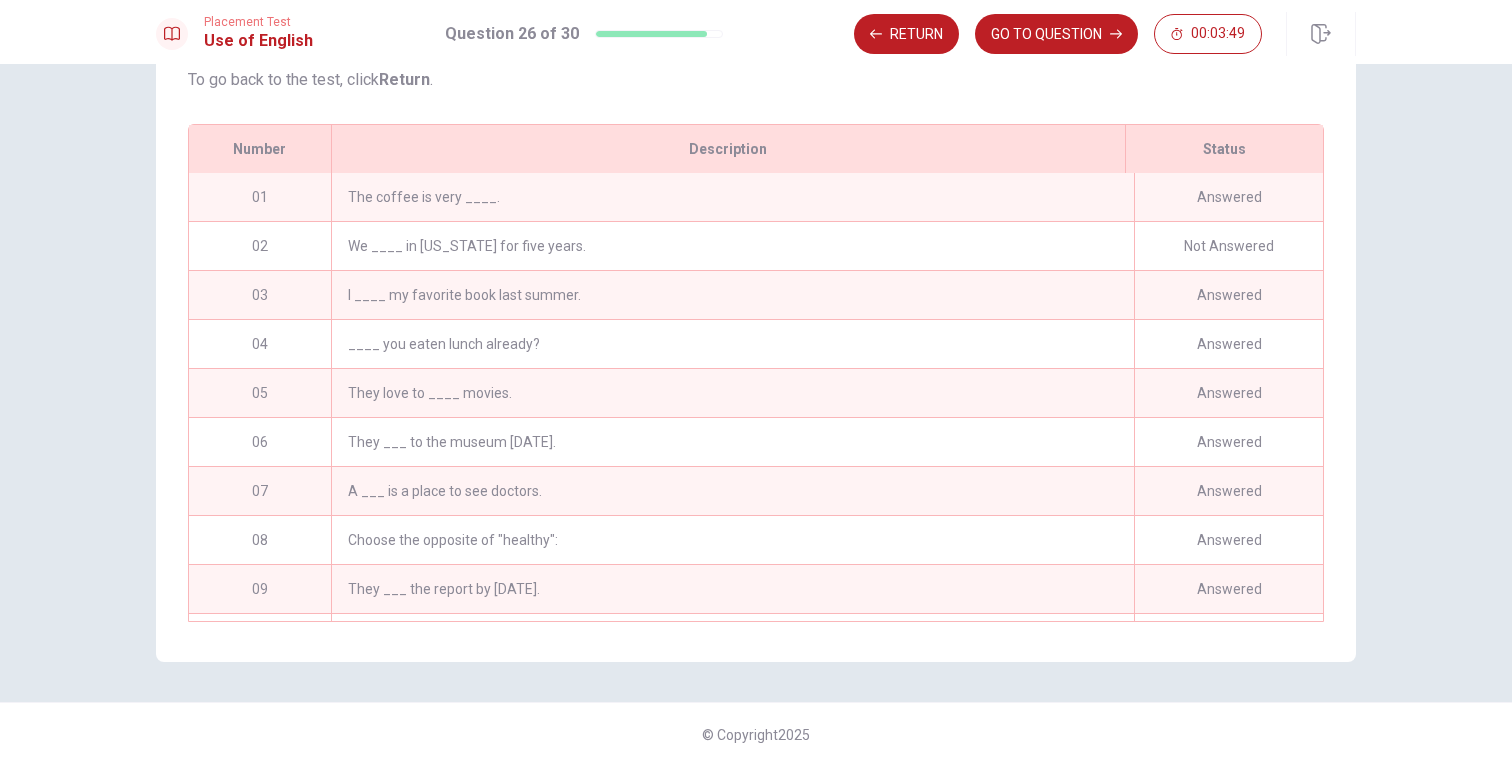 click on "We ____ in [US_STATE] for five years." at bounding box center [732, 246] 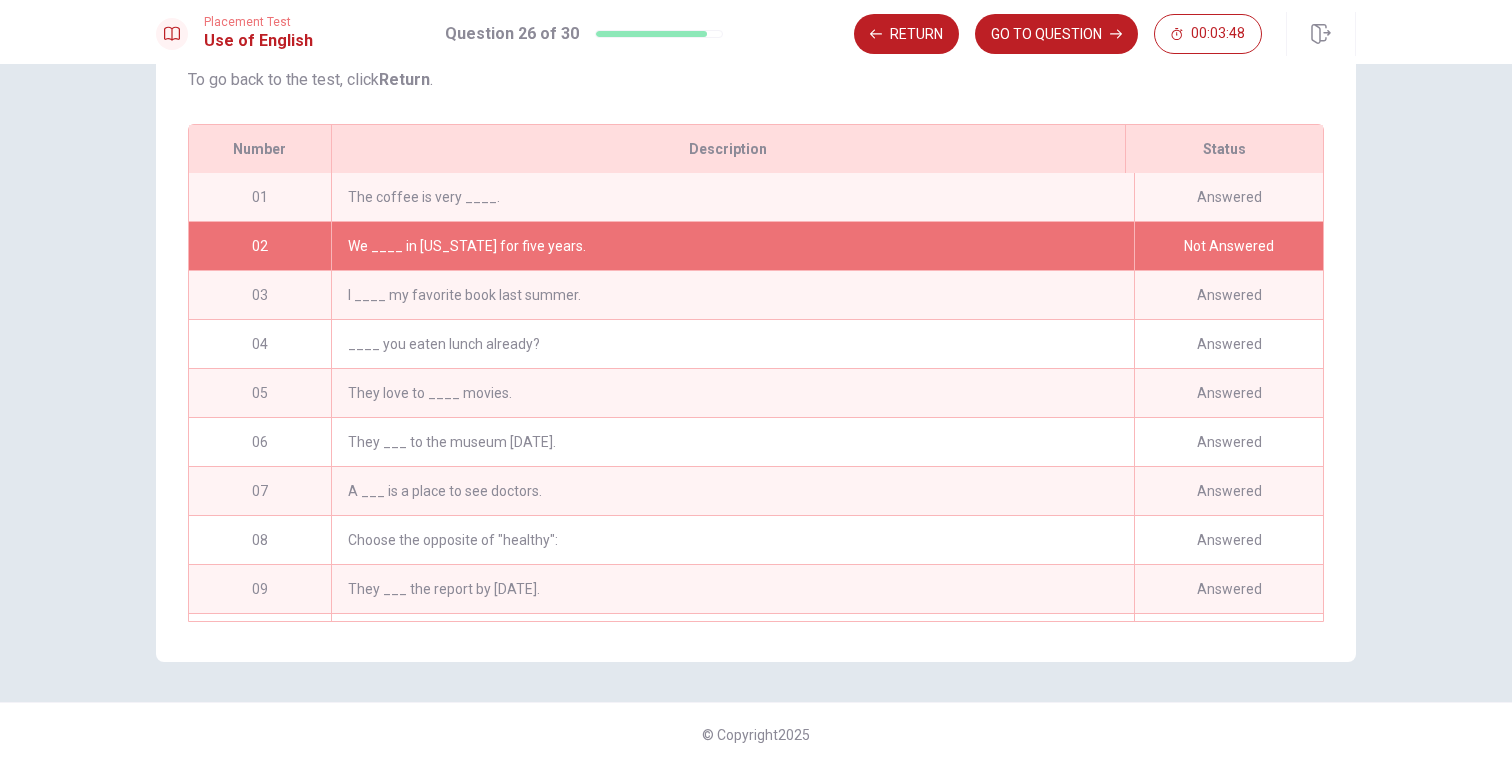 click on "We ____ in [US_STATE] for five years." at bounding box center [732, 246] 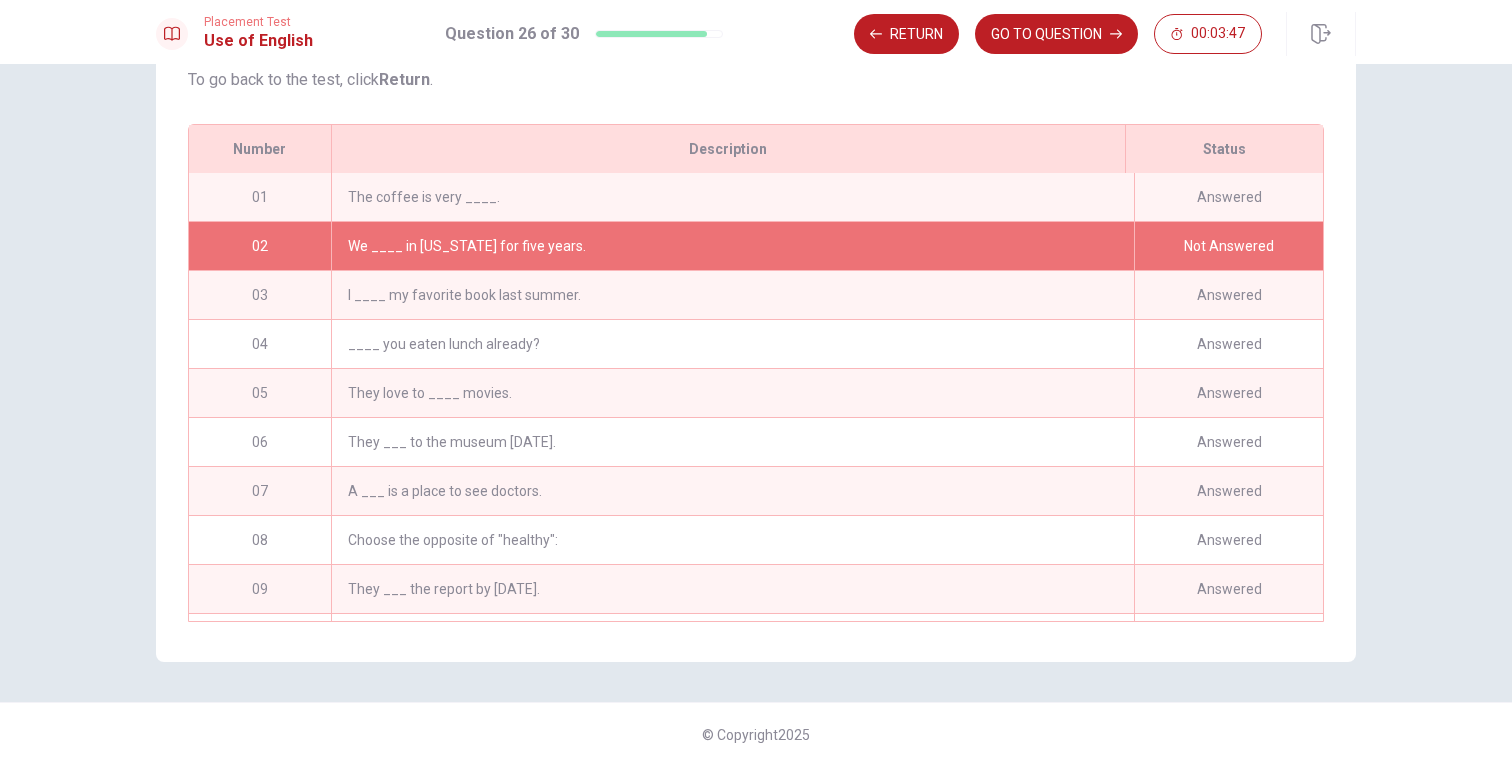 click on "We ____ in [US_STATE] for five years." at bounding box center [732, 246] 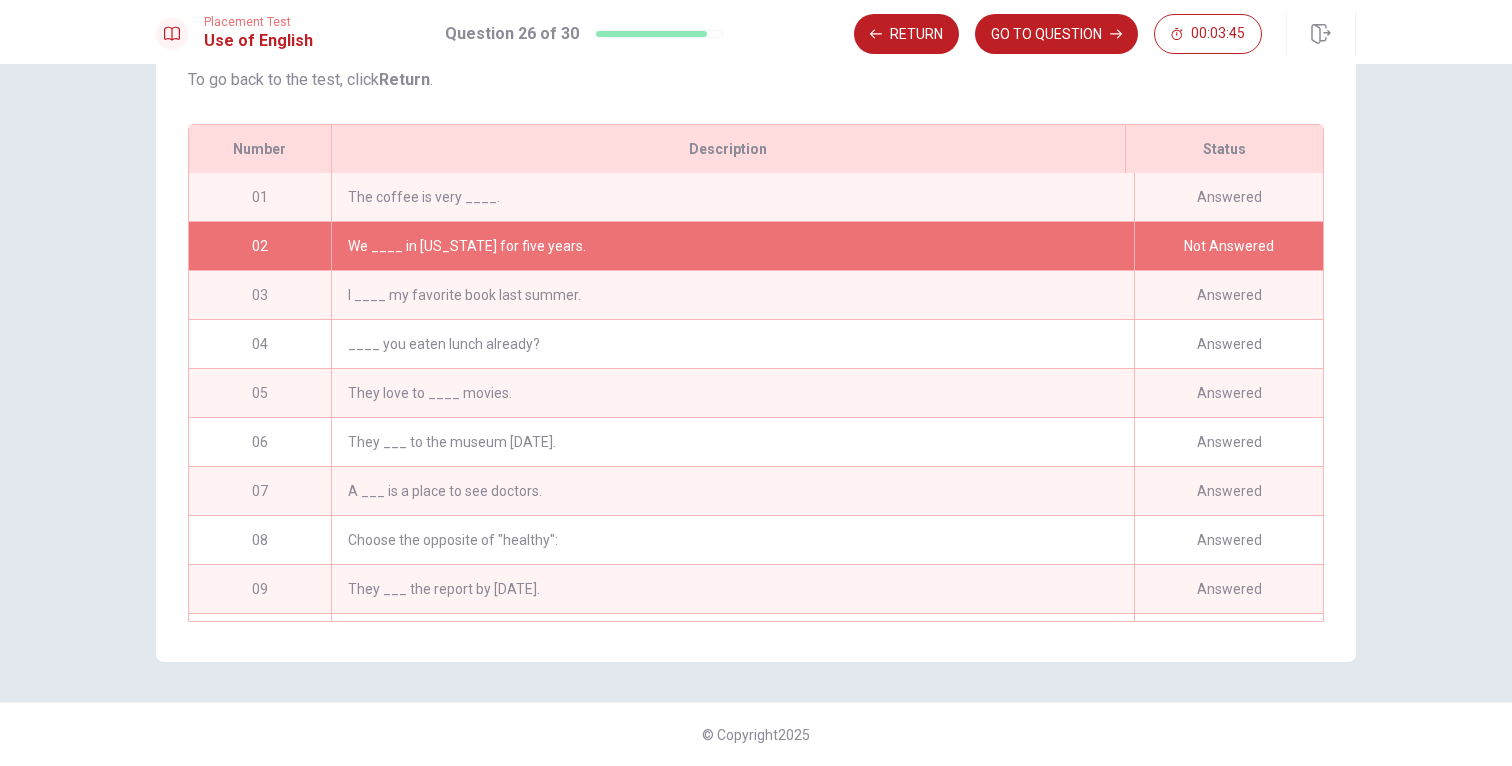 scroll, scrollTop: 0, scrollLeft: 0, axis: both 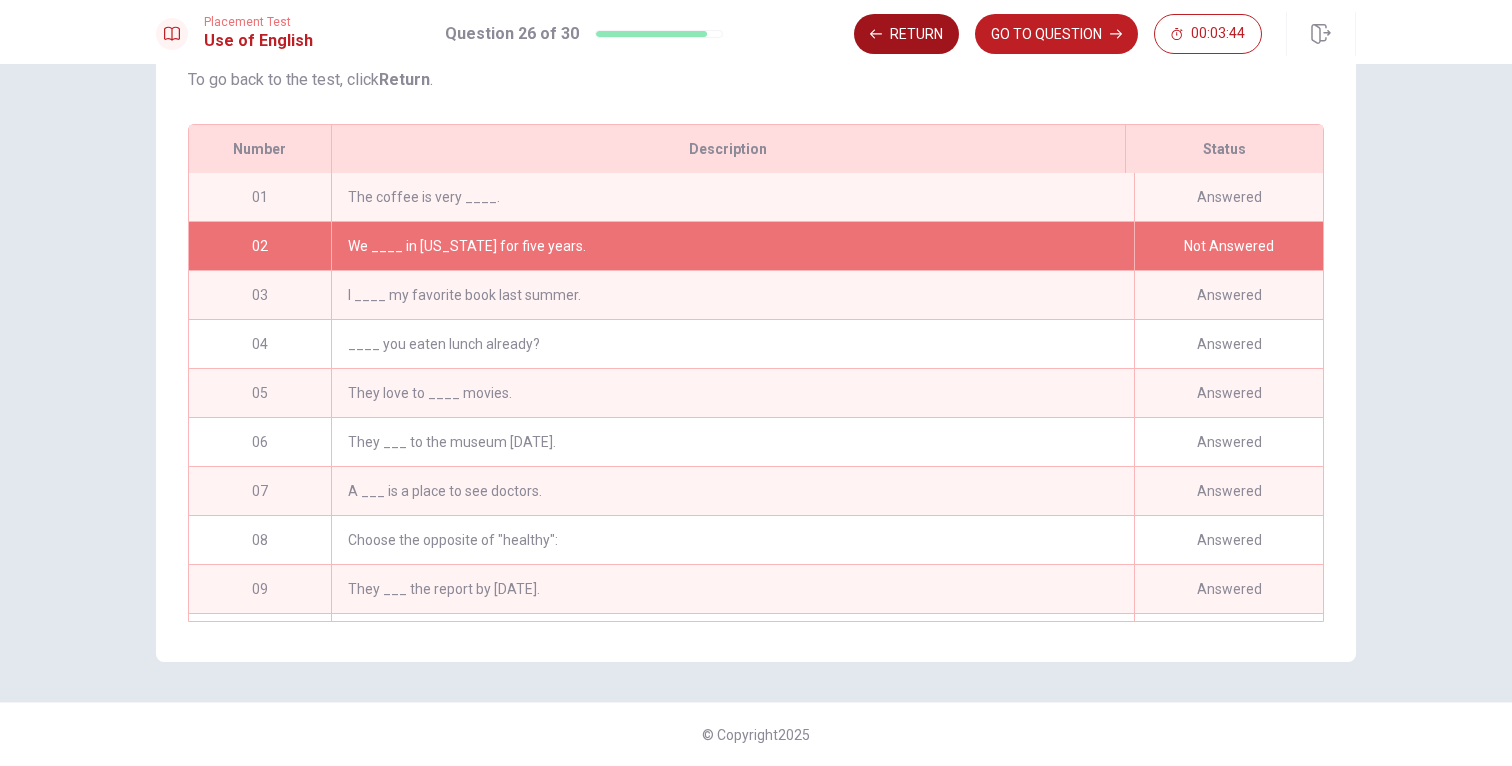 click on "Return" at bounding box center [906, 34] 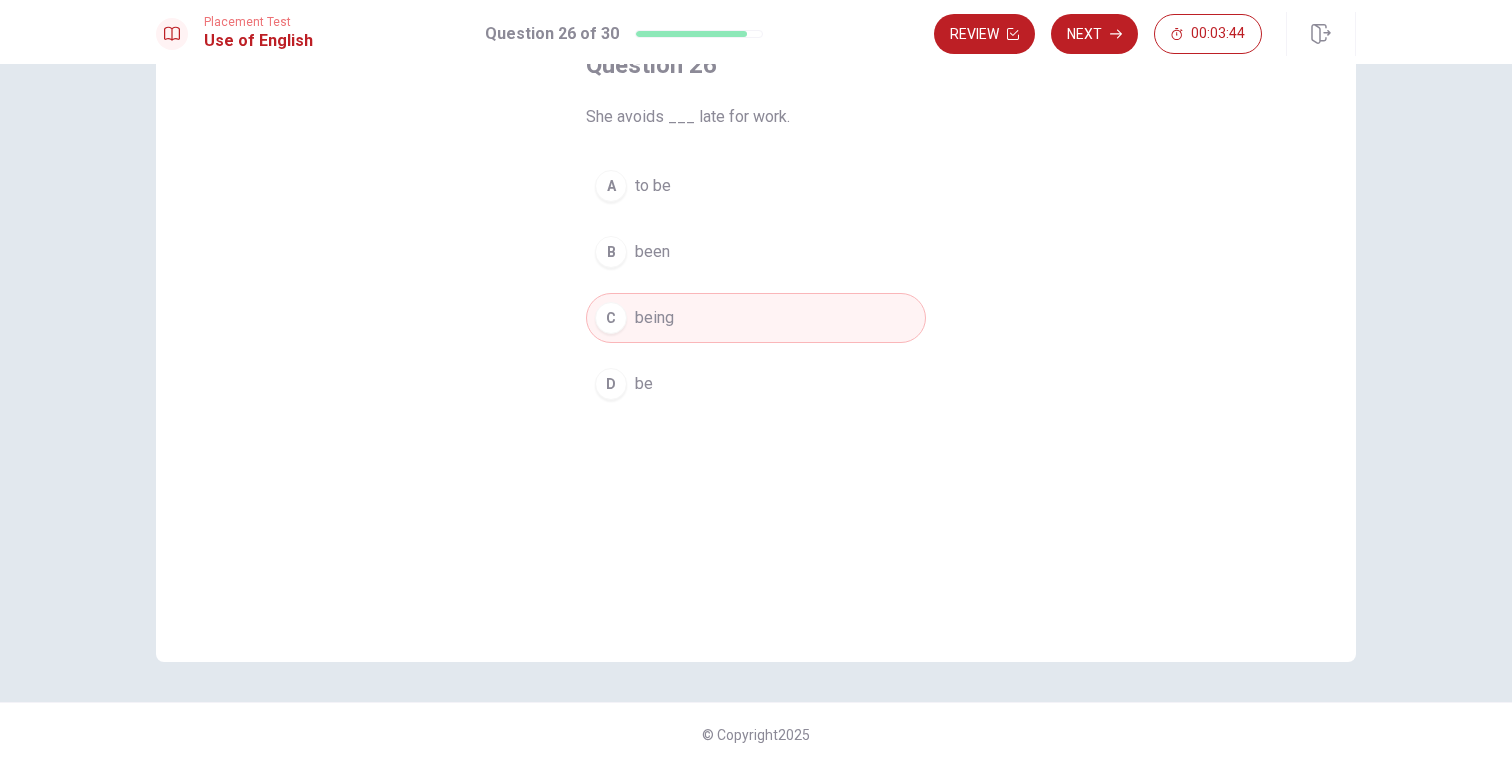 scroll, scrollTop: 137, scrollLeft: 0, axis: vertical 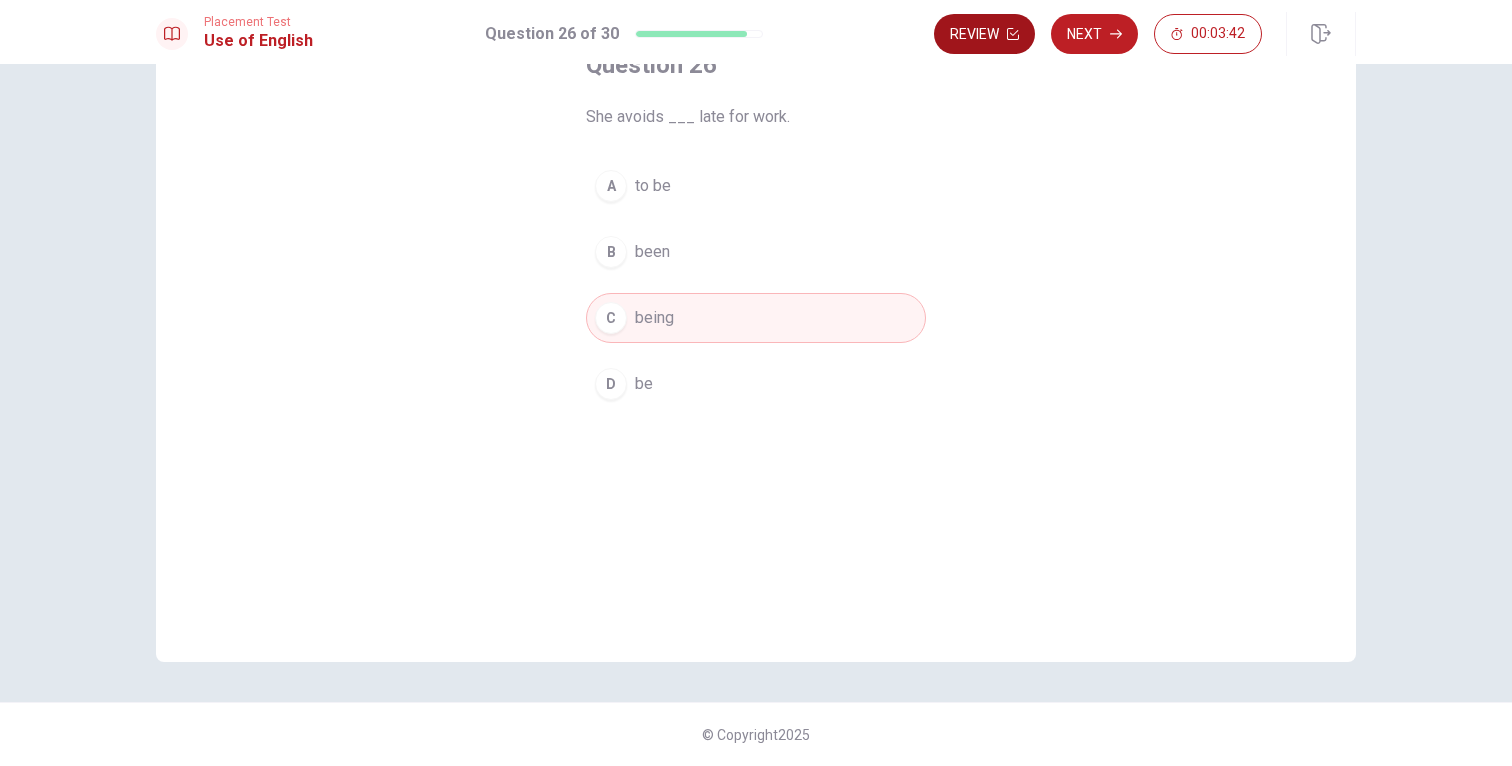 click on "Review" at bounding box center (984, 34) 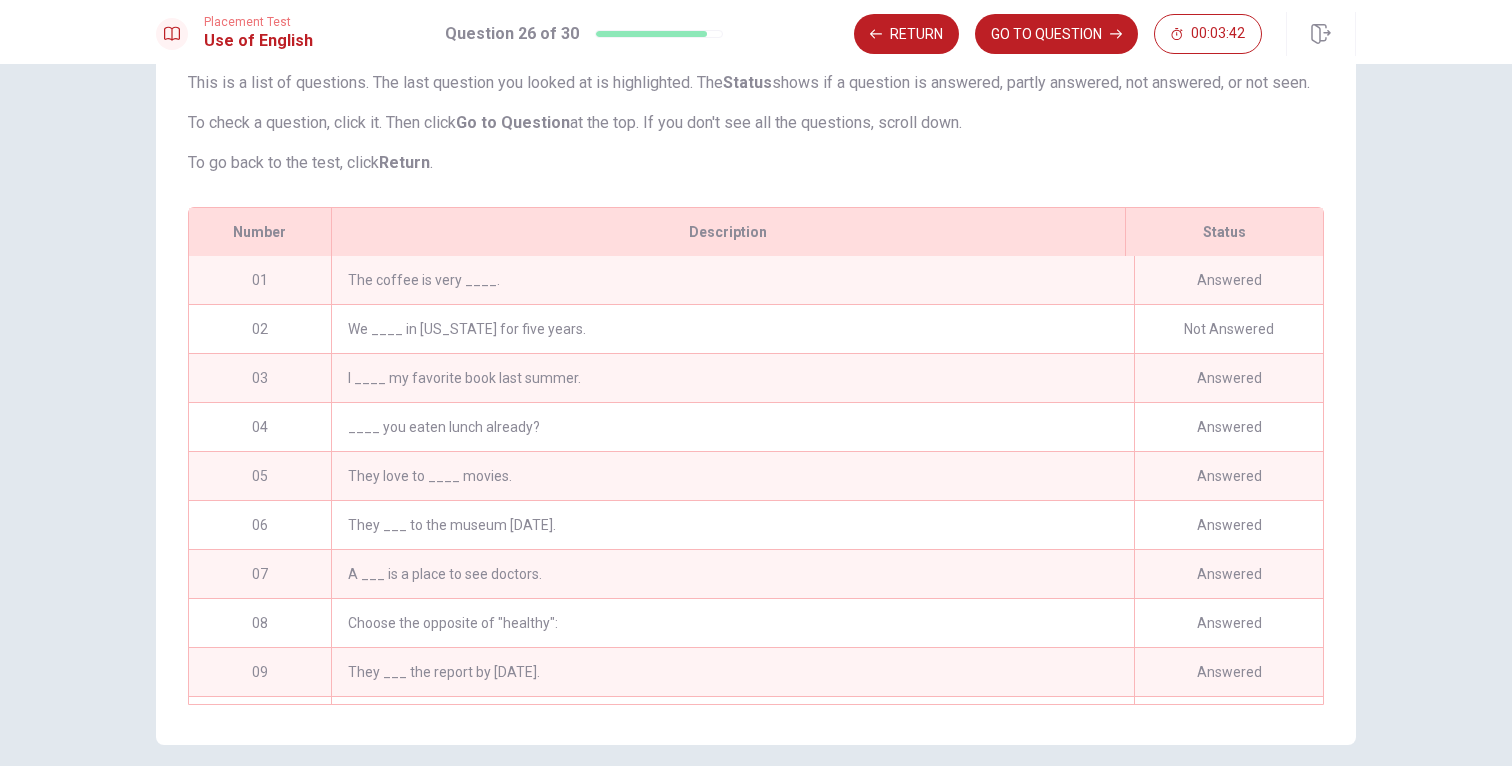 scroll, scrollTop: 1021, scrollLeft: 0, axis: vertical 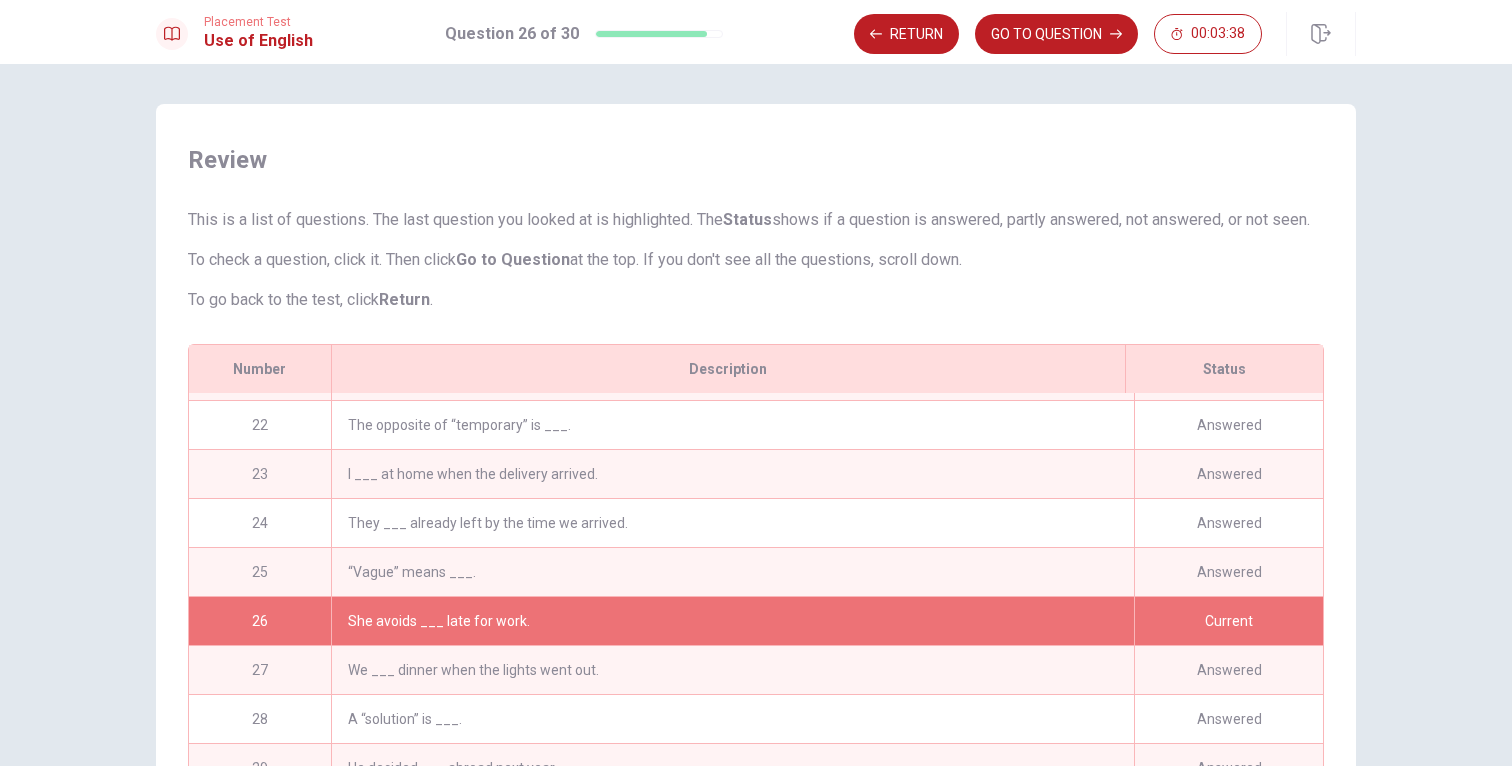click on "I ___ at home when the delivery arrived." at bounding box center (732, 474) 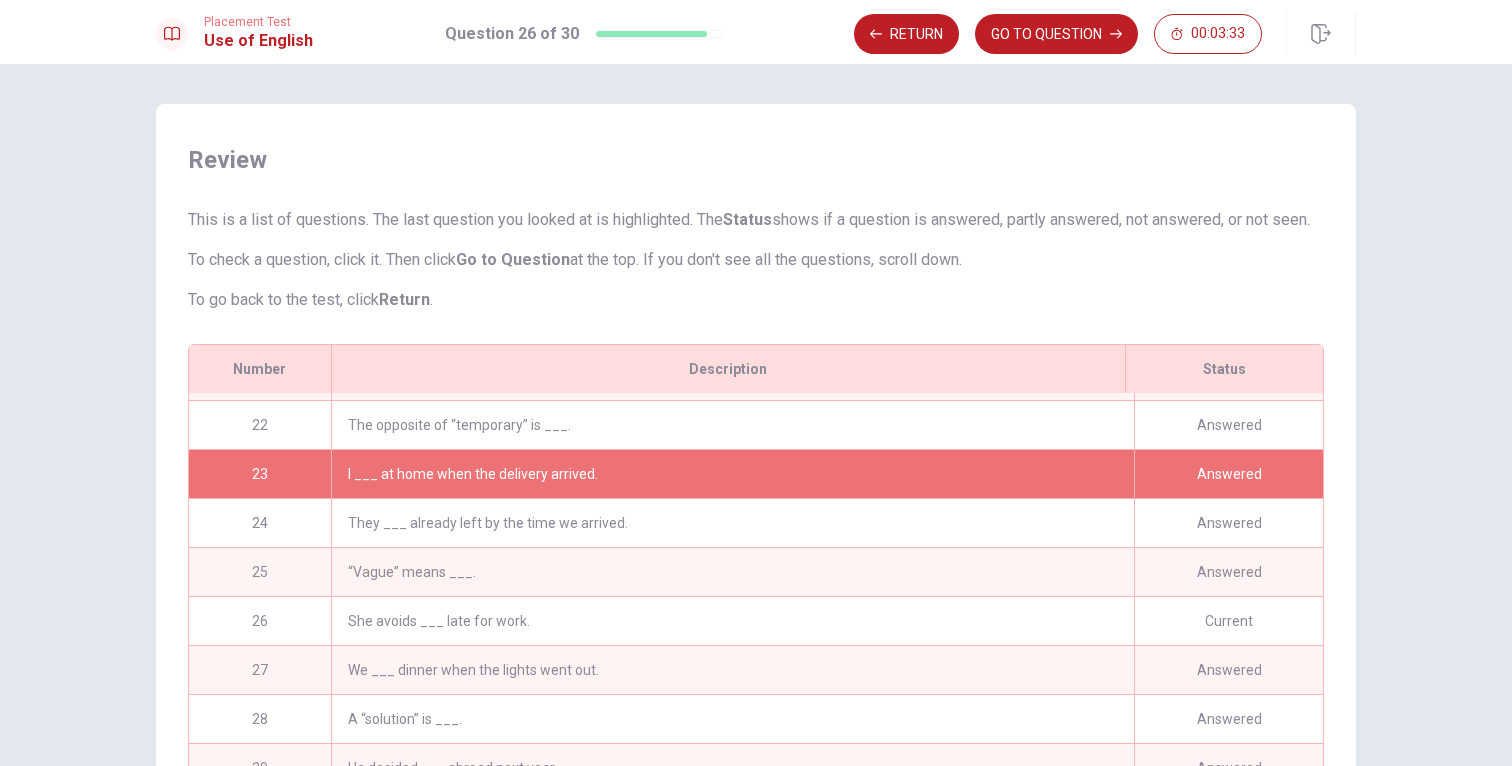 scroll, scrollTop: 1023, scrollLeft: 0, axis: vertical 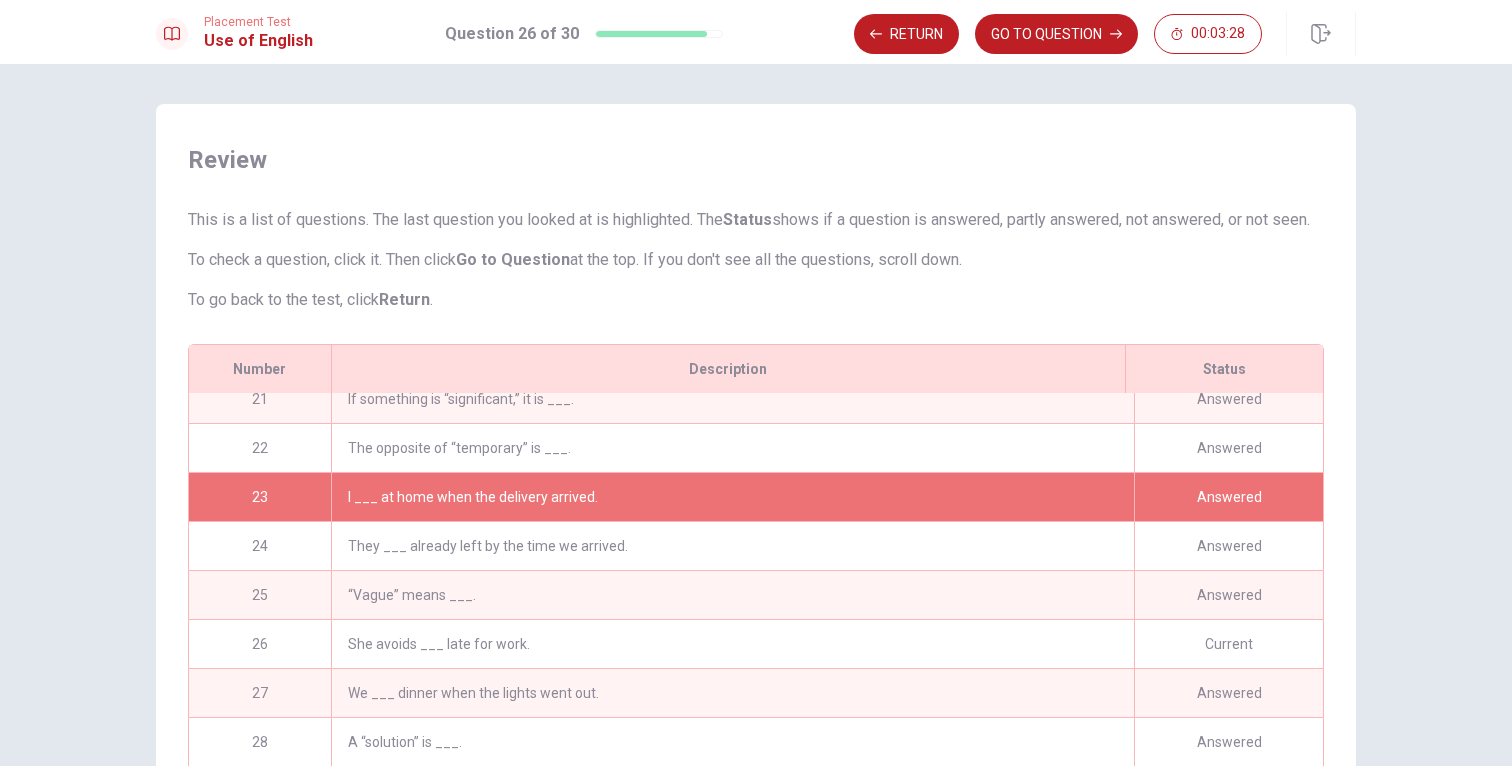click on "She avoids ___ late for work." at bounding box center (732, 644) 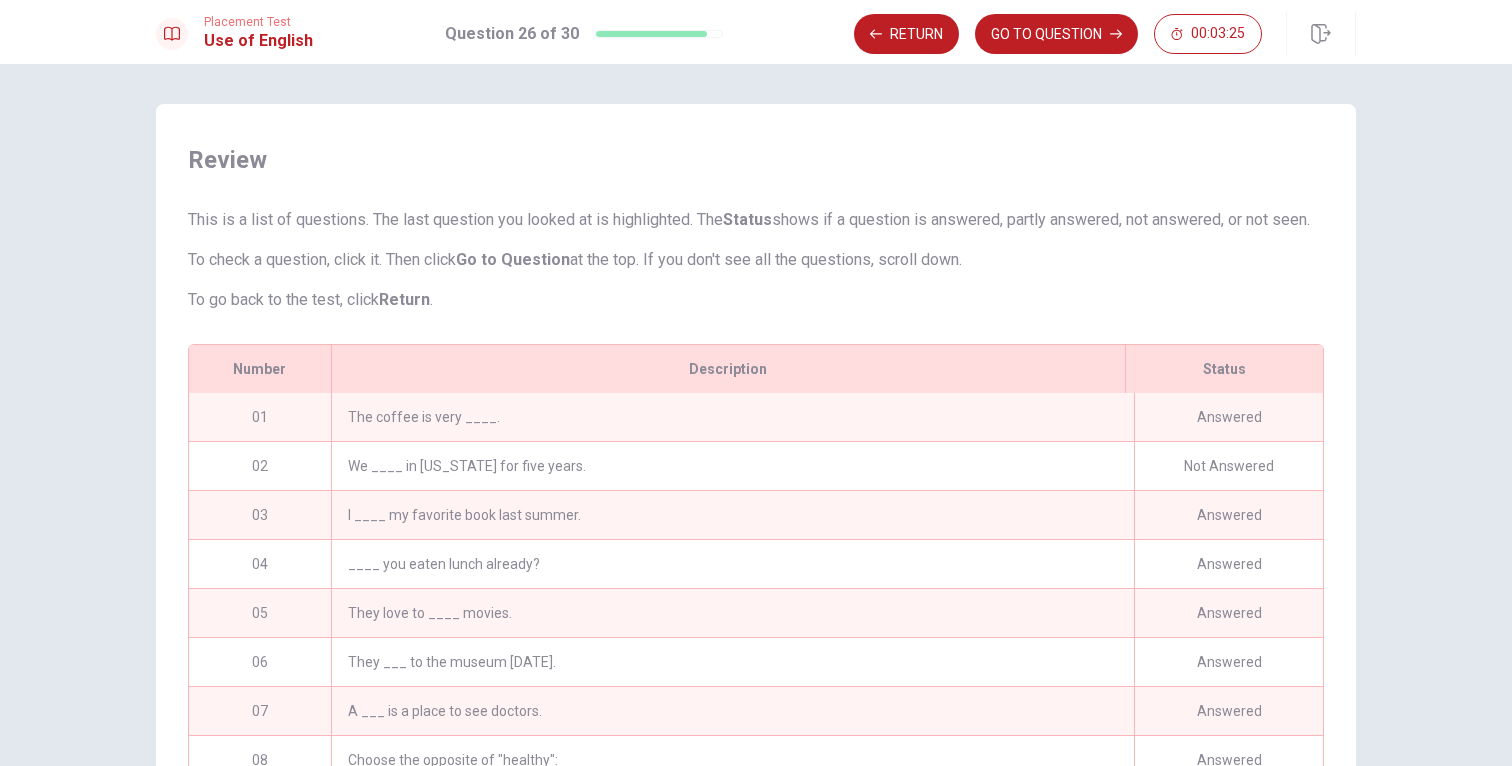 scroll, scrollTop: 0, scrollLeft: 0, axis: both 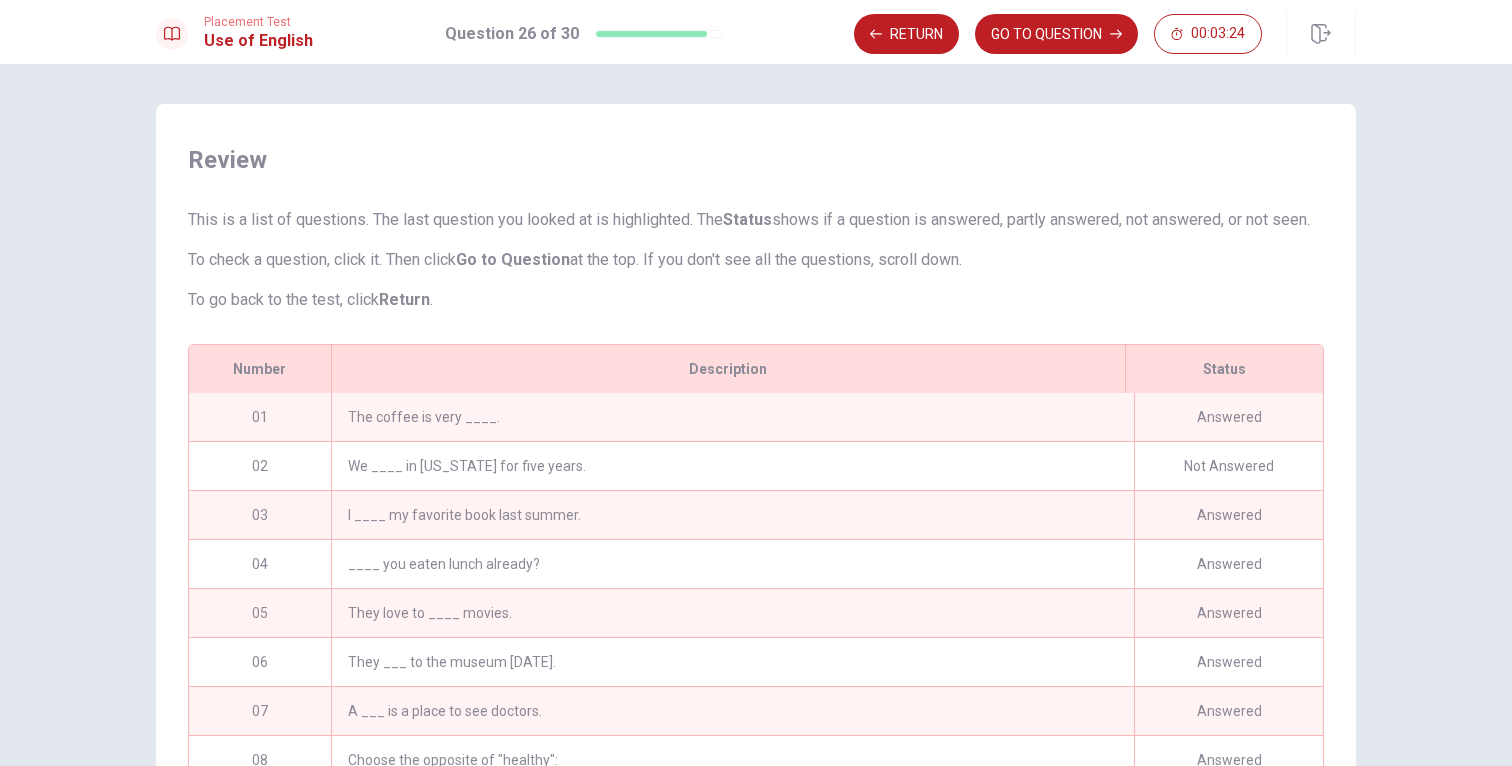click on "We ____ in [US_STATE] for five years." at bounding box center [732, 466] 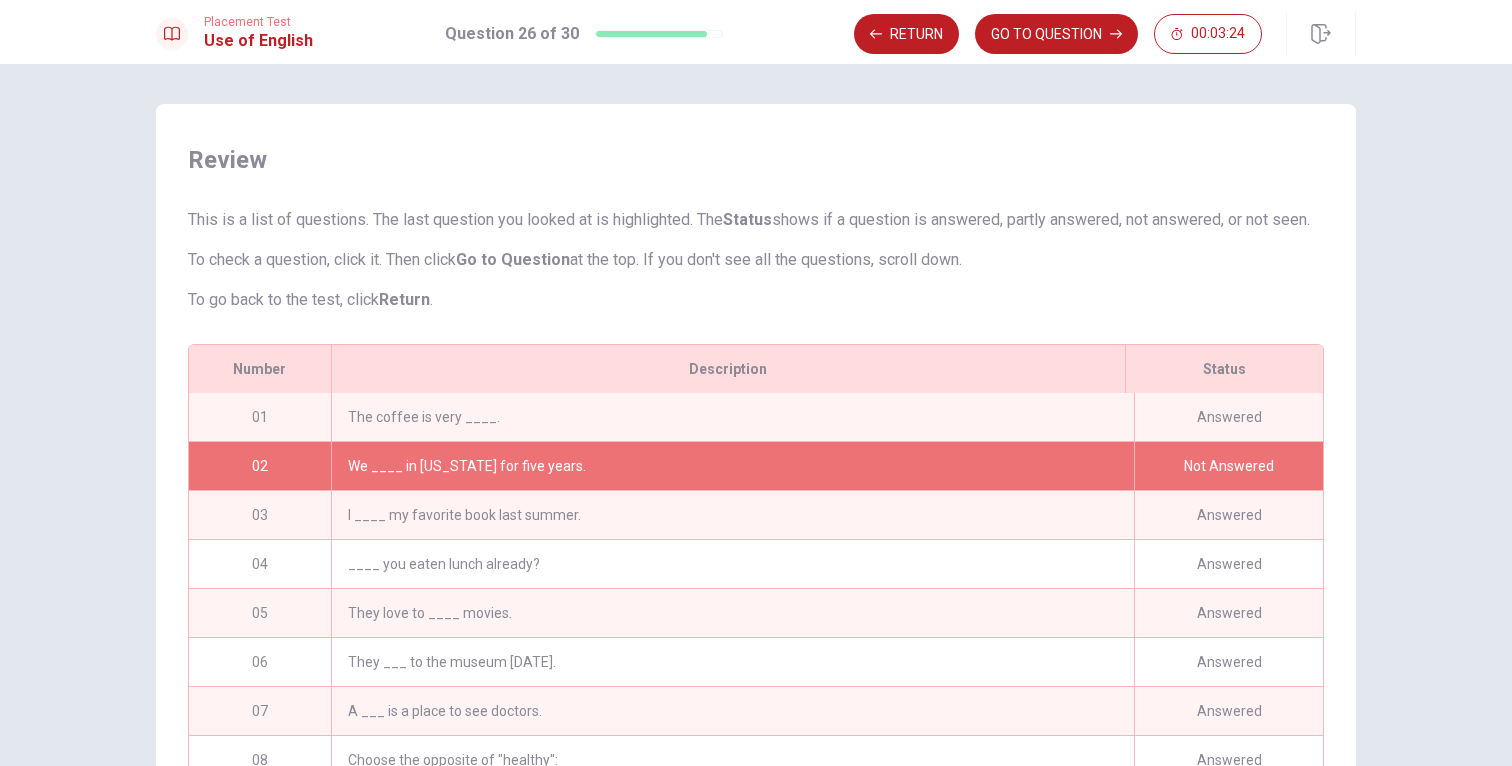 click on "We ____ in [US_STATE] for five years." at bounding box center (732, 466) 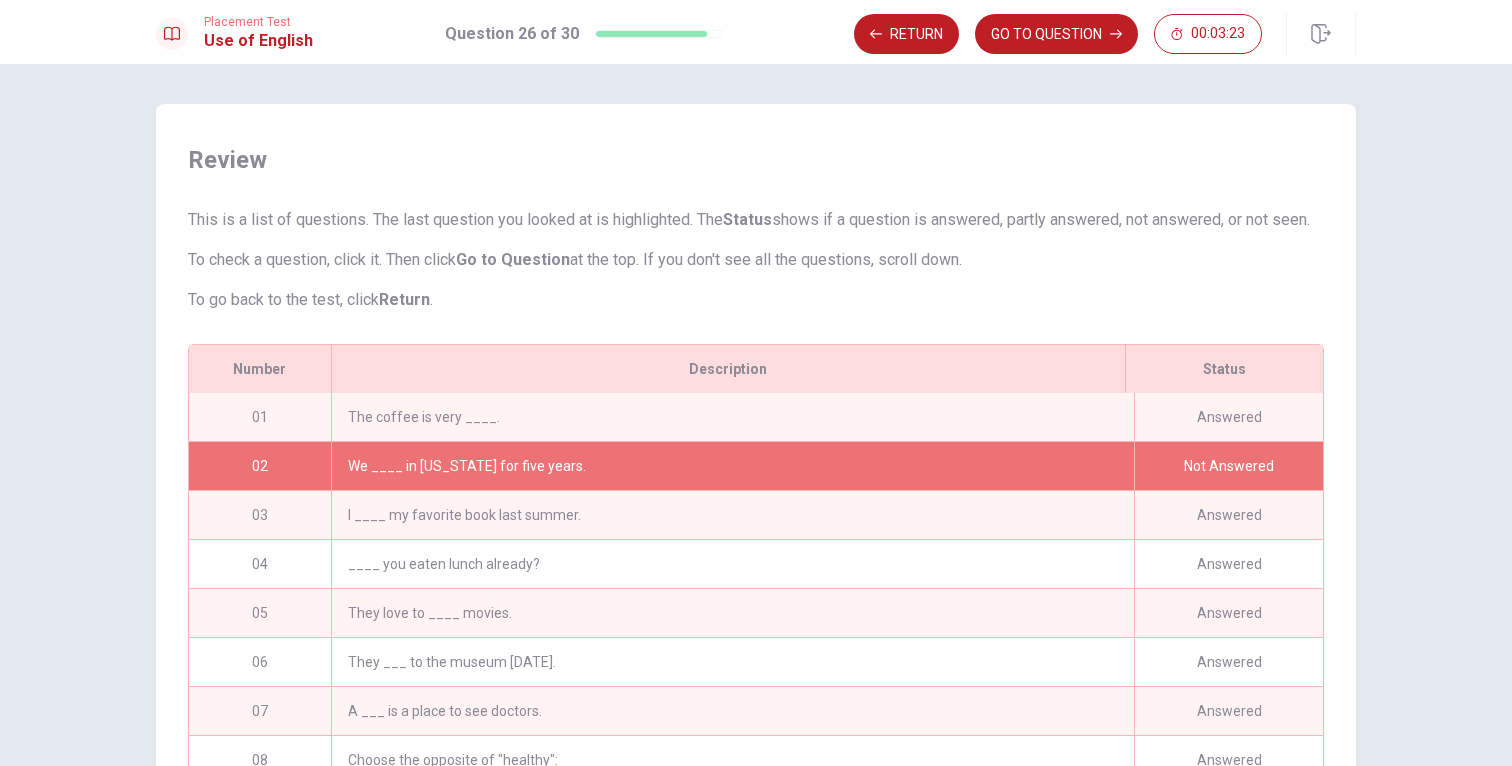 click on "We ____ in [US_STATE] for five years." at bounding box center [732, 466] 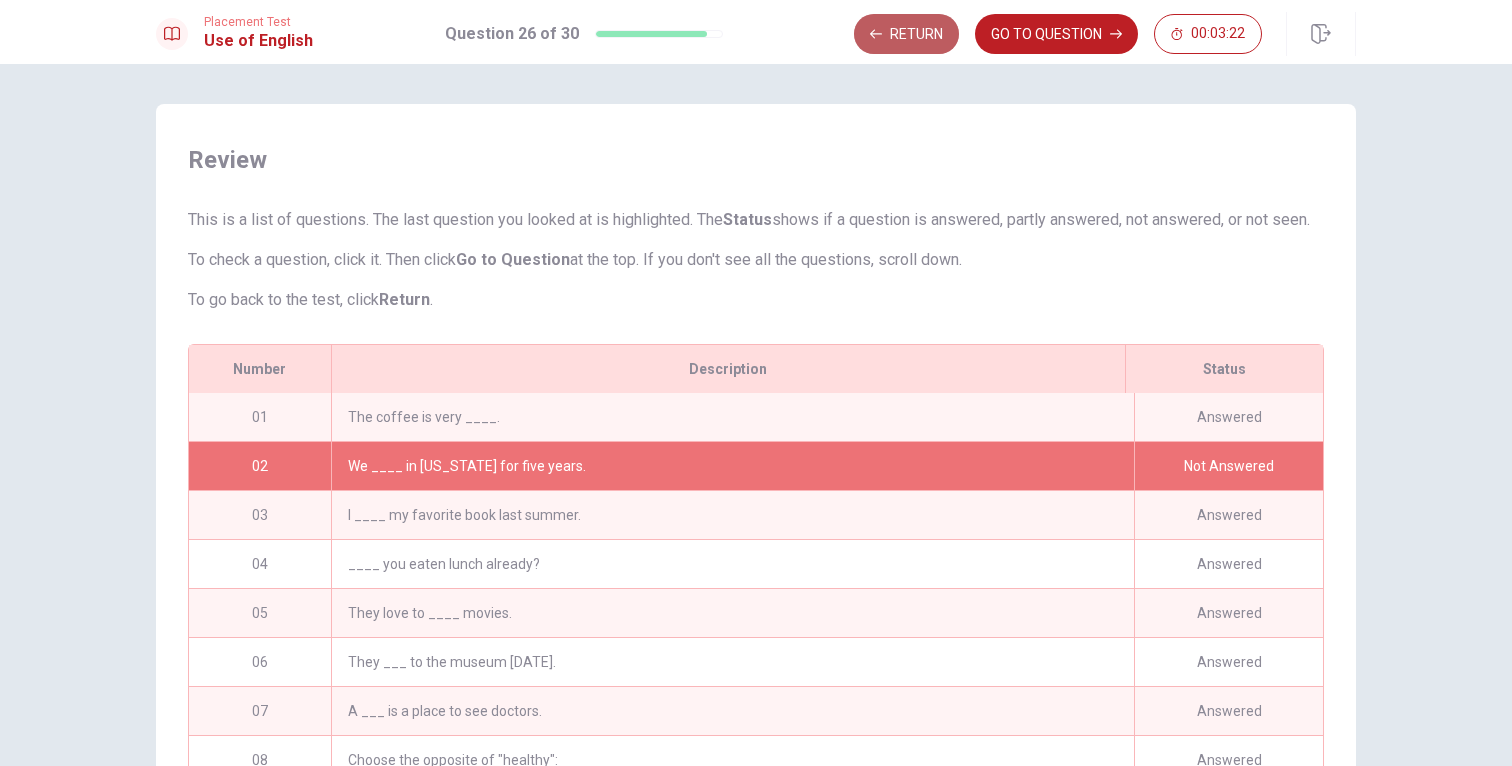 click on "Return" at bounding box center (906, 34) 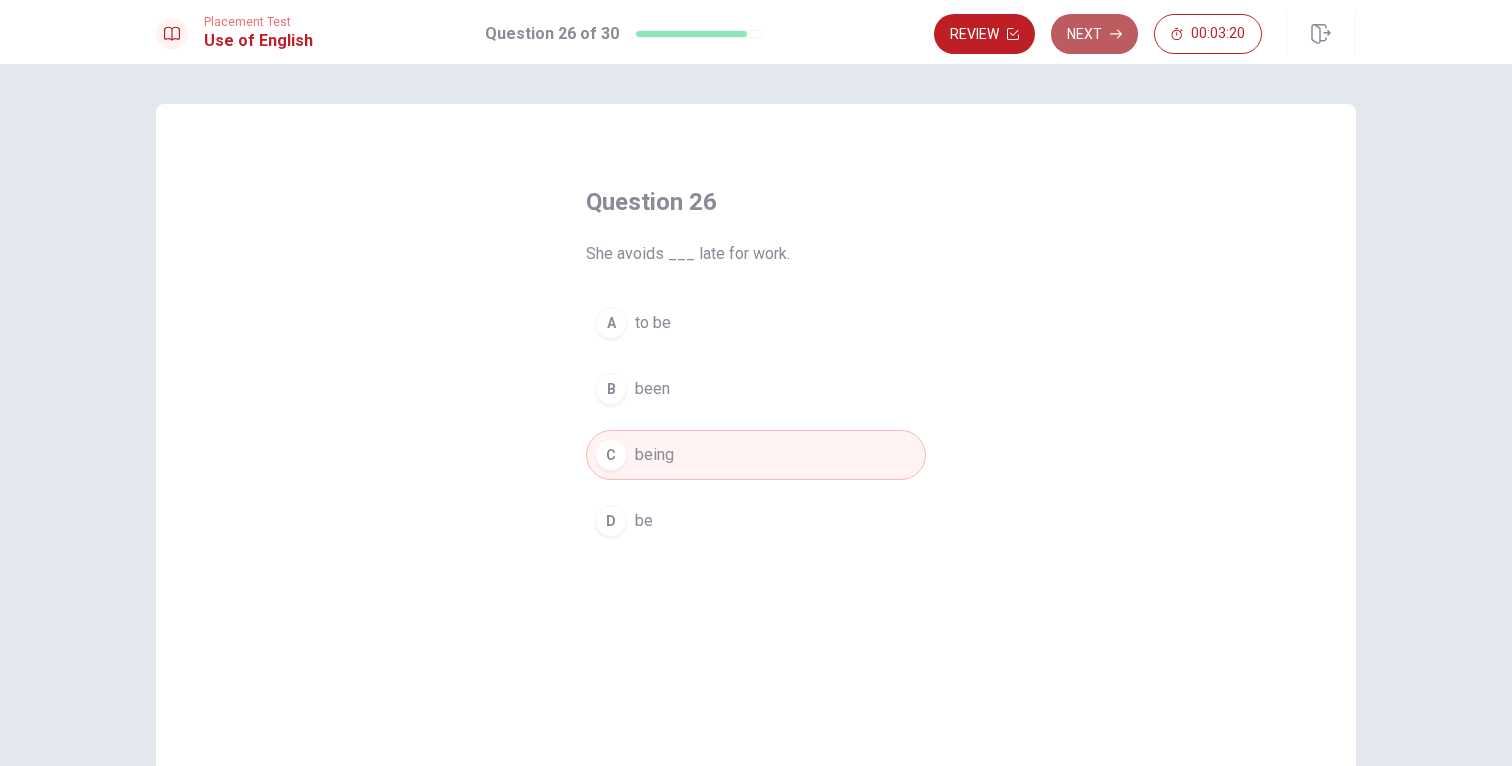 click on "Next" at bounding box center (1094, 34) 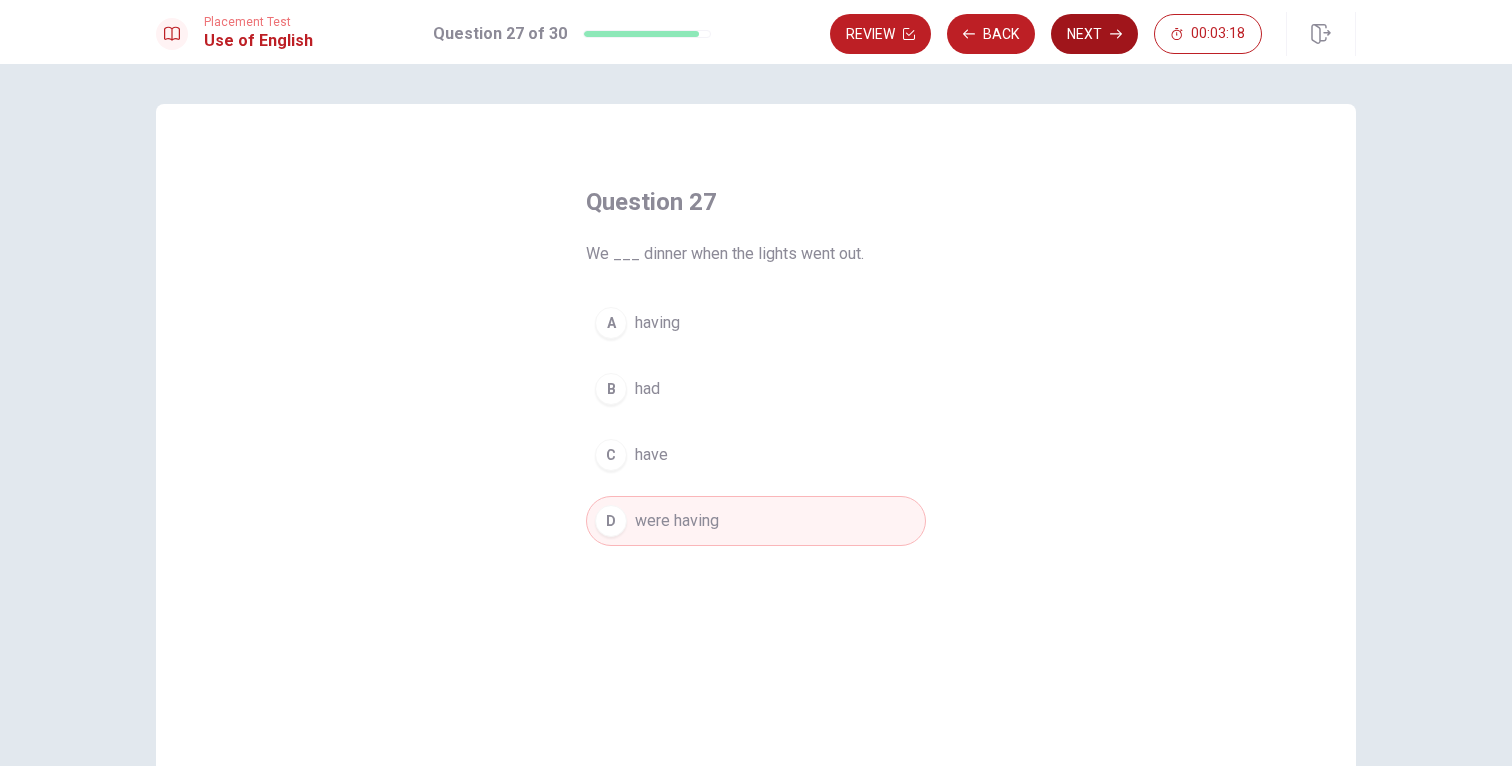 click on "Next" at bounding box center (1094, 34) 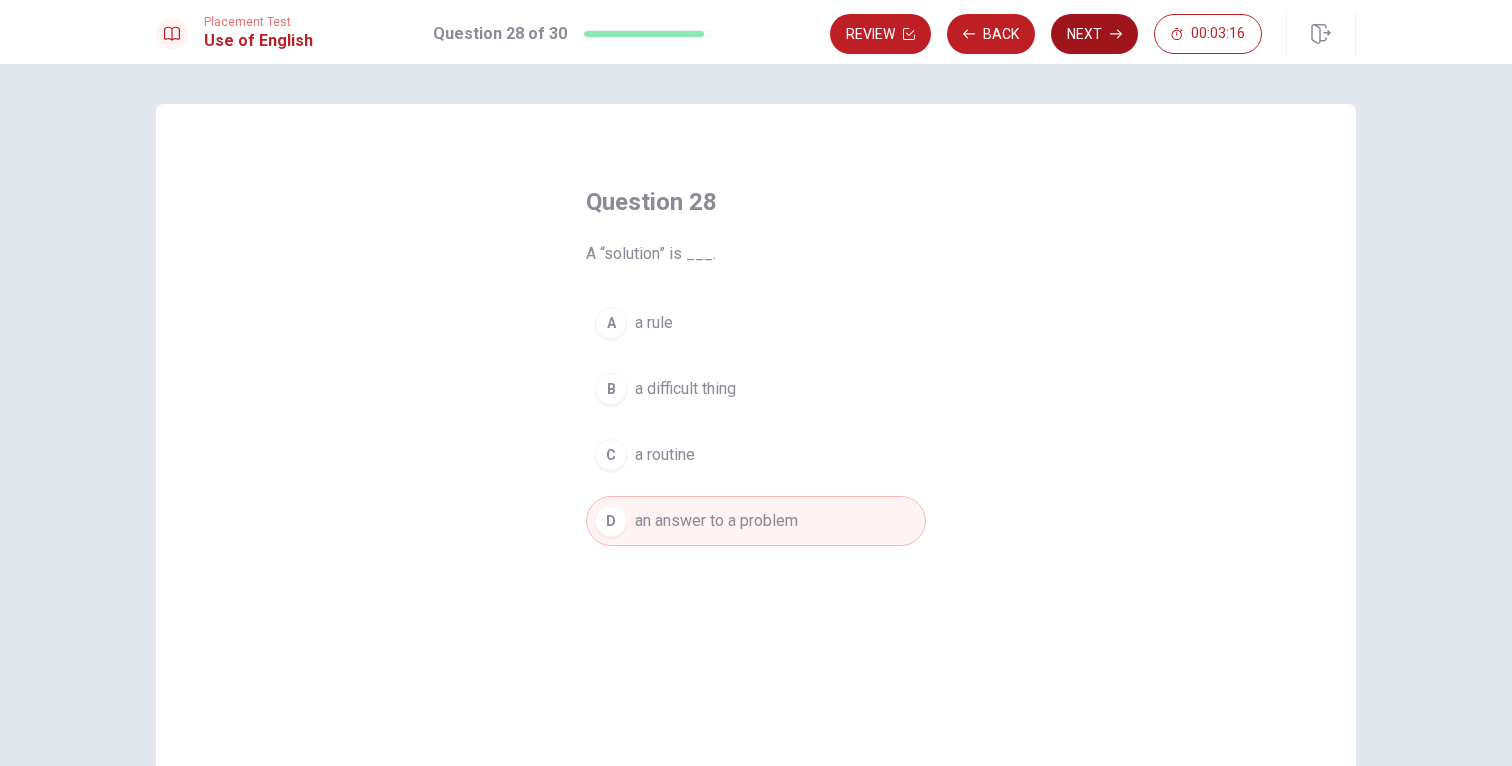 click on "Next" at bounding box center [1094, 34] 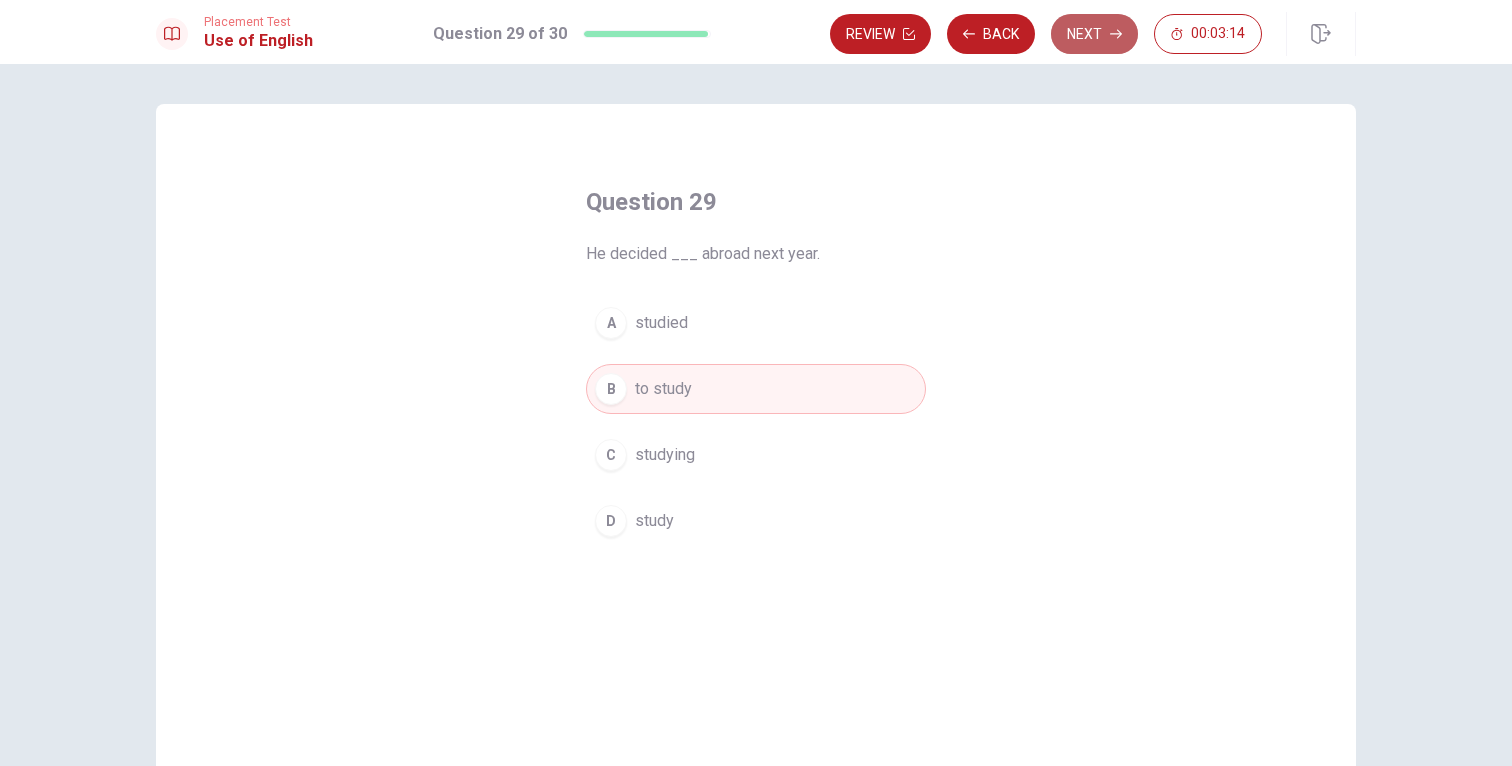 click on "Next" at bounding box center (1094, 34) 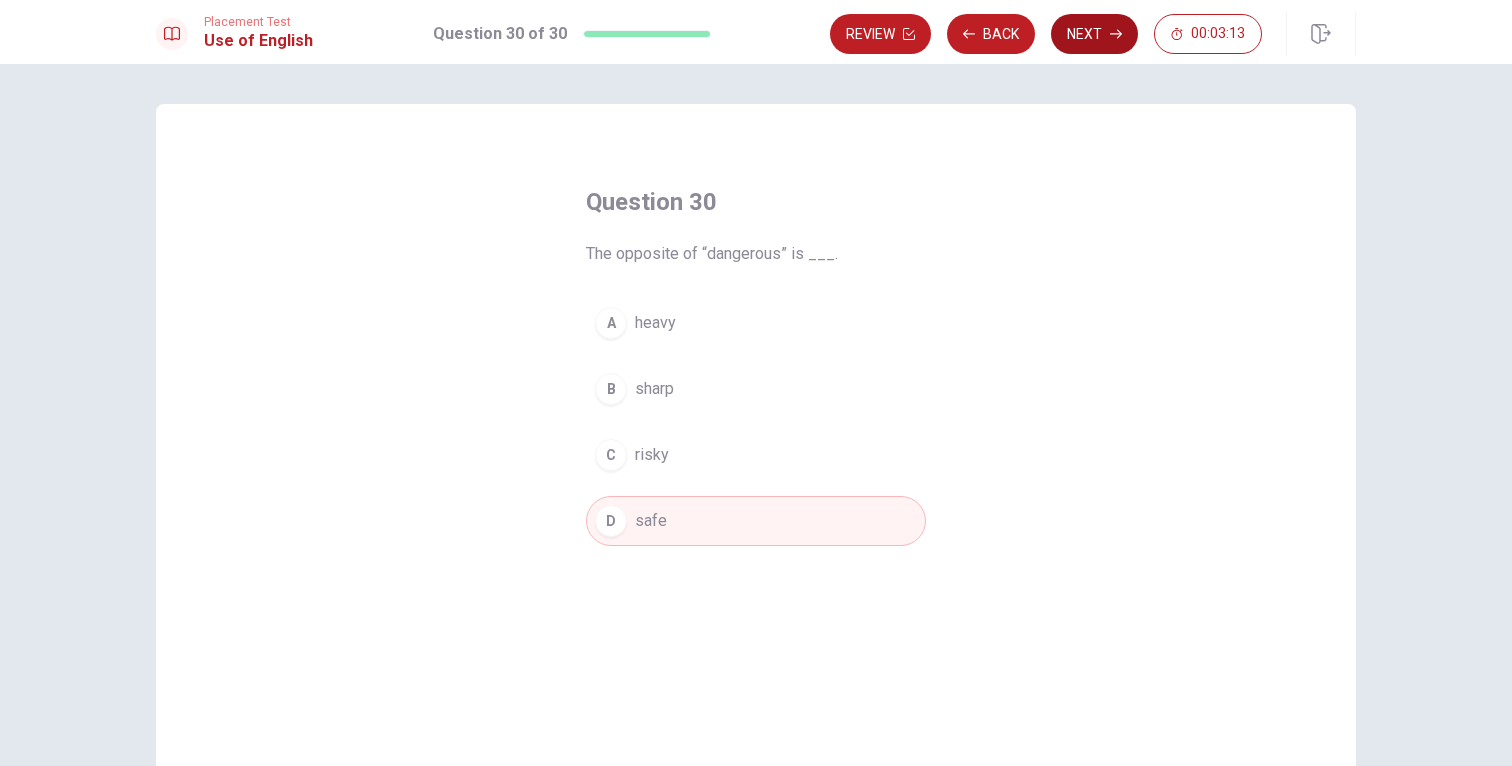 click on "Next" at bounding box center [1094, 34] 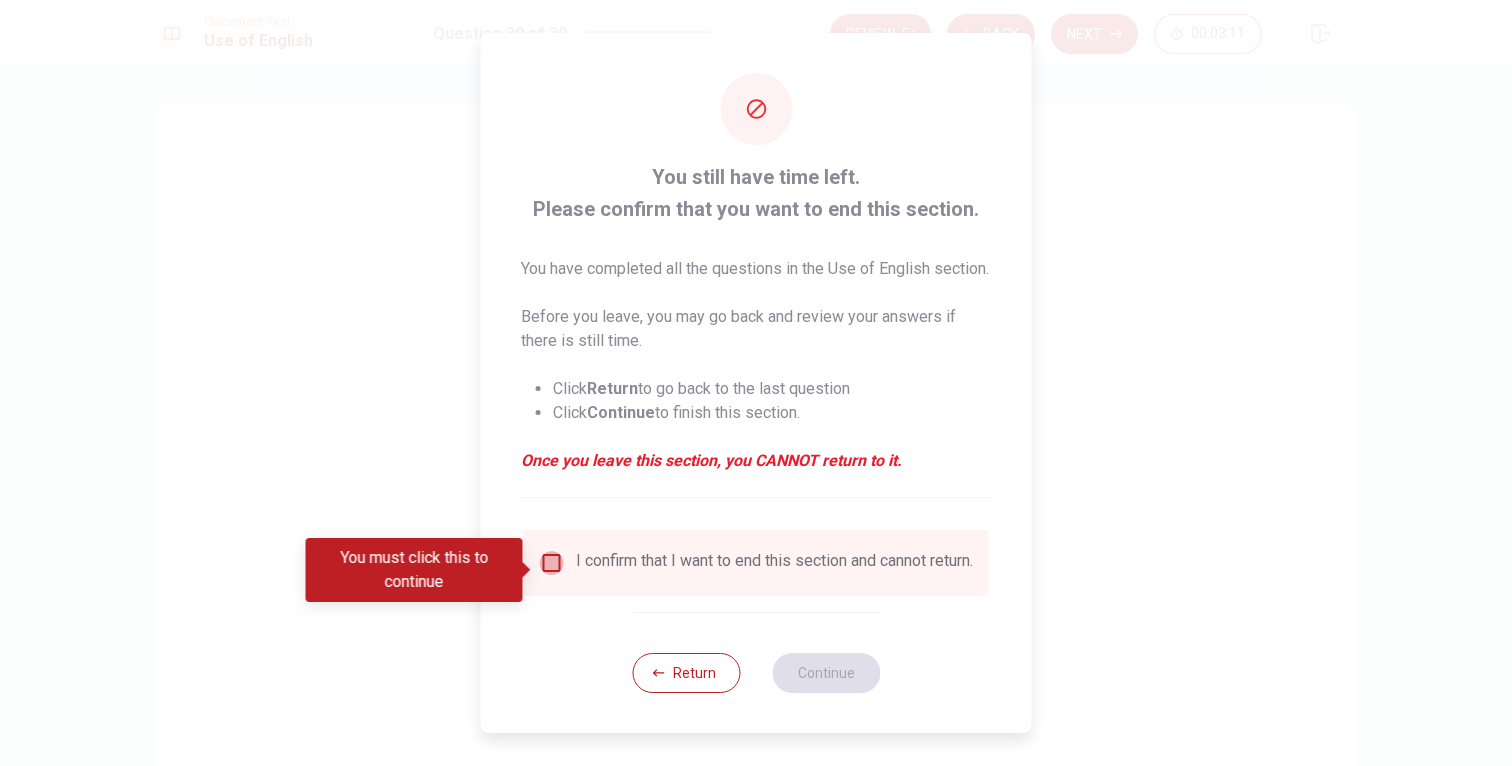 click at bounding box center (552, 563) 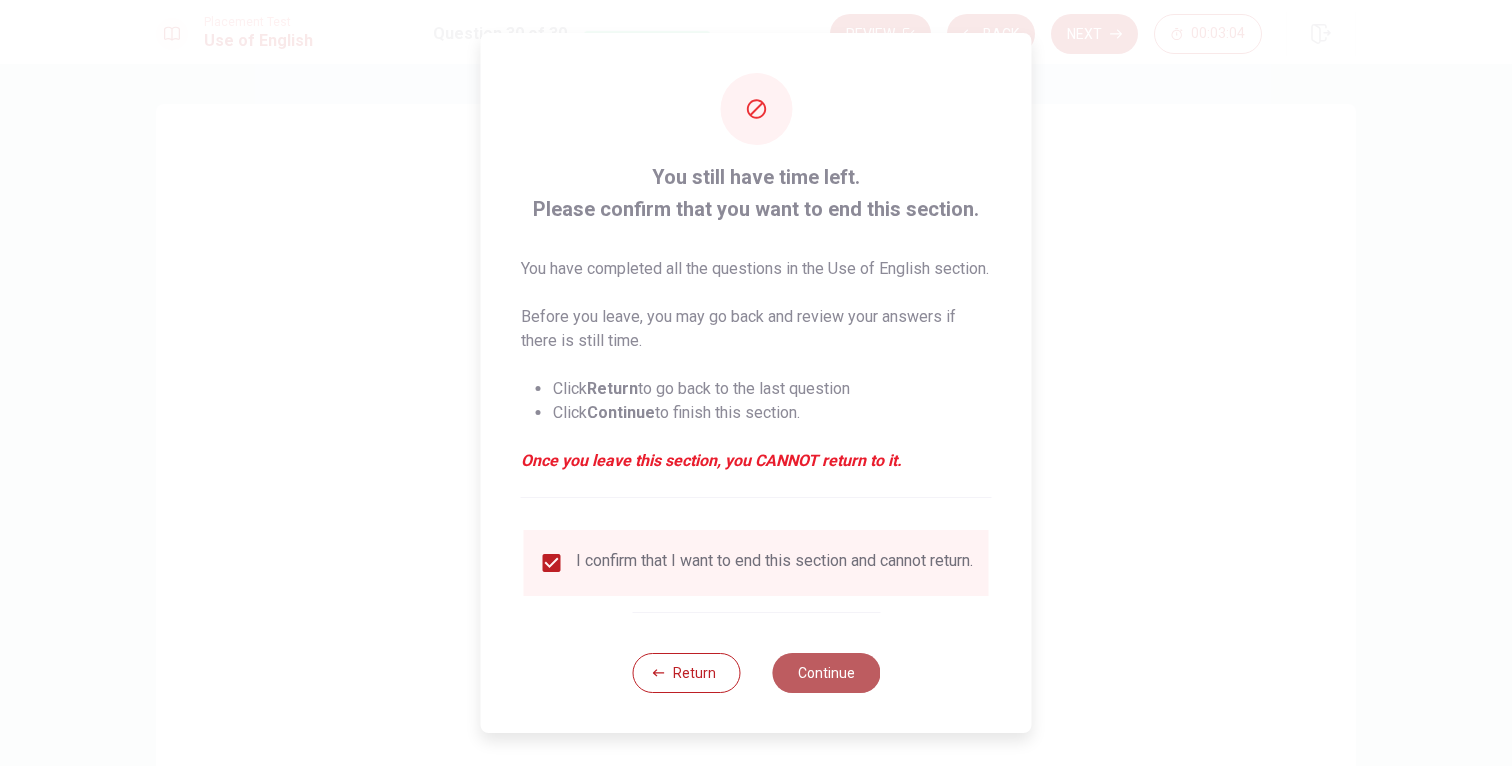 click on "Continue" at bounding box center (826, 673) 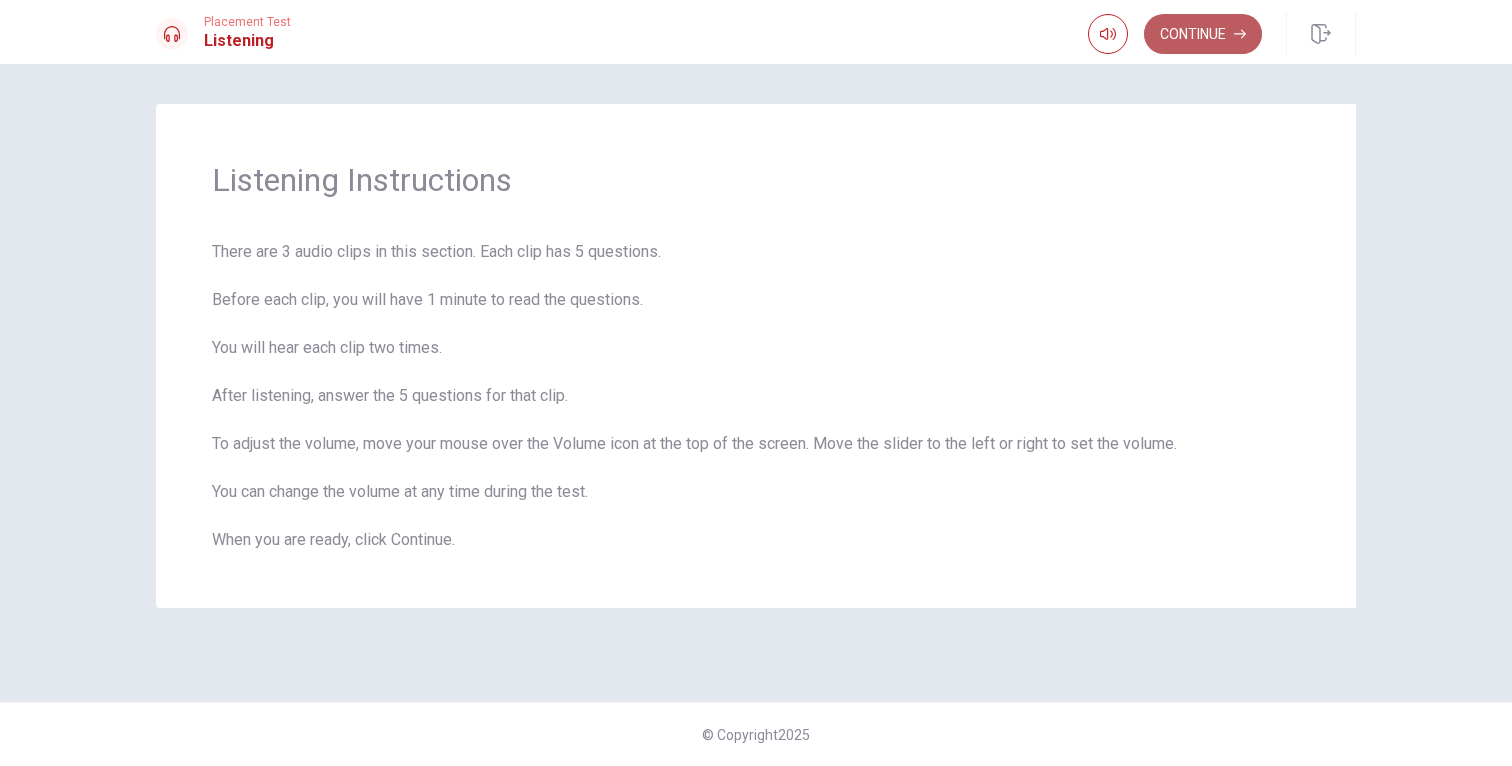click on "Continue" at bounding box center (1203, 34) 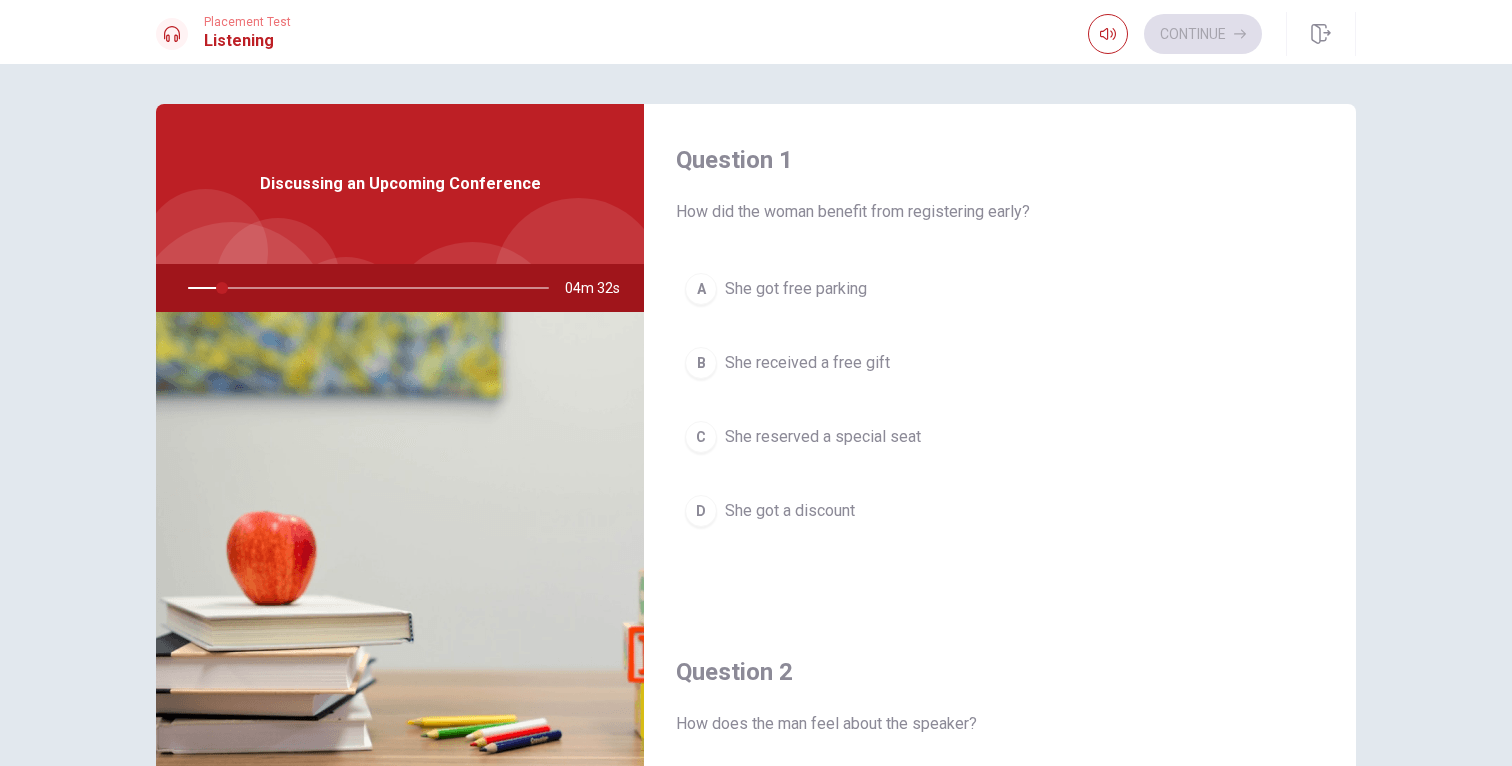 scroll, scrollTop: 0, scrollLeft: 0, axis: both 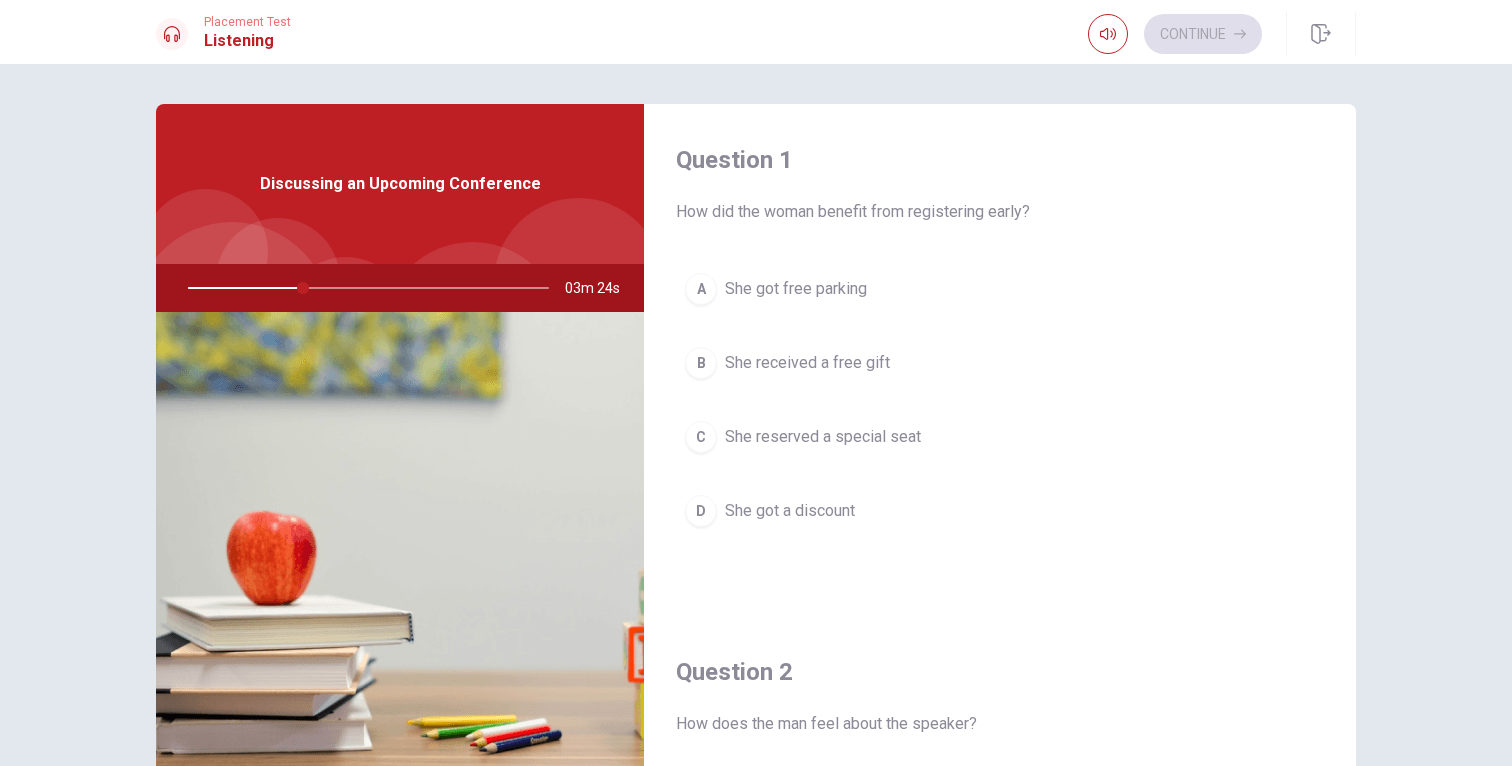 click on "D" at bounding box center [701, 511] 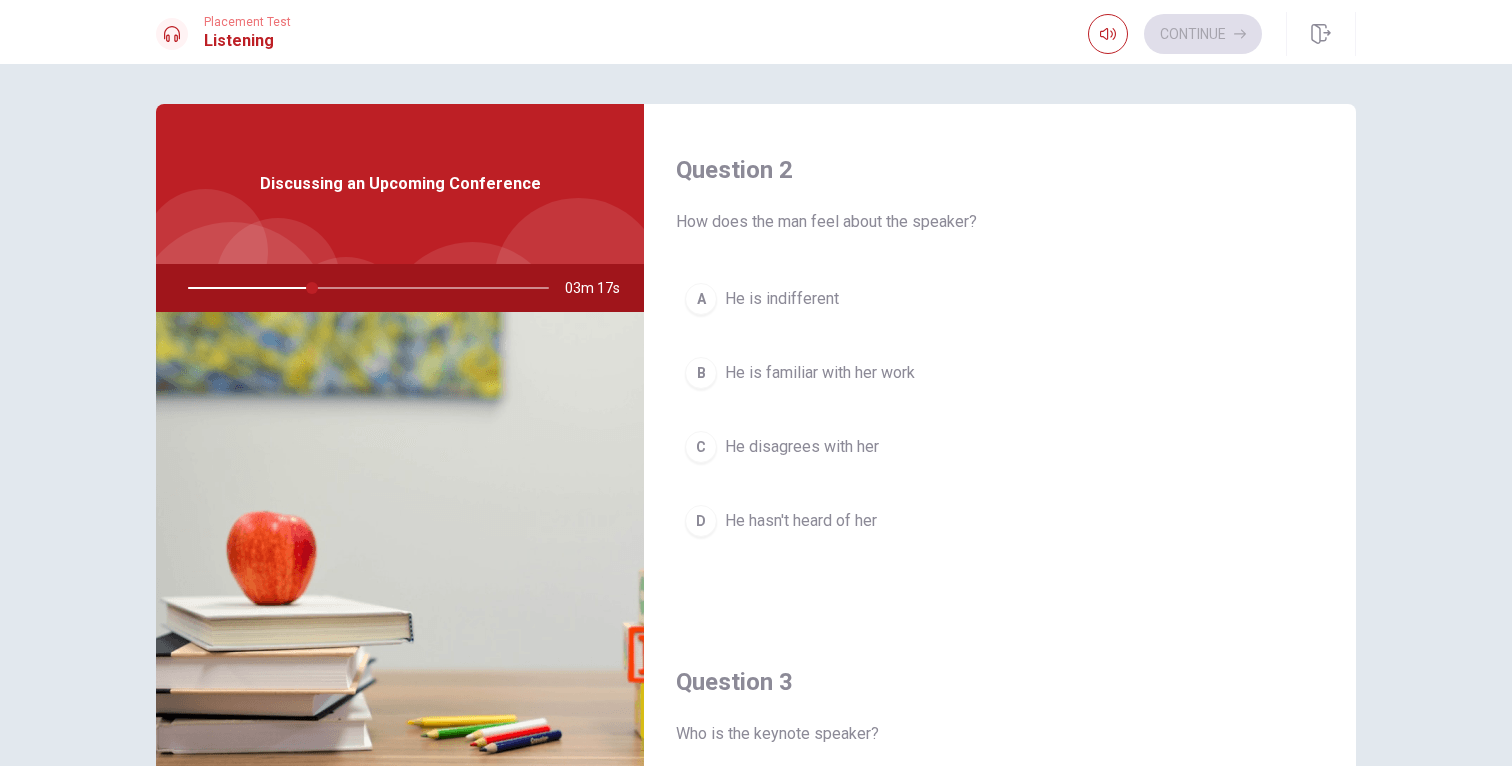scroll, scrollTop: 498, scrollLeft: 0, axis: vertical 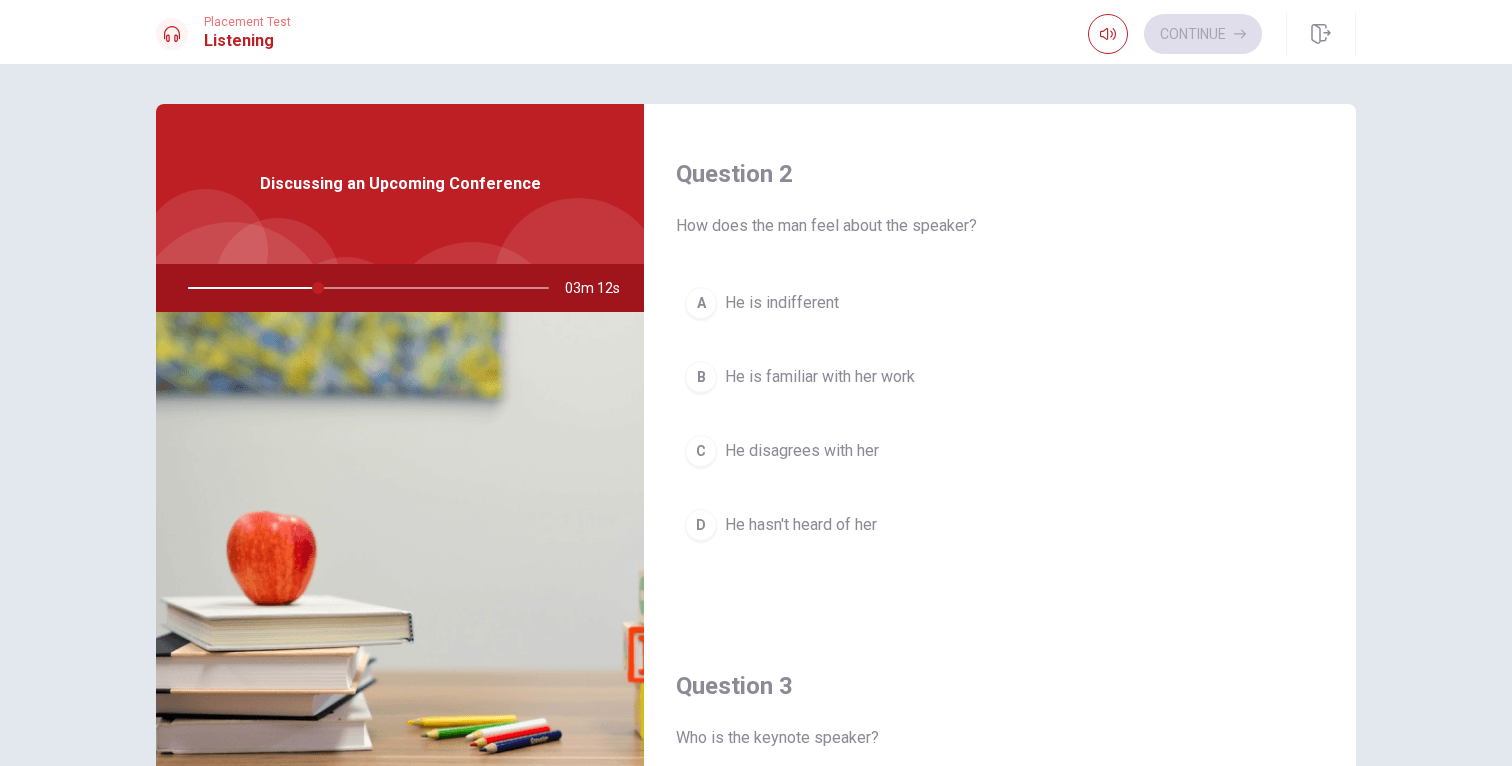 click on "He is familiar with her work" at bounding box center (820, 377) 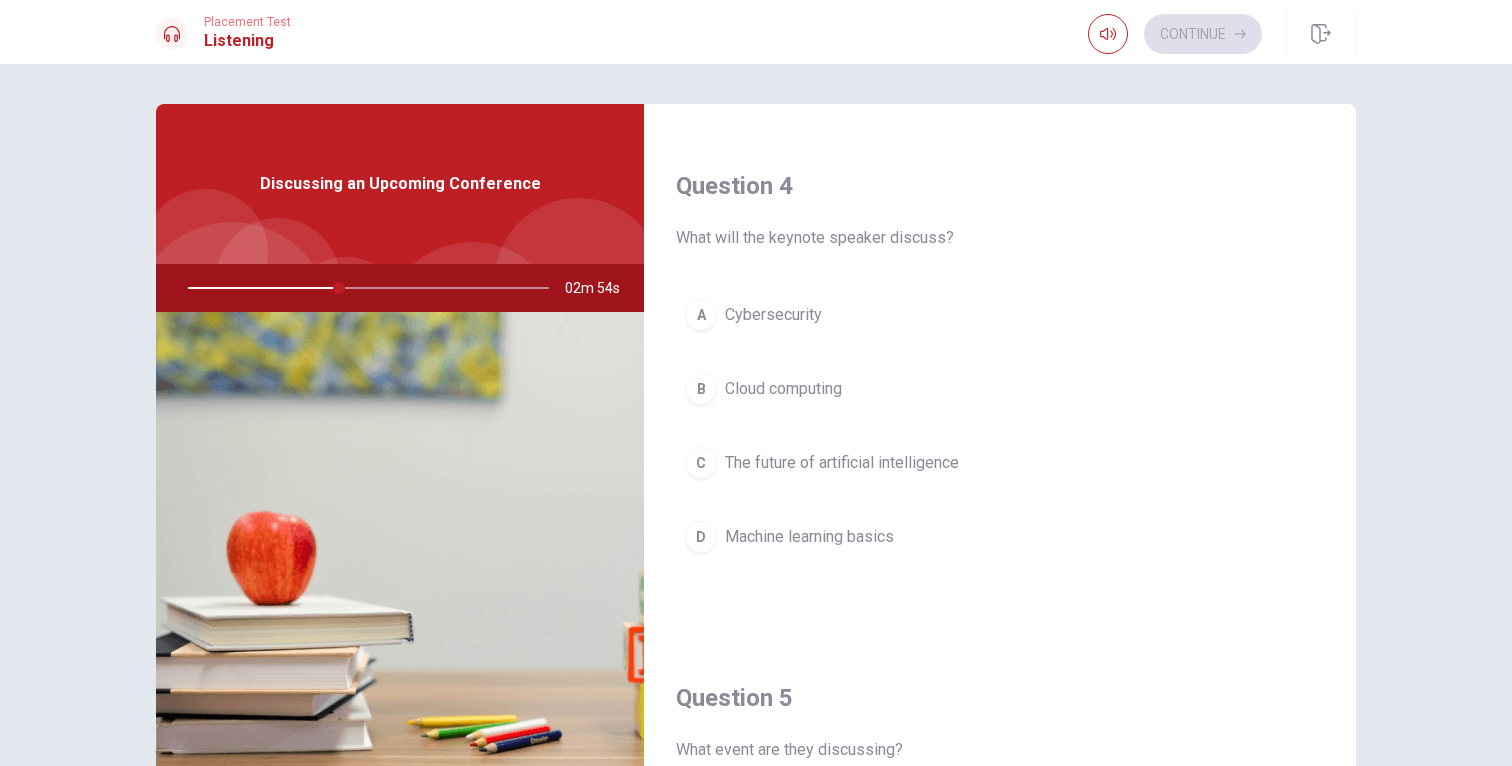 scroll, scrollTop: 1519, scrollLeft: 0, axis: vertical 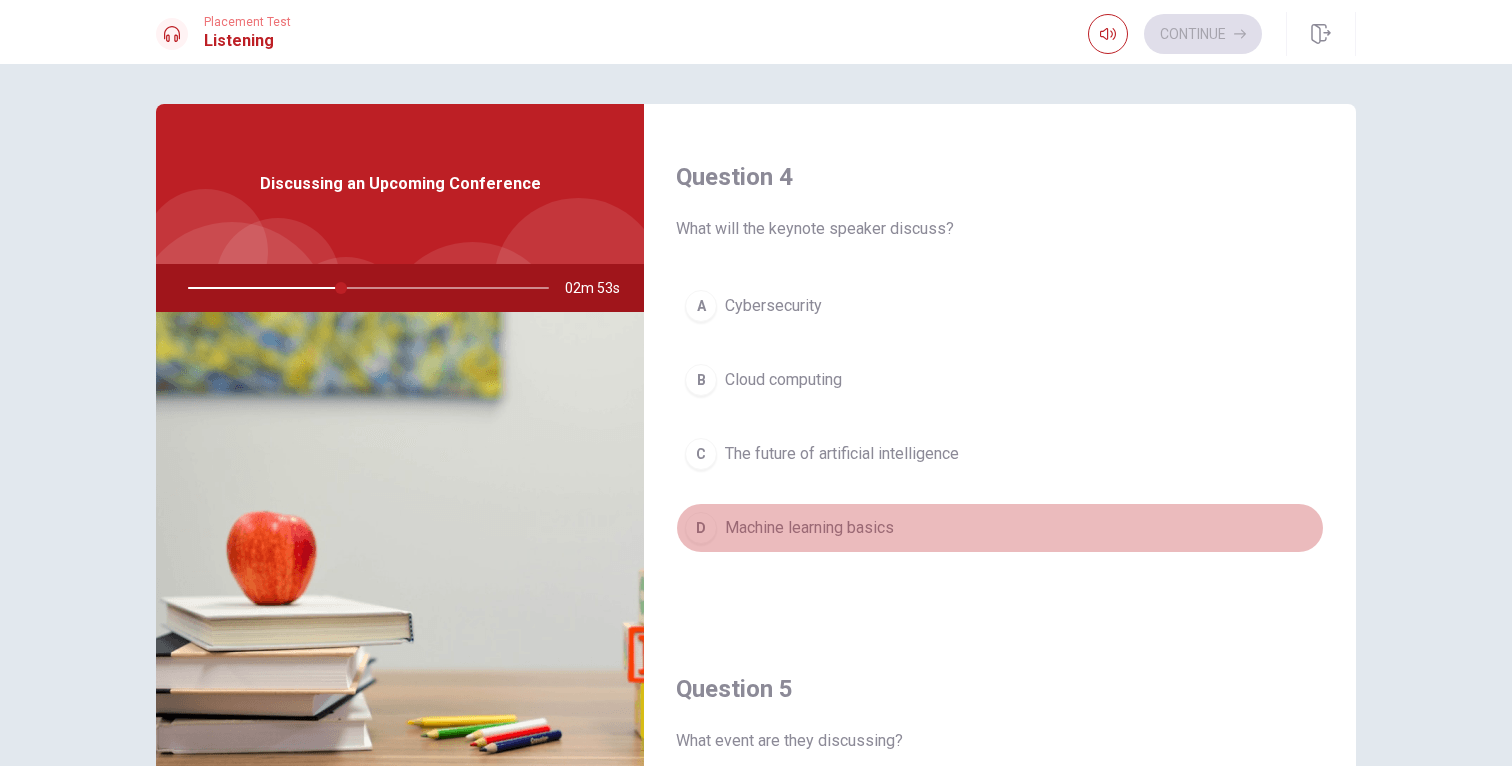 click on "Machine learning basics" at bounding box center [809, 528] 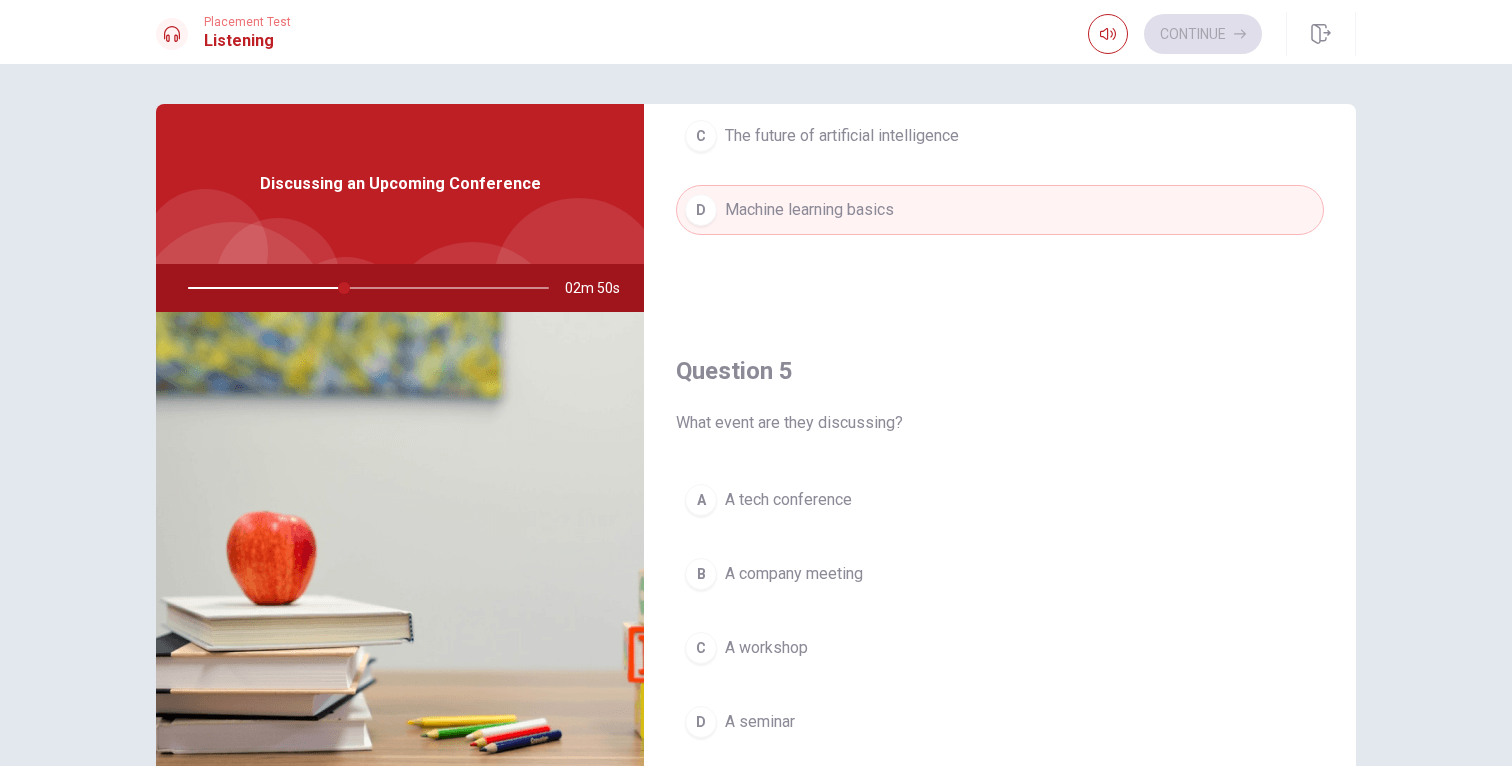scroll, scrollTop: 1833, scrollLeft: 0, axis: vertical 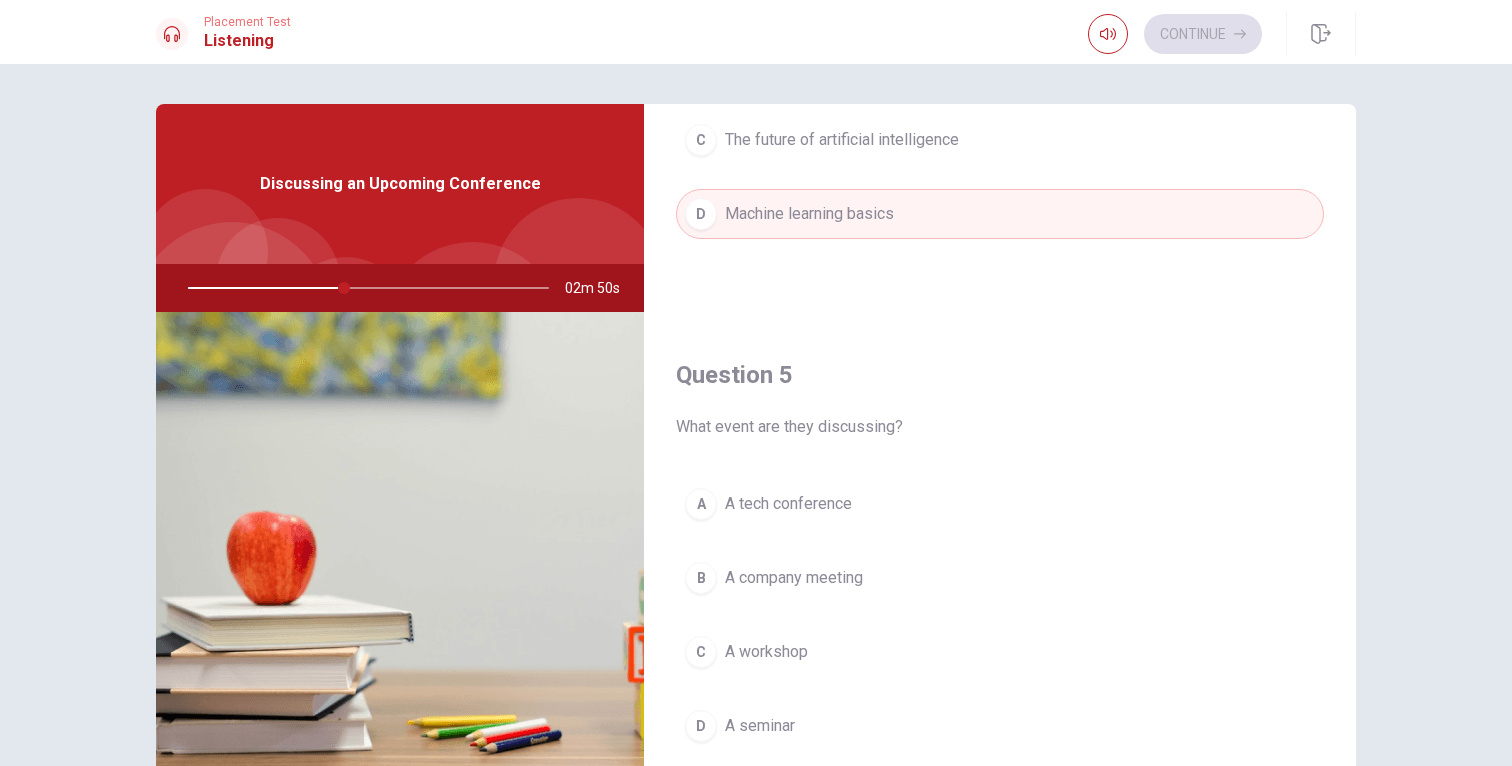 click on "A tech conference" at bounding box center [788, 504] 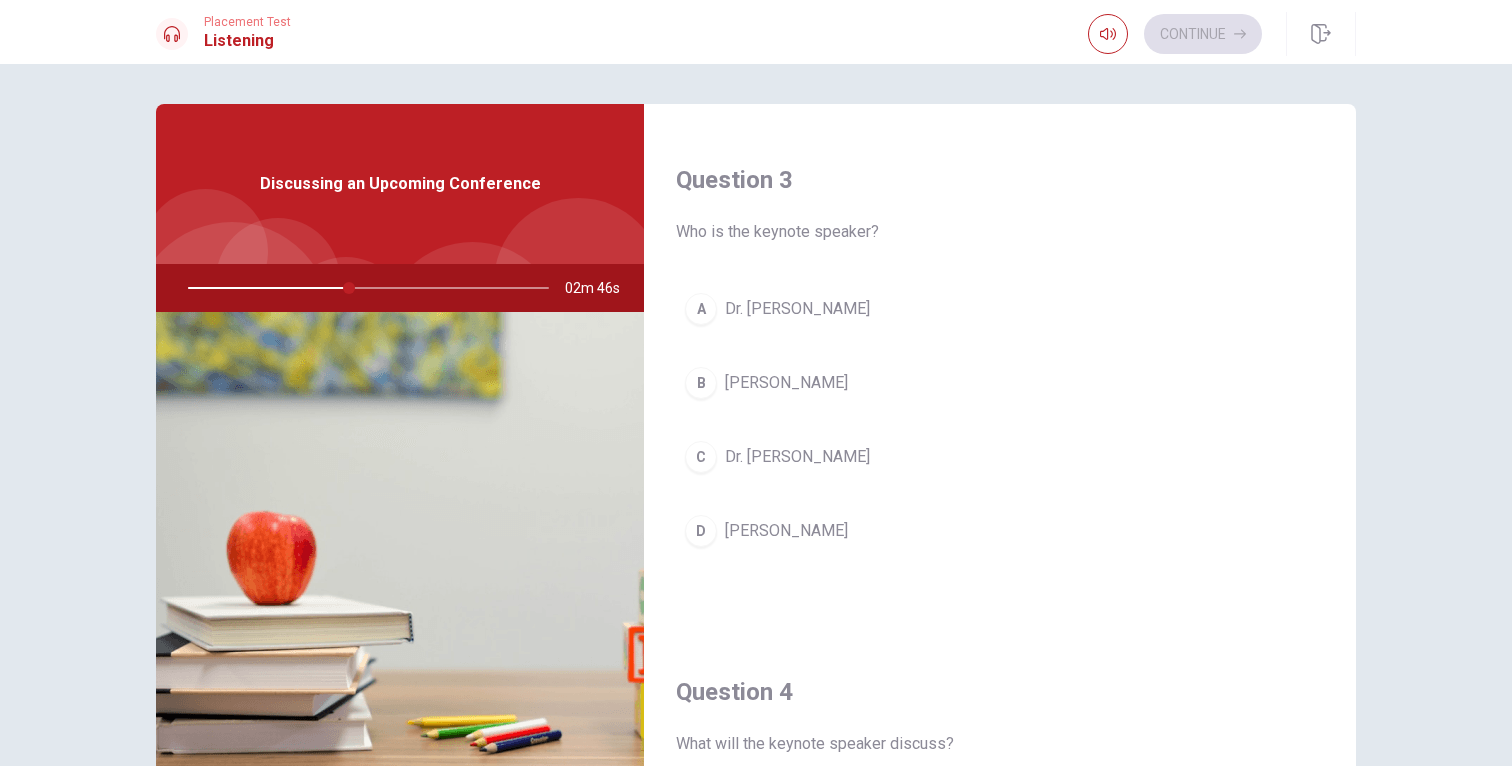 scroll, scrollTop: 1006, scrollLeft: 0, axis: vertical 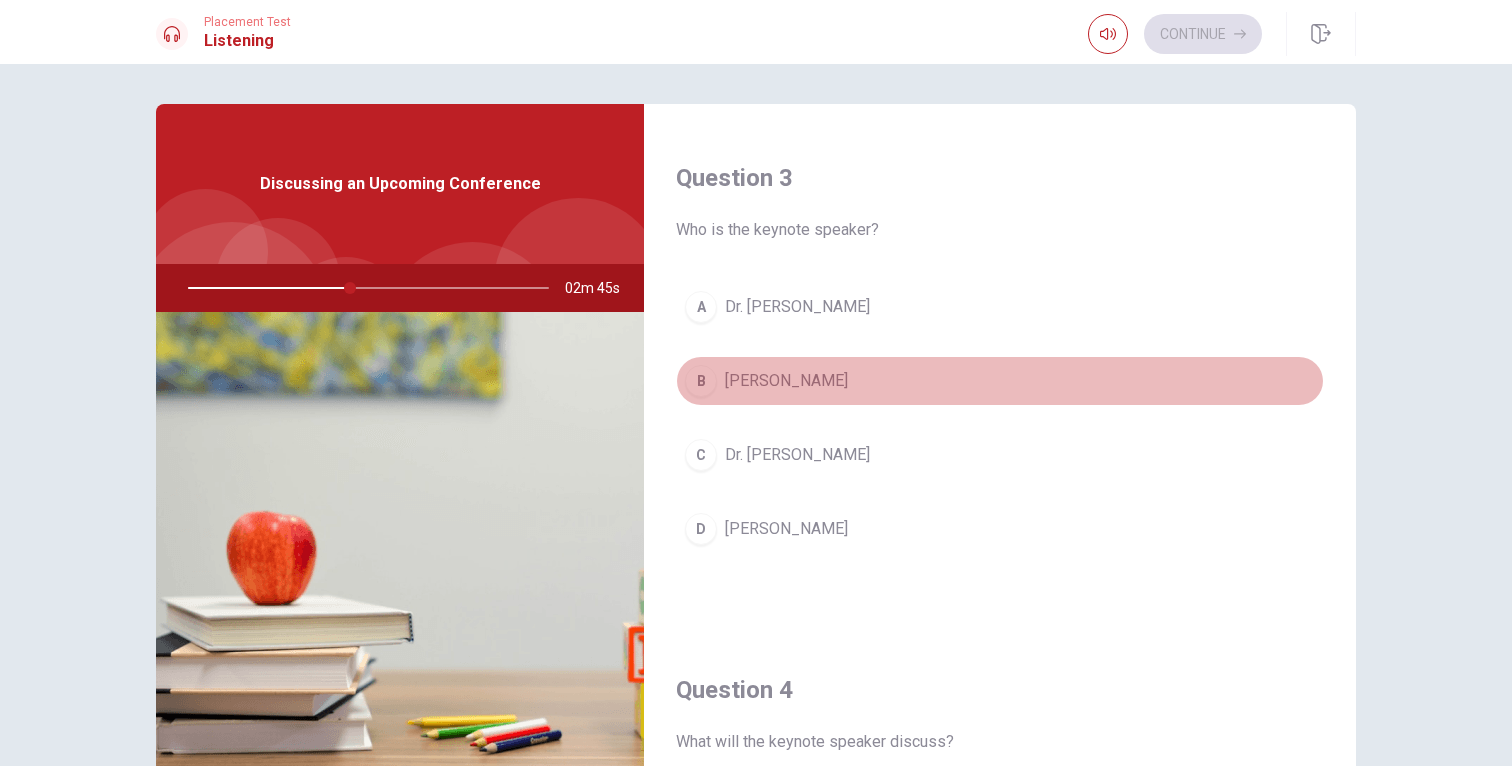 click on "[PERSON_NAME]" at bounding box center (786, 381) 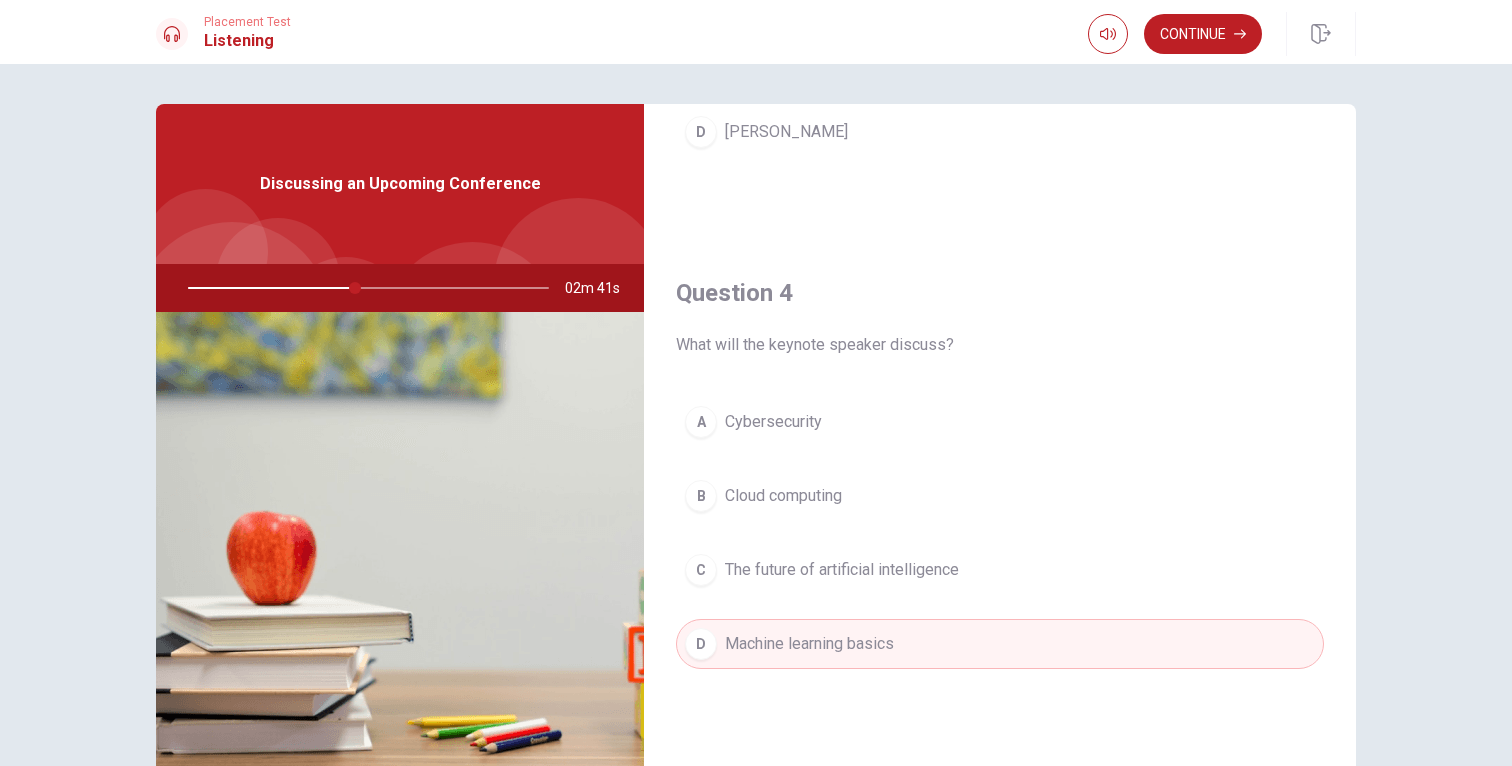 scroll, scrollTop: 1405, scrollLeft: 0, axis: vertical 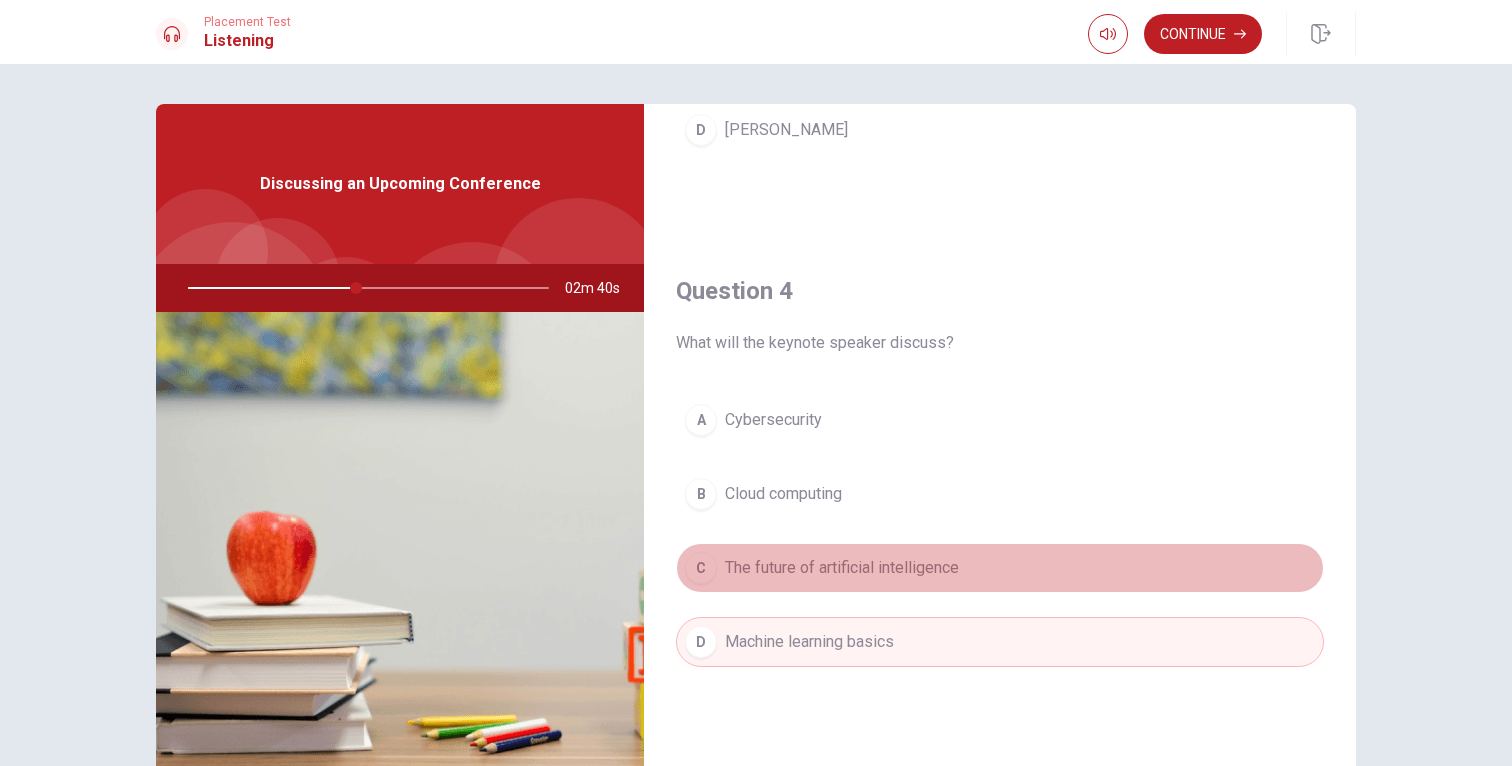 click on "The future of artificial intelligence" at bounding box center [842, 568] 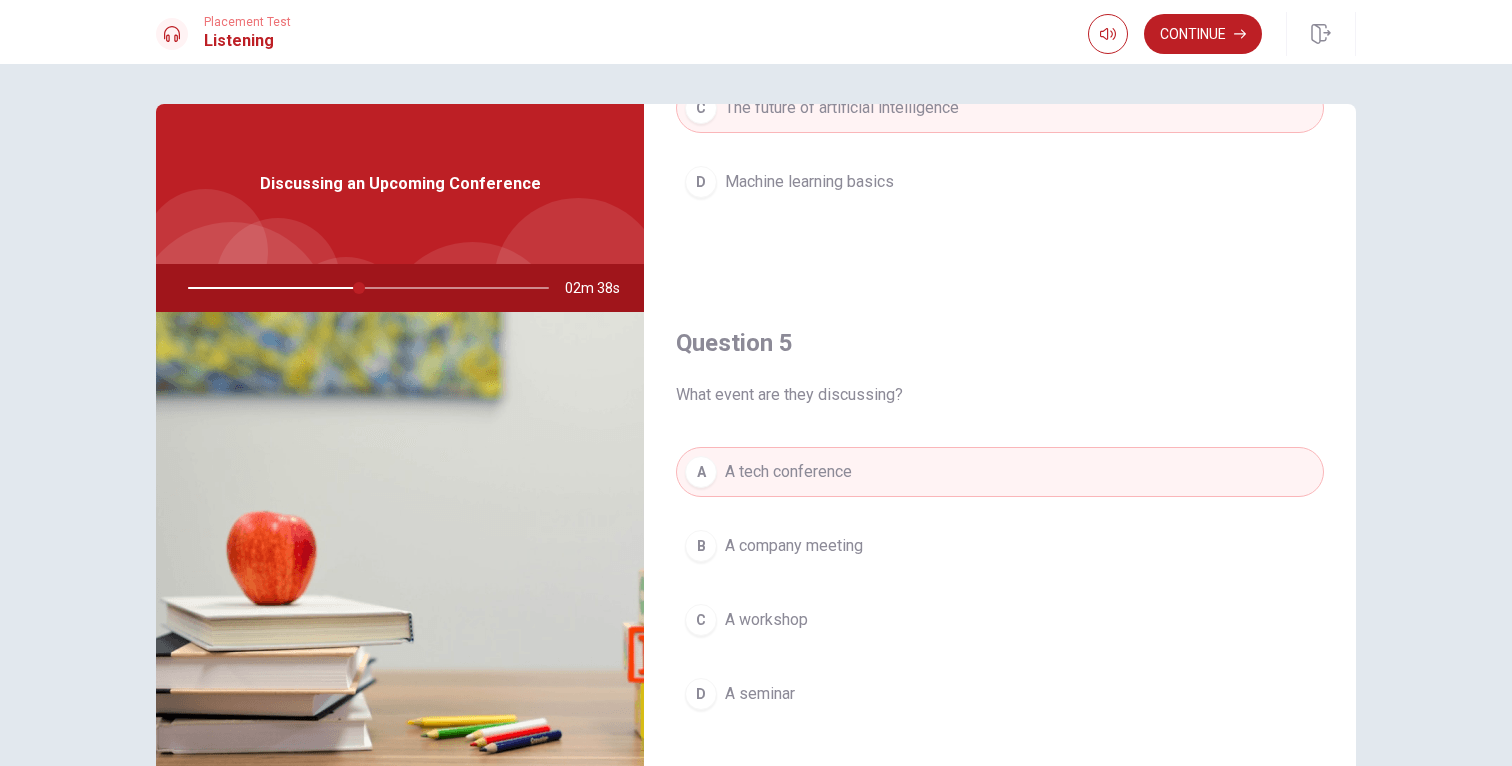 scroll, scrollTop: 1866, scrollLeft: 0, axis: vertical 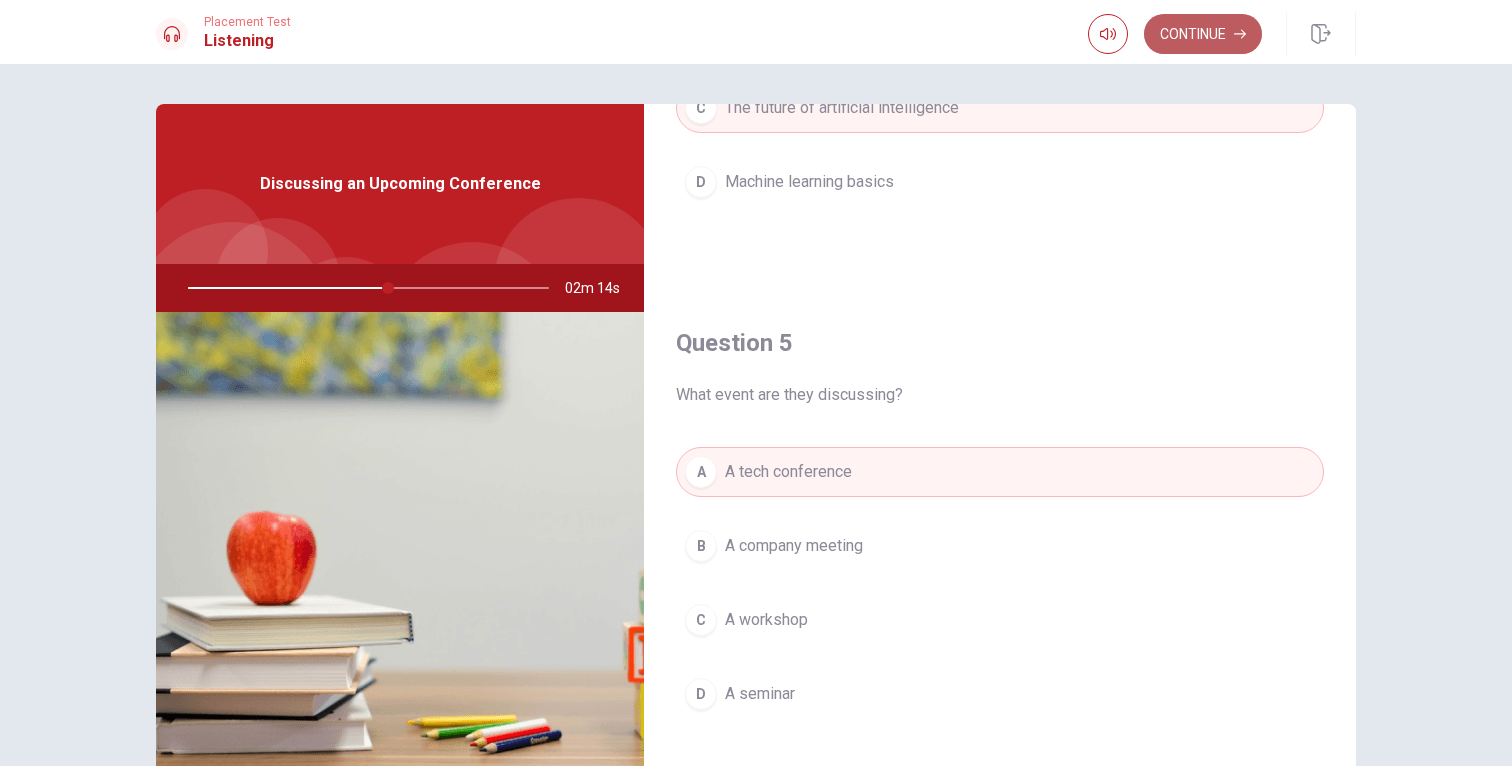 click on "Continue" at bounding box center [1203, 34] 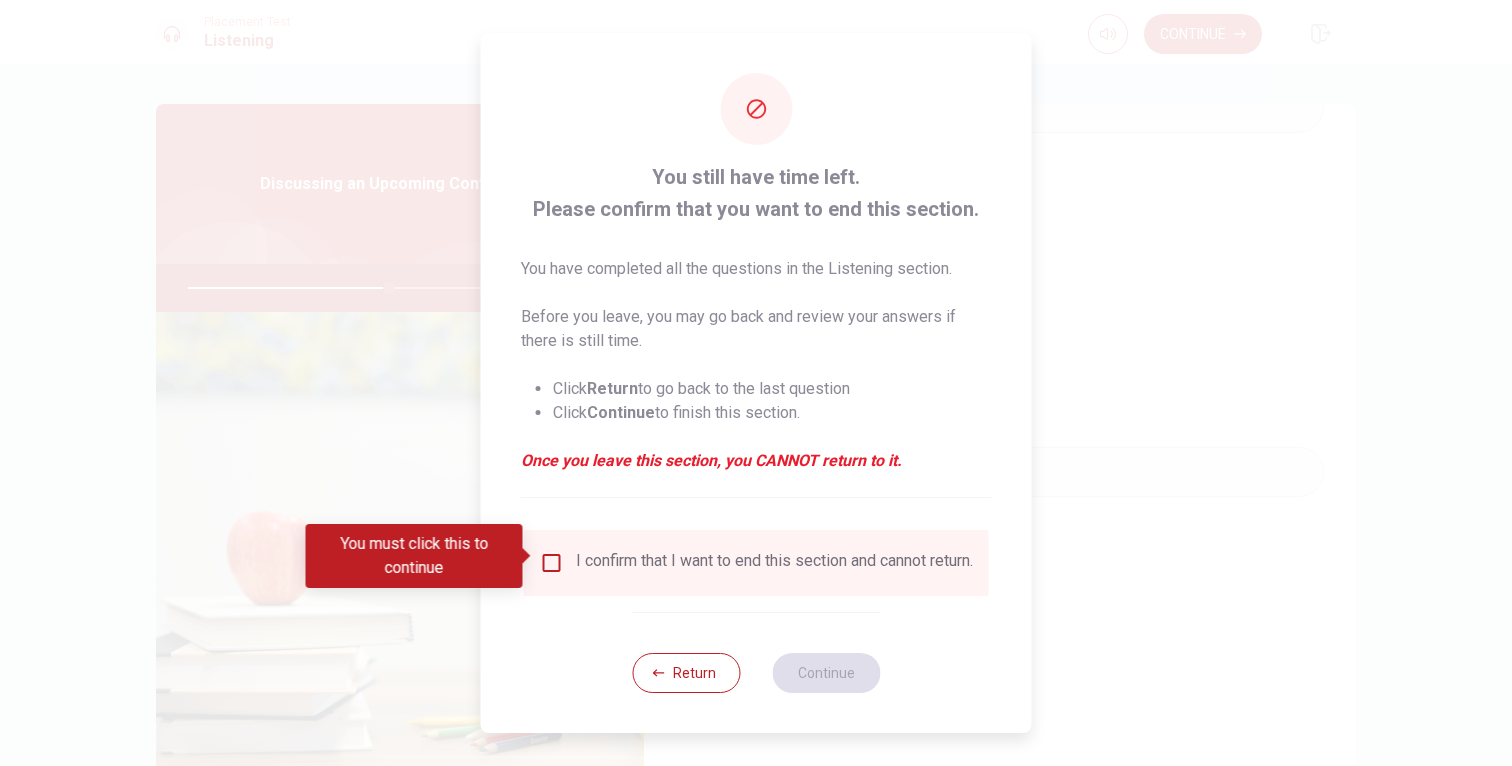 click at bounding box center [552, 563] 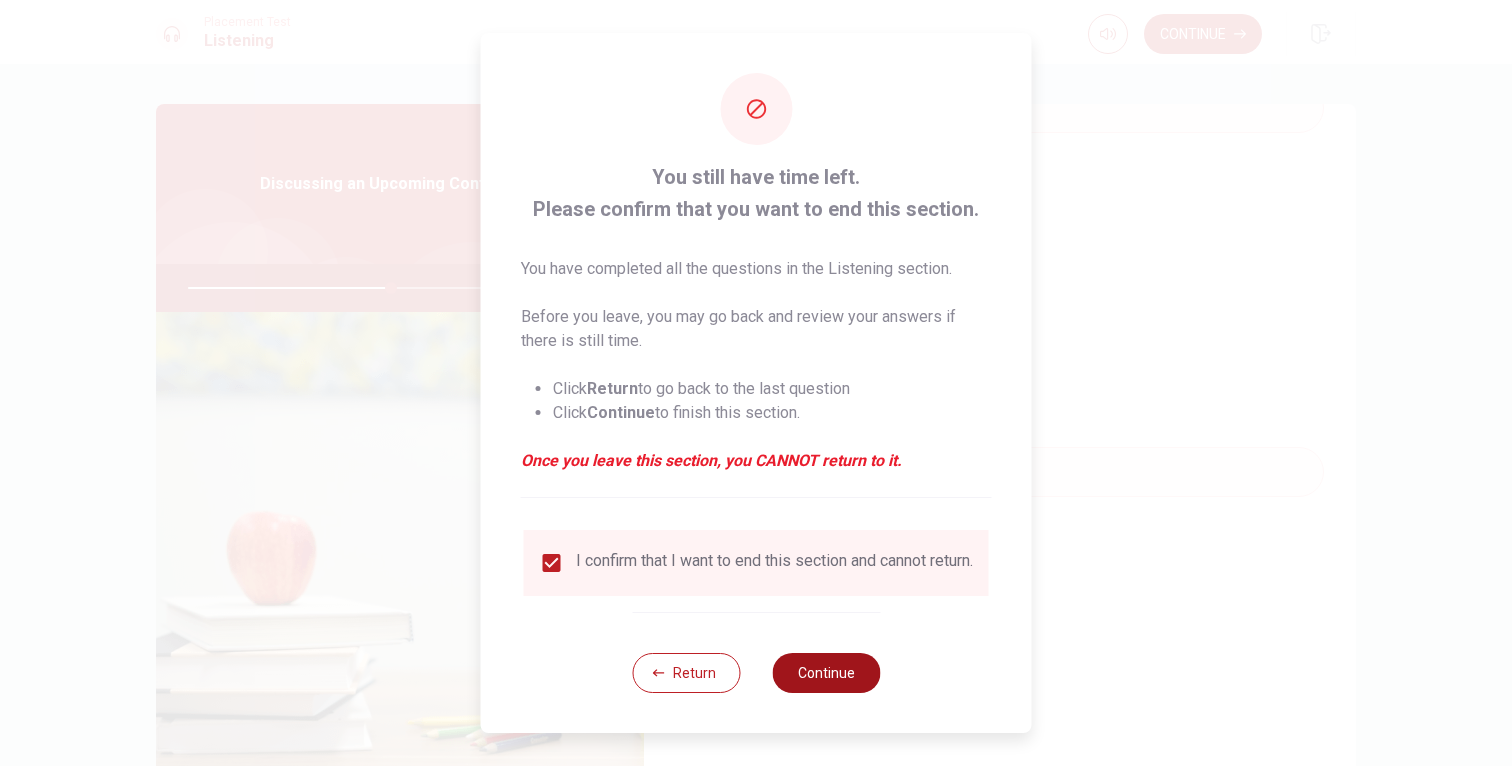 click on "Continue" at bounding box center [826, 673] 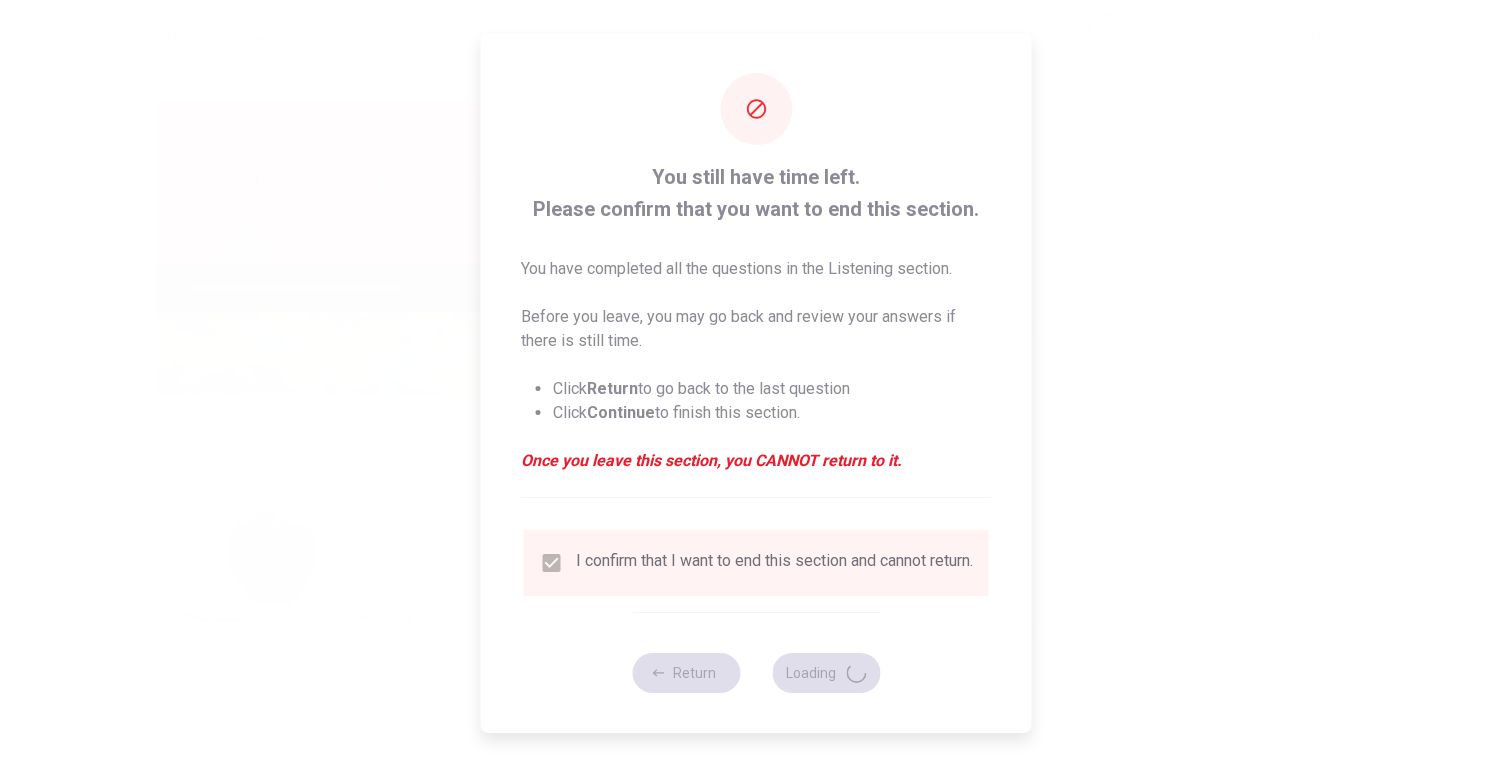 type on "57" 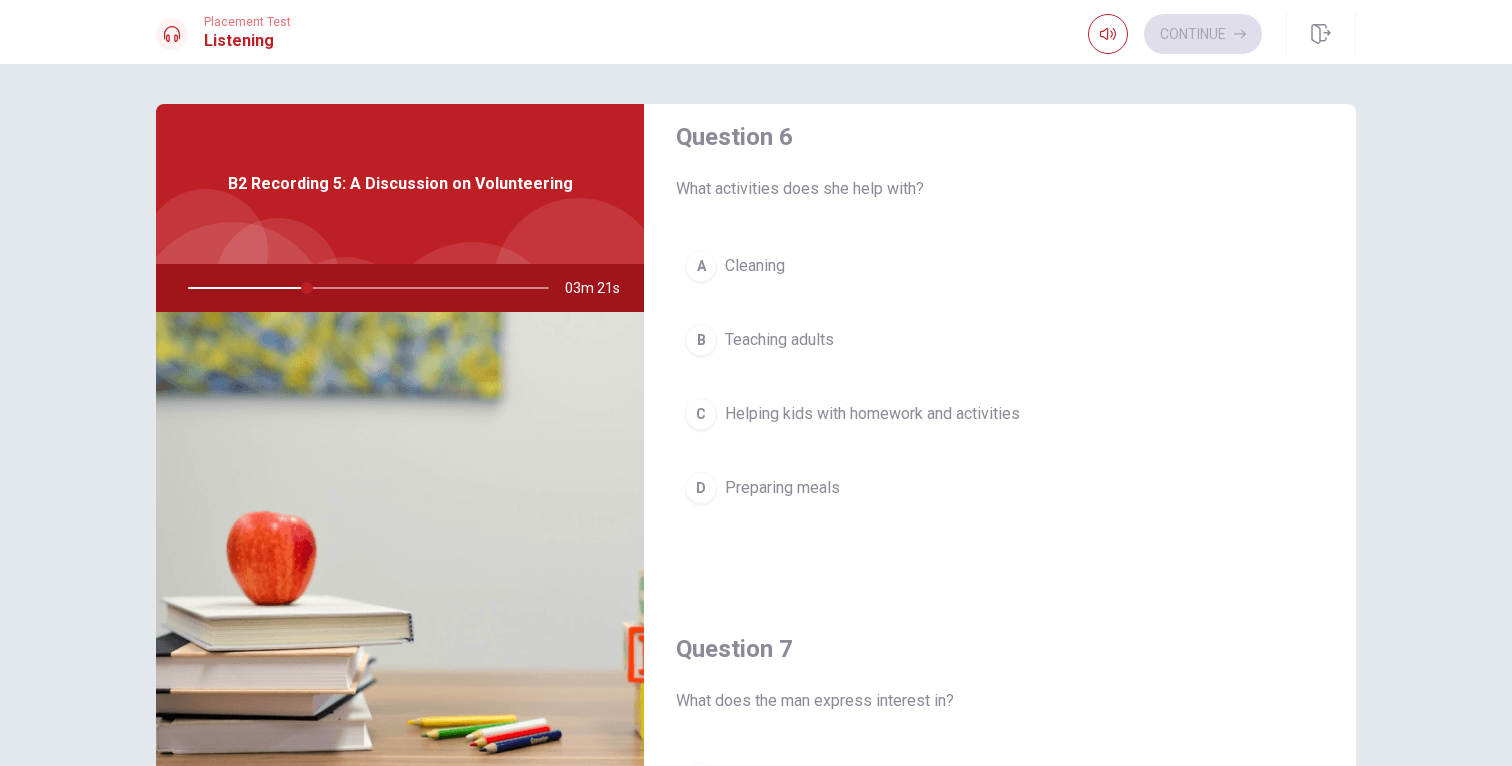 scroll, scrollTop: 21, scrollLeft: 0, axis: vertical 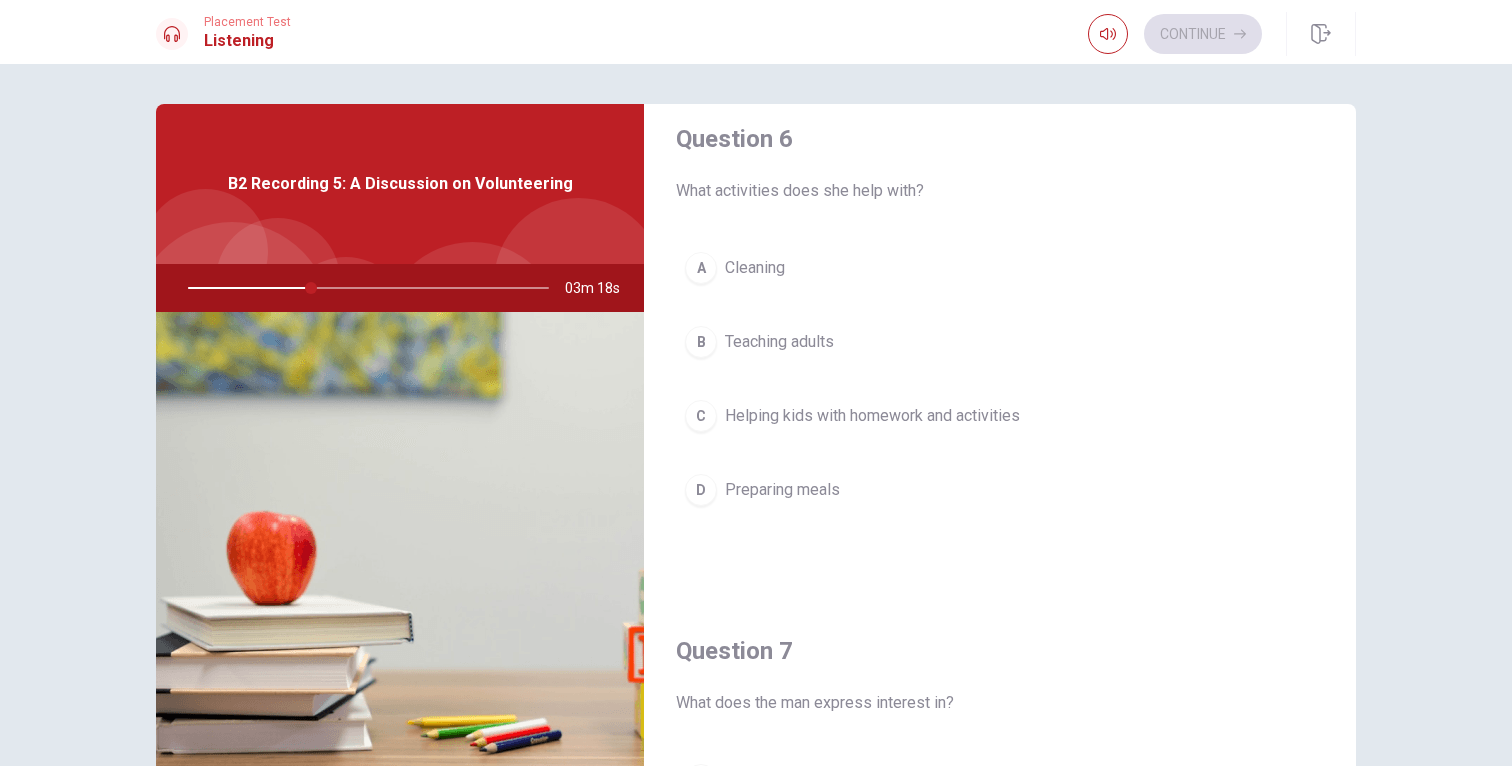 click on "Helping kids with homework and activities" at bounding box center (872, 416) 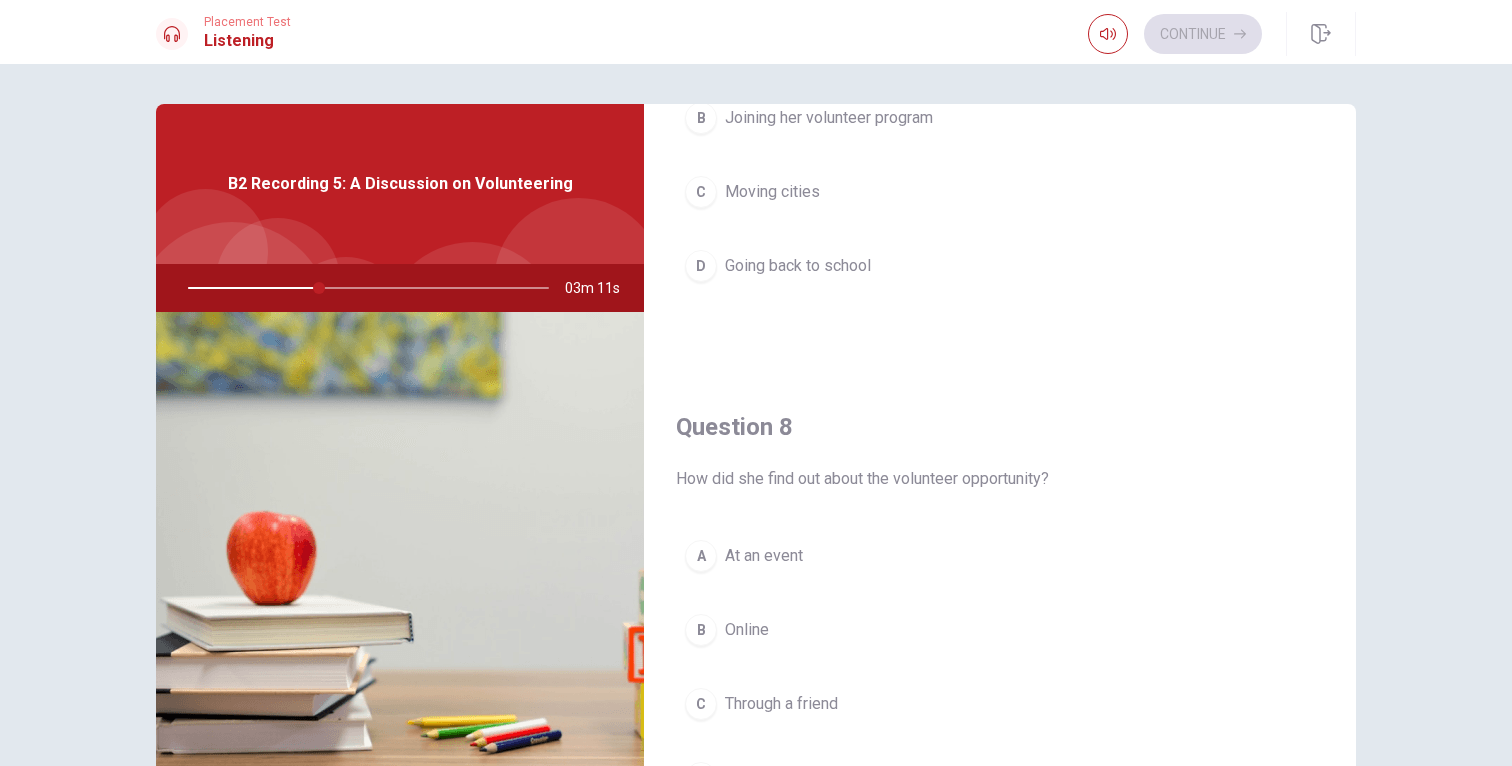 scroll, scrollTop: 769, scrollLeft: 0, axis: vertical 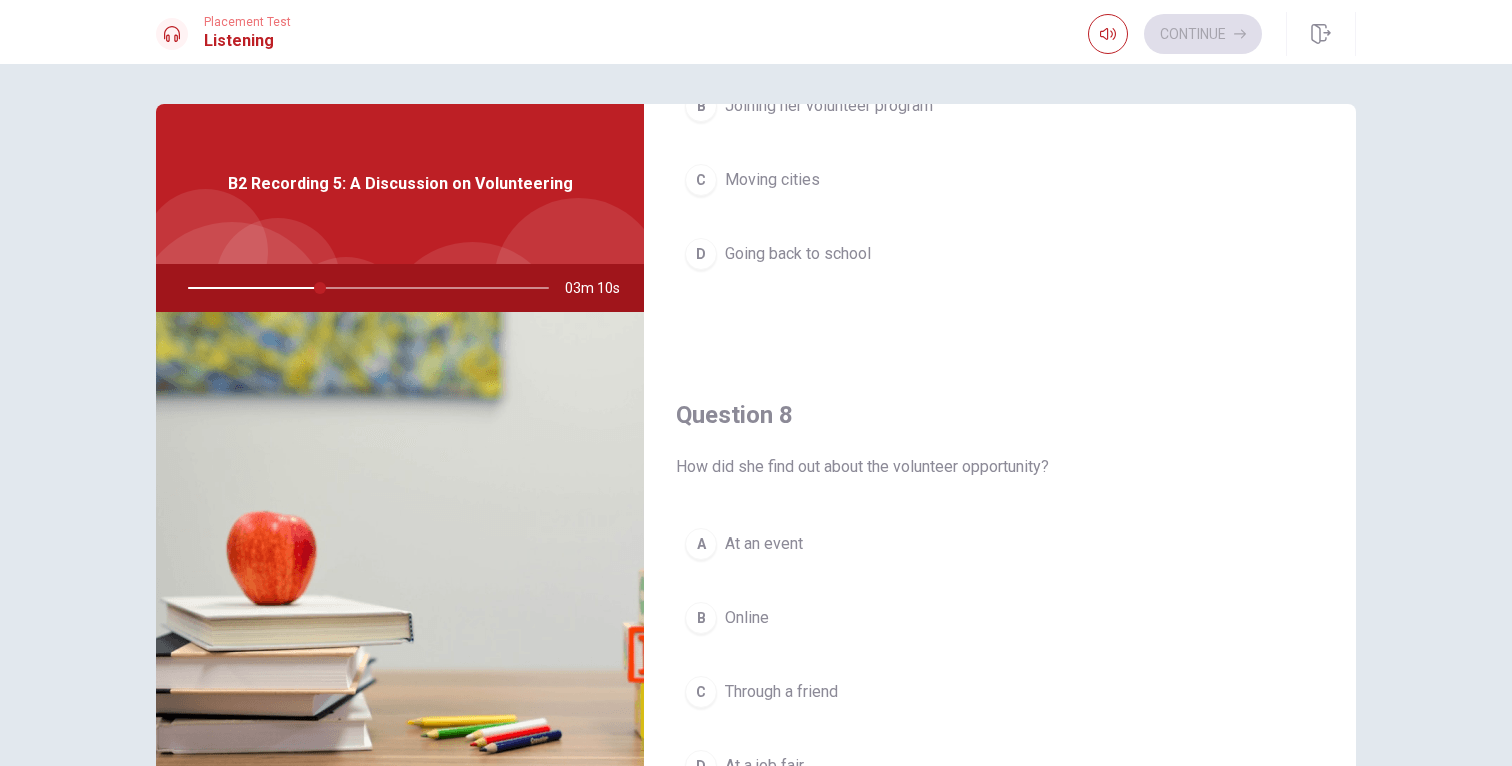 click on "B Online" at bounding box center [1000, 618] 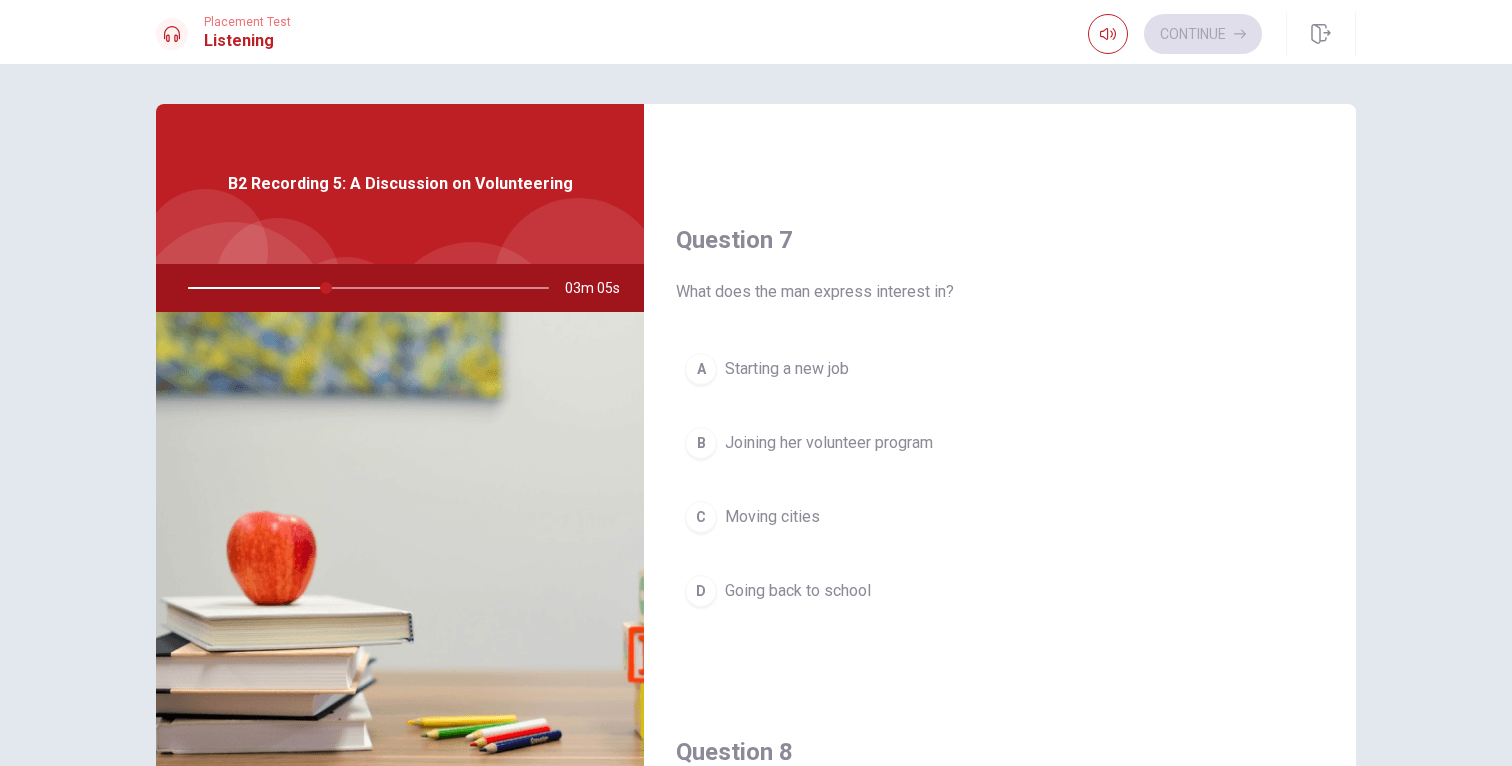 scroll, scrollTop: 452, scrollLeft: 0, axis: vertical 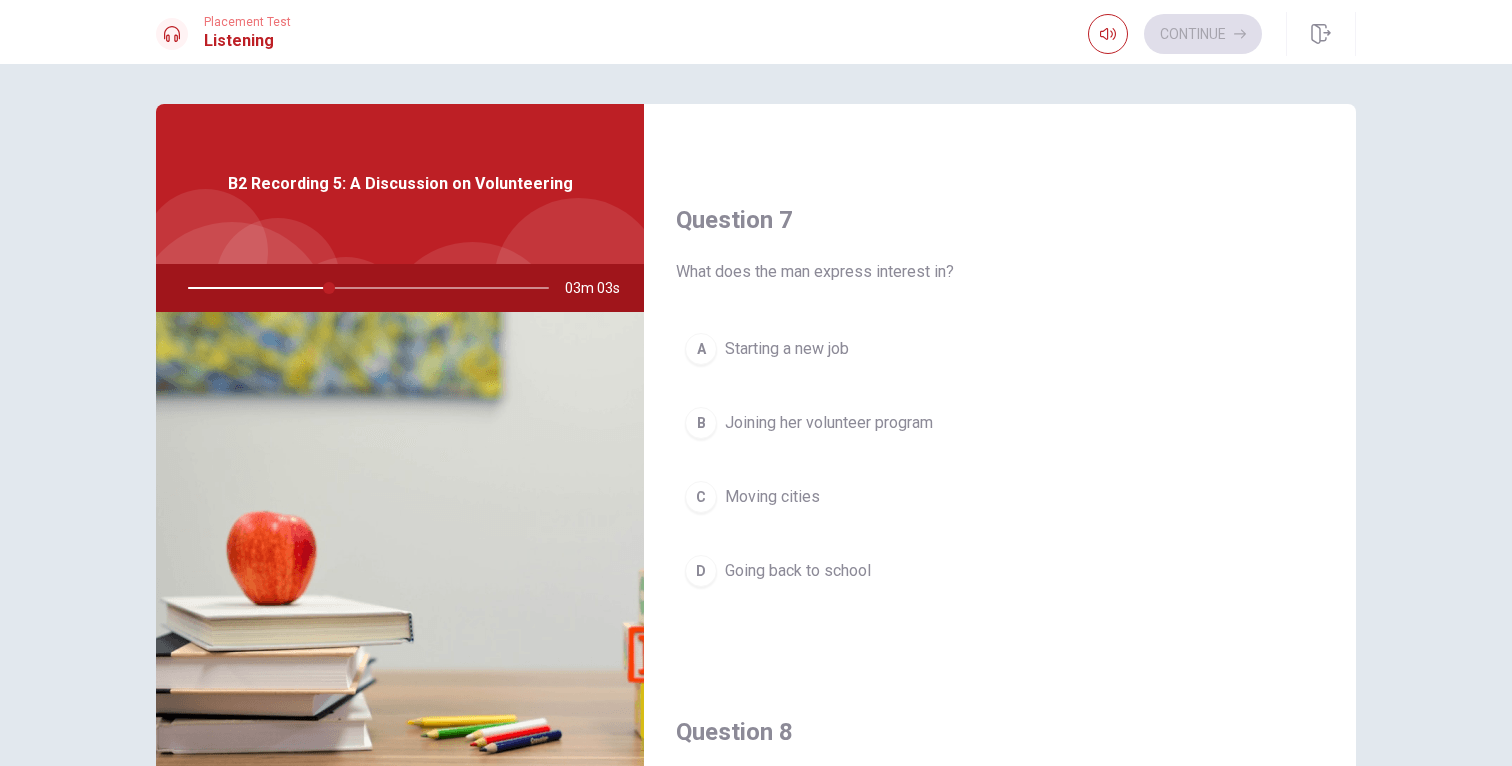 click on "Joining her volunteer program" at bounding box center [829, 423] 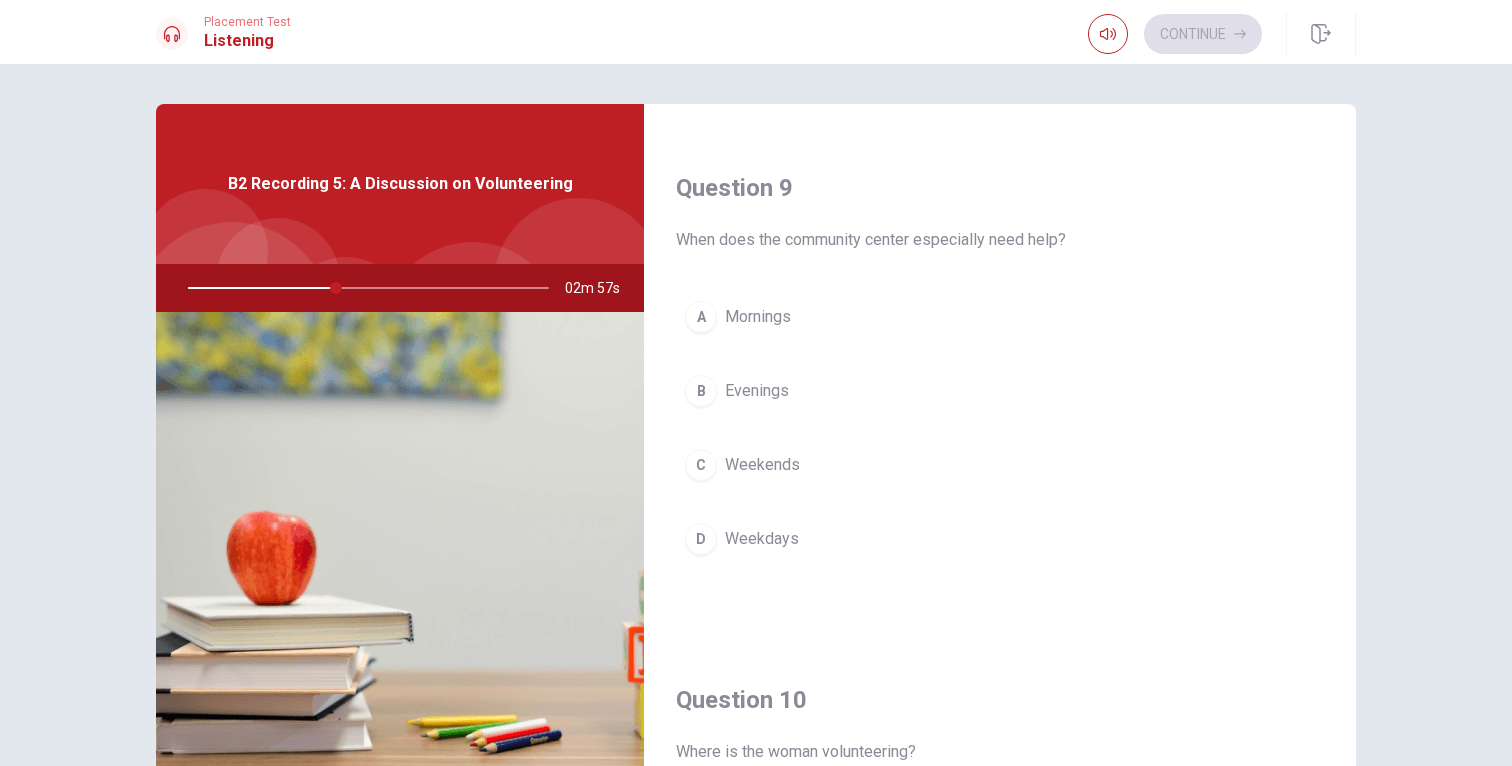 scroll, scrollTop: 1515, scrollLeft: 0, axis: vertical 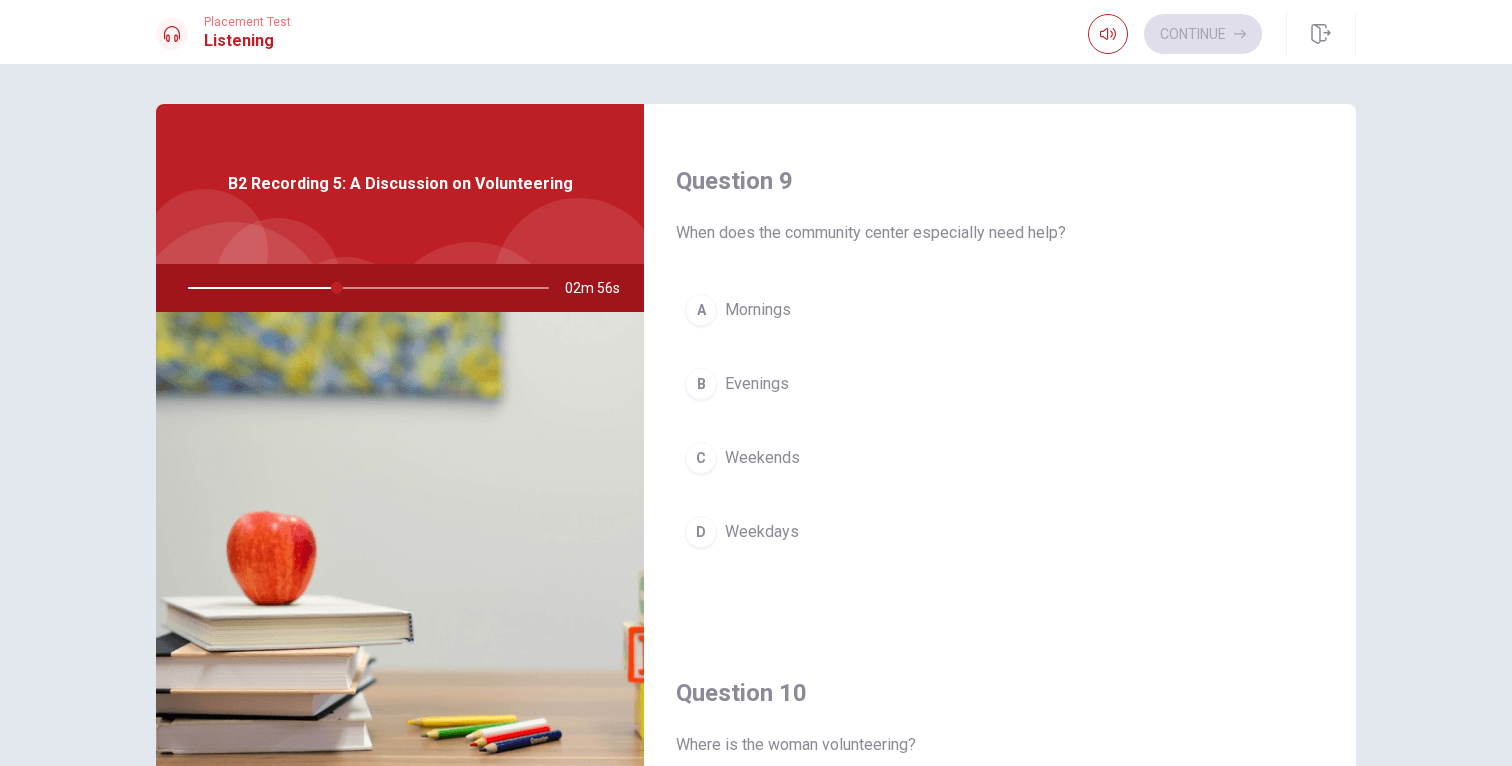 click on "Weekends" at bounding box center [762, 458] 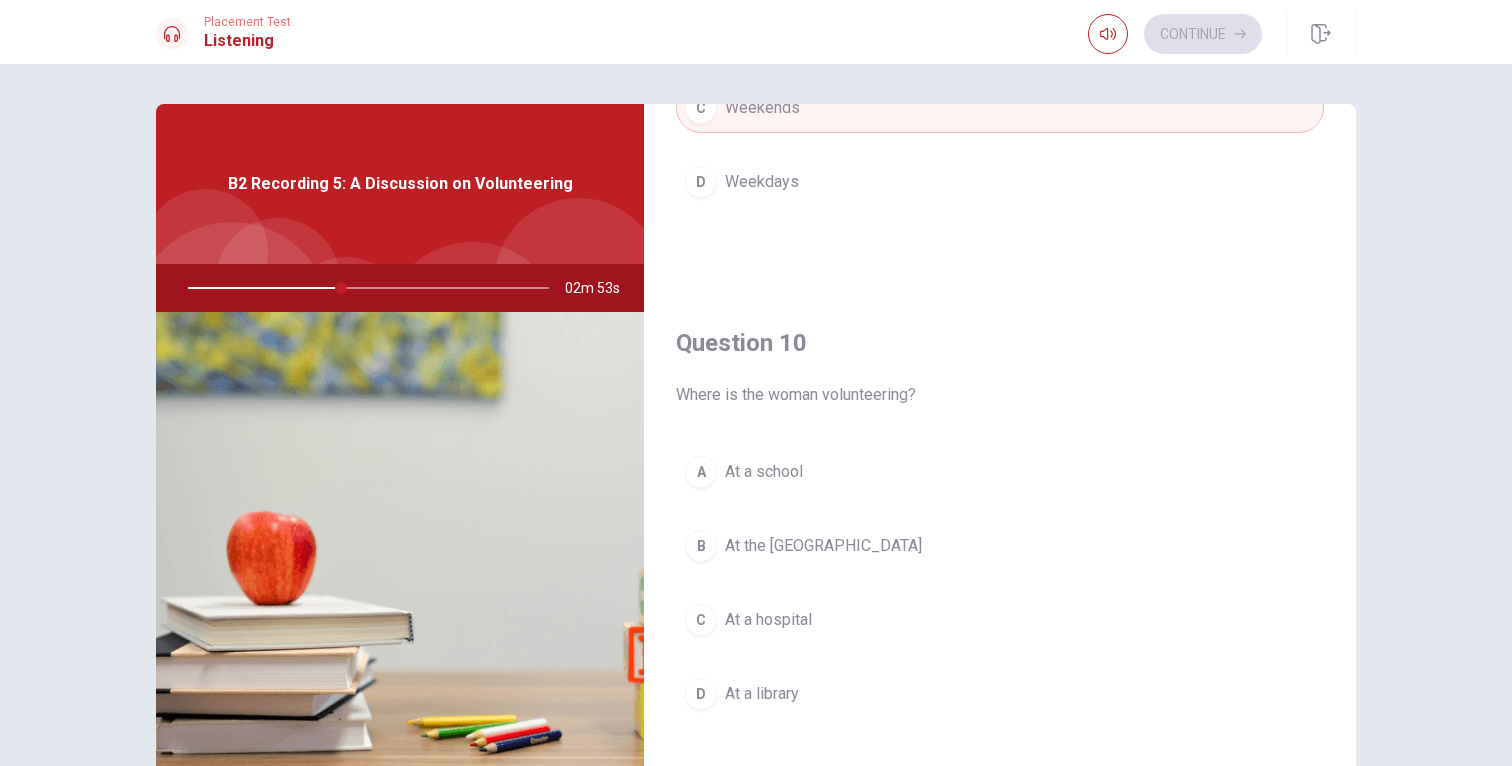 scroll, scrollTop: 1865, scrollLeft: 0, axis: vertical 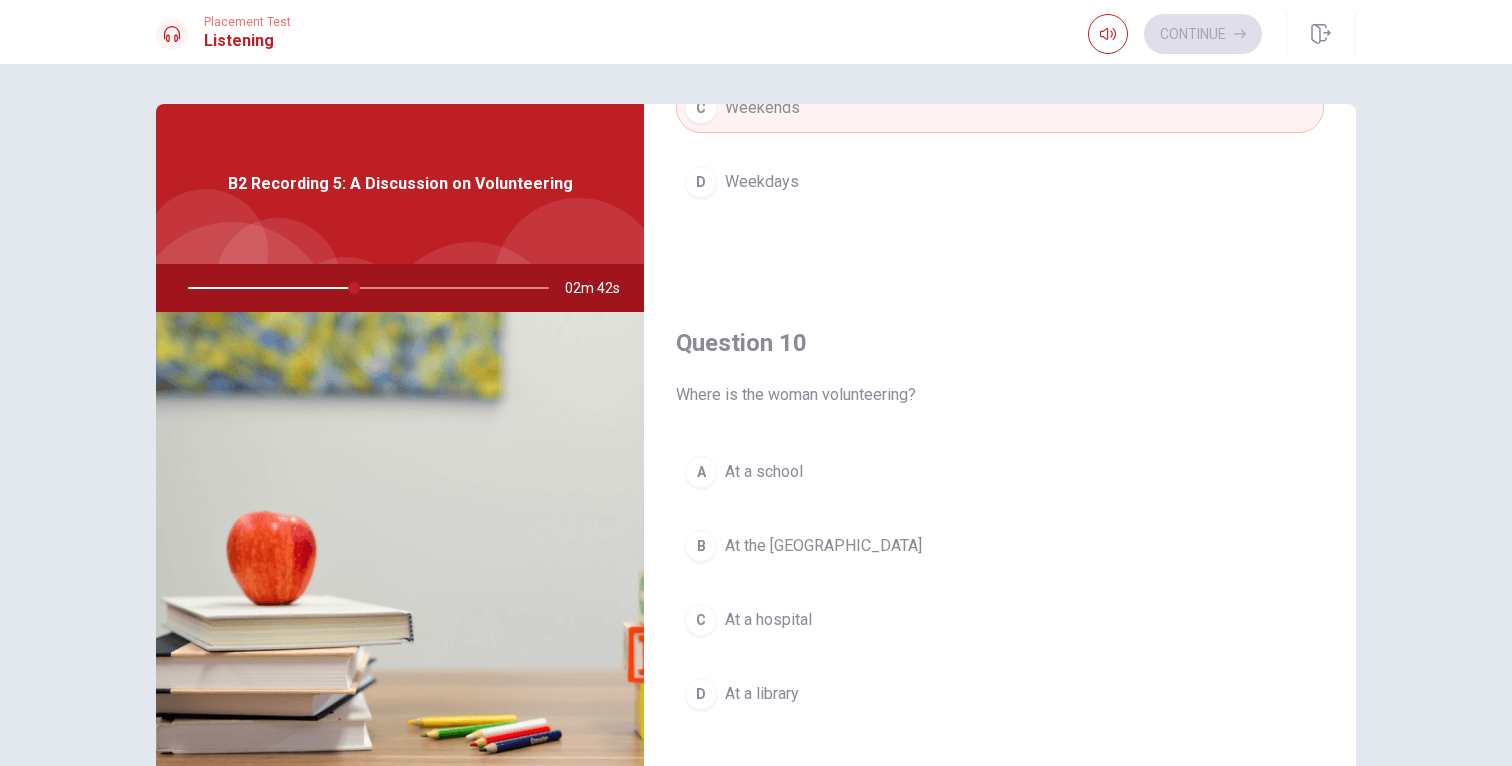 click on "At the [GEOGRAPHIC_DATA]" at bounding box center [823, 546] 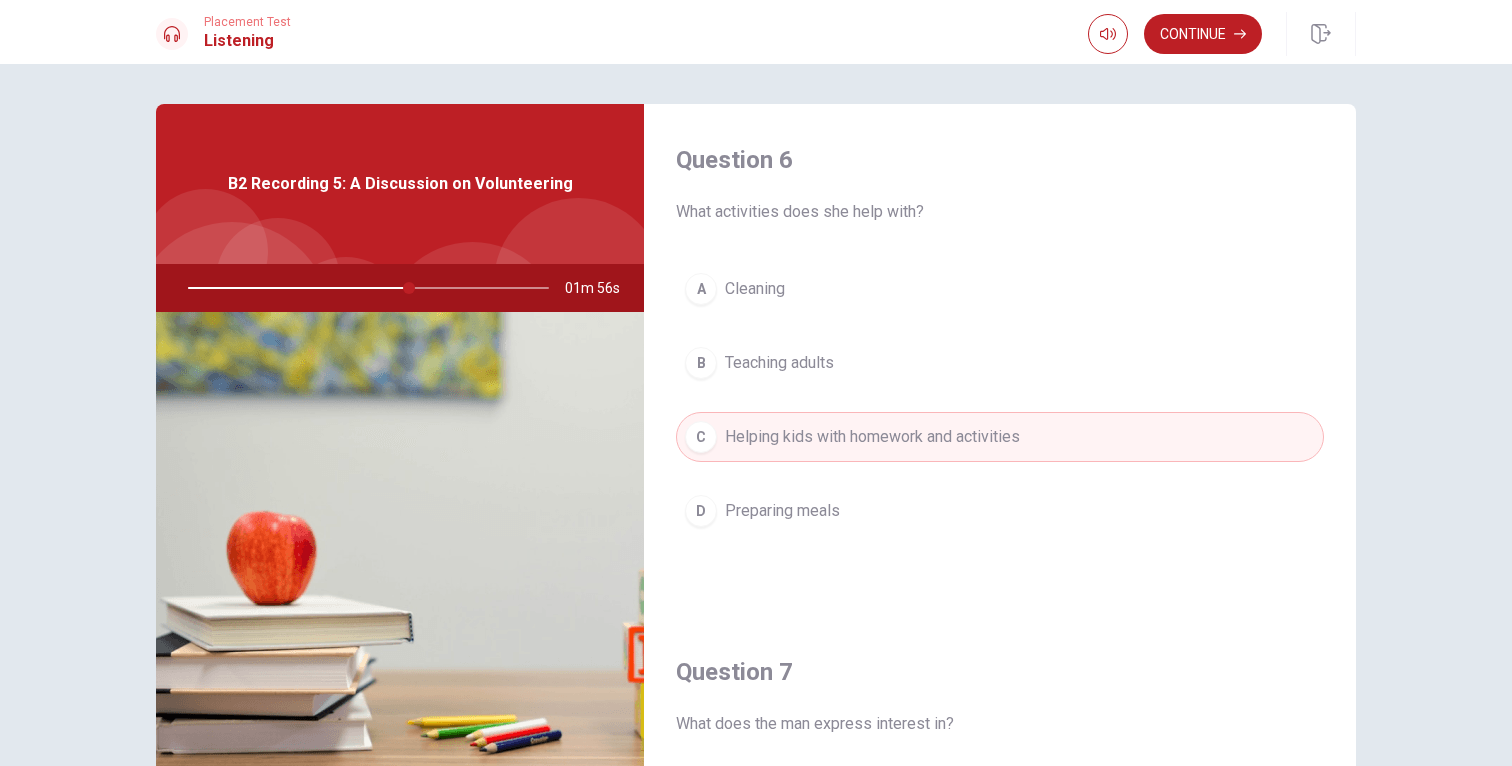 scroll, scrollTop: 0, scrollLeft: 0, axis: both 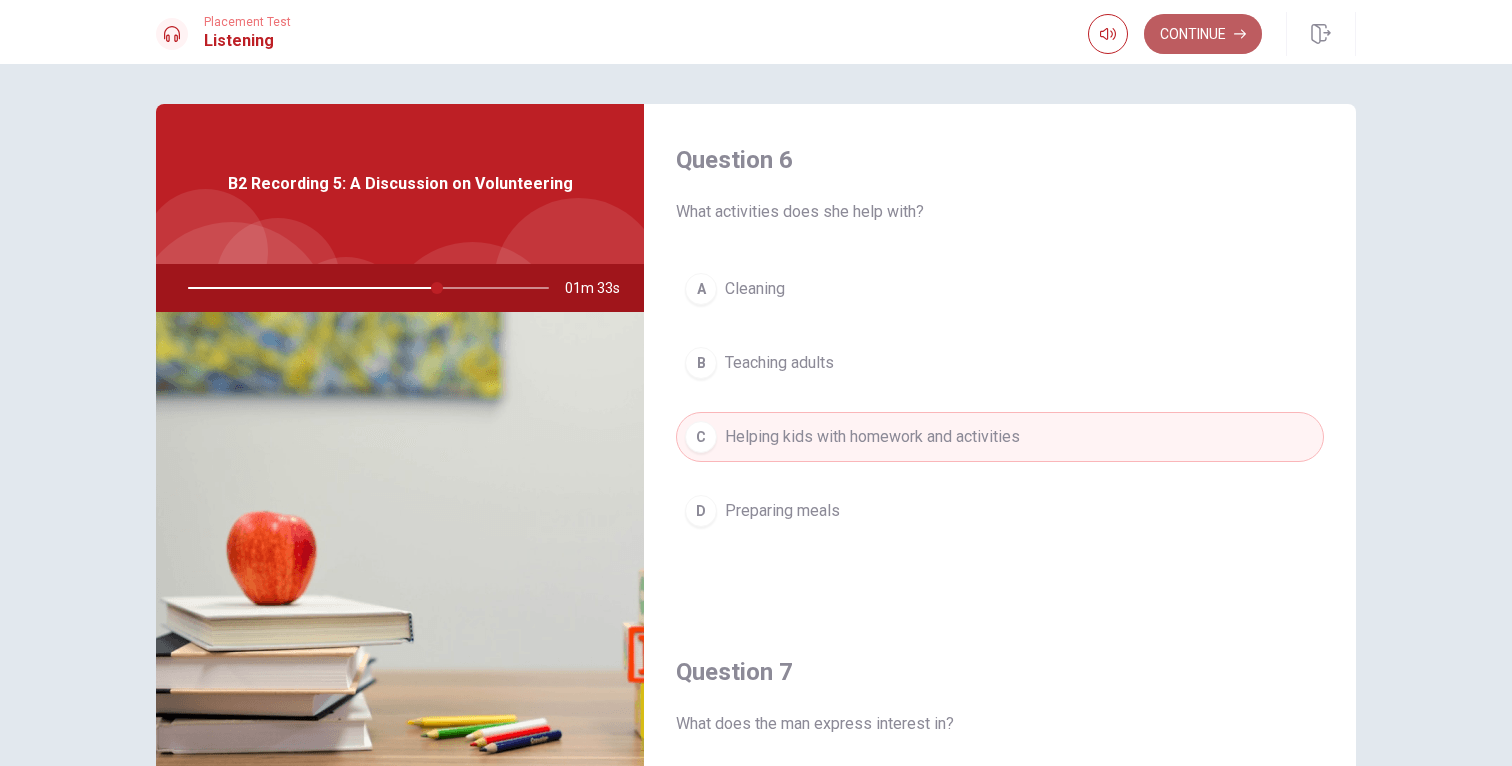 click on "Continue" at bounding box center (1203, 34) 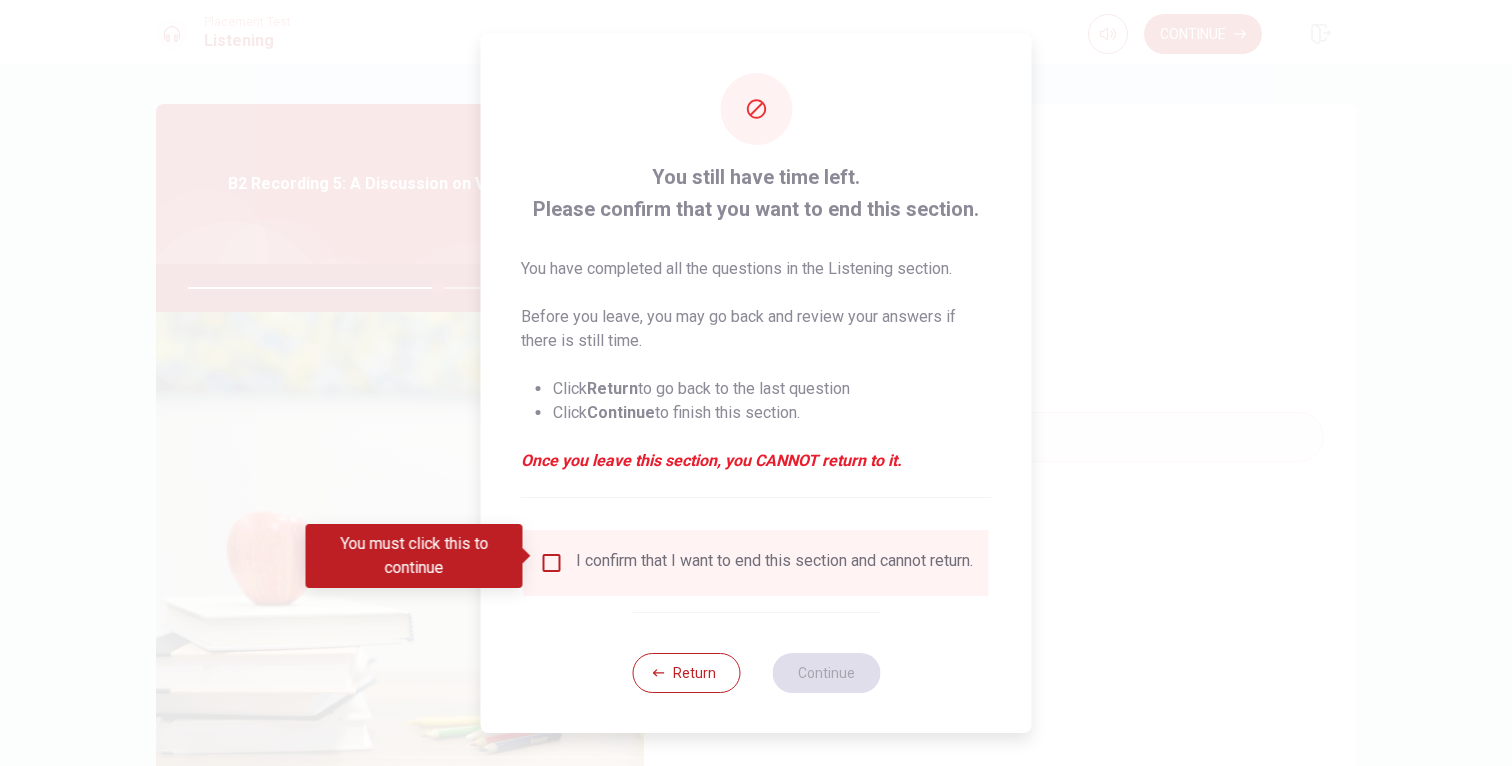 click at bounding box center (552, 563) 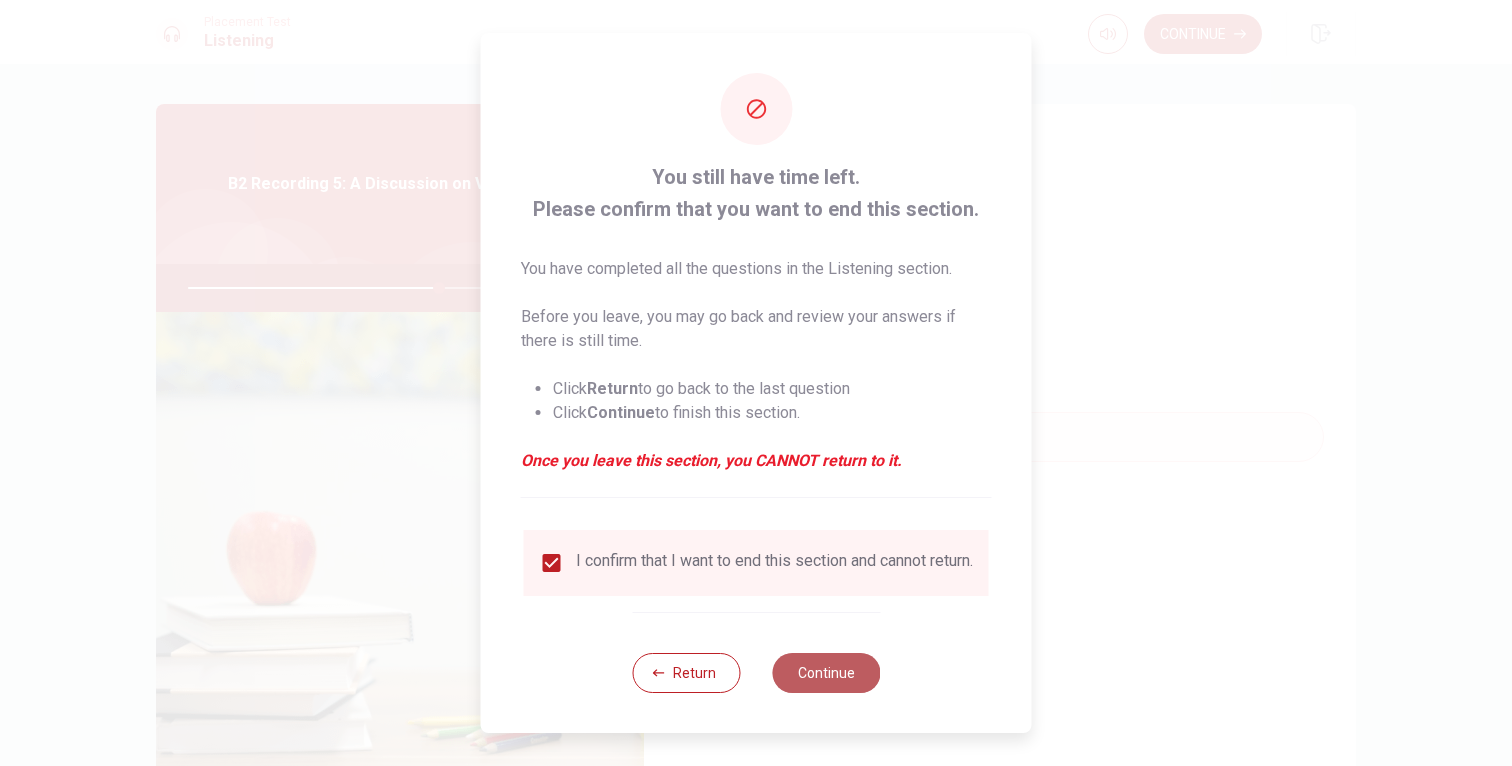 click on "Continue" at bounding box center (826, 673) 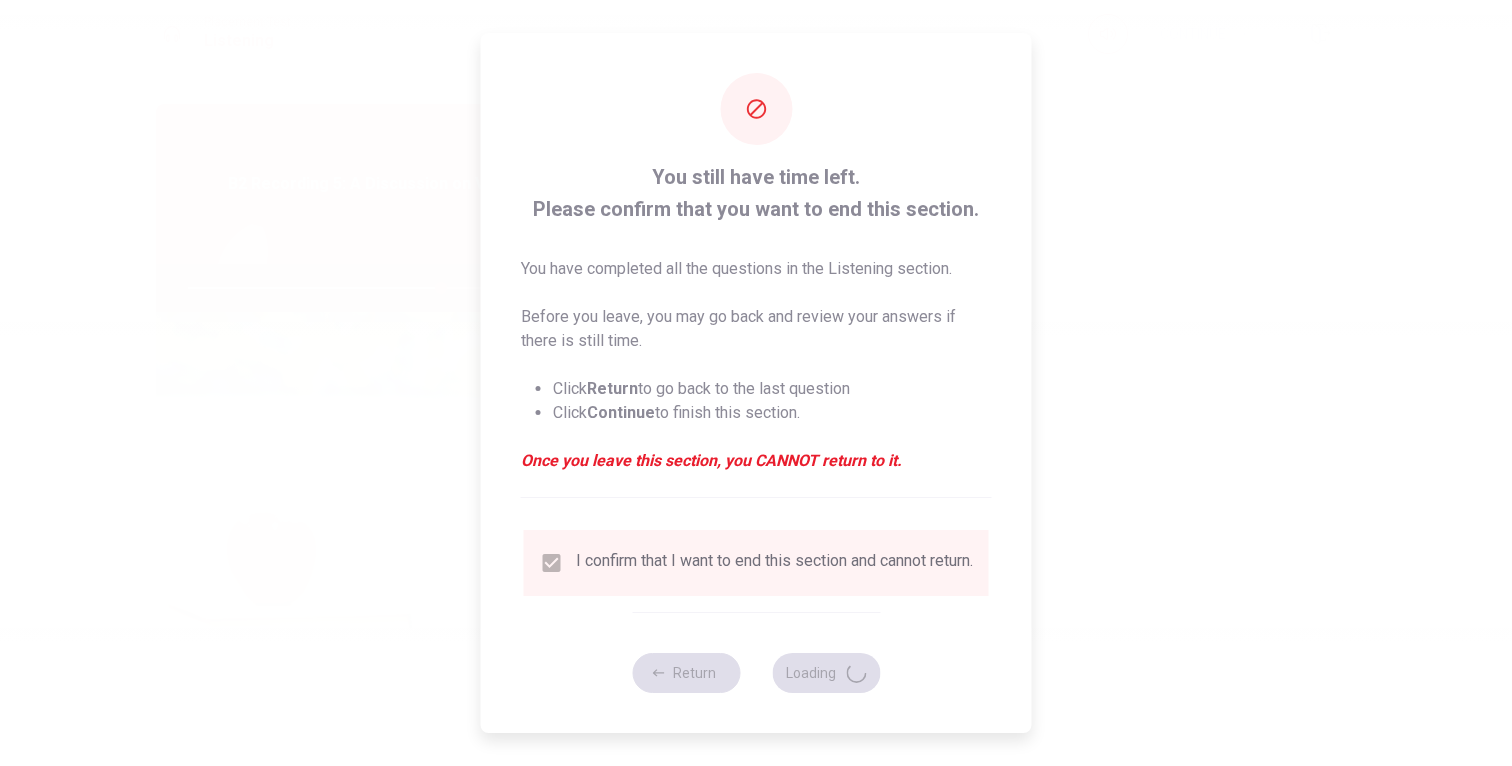 type on "70" 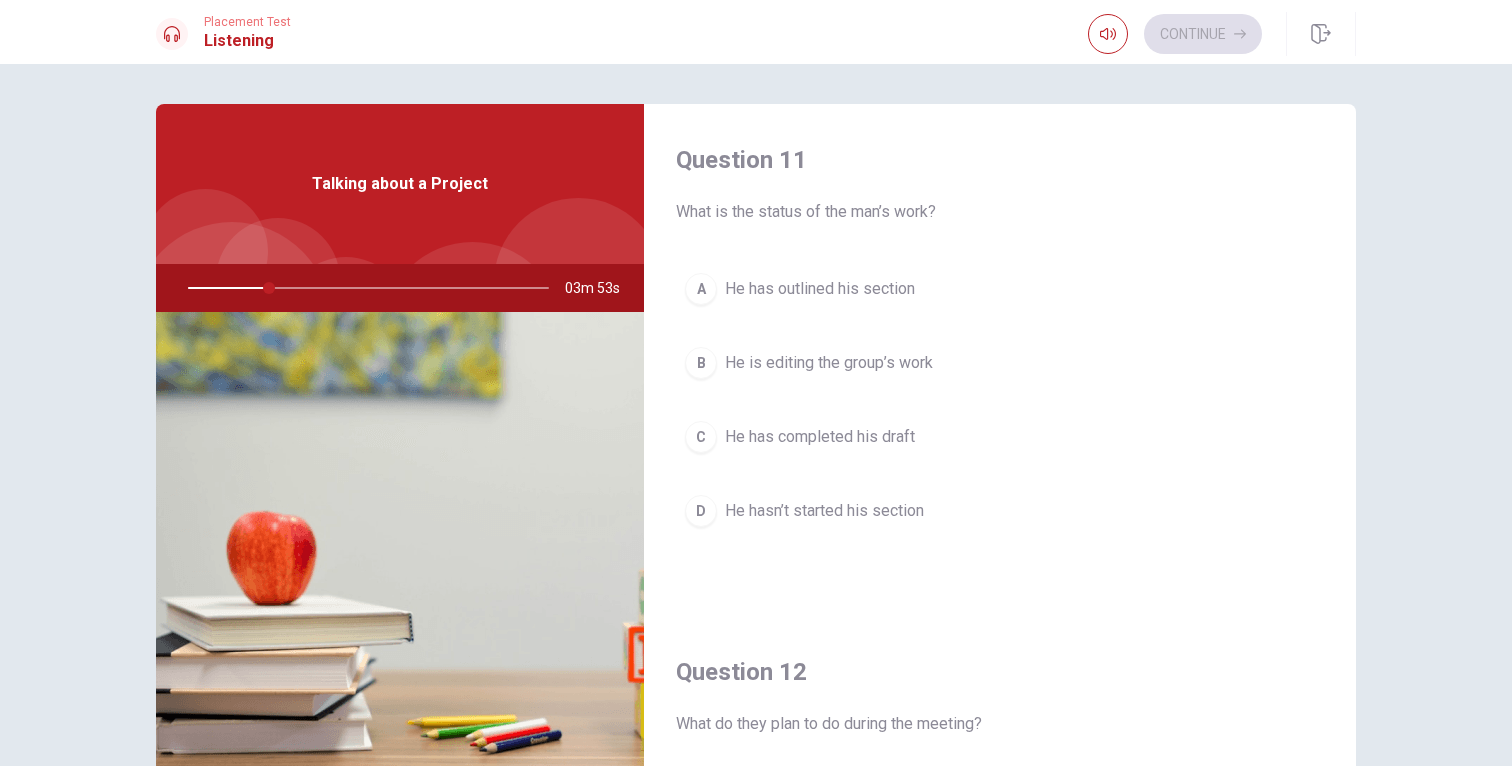 scroll, scrollTop: 0, scrollLeft: 0, axis: both 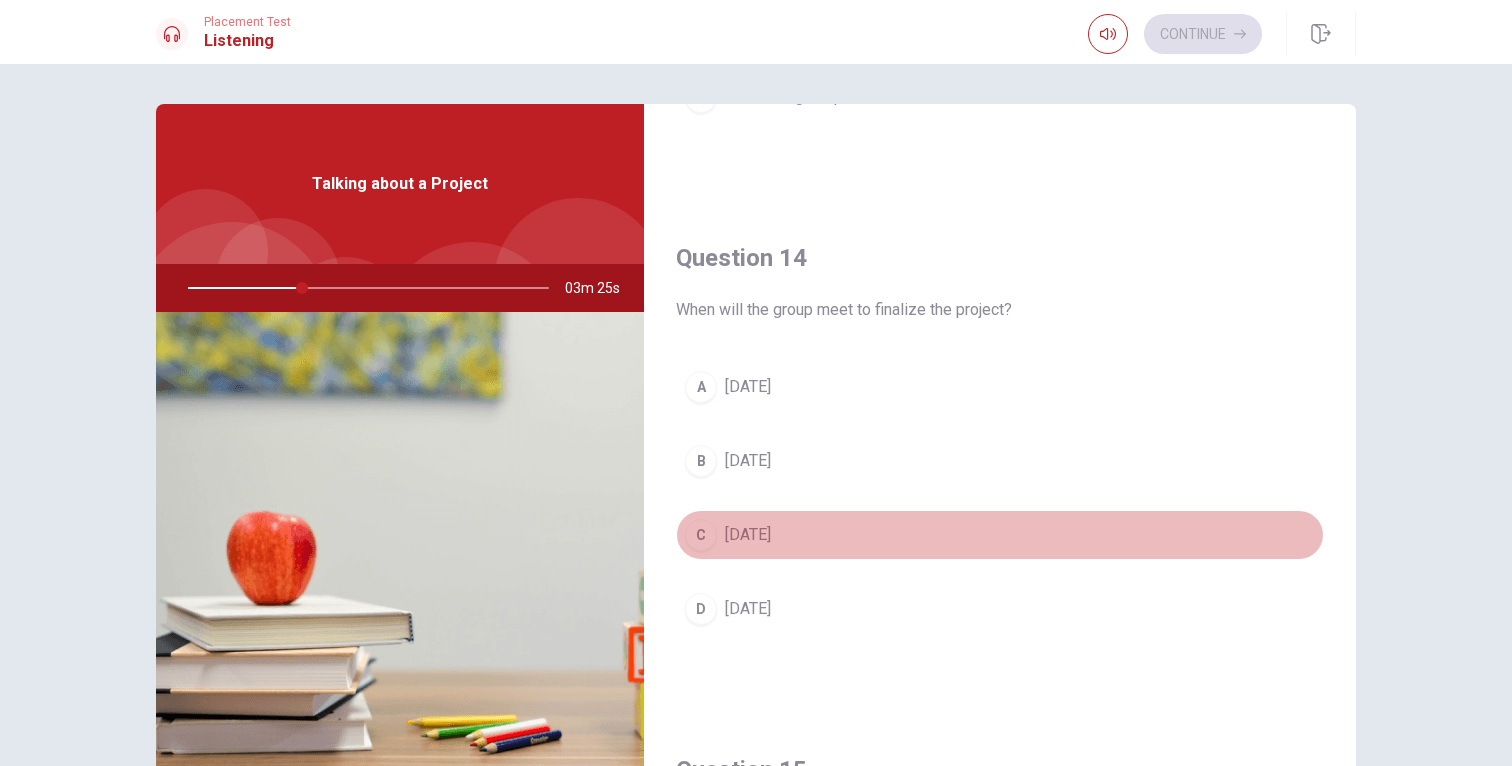click on "[DATE]" at bounding box center (748, 535) 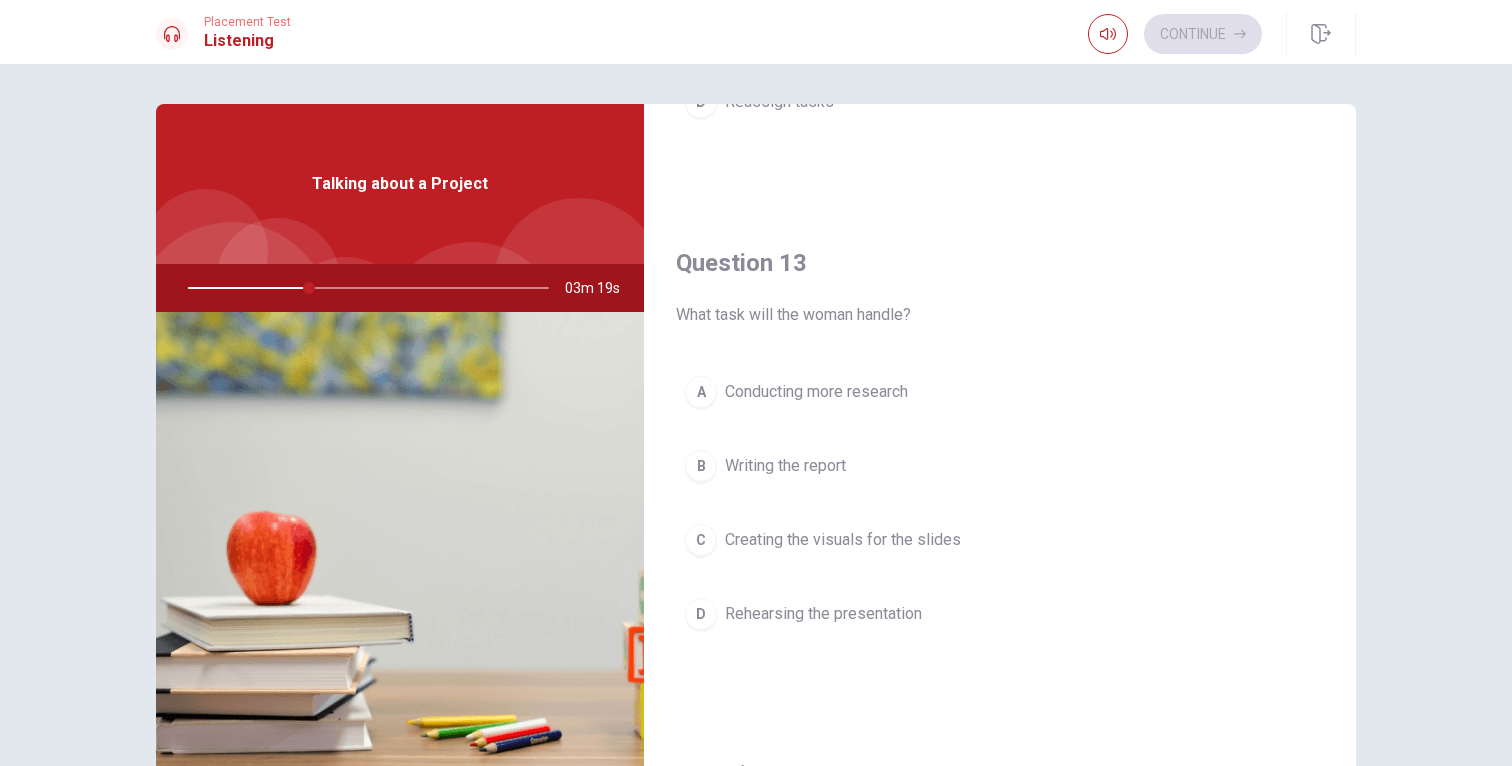 scroll, scrollTop: 923, scrollLeft: 0, axis: vertical 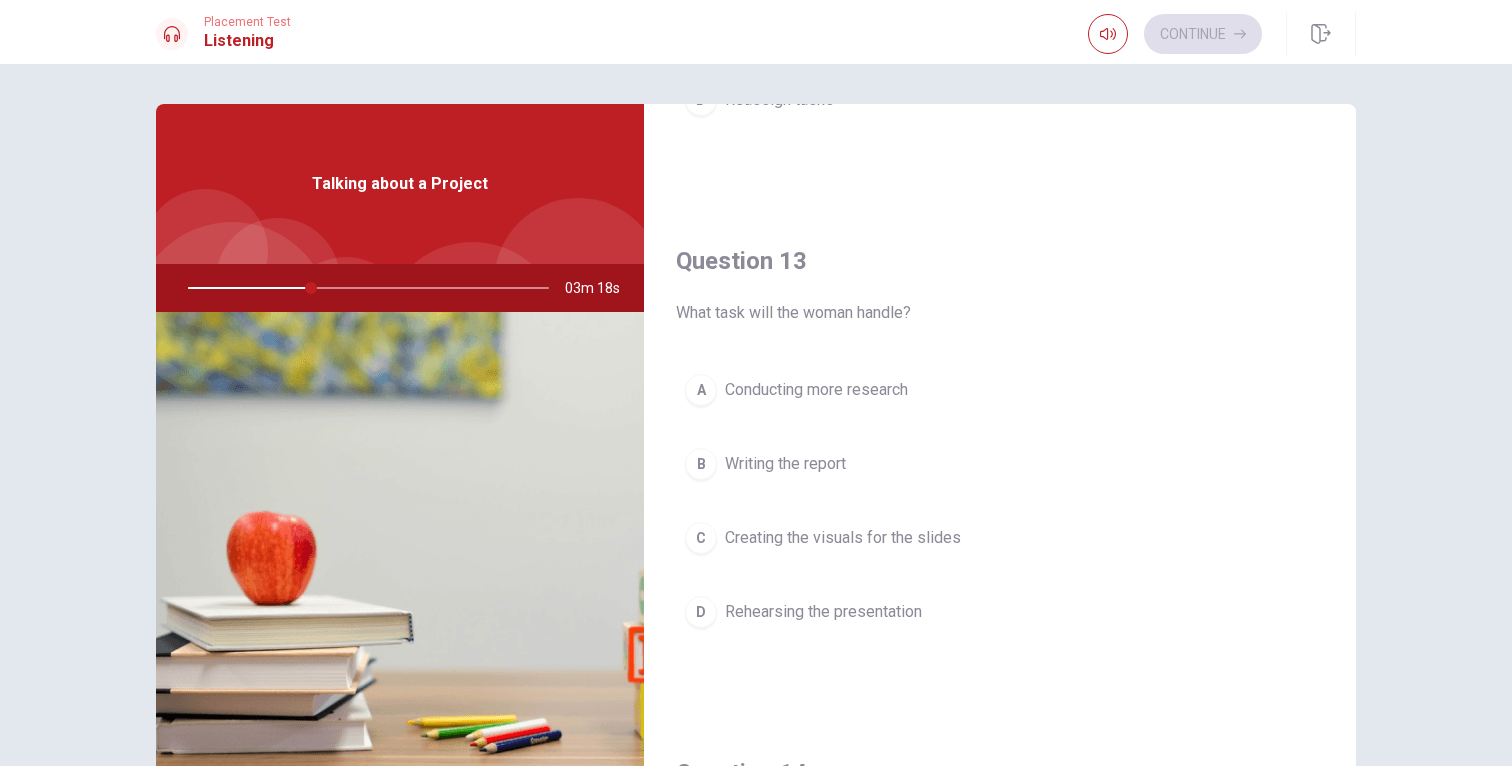 click on "B Writing the report" at bounding box center (1000, 464) 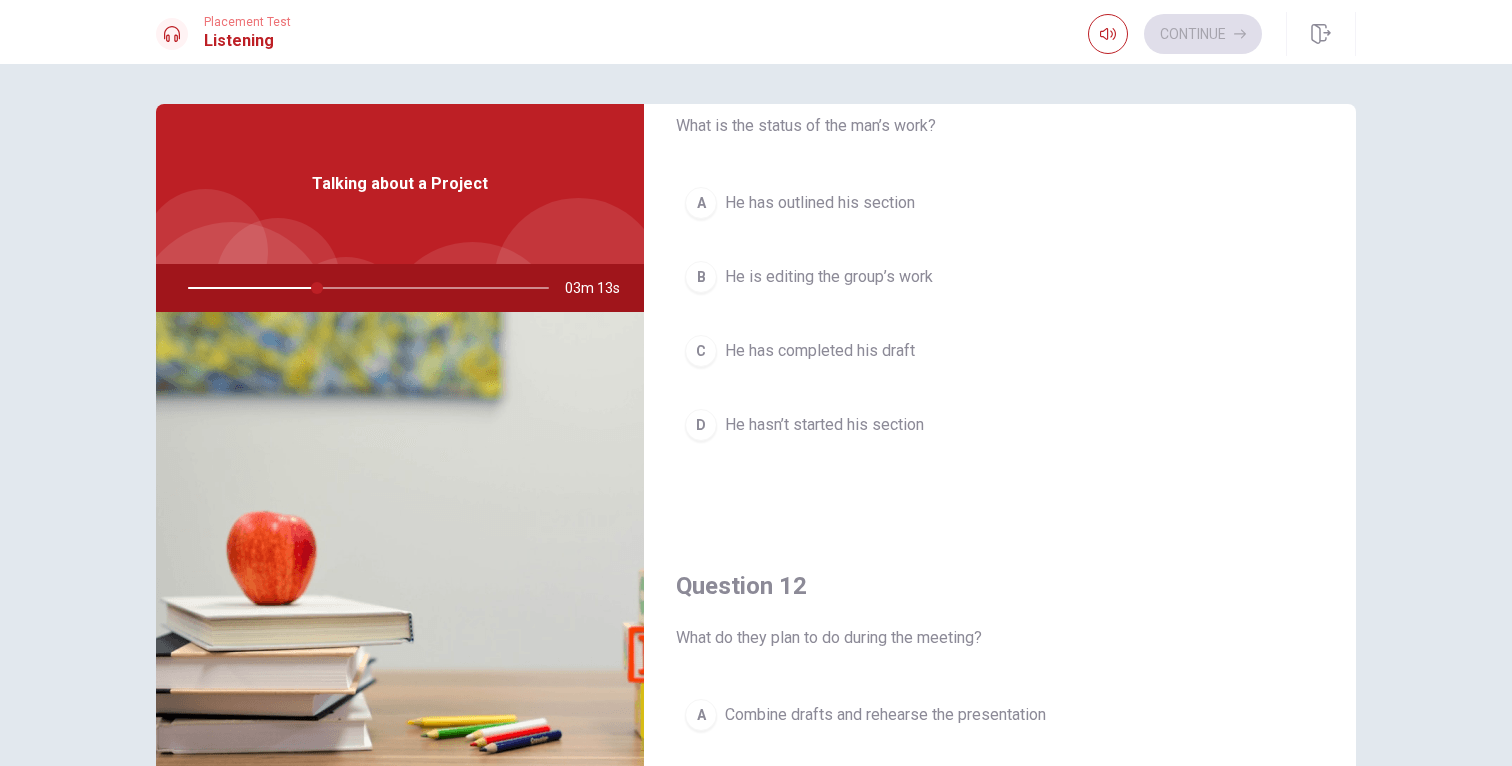 scroll, scrollTop: 100, scrollLeft: 0, axis: vertical 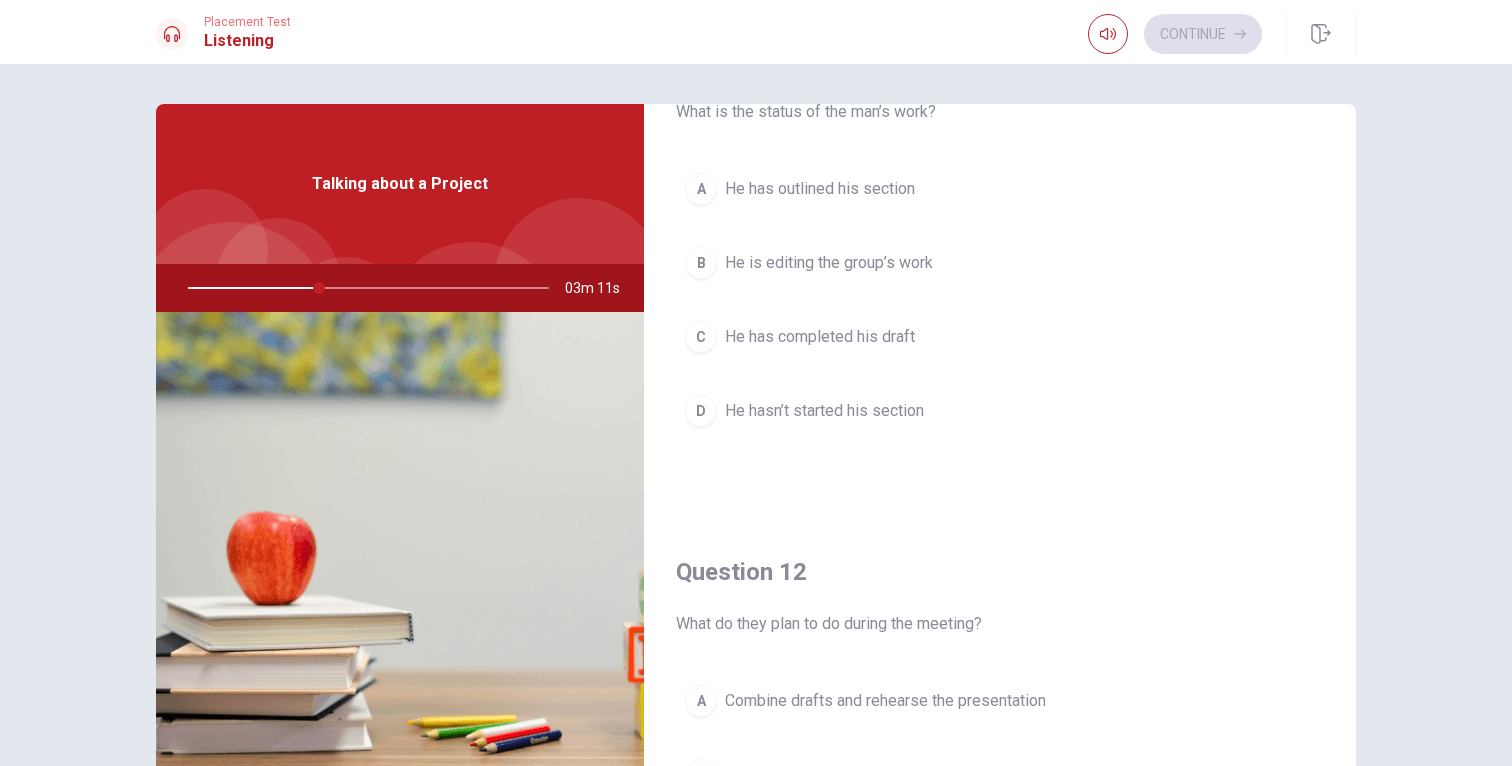 click on "He has outlined his section" at bounding box center (820, 189) 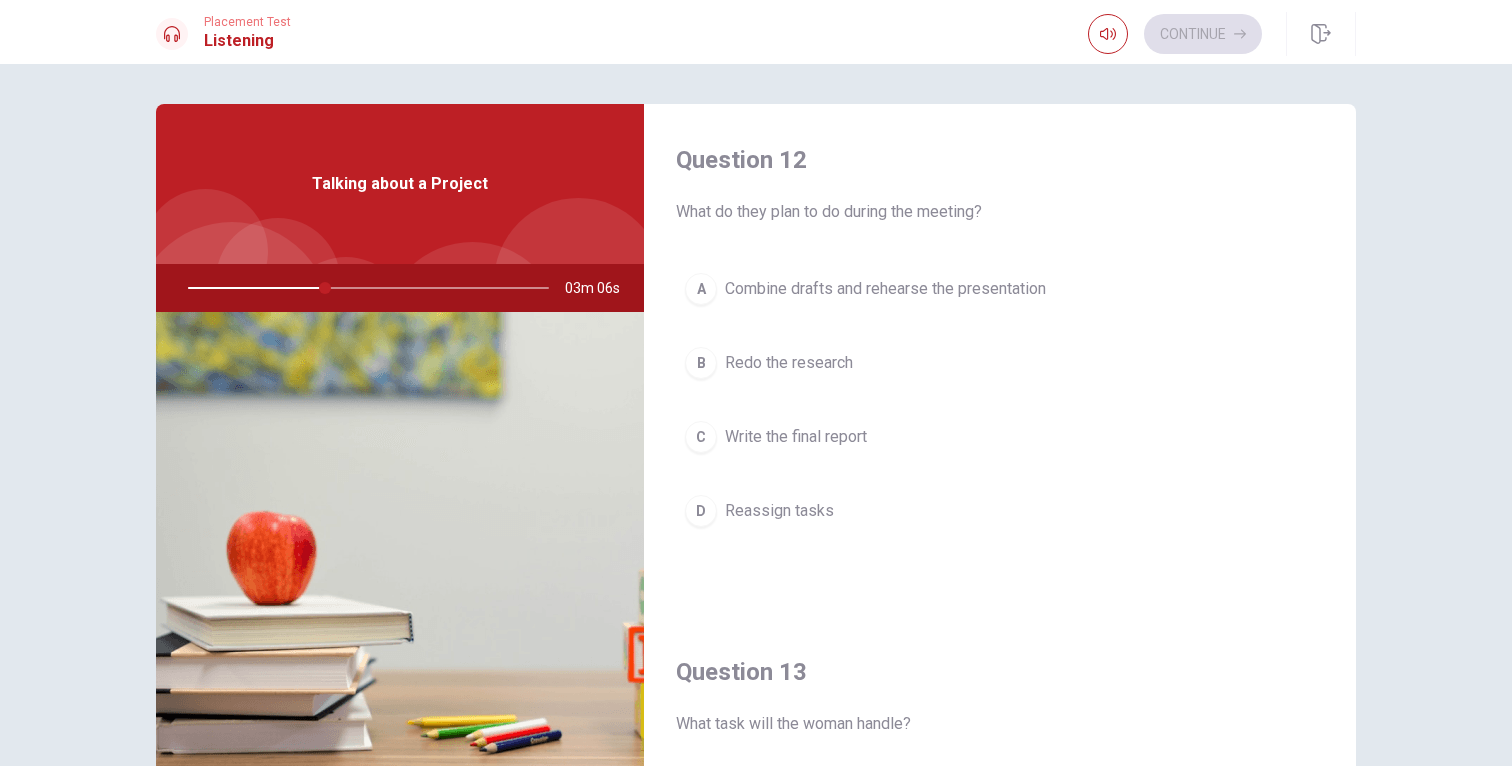scroll, scrollTop: 523, scrollLeft: 0, axis: vertical 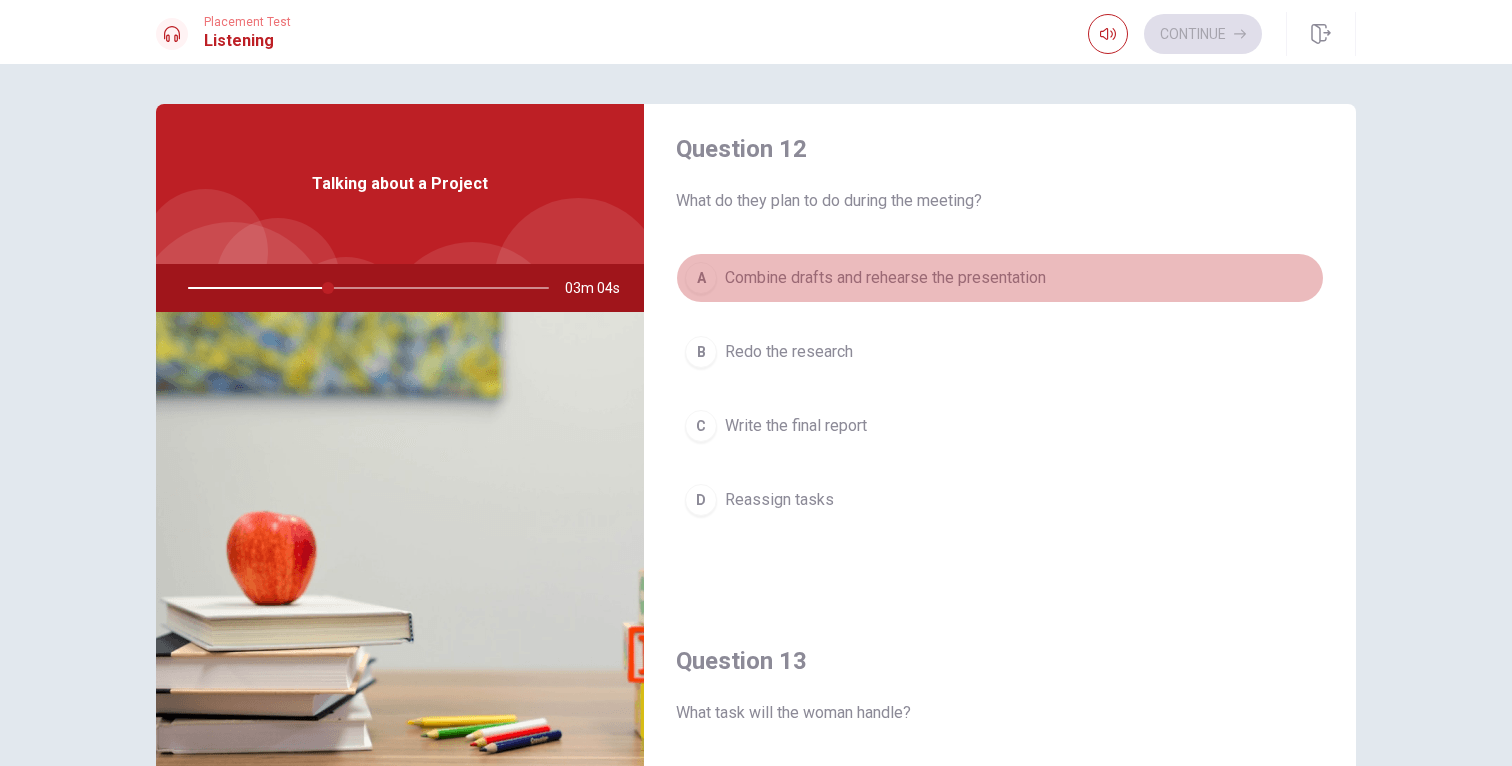 click on "Combine drafts and rehearse the presentation" at bounding box center (885, 278) 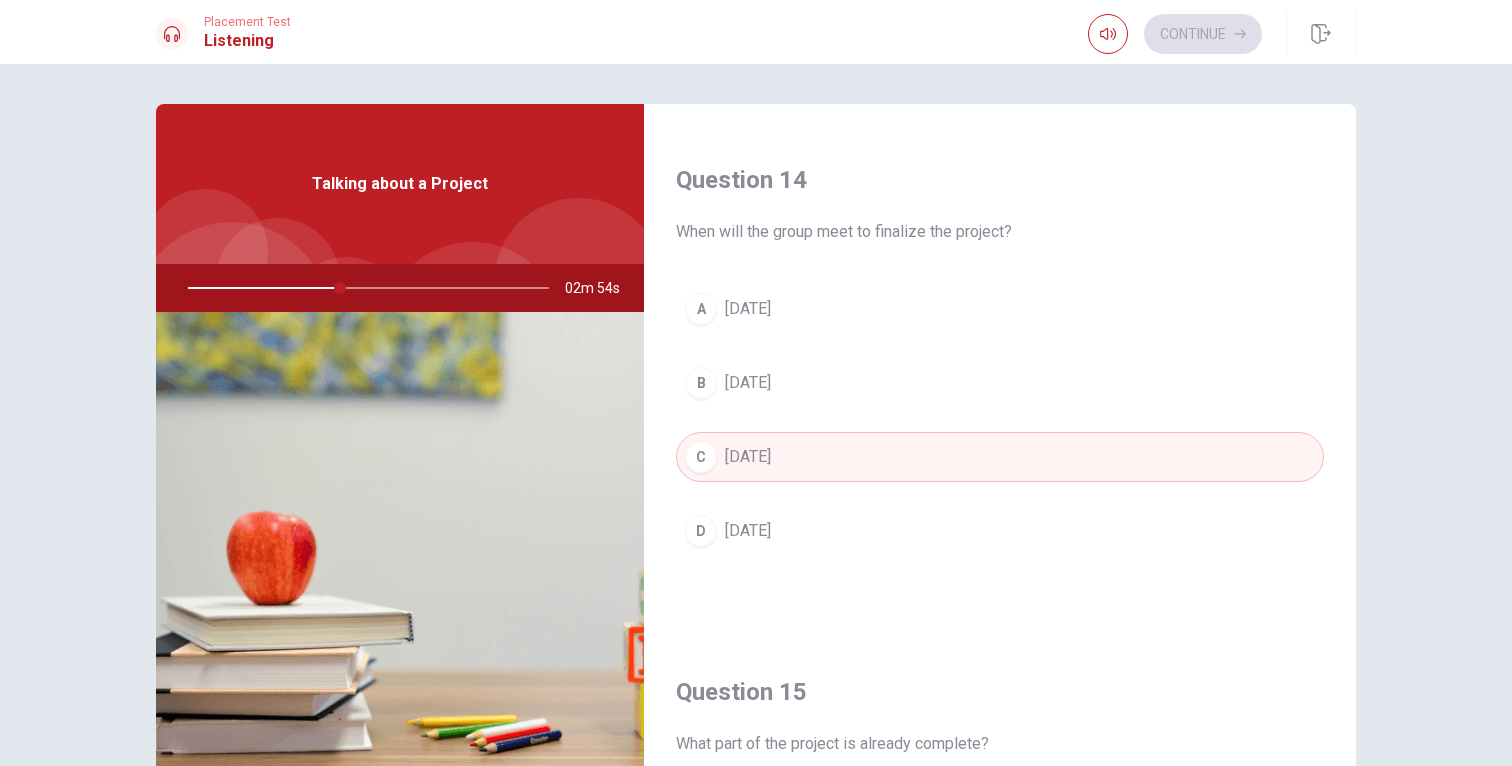 scroll, scrollTop: 1515, scrollLeft: 0, axis: vertical 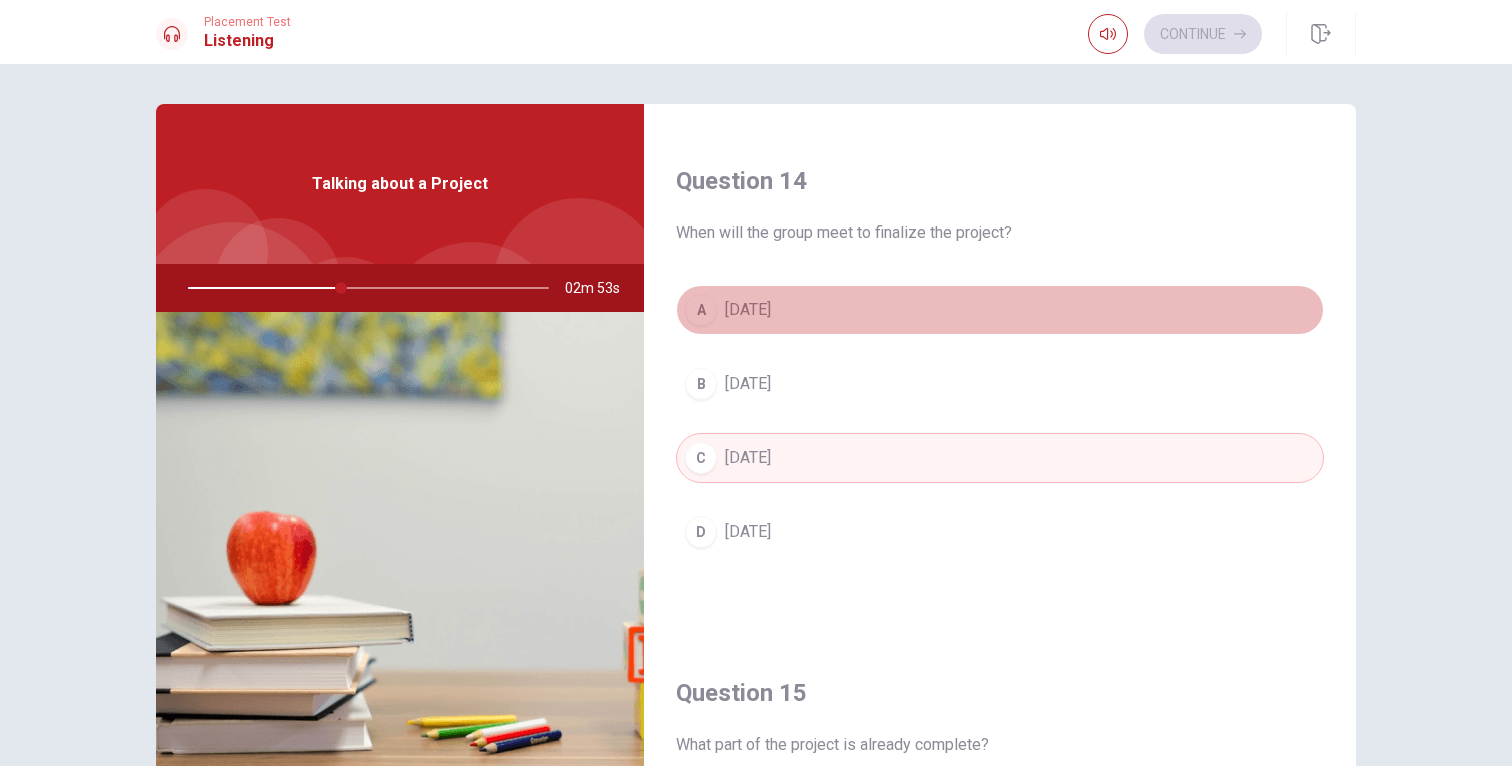 click on "A [DATE]" at bounding box center (1000, 310) 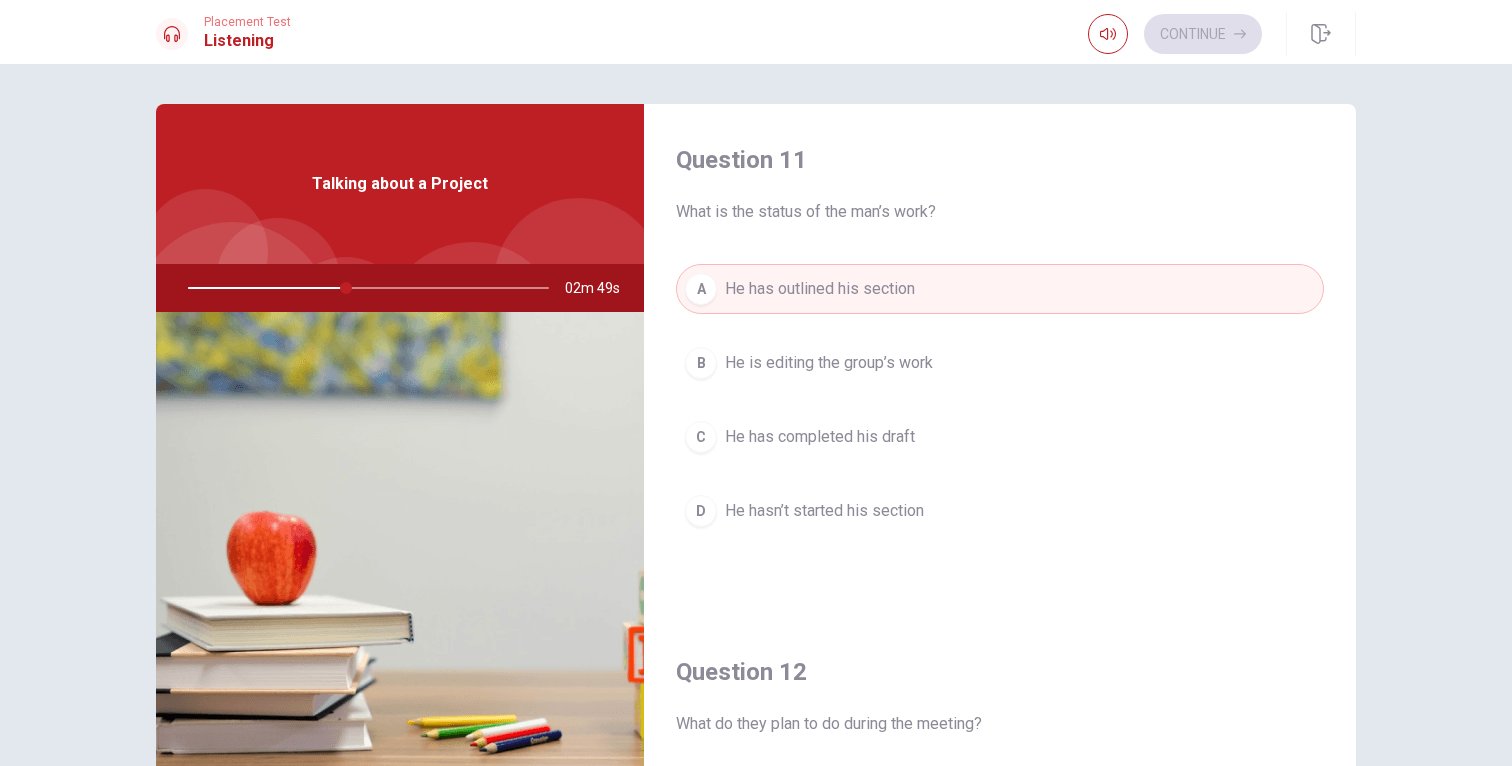 scroll, scrollTop: -1, scrollLeft: 0, axis: vertical 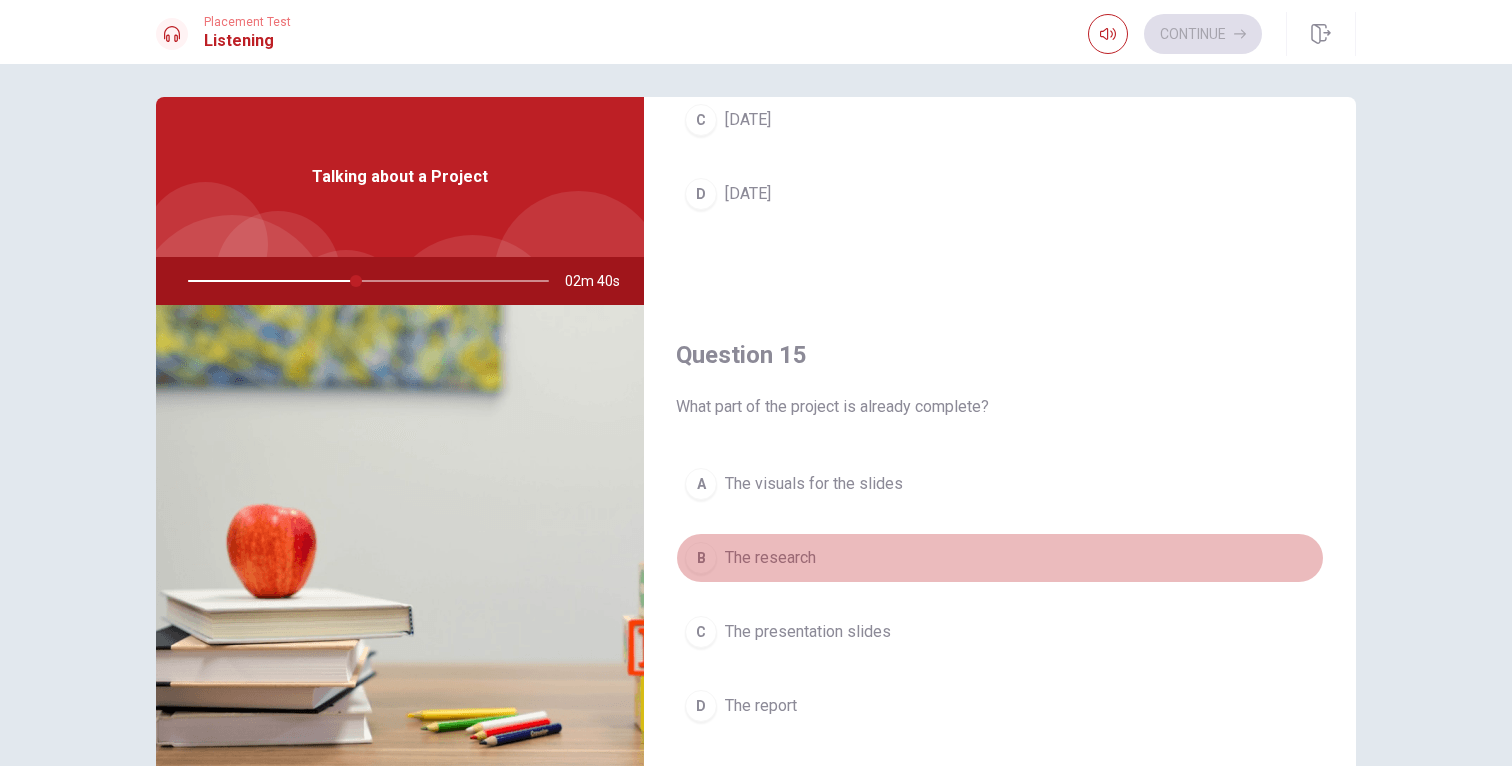 click on "The research" at bounding box center (770, 558) 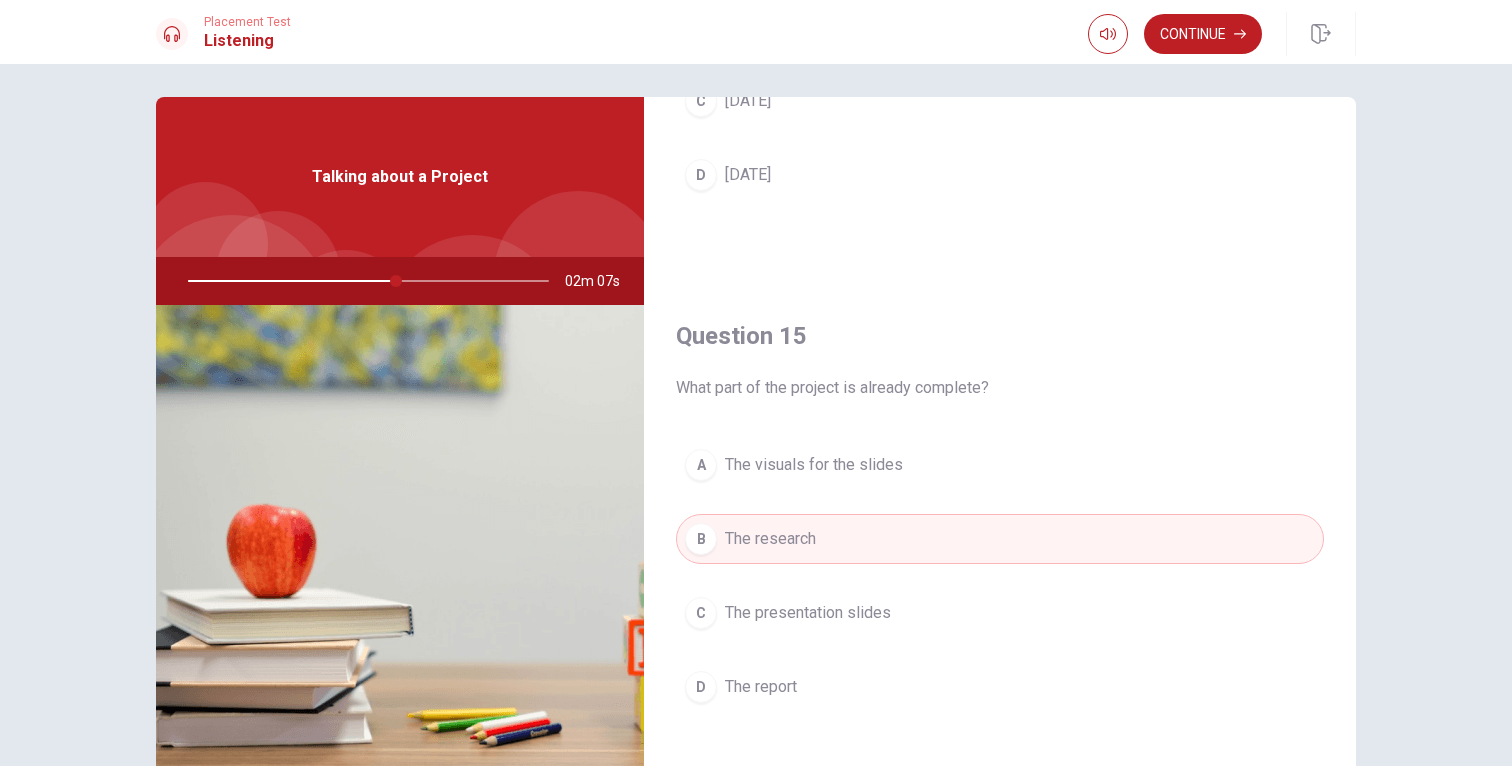 scroll, scrollTop: 1865, scrollLeft: 0, axis: vertical 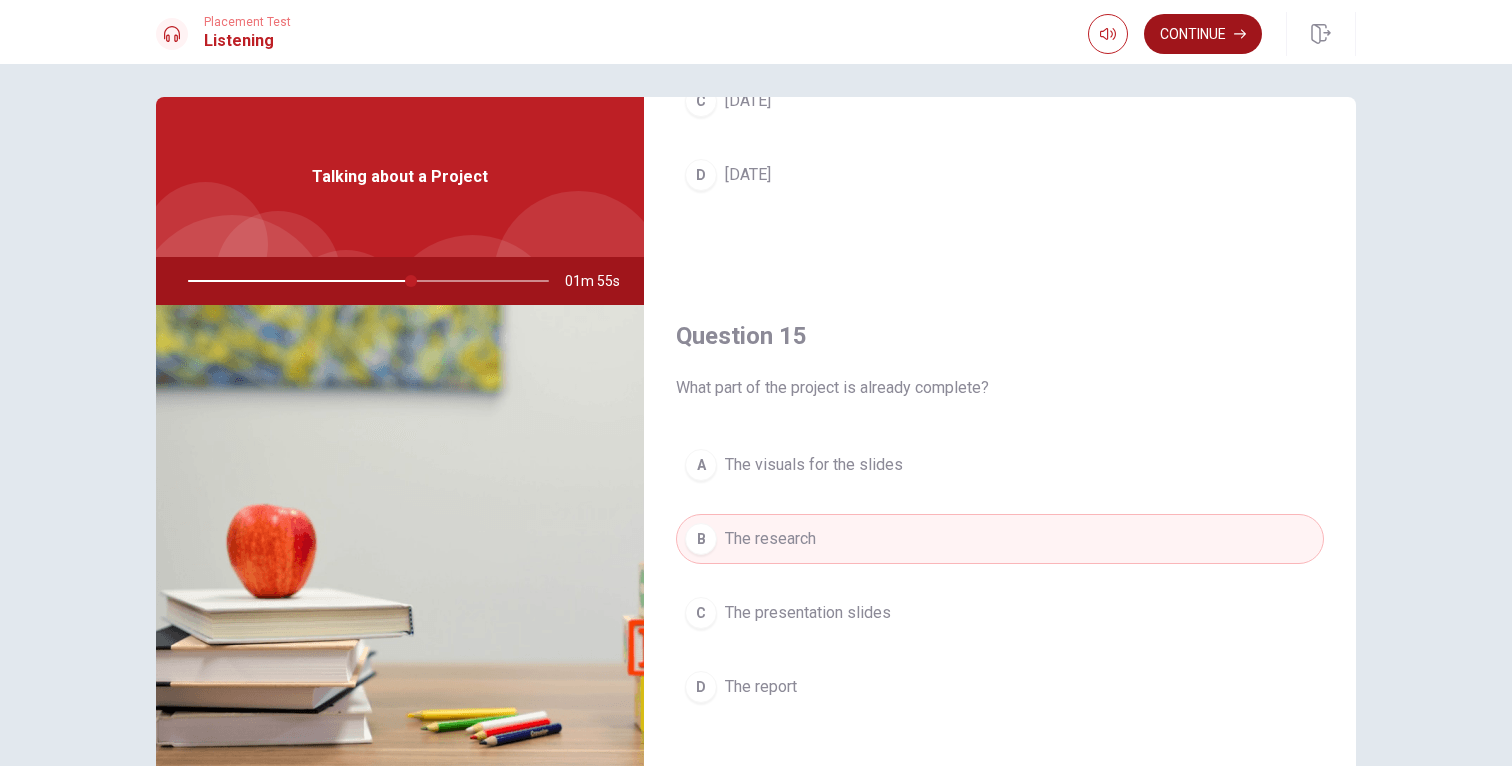 click on "Continue" at bounding box center (1203, 34) 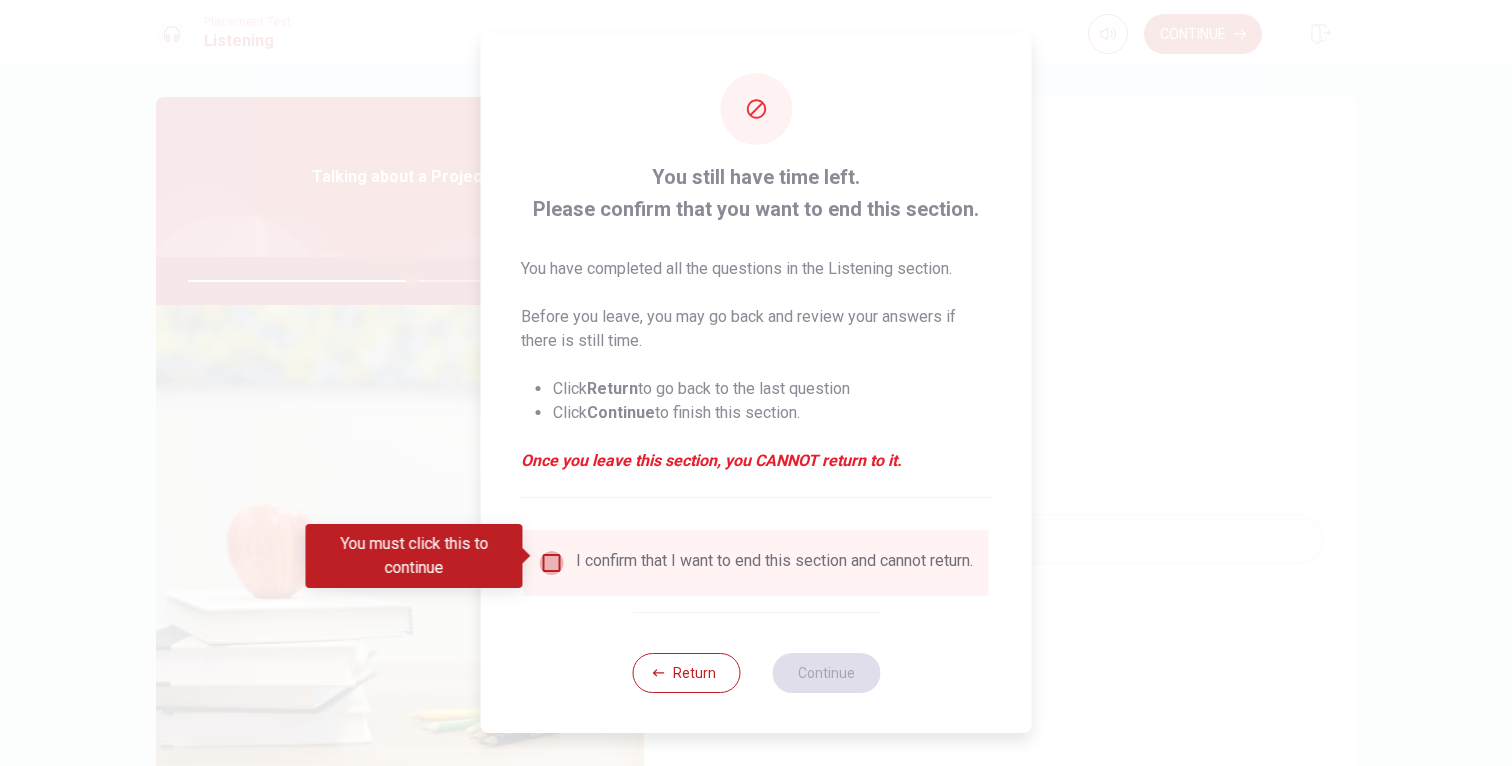 click at bounding box center [552, 563] 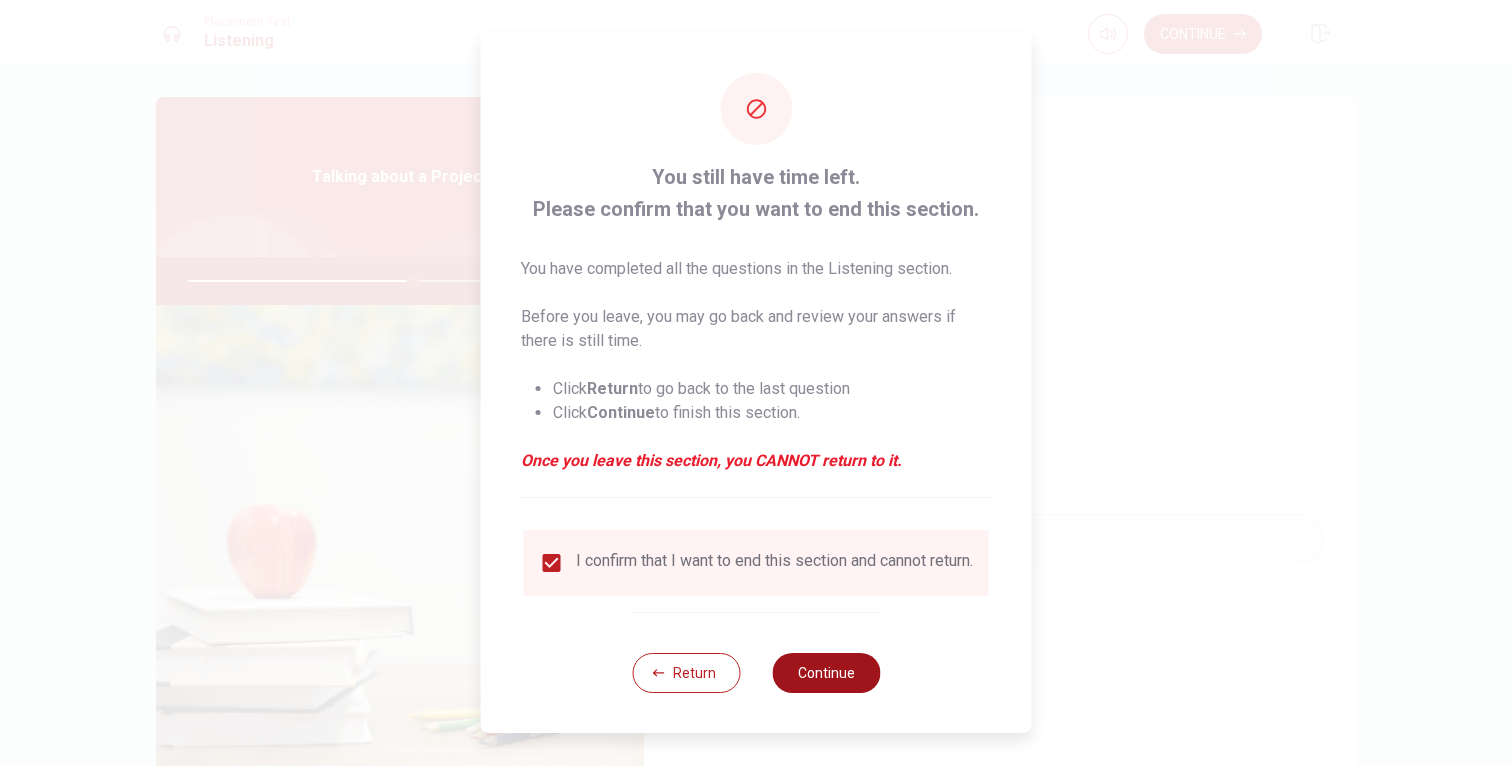 click on "Continue" at bounding box center [826, 673] 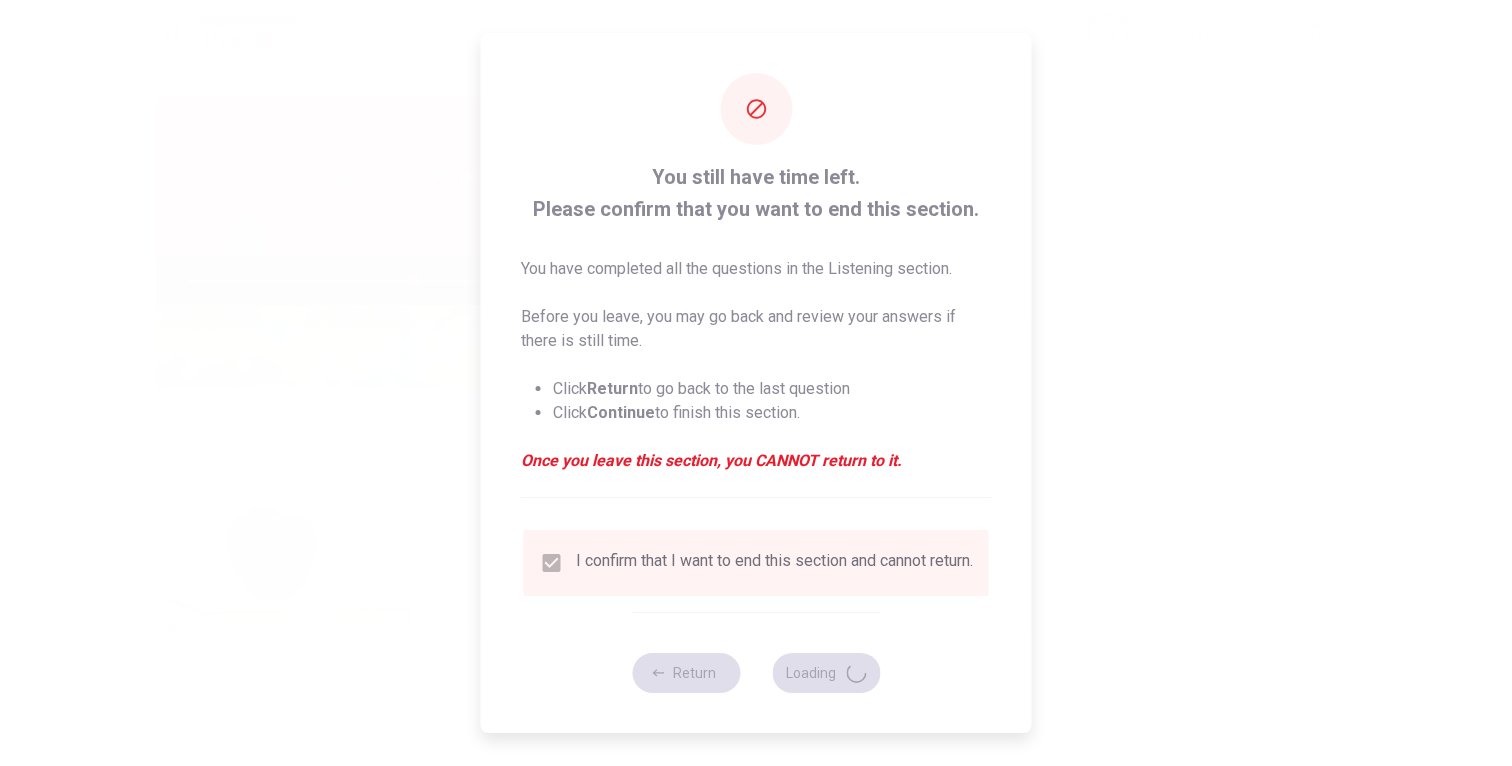 type on "63" 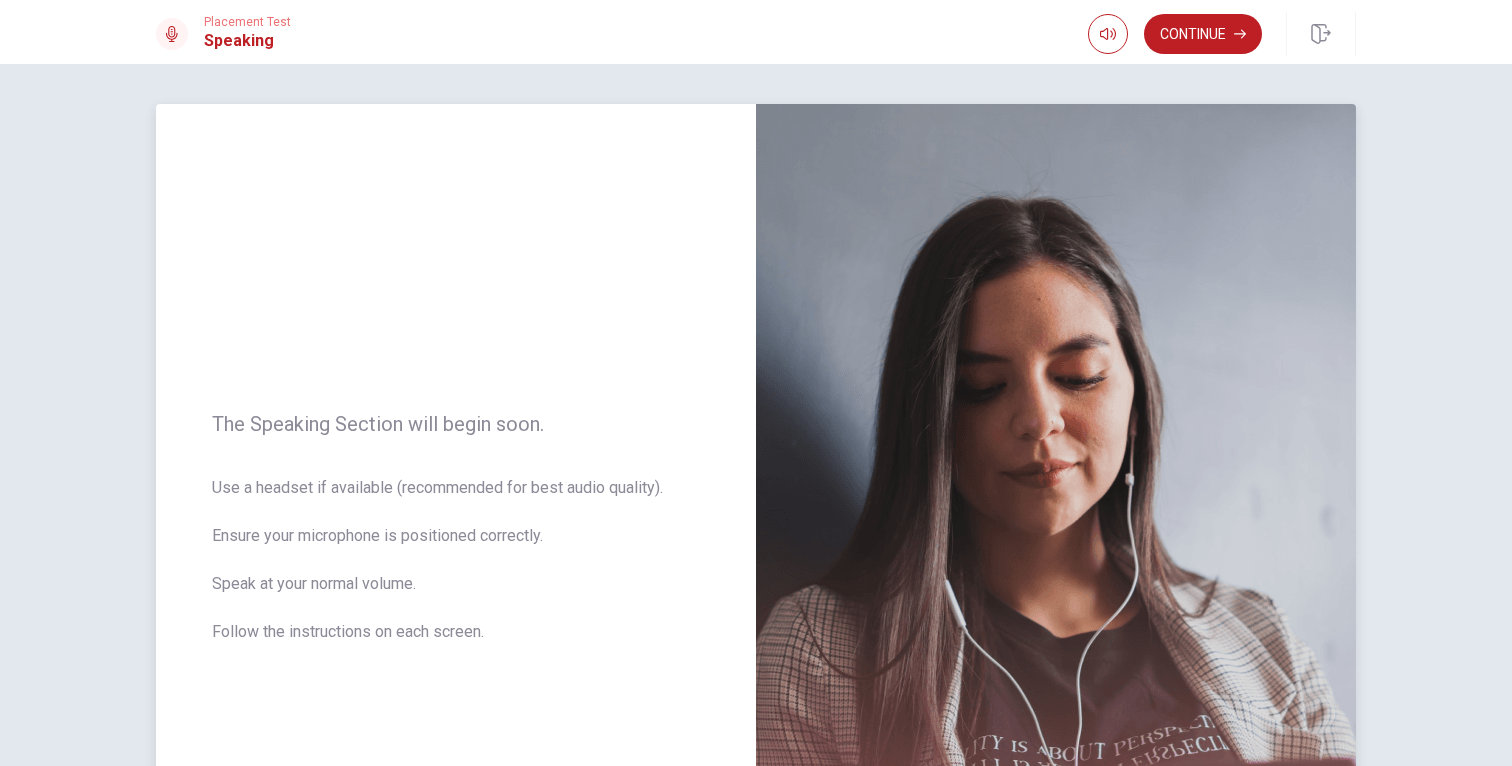 scroll, scrollTop: 0, scrollLeft: 0, axis: both 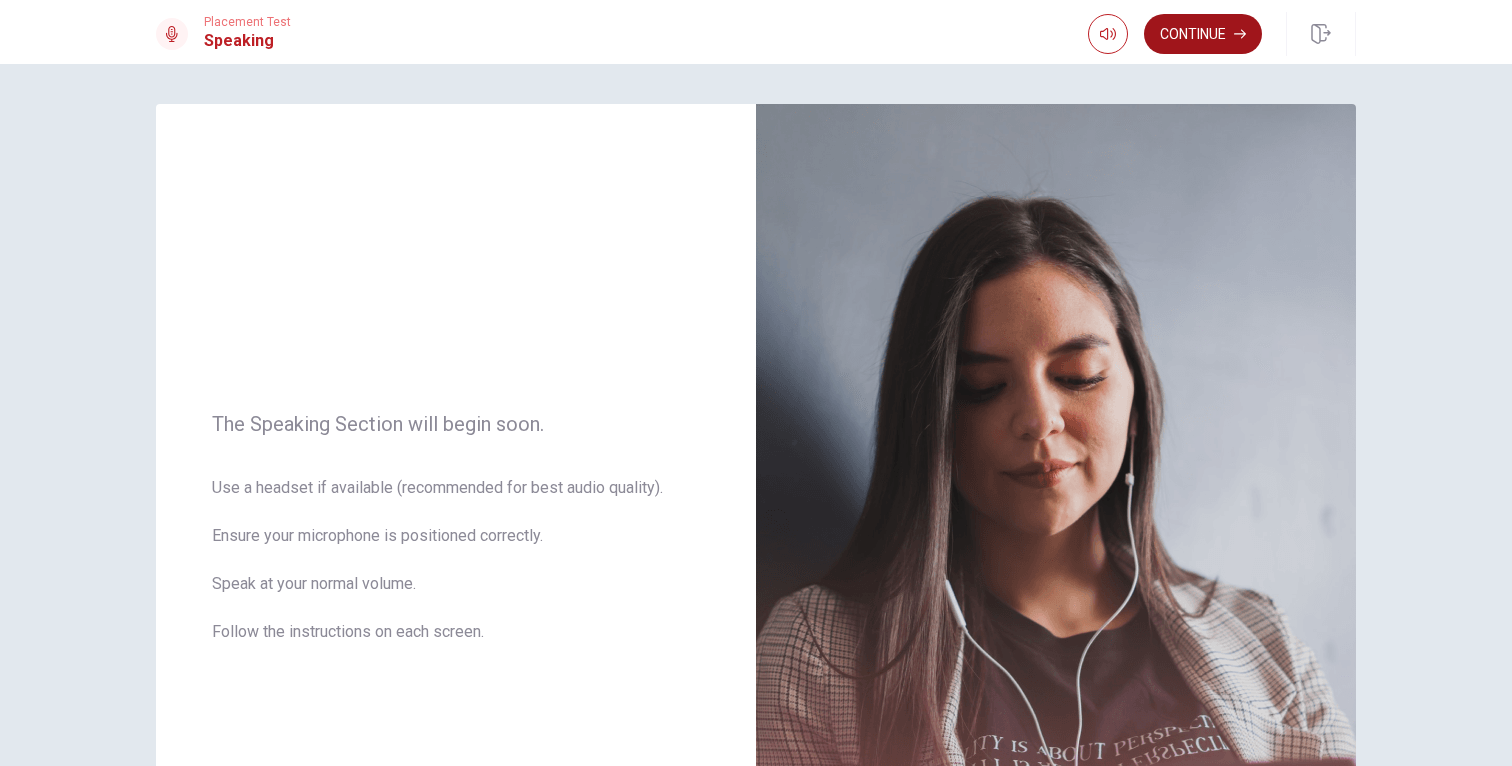 click on "Continue" at bounding box center [1203, 34] 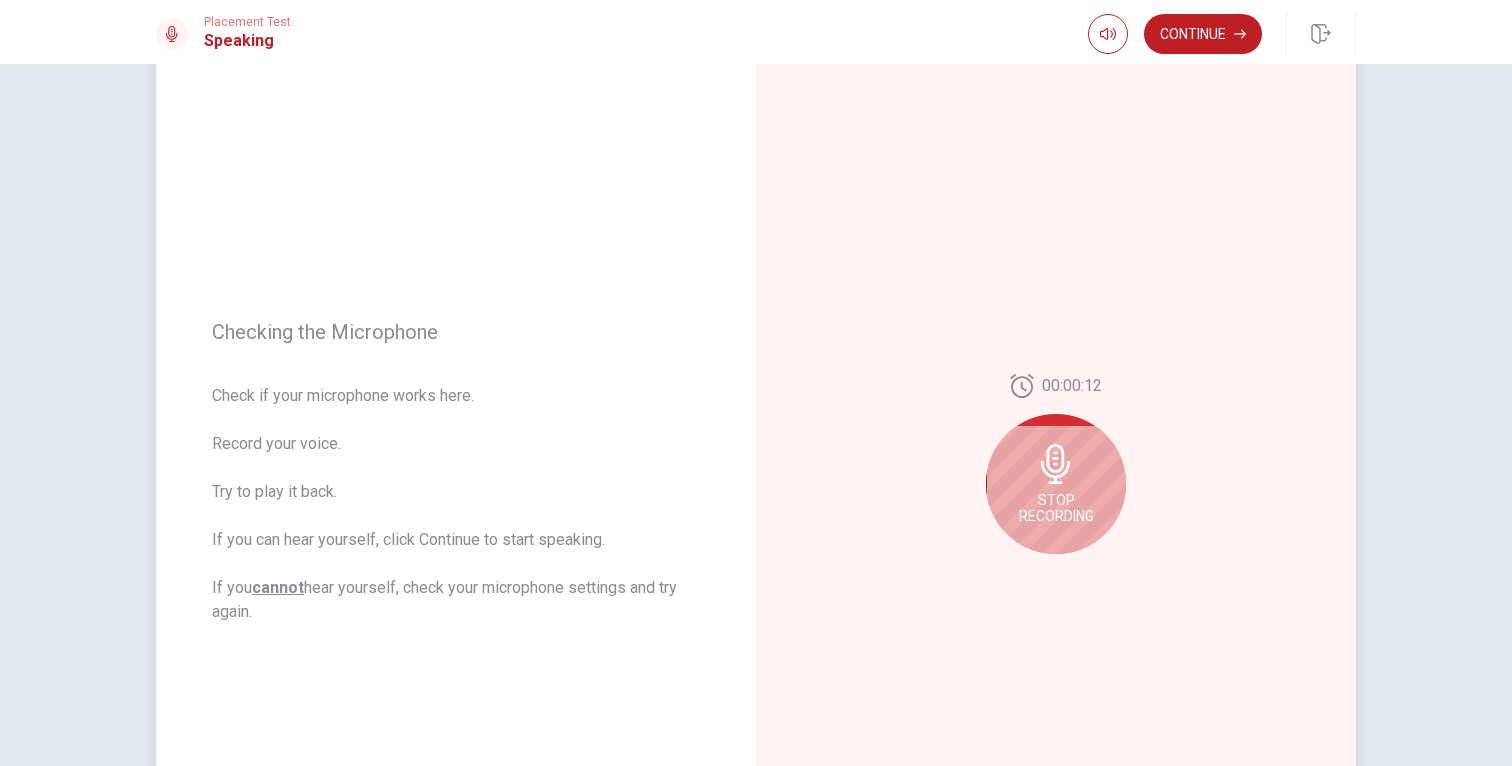 scroll, scrollTop: 64, scrollLeft: 0, axis: vertical 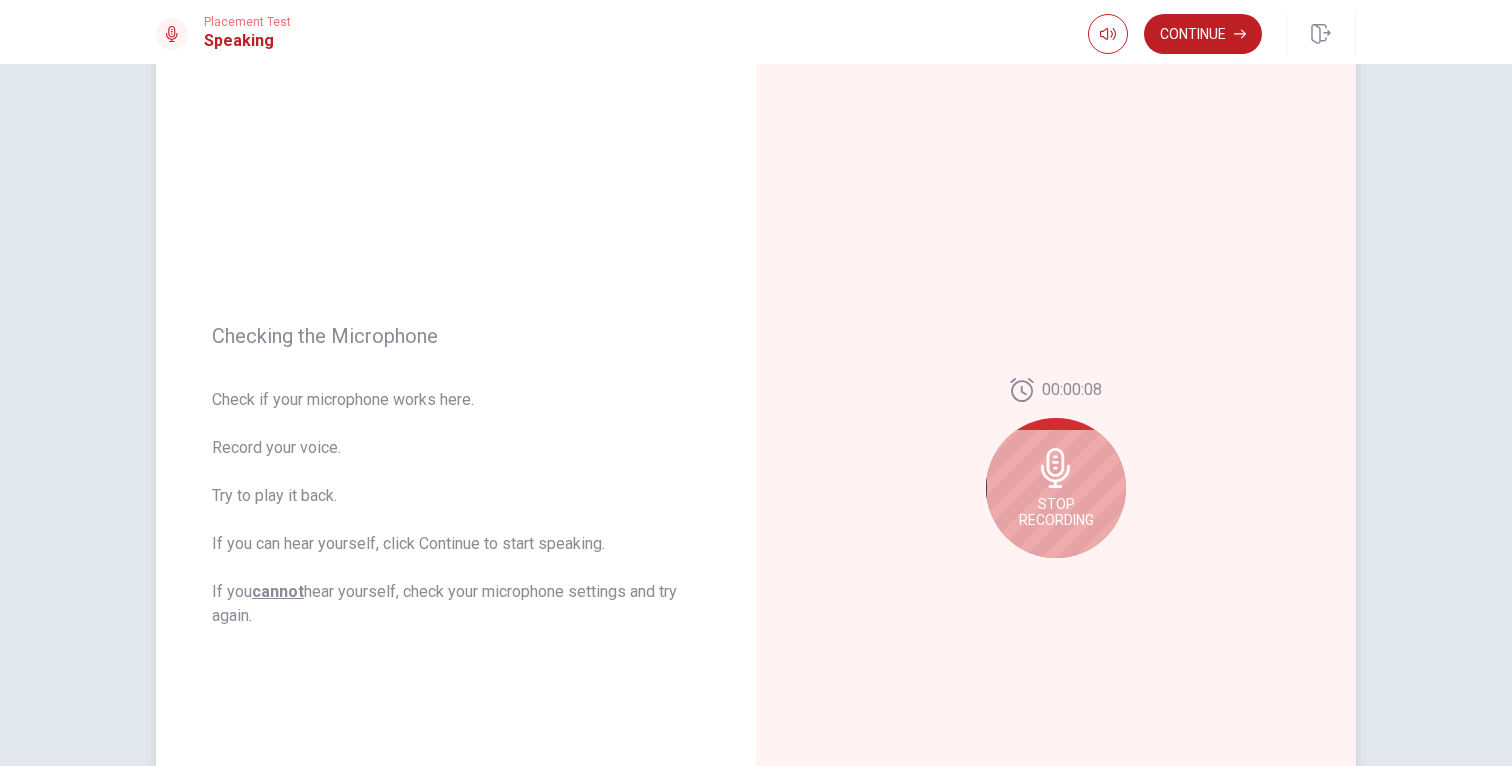 click on "Stop   Recording" at bounding box center (1056, 512) 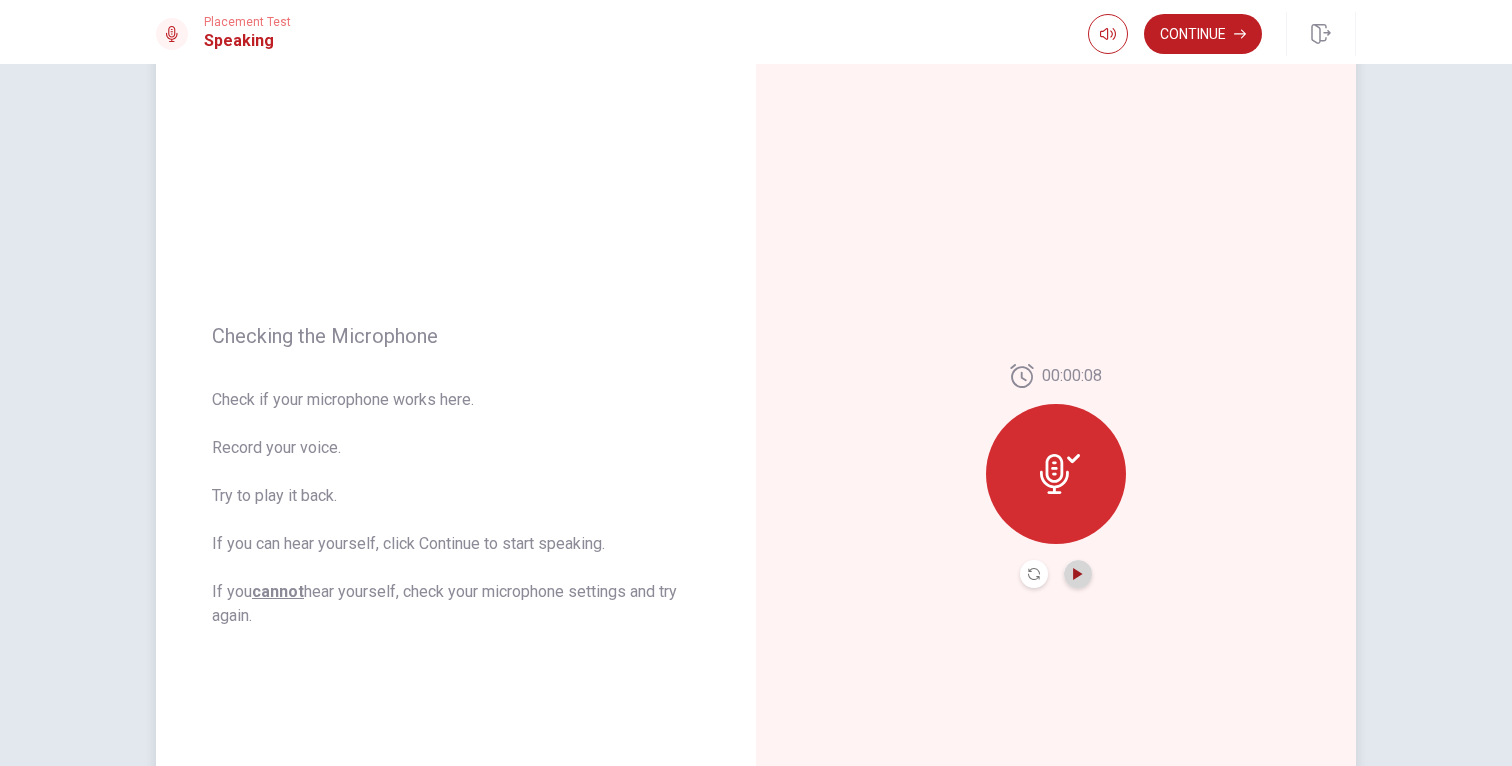 click 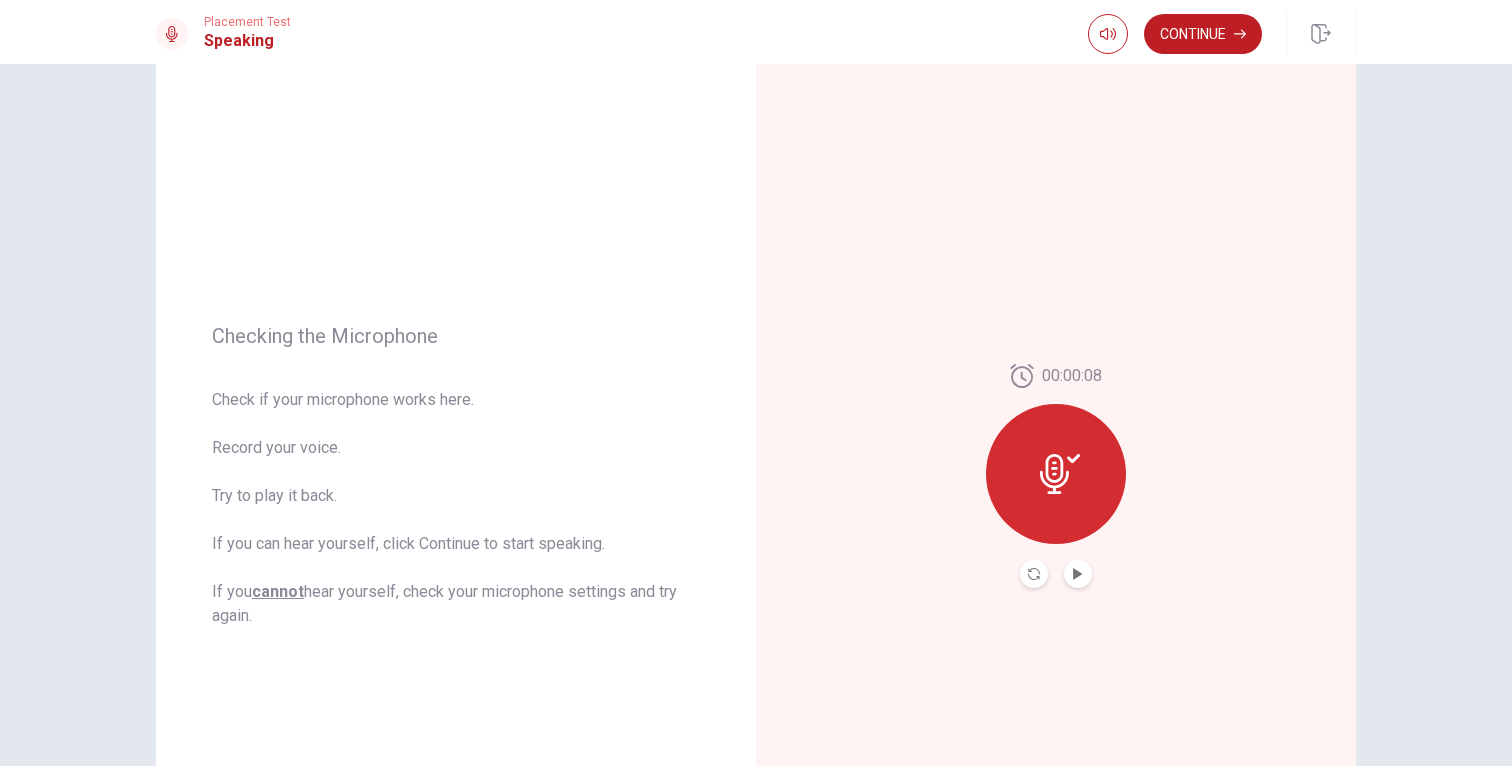 click at bounding box center [1056, 474] 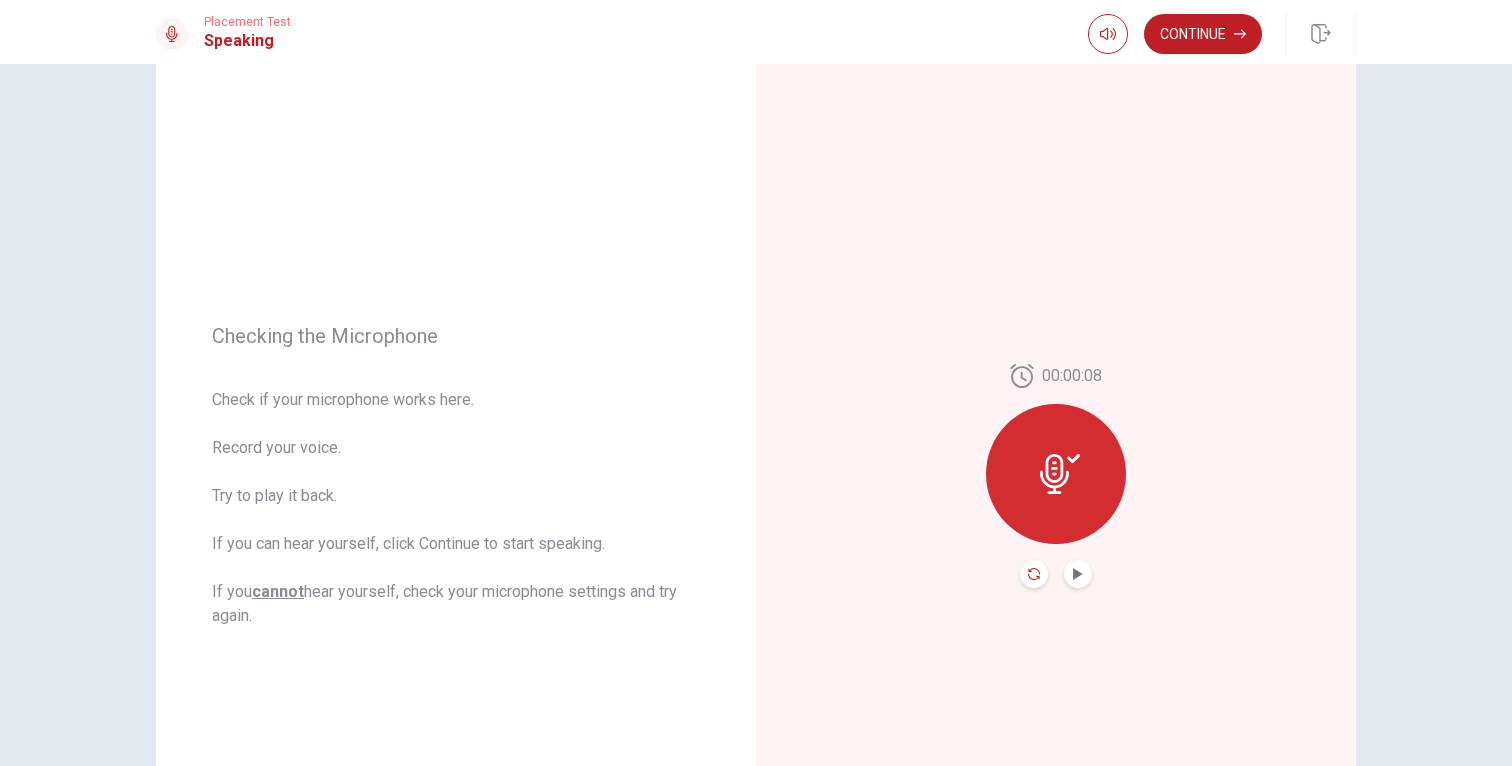 click 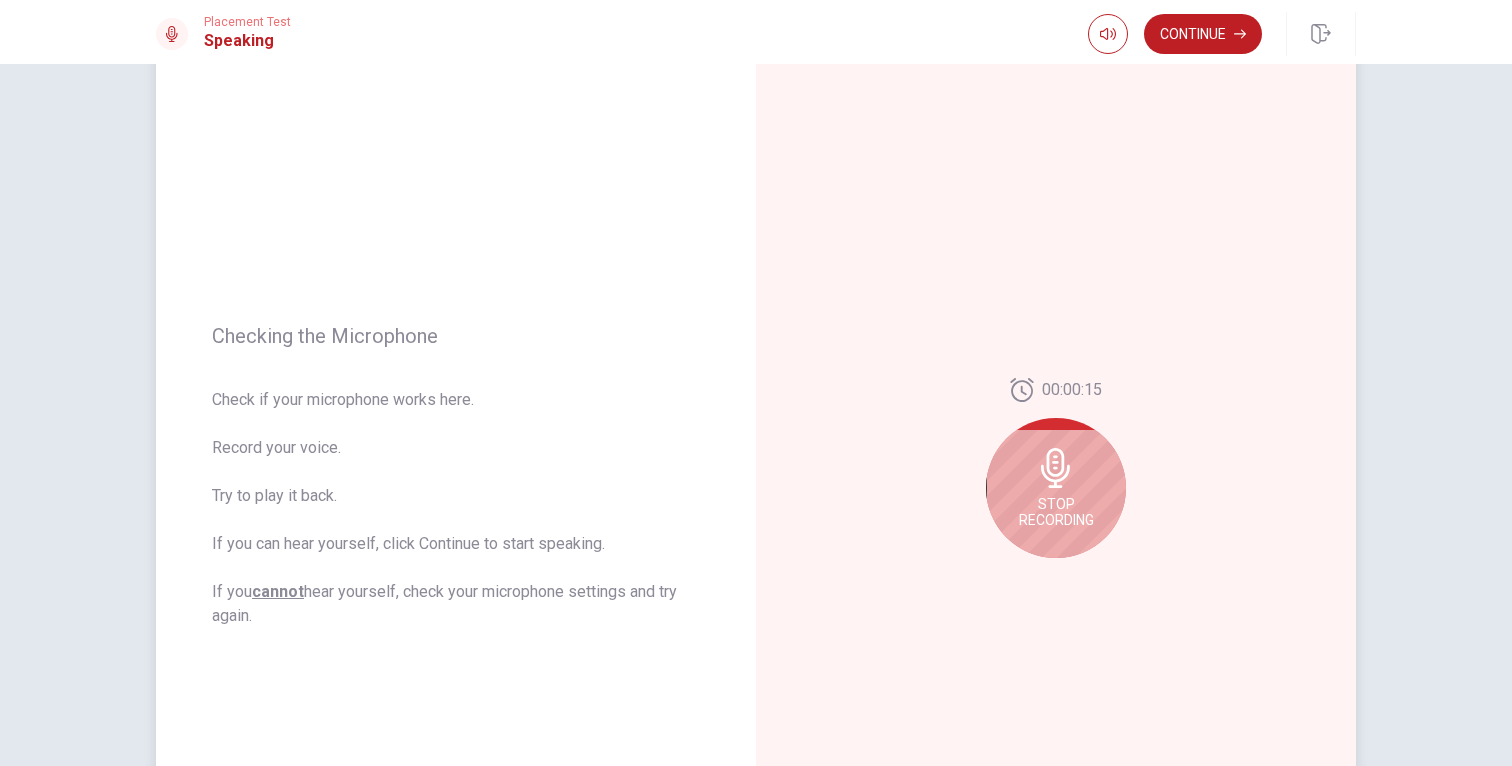 click on "Stop   Recording" at bounding box center (1056, 512) 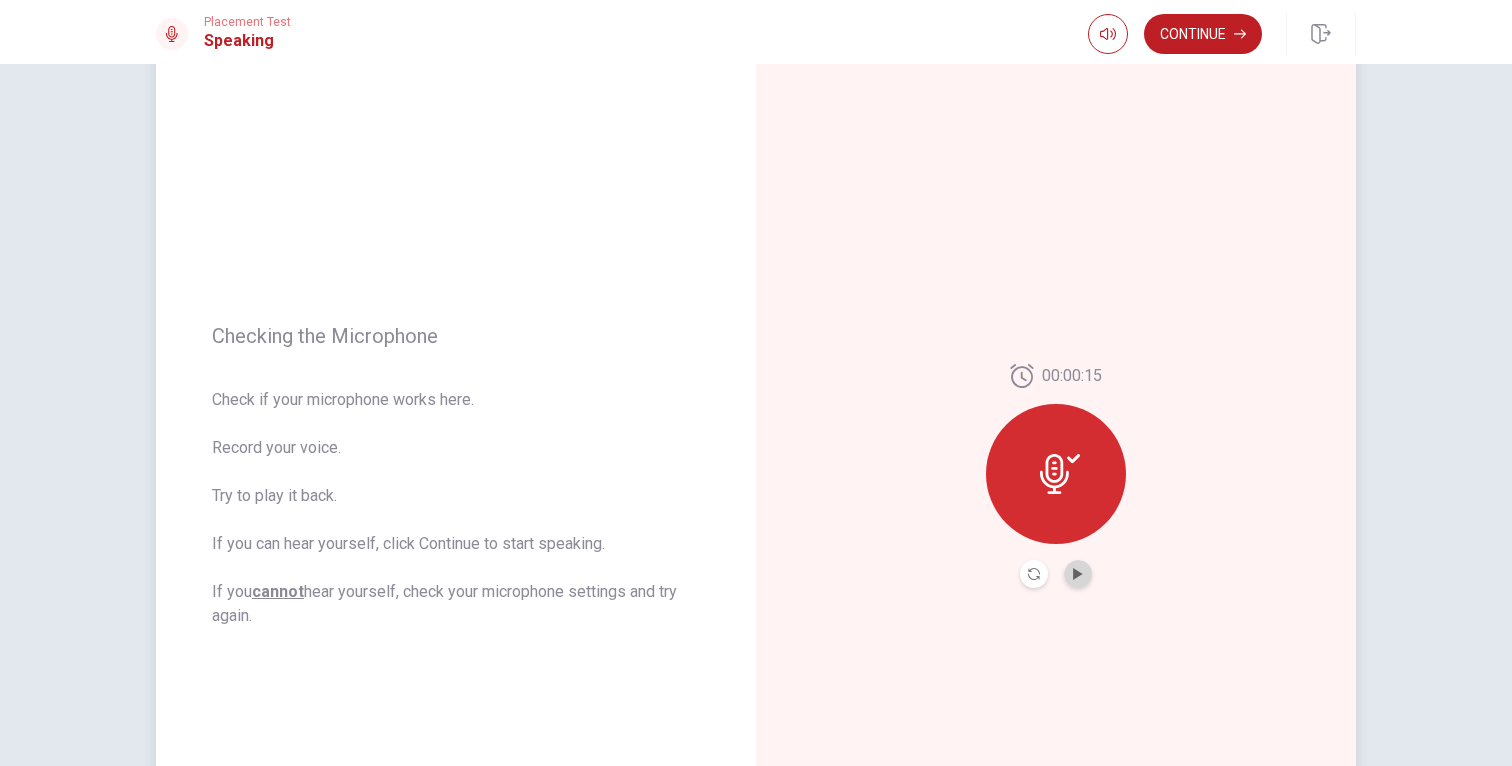 click at bounding box center [1078, 574] 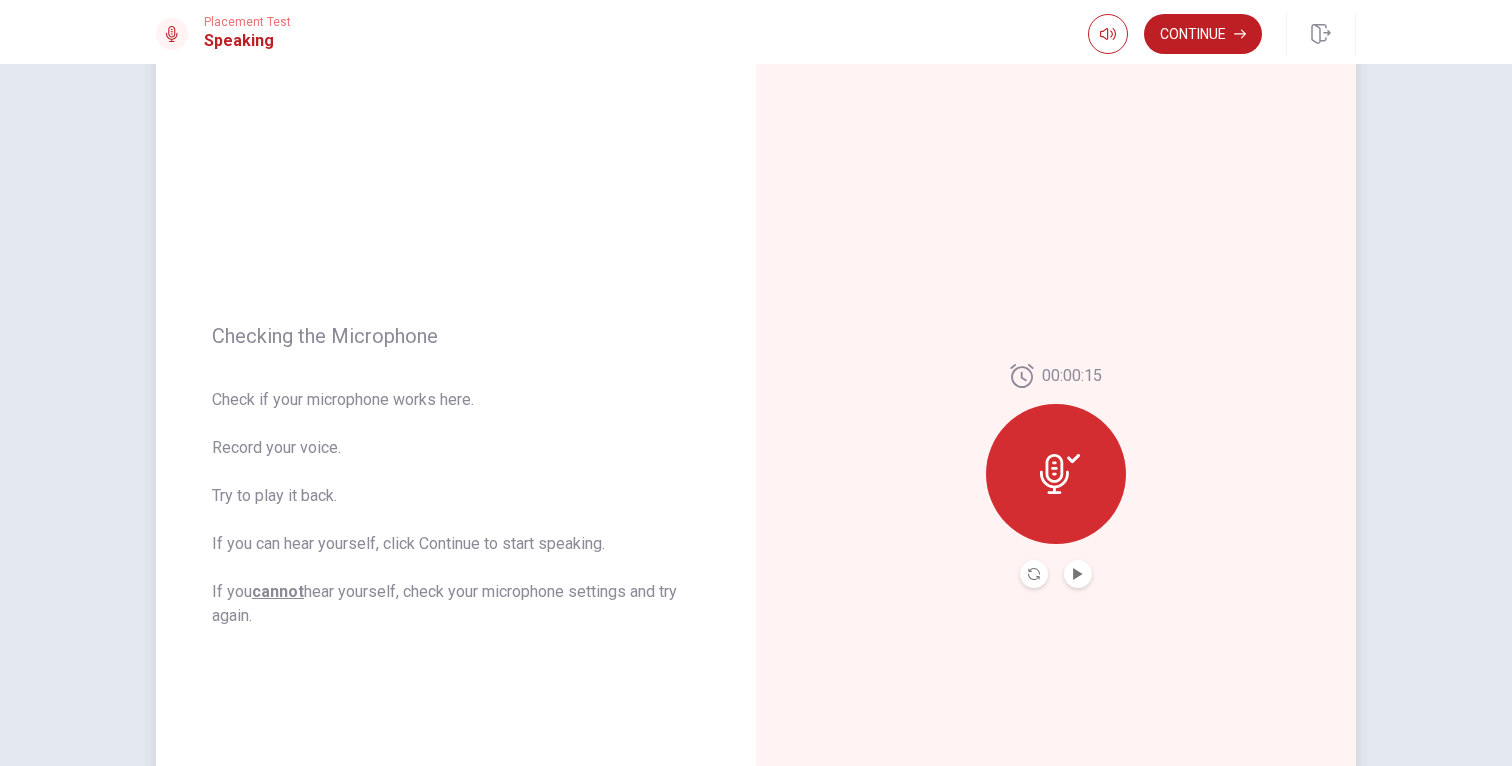 click at bounding box center [1034, 574] 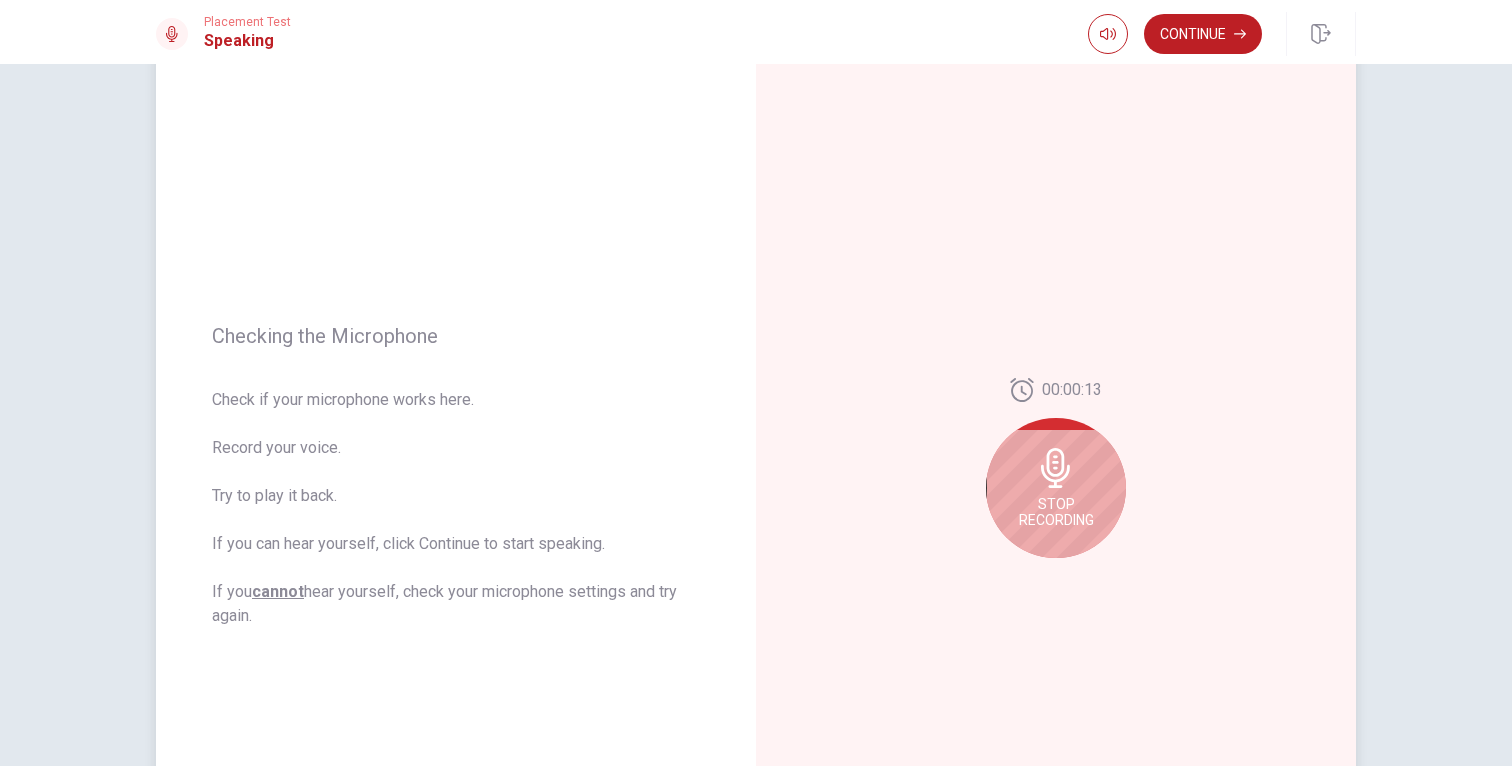 drag, startPoint x: 1071, startPoint y: 490, endPoint x: 1199, endPoint y: 472, distance: 129.25943 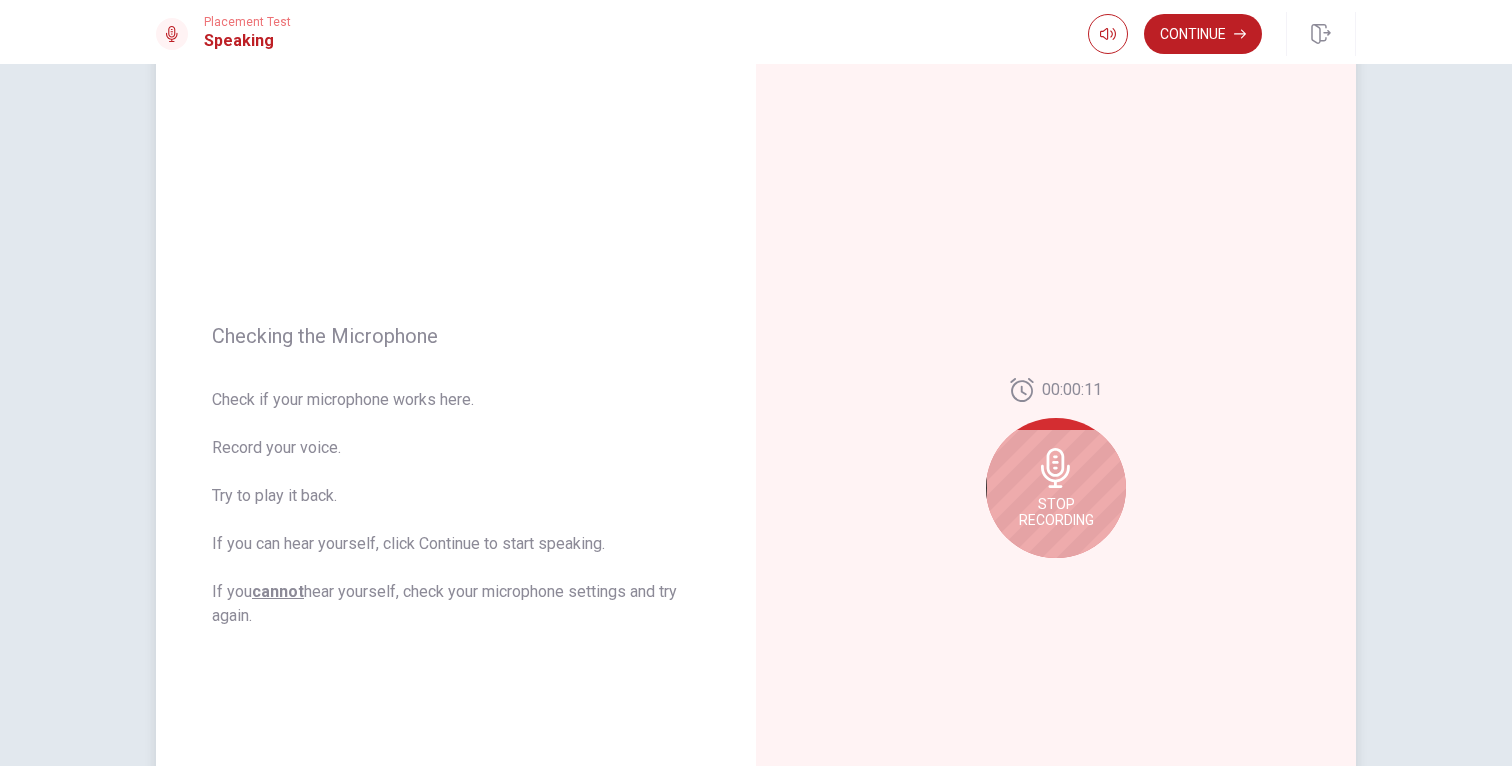 click 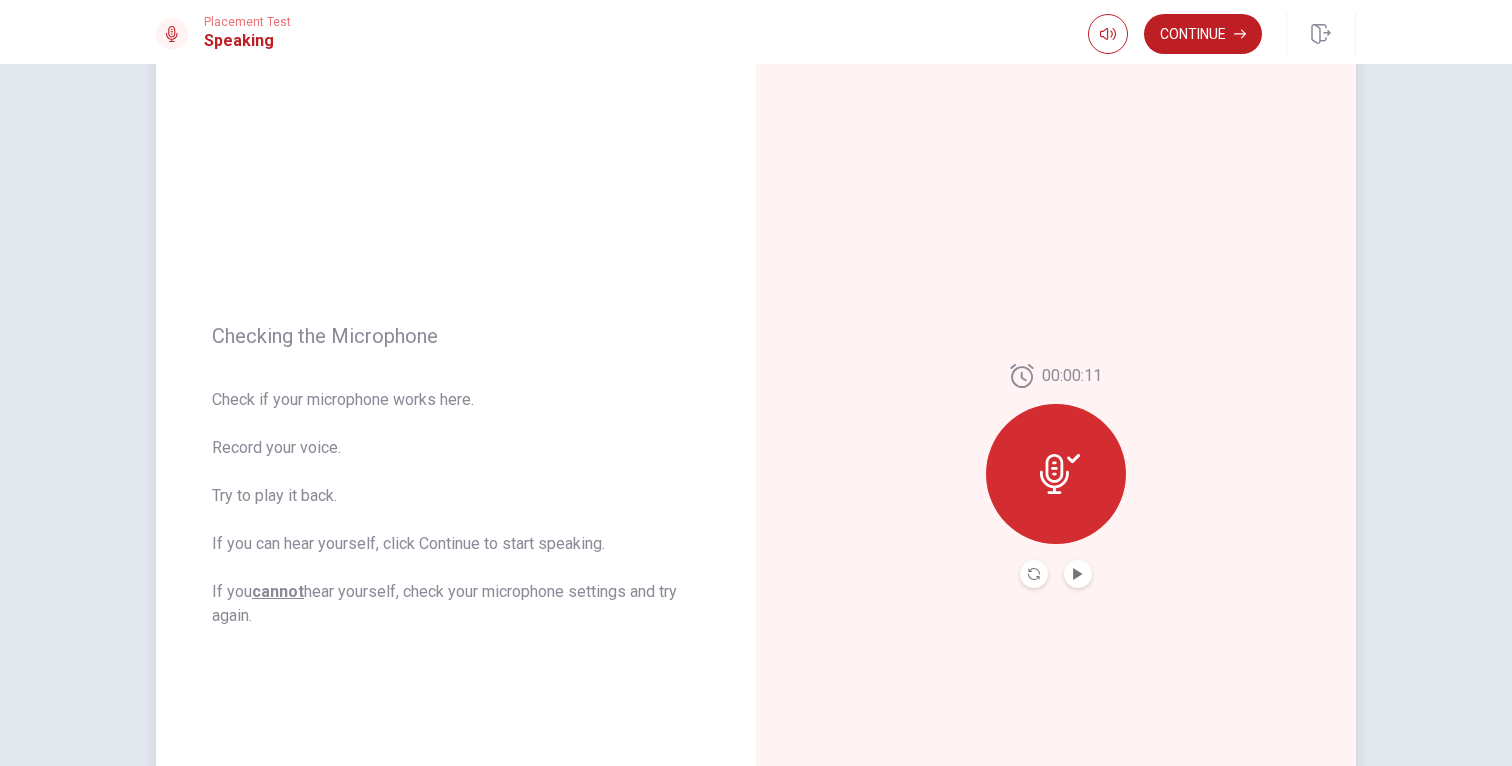 click at bounding box center (1078, 574) 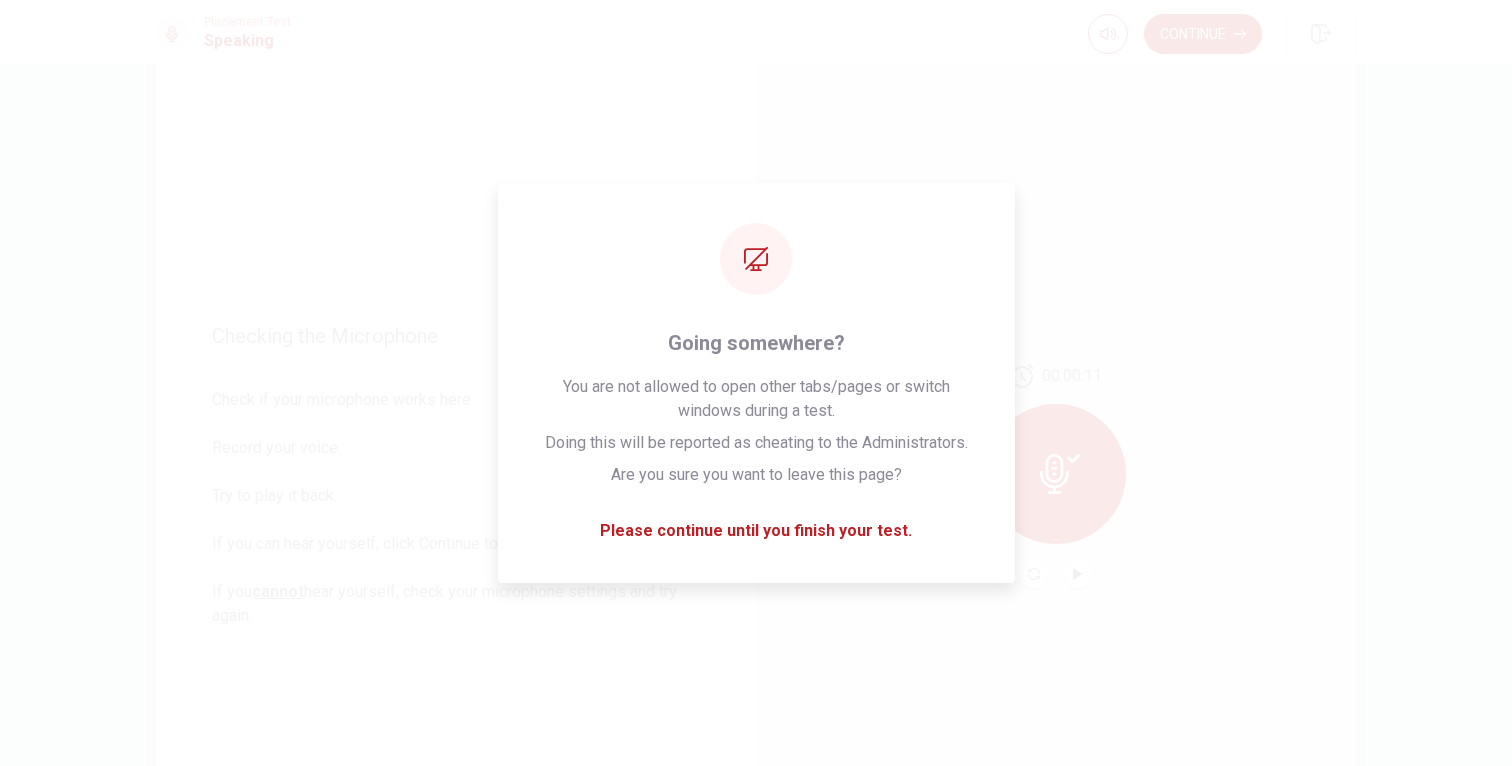 drag, startPoint x: 1075, startPoint y: 10, endPoint x: 1198, endPoint y: 231, distance: 252.92291 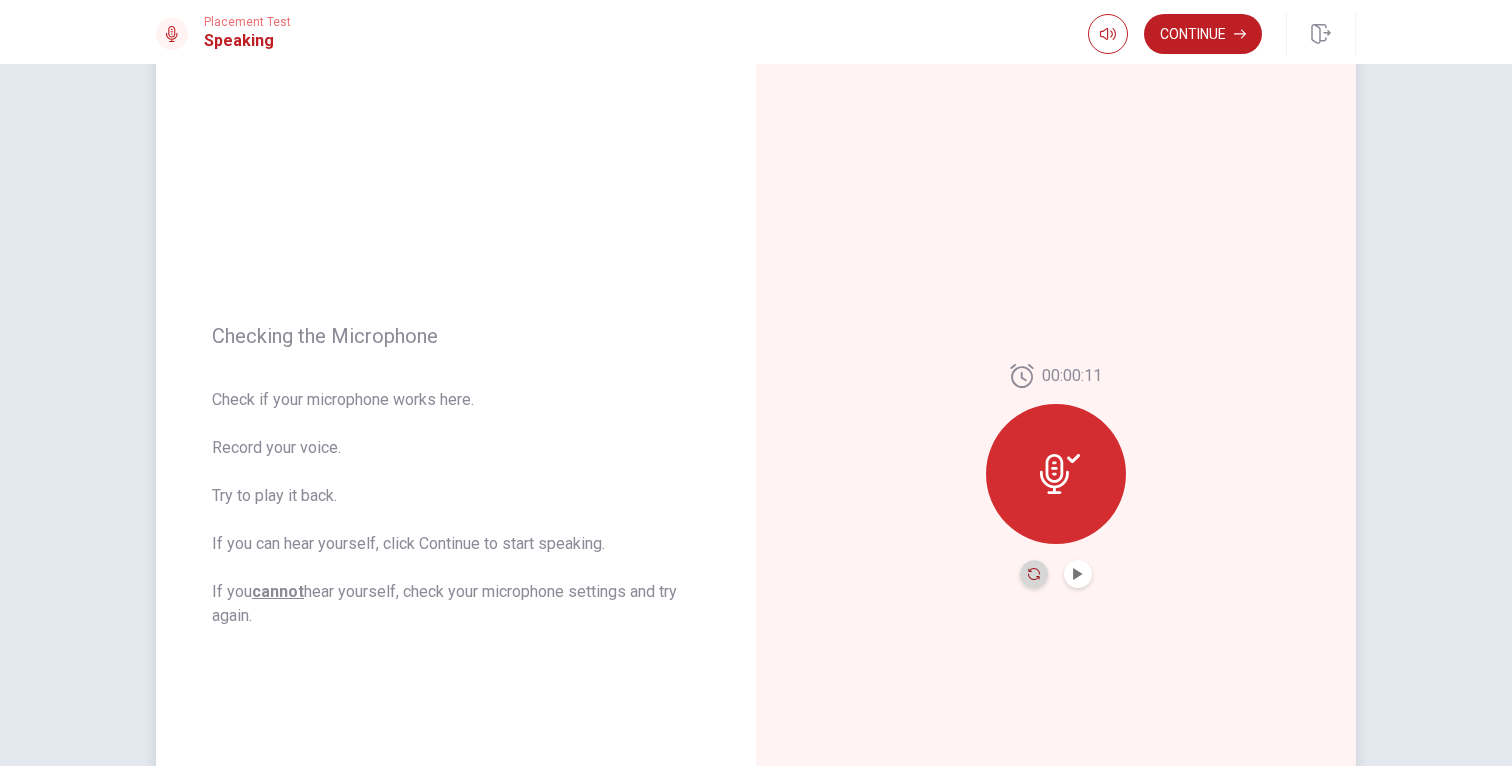 click 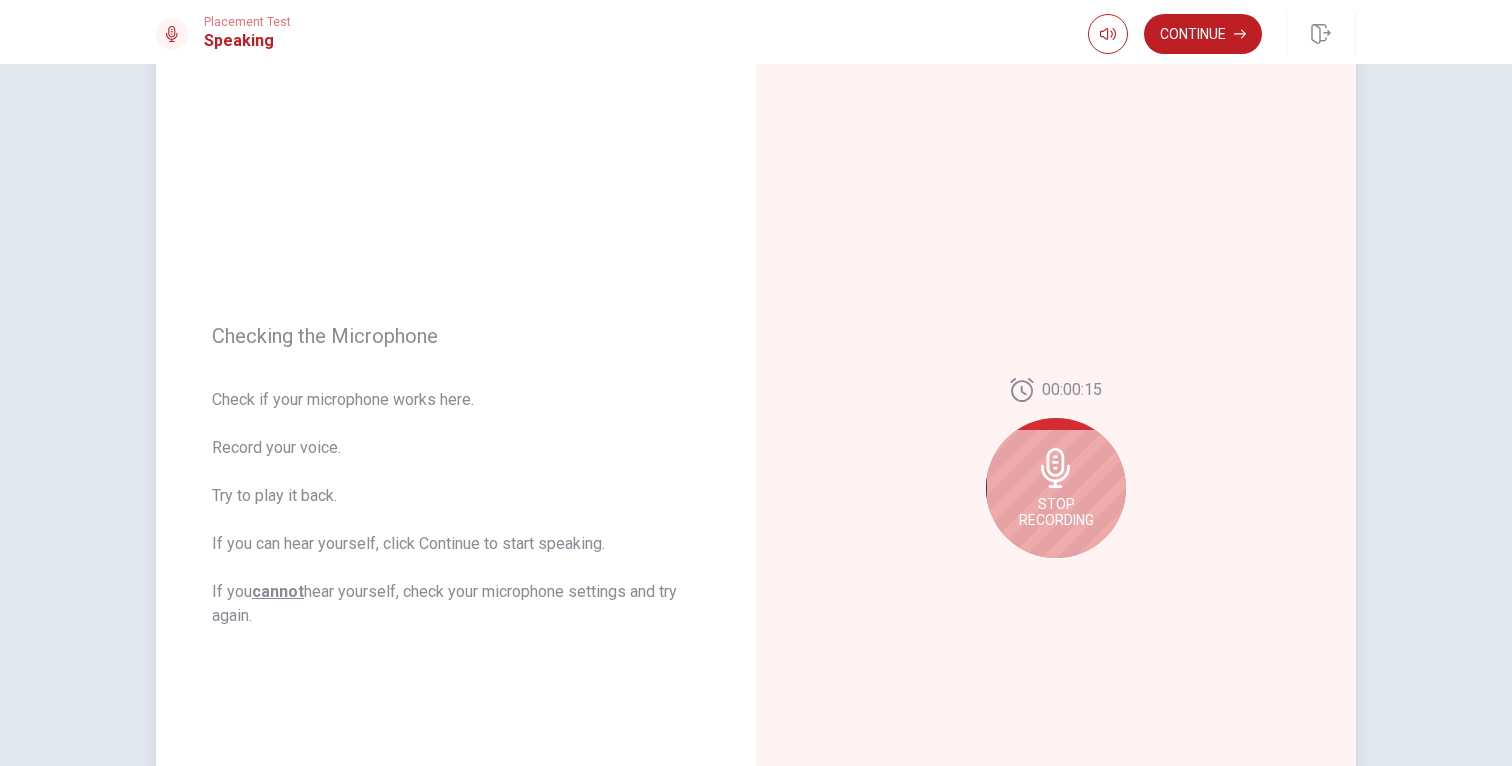 click on "Stop   Recording" at bounding box center (1056, 488) 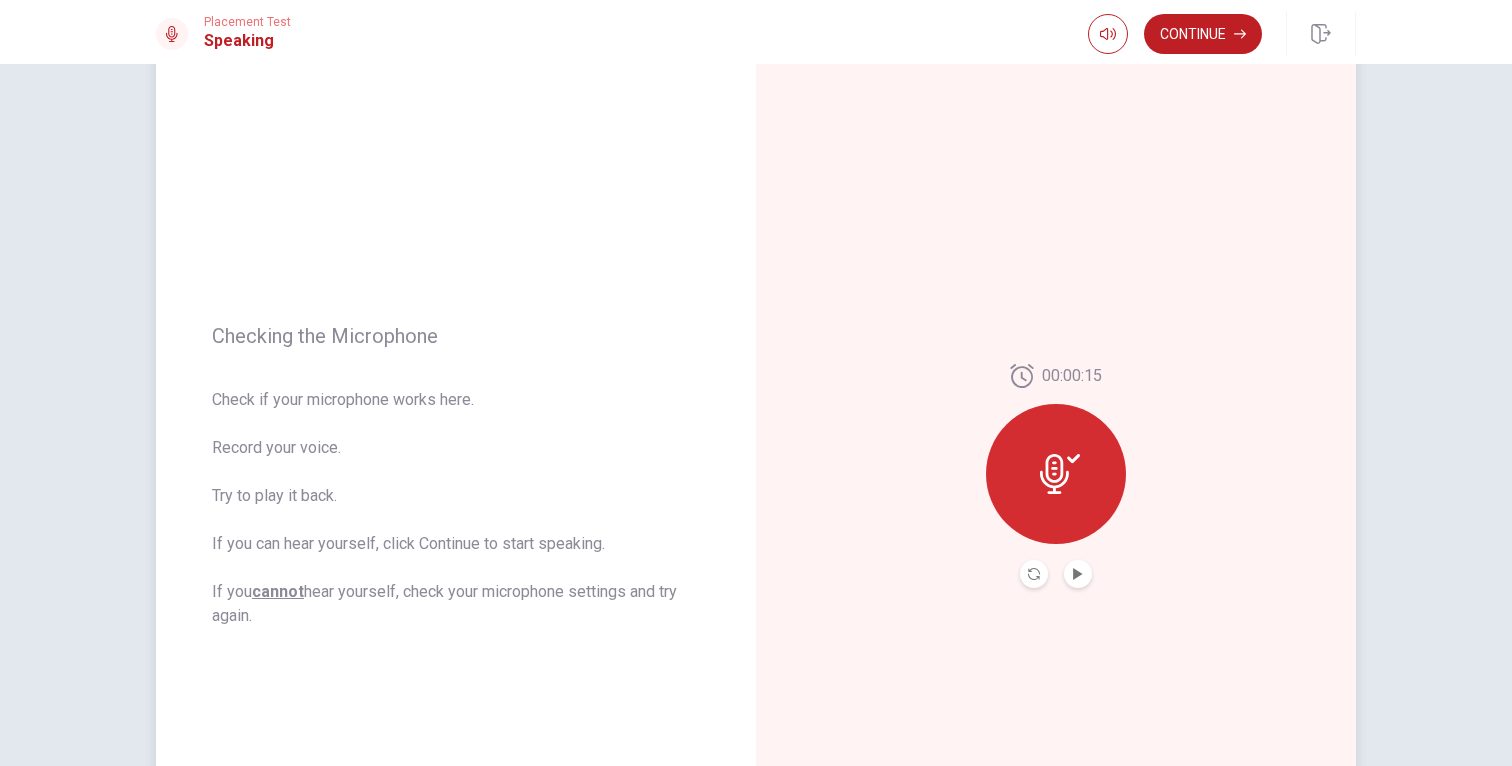 click at bounding box center [1056, 474] 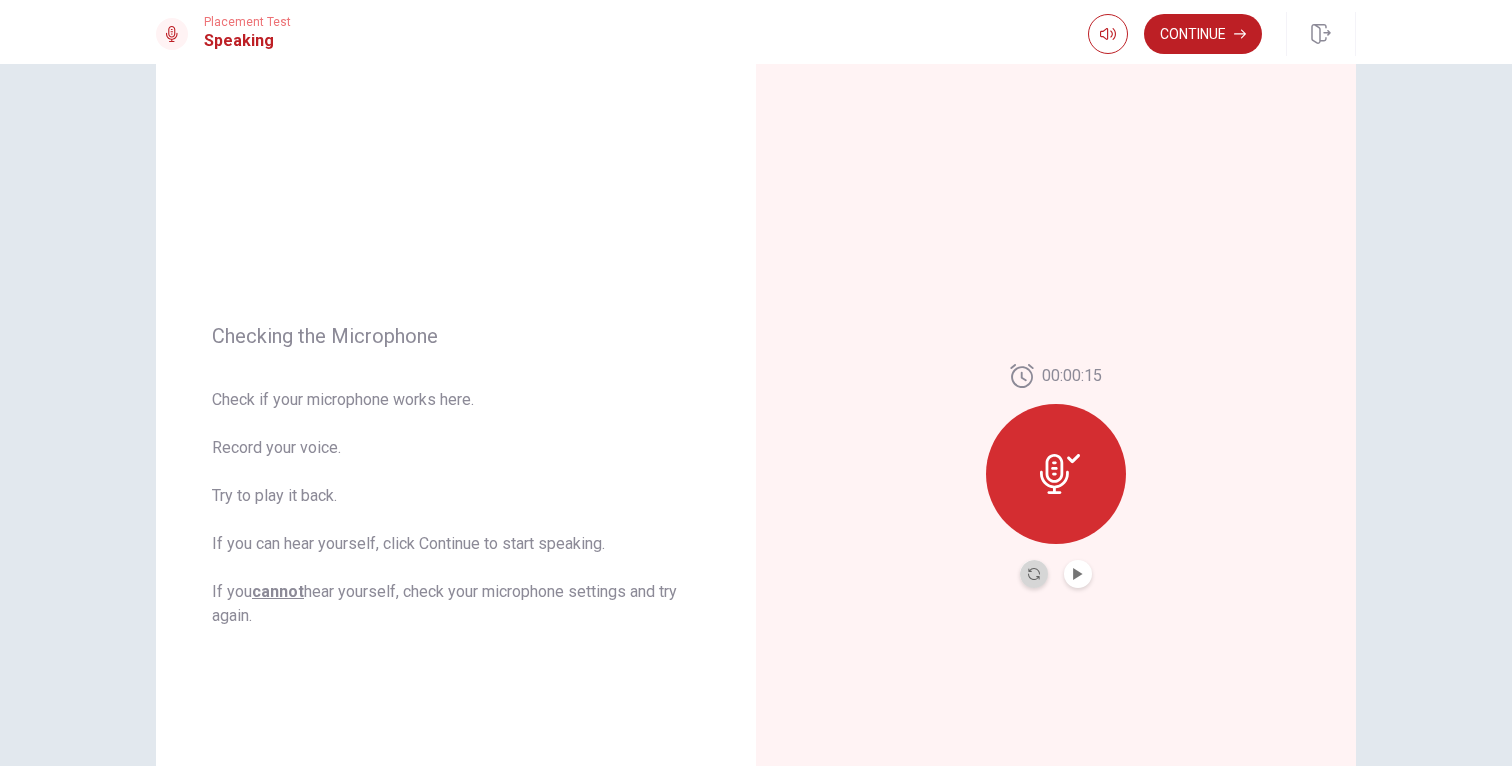 click at bounding box center [1034, 574] 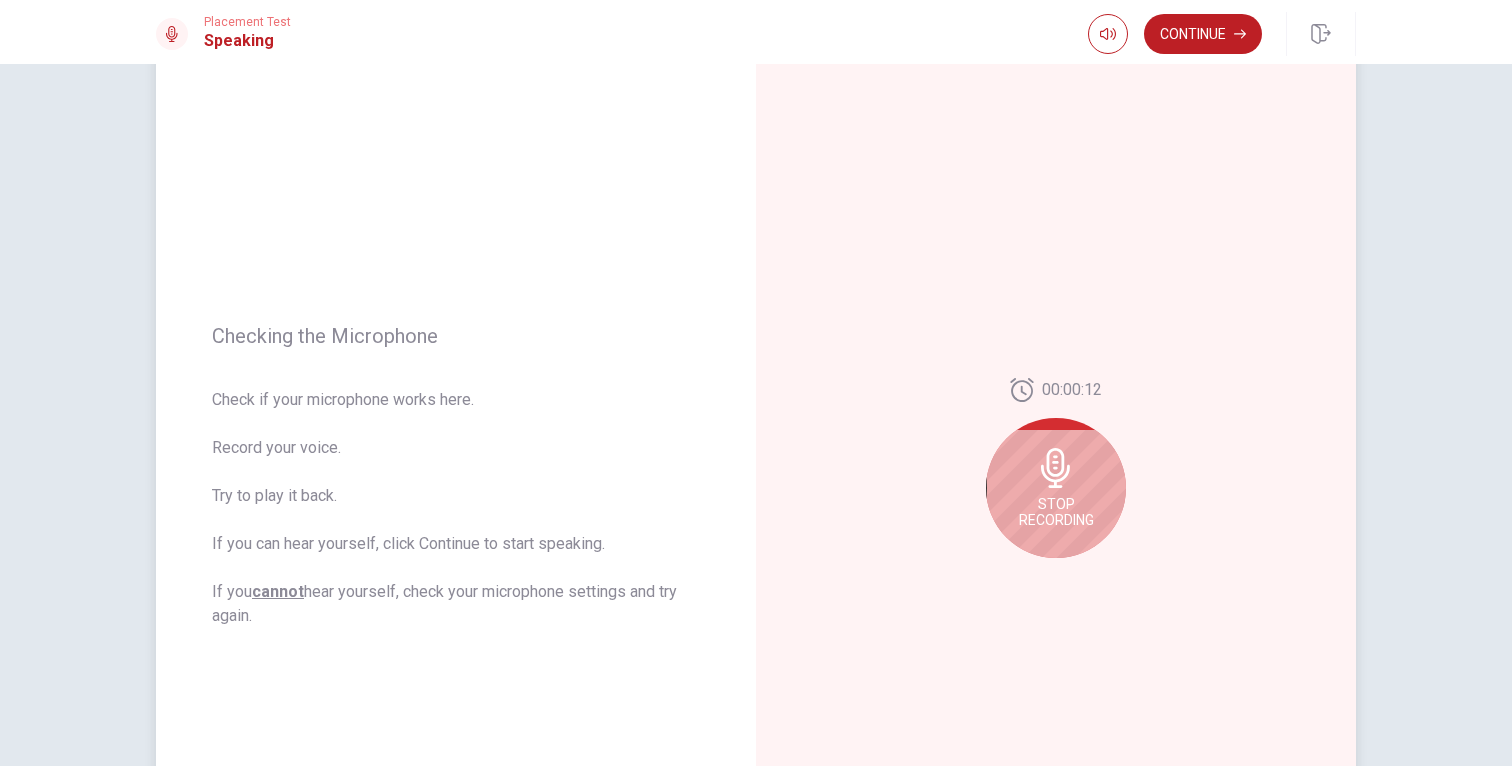 click on "Stop   Recording" at bounding box center [1056, 488] 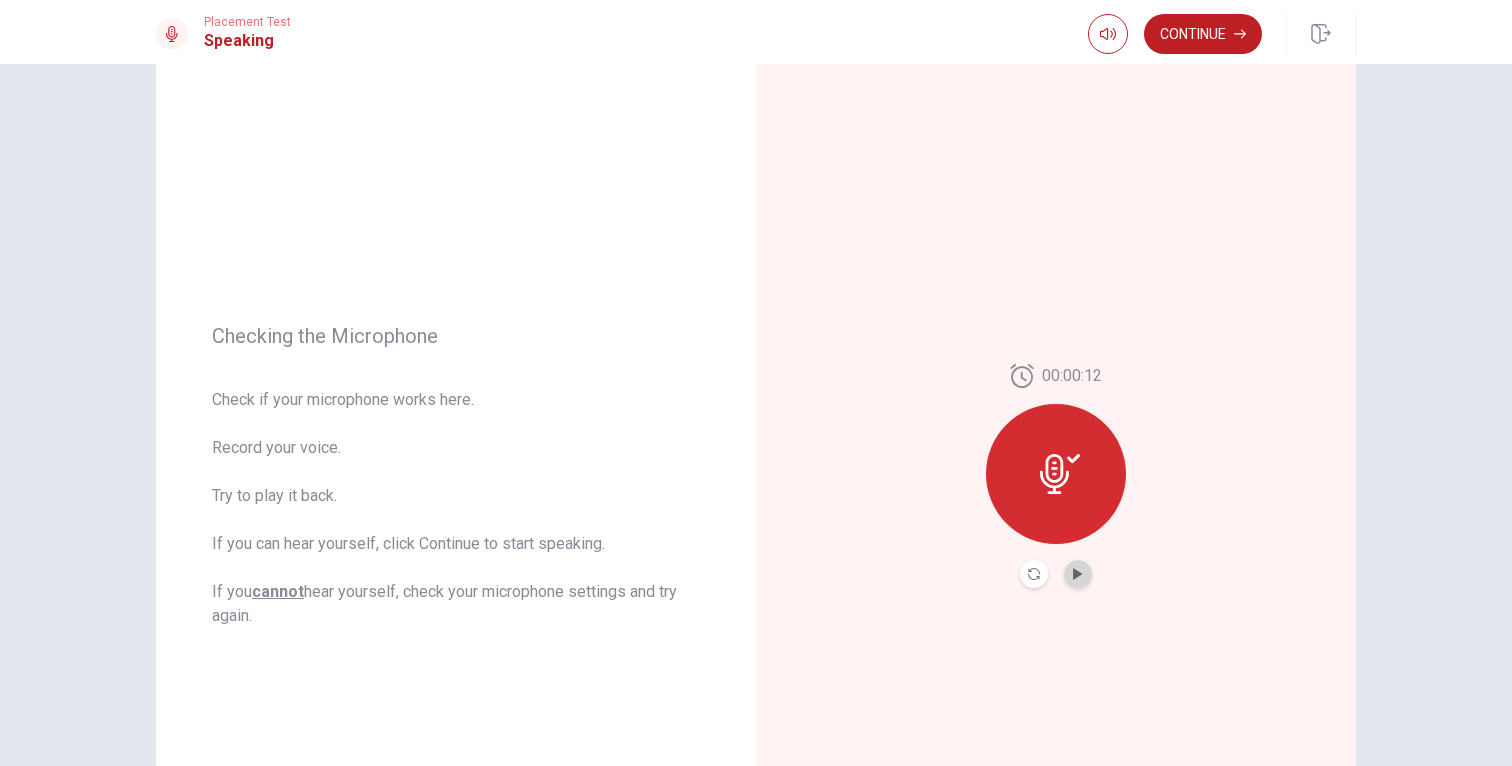 click at bounding box center (1078, 574) 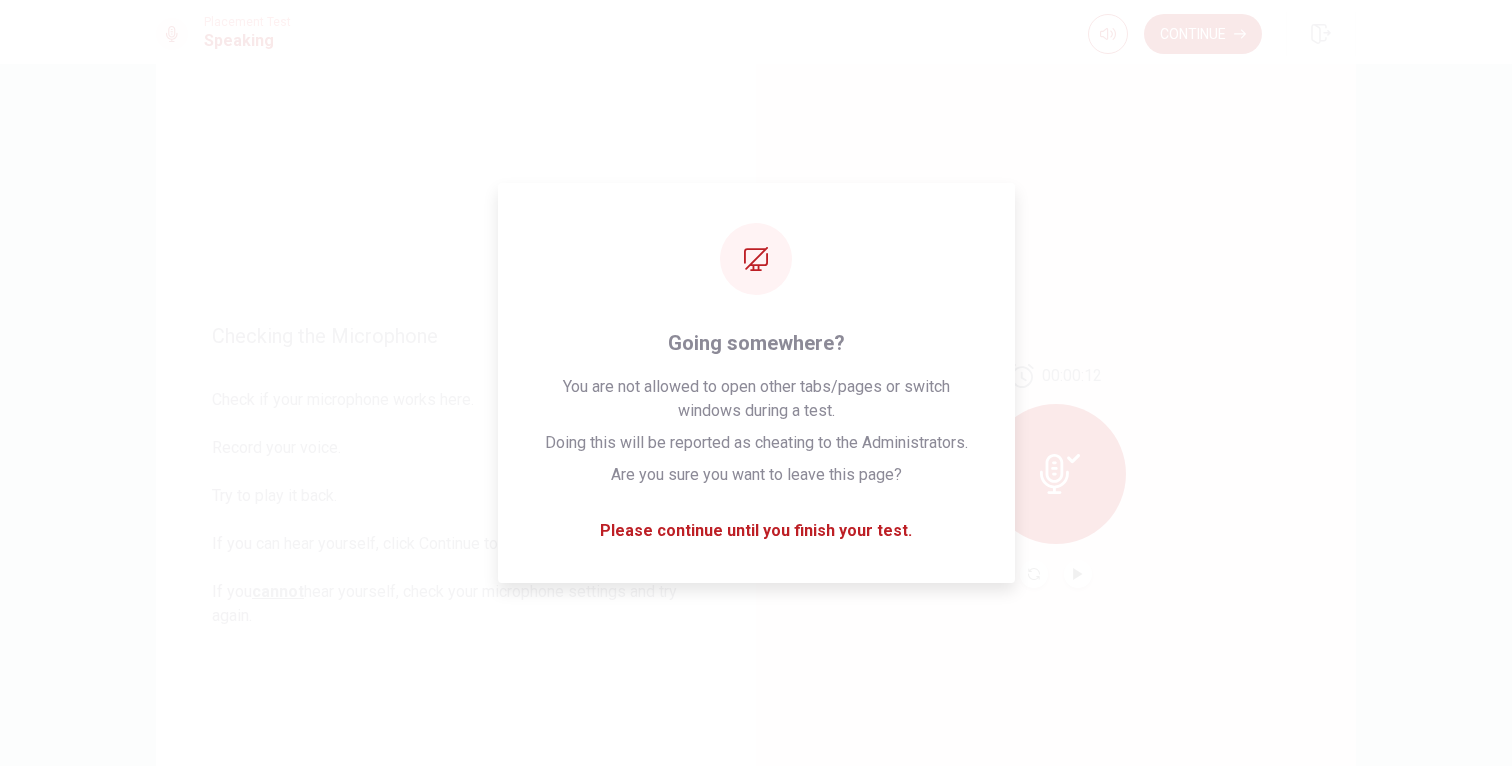 drag, startPoint x: 1102, startPoint y: 17, endPoint x: 1111, endPoint y: 126, distance: 109.370926 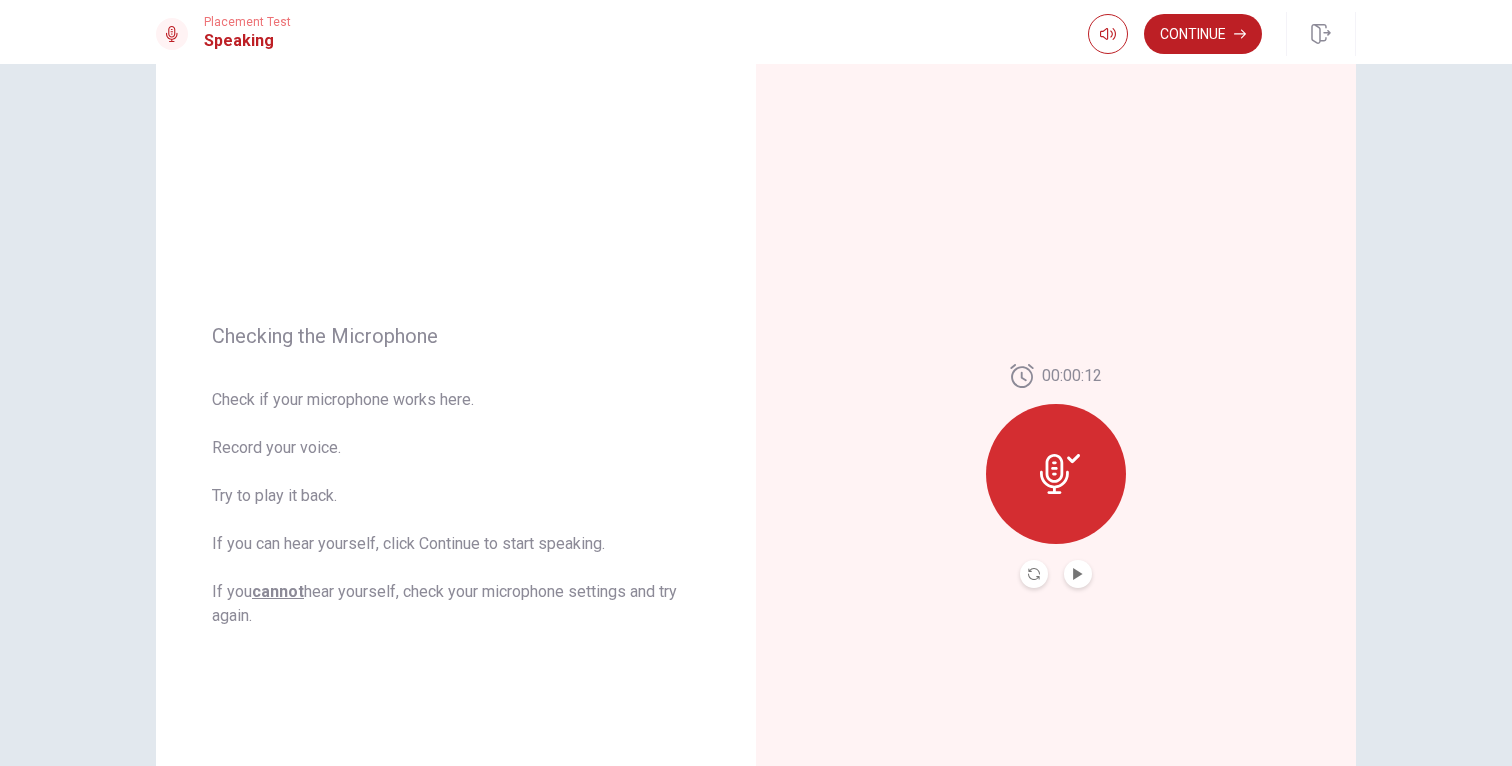 click at bounding box center [1034, 574] 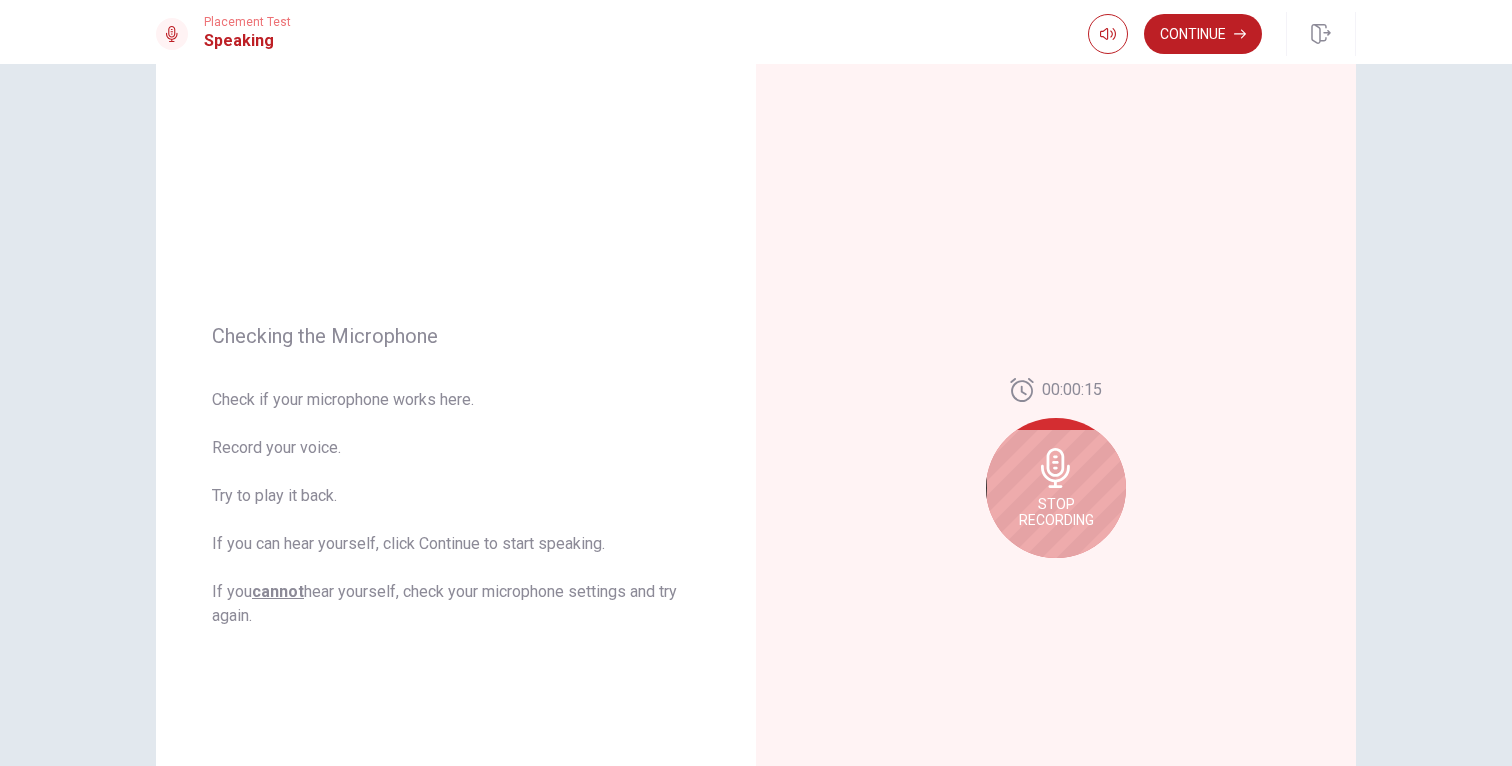 click 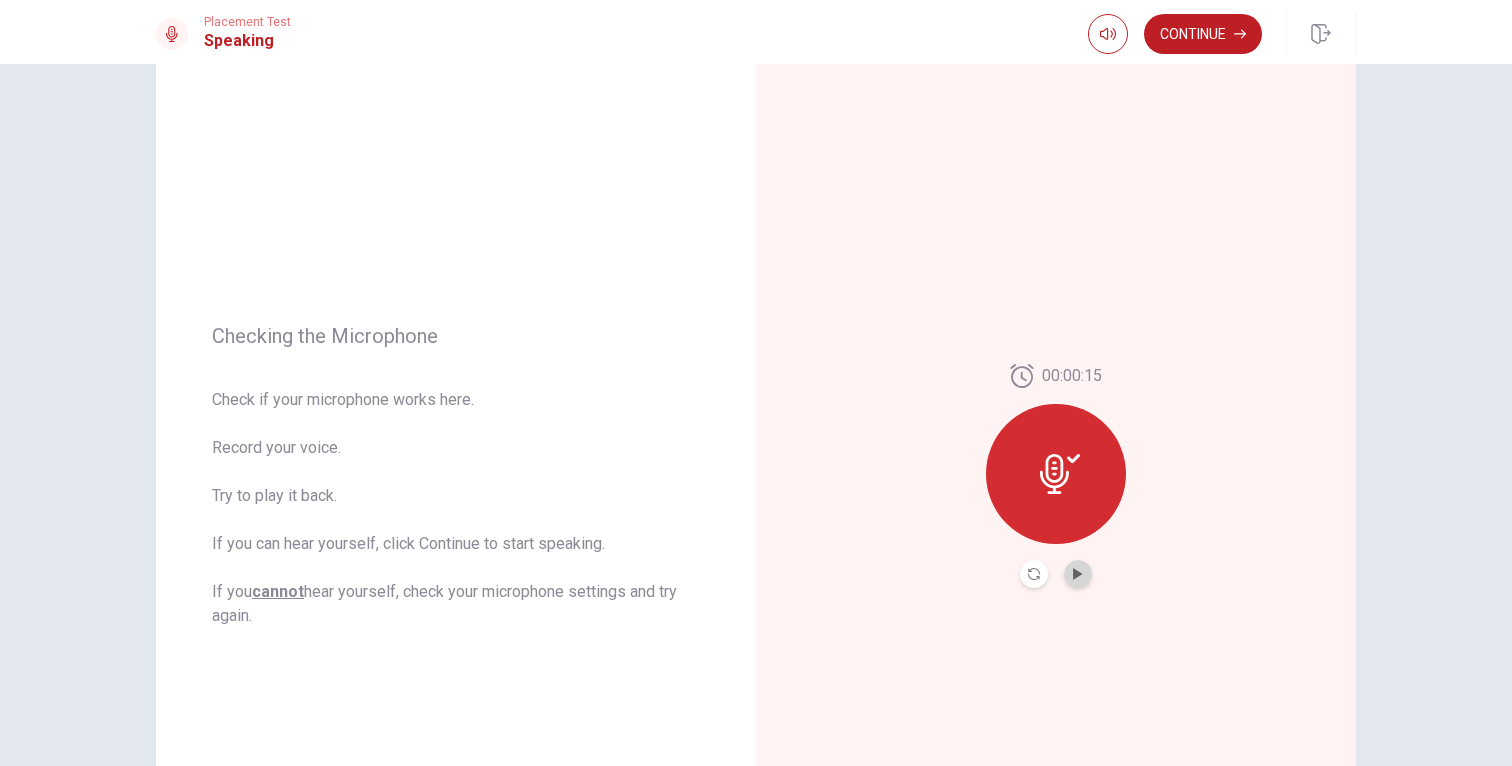 click at bounding box center (1078, 574) 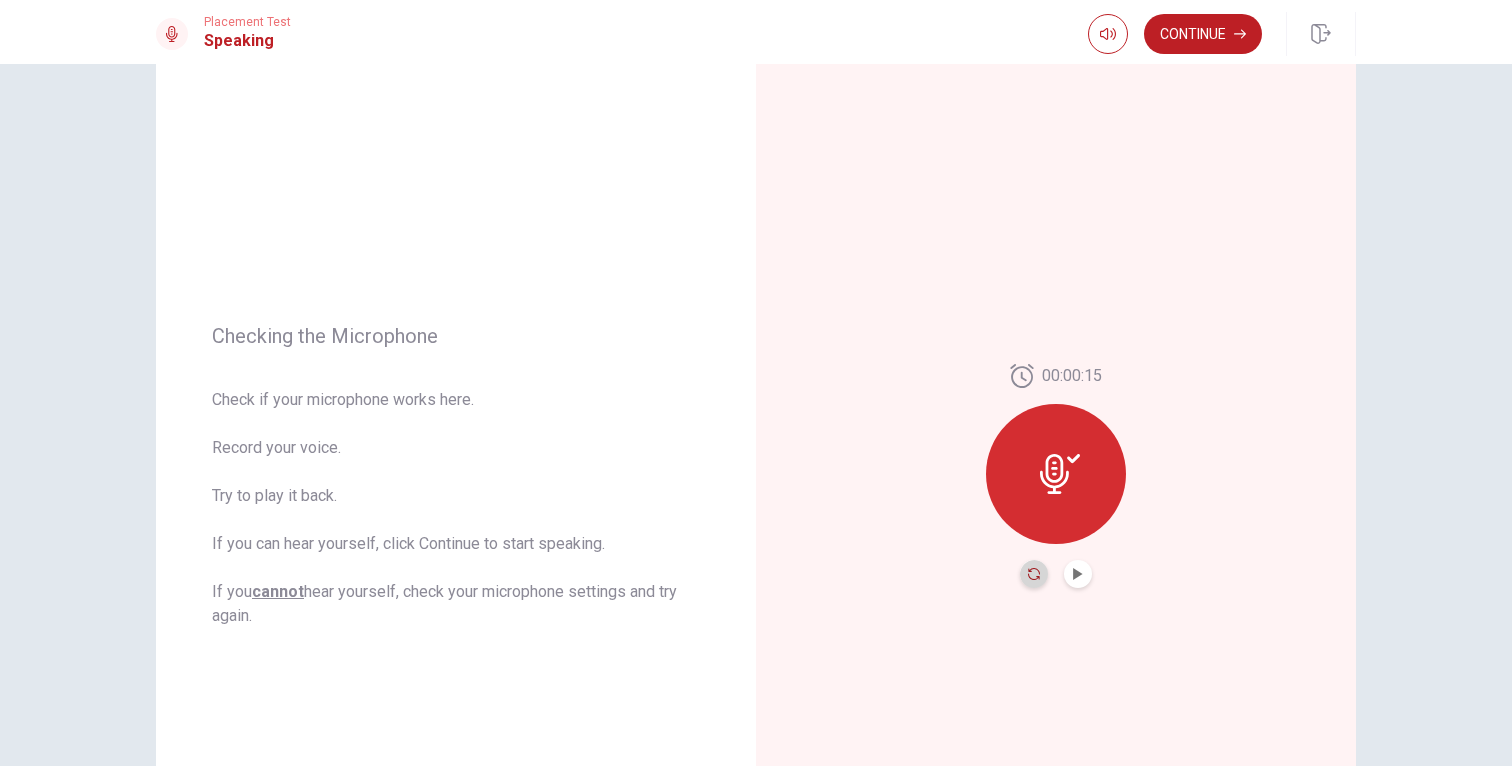 click 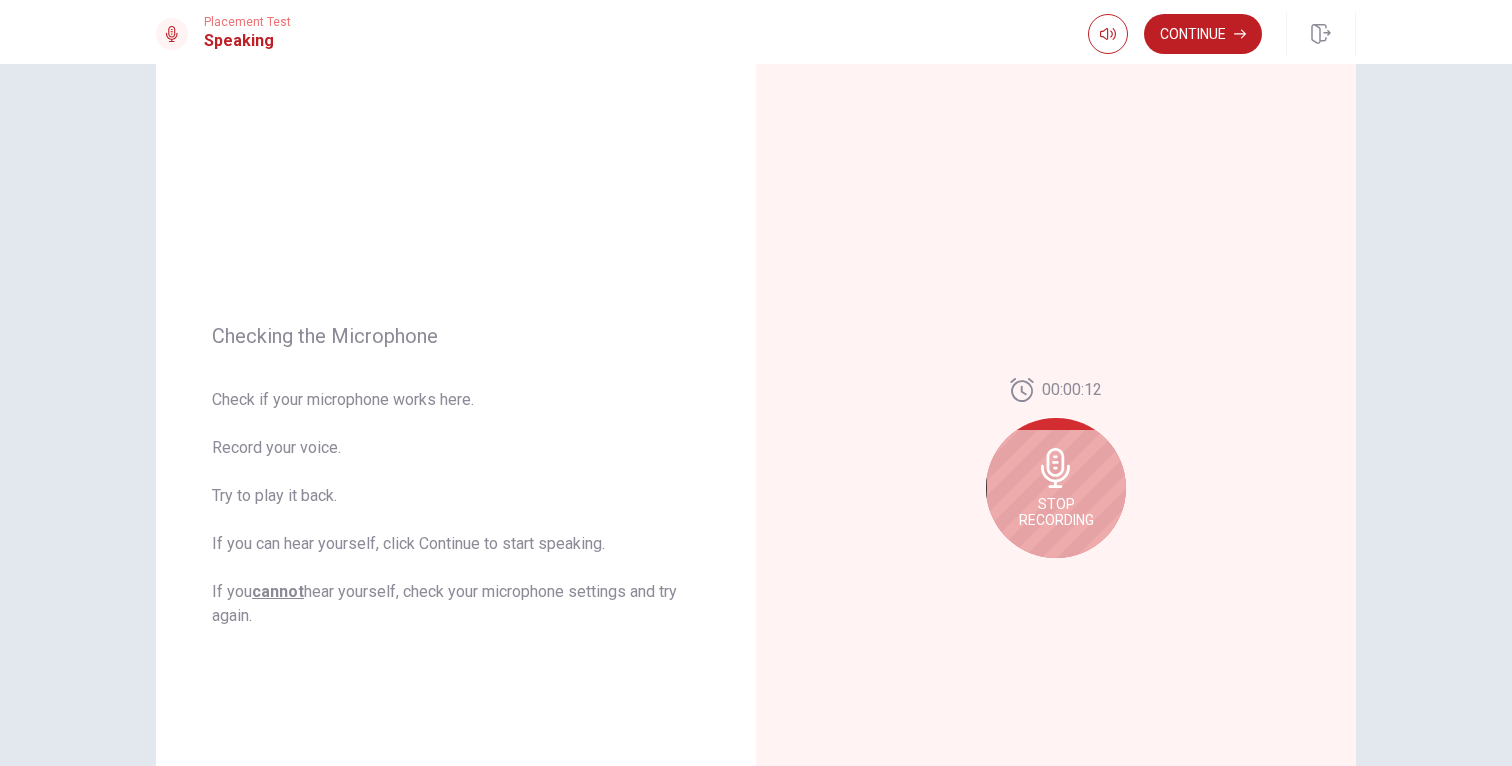 click on "Stop   Recording" at bounding box center [1056, 512] 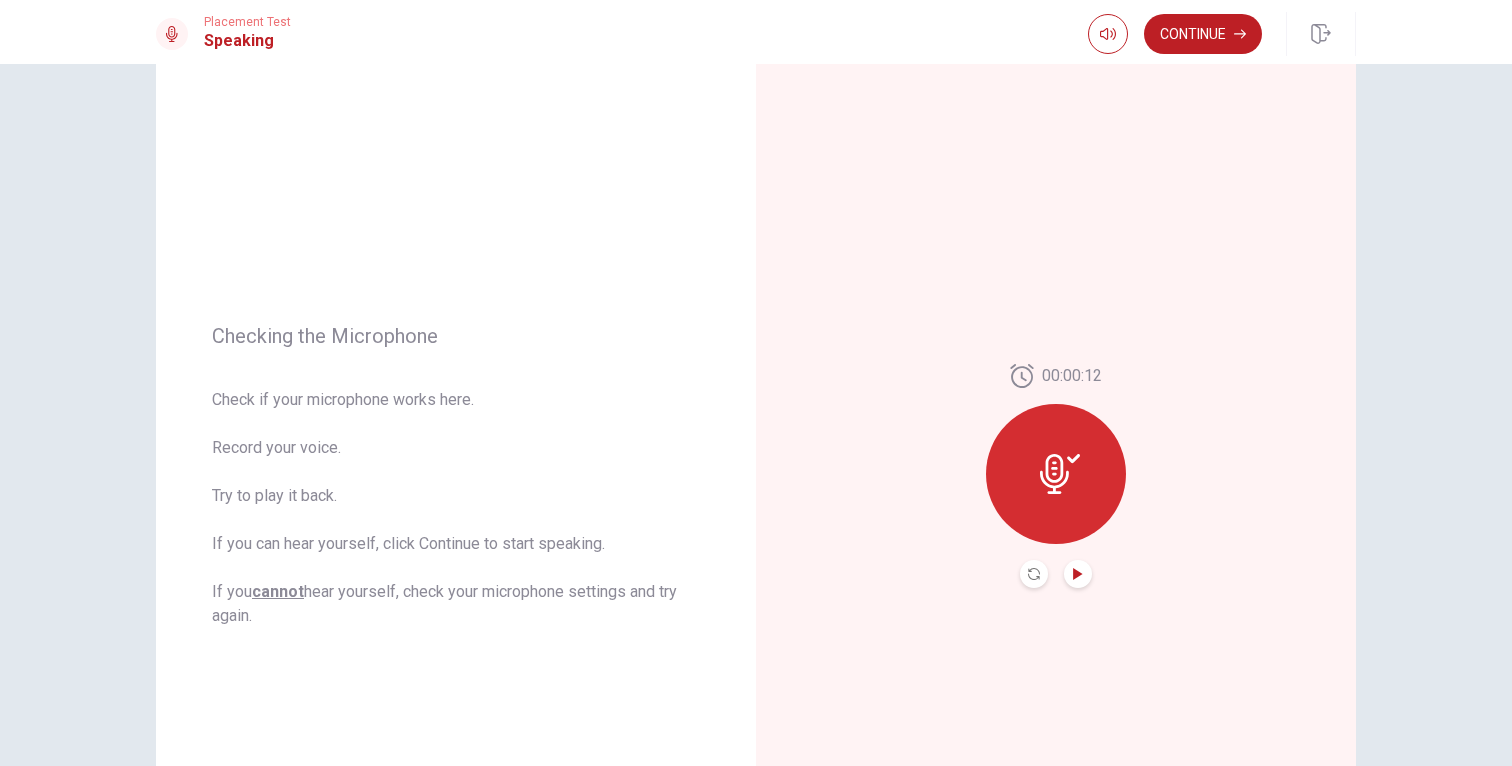 click 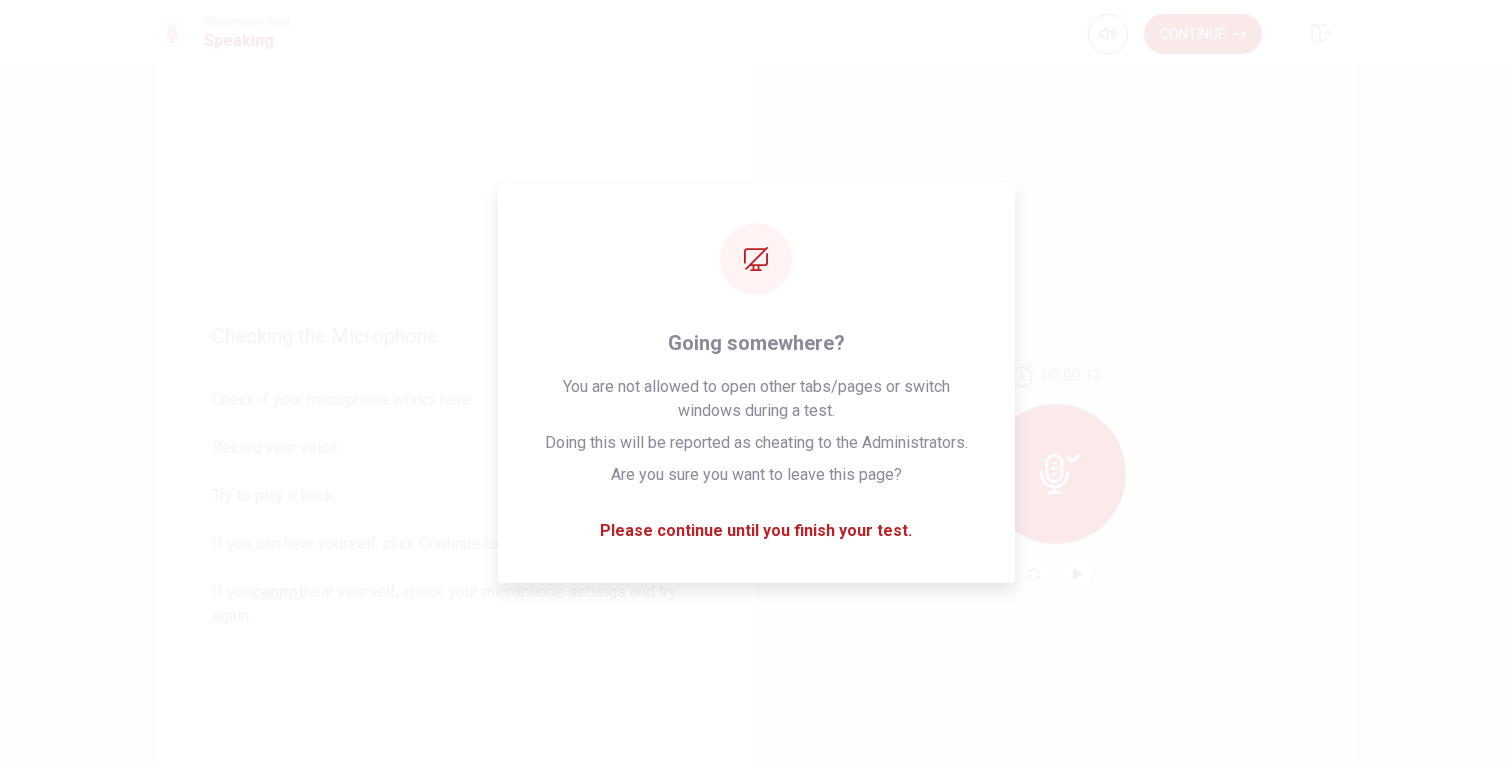 drag, startPoint x: 1058, startPoint y: 9, endPoint x: 1083, endPoint y: 173, distance: 165.89455 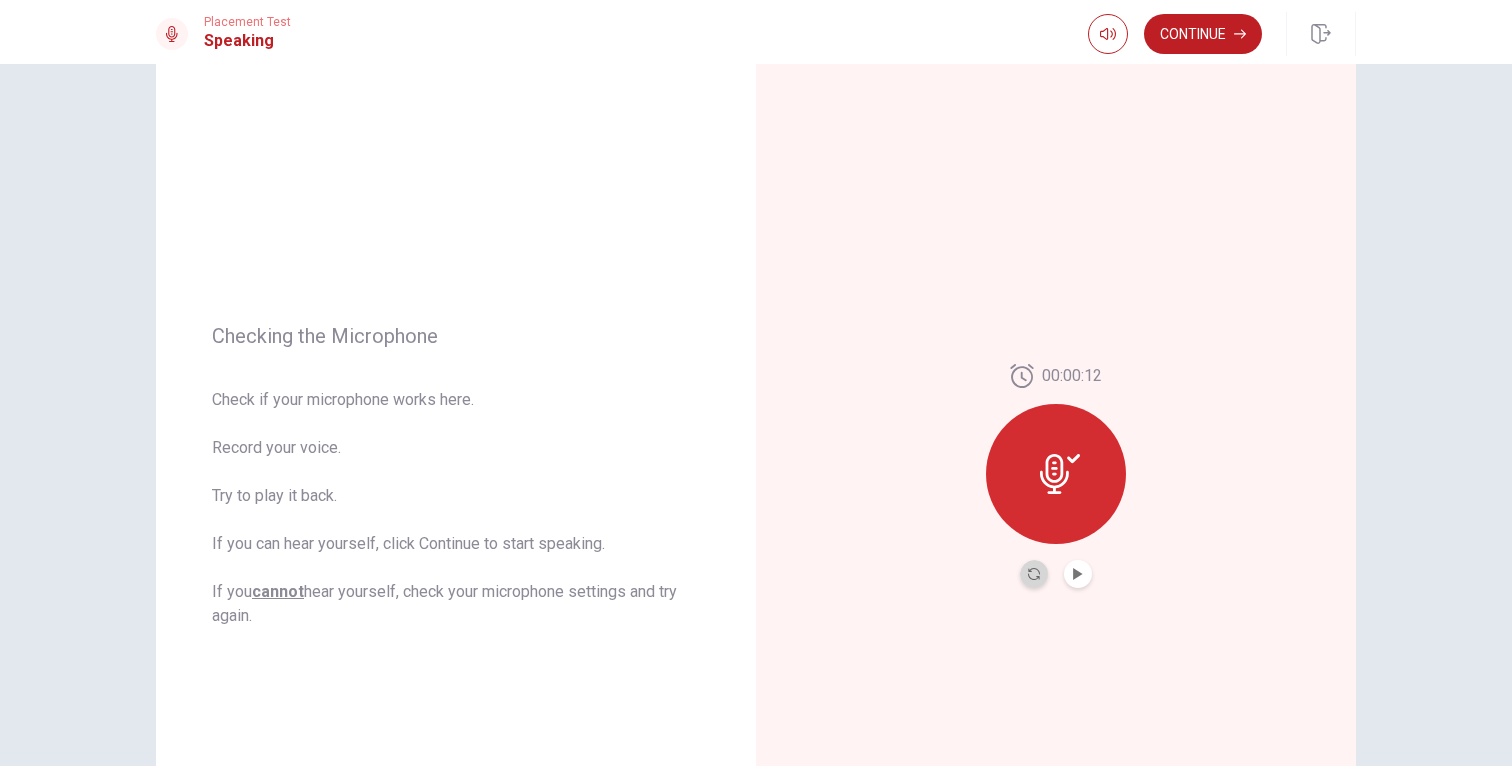 click at bounding box center (1034, 574) 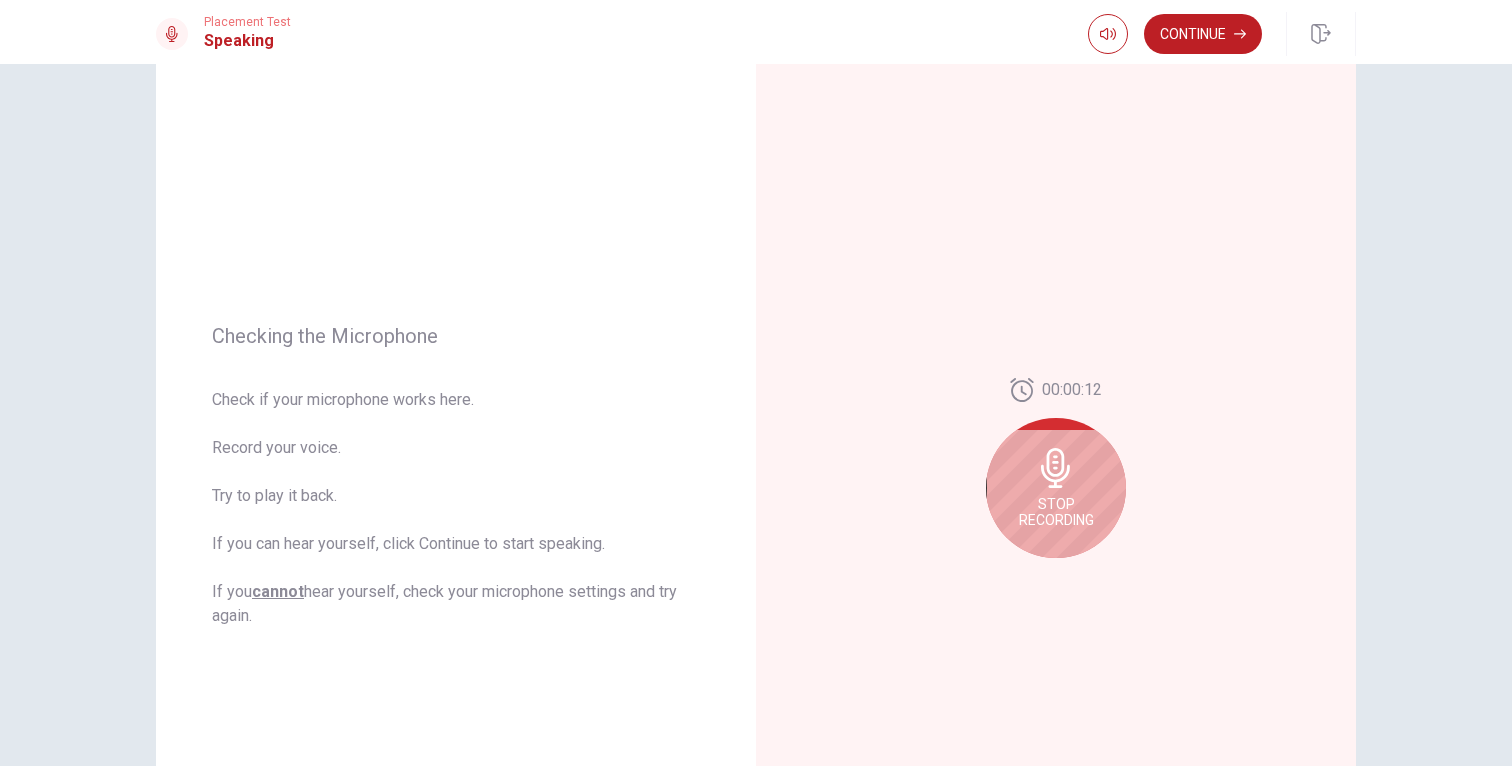 click on "Stop   Recording" at bounding box center (1056, 488) 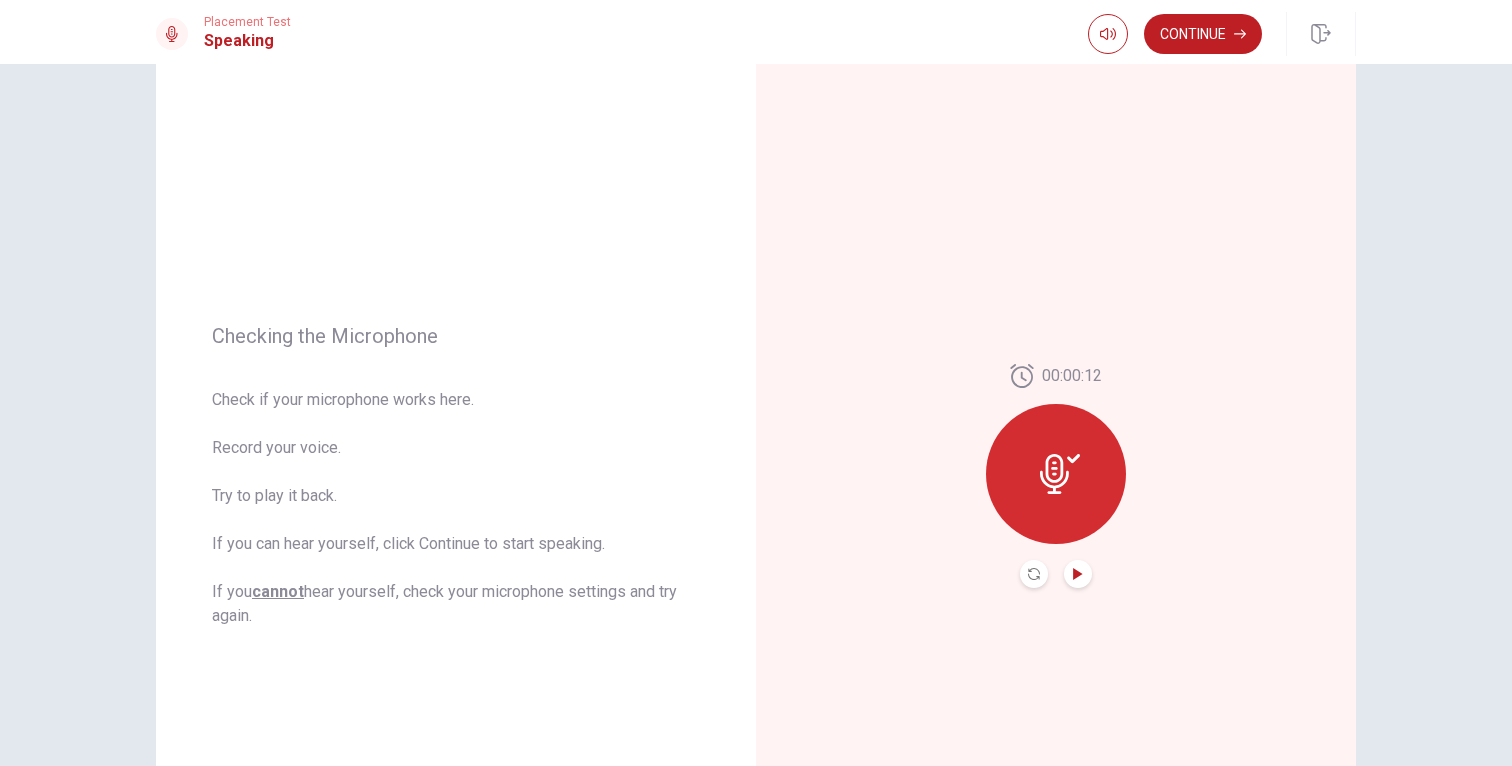click 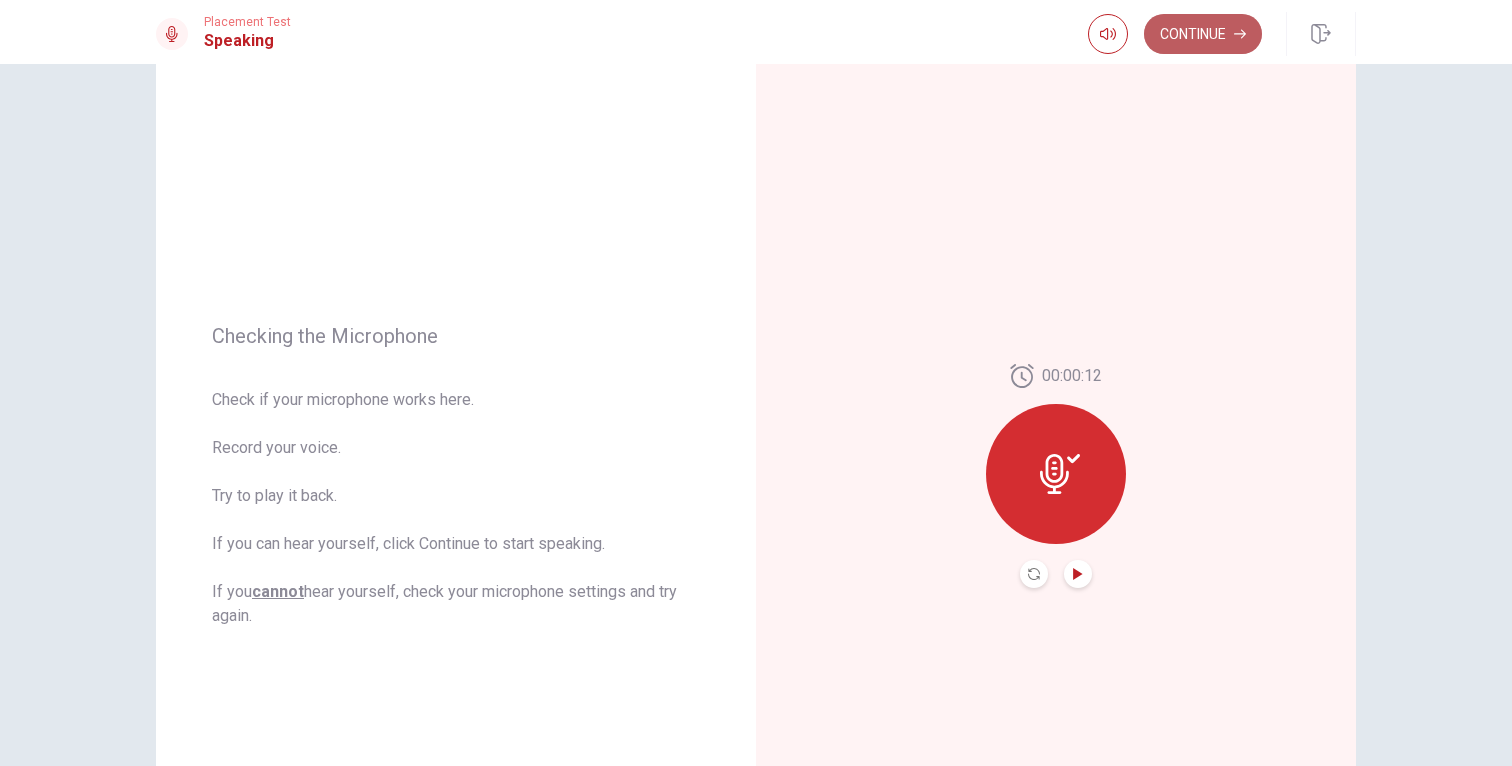 click on "Continue" at bounding box center [1203, 34] 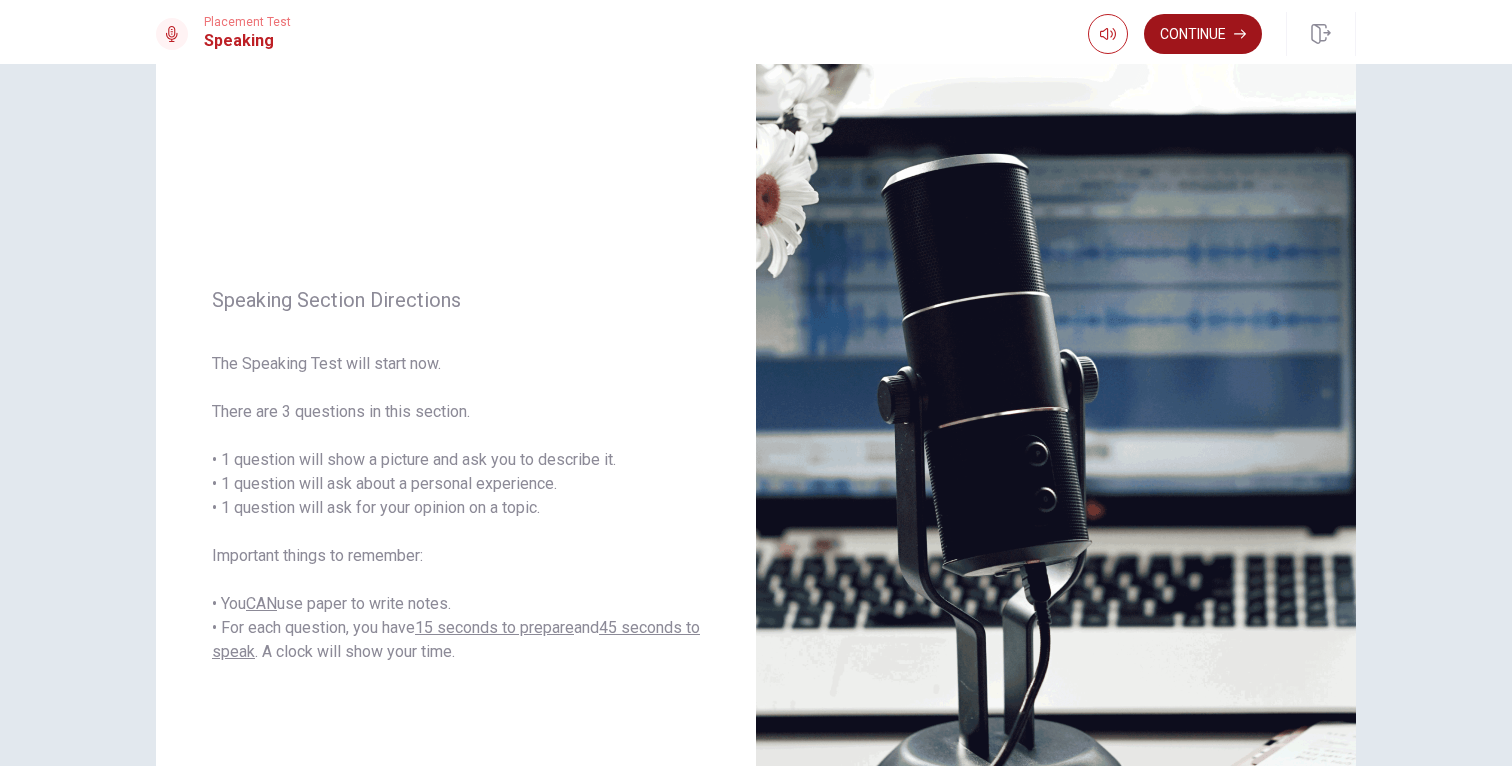 click on "Continue" at bounding box center [1203, 34] 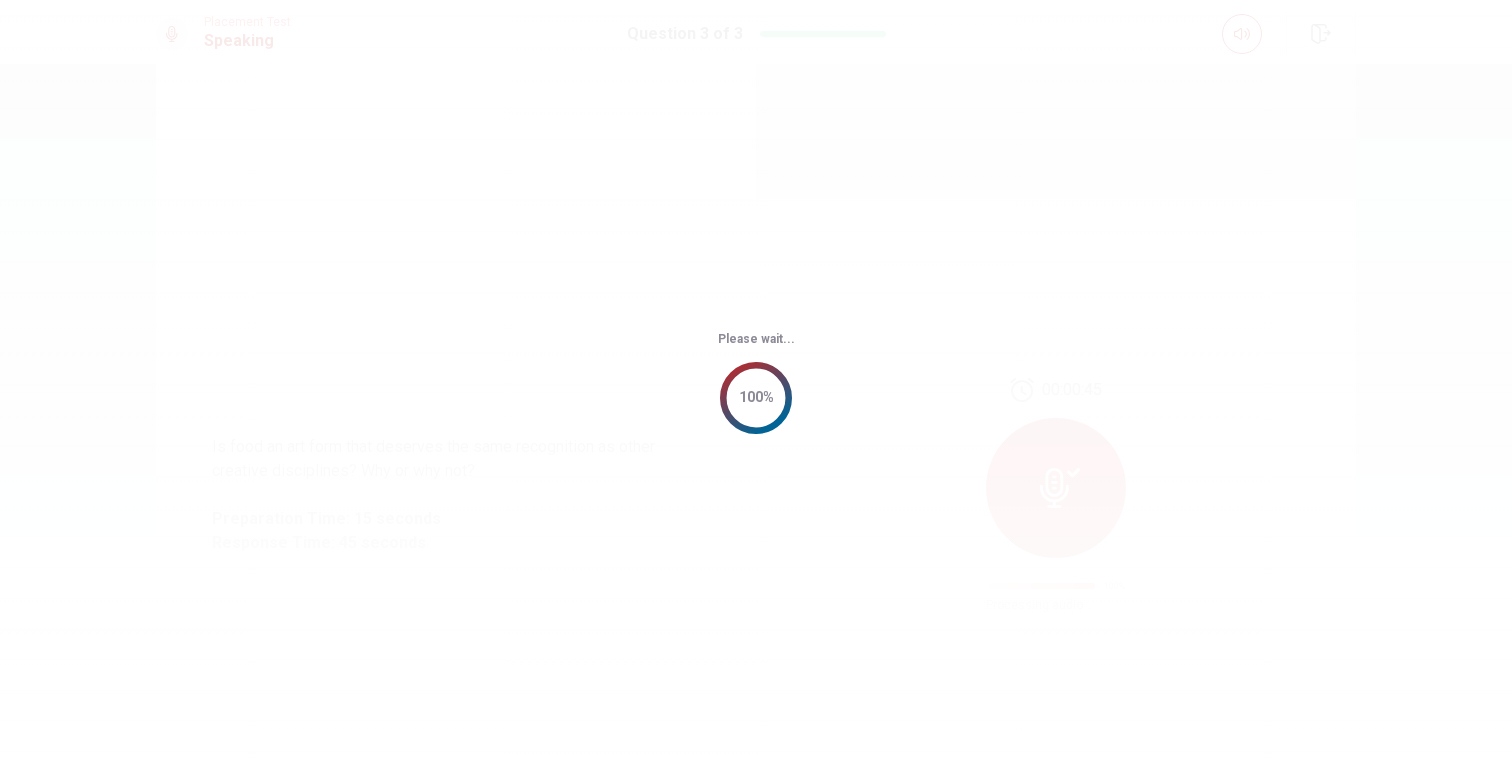scroll, scrollTop: 0, scrollLeft: 0, axis: both 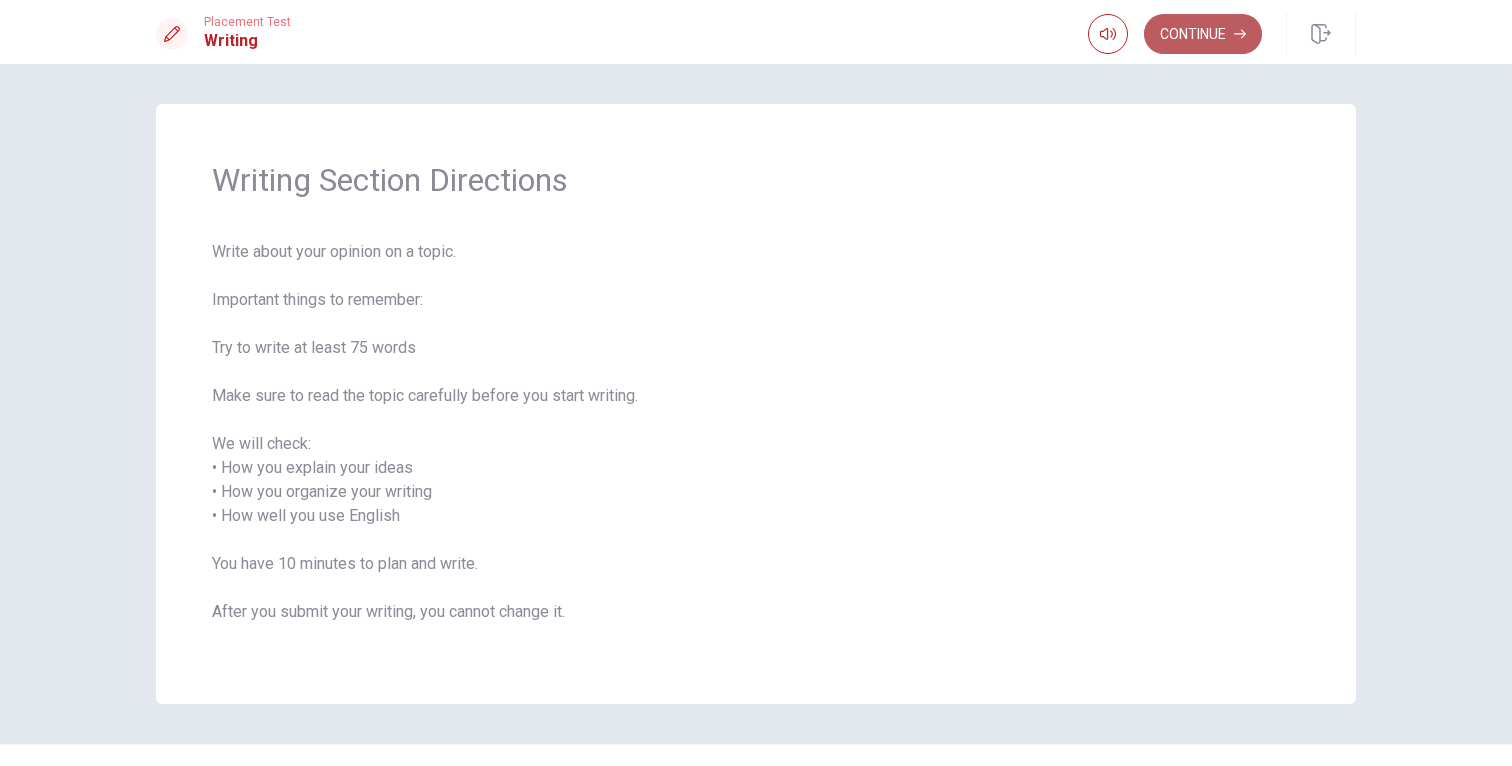 click on "Continue" at bounding box center (1203, 34) 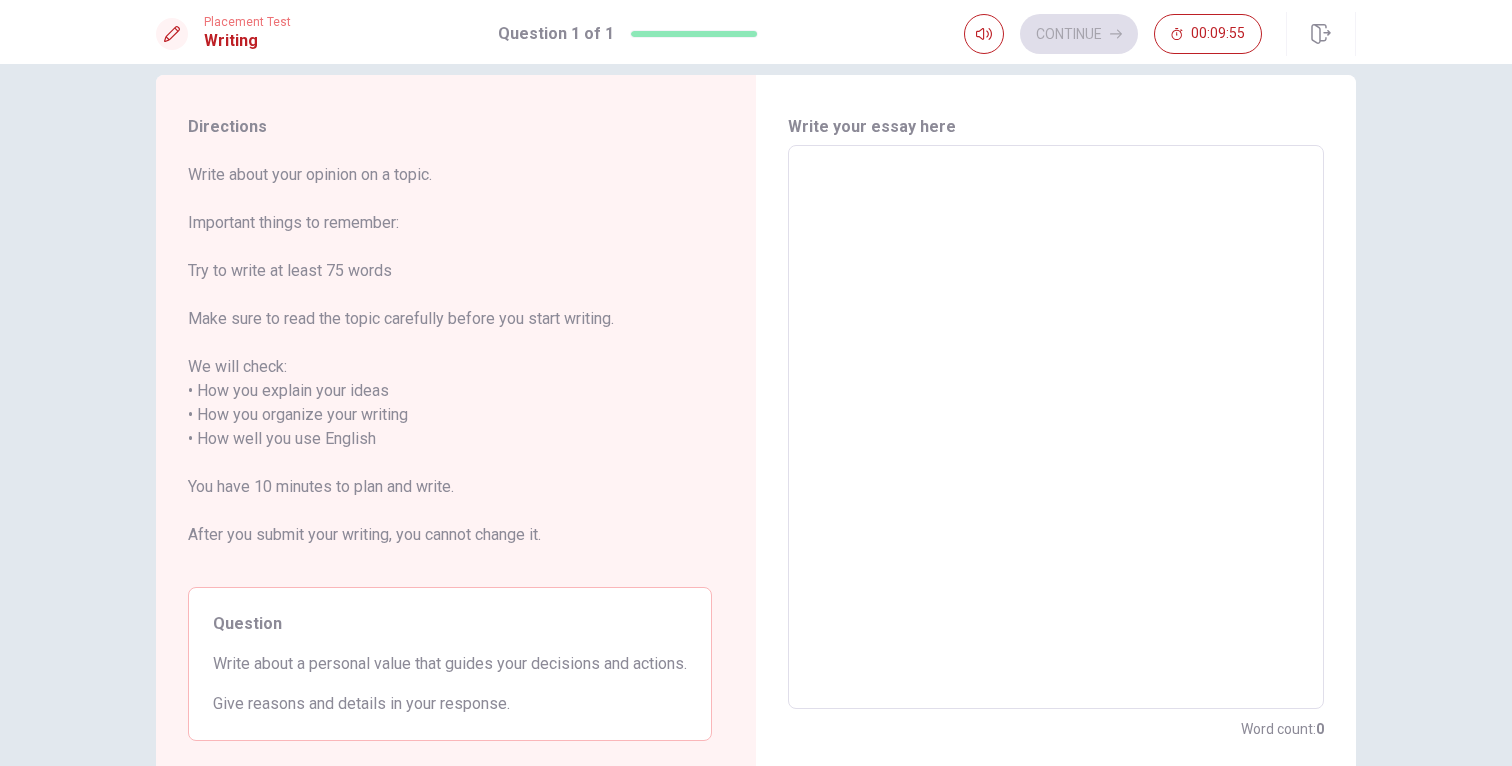 scroll, scrollTop: 27, scrollLeft: 0, axis: vertical 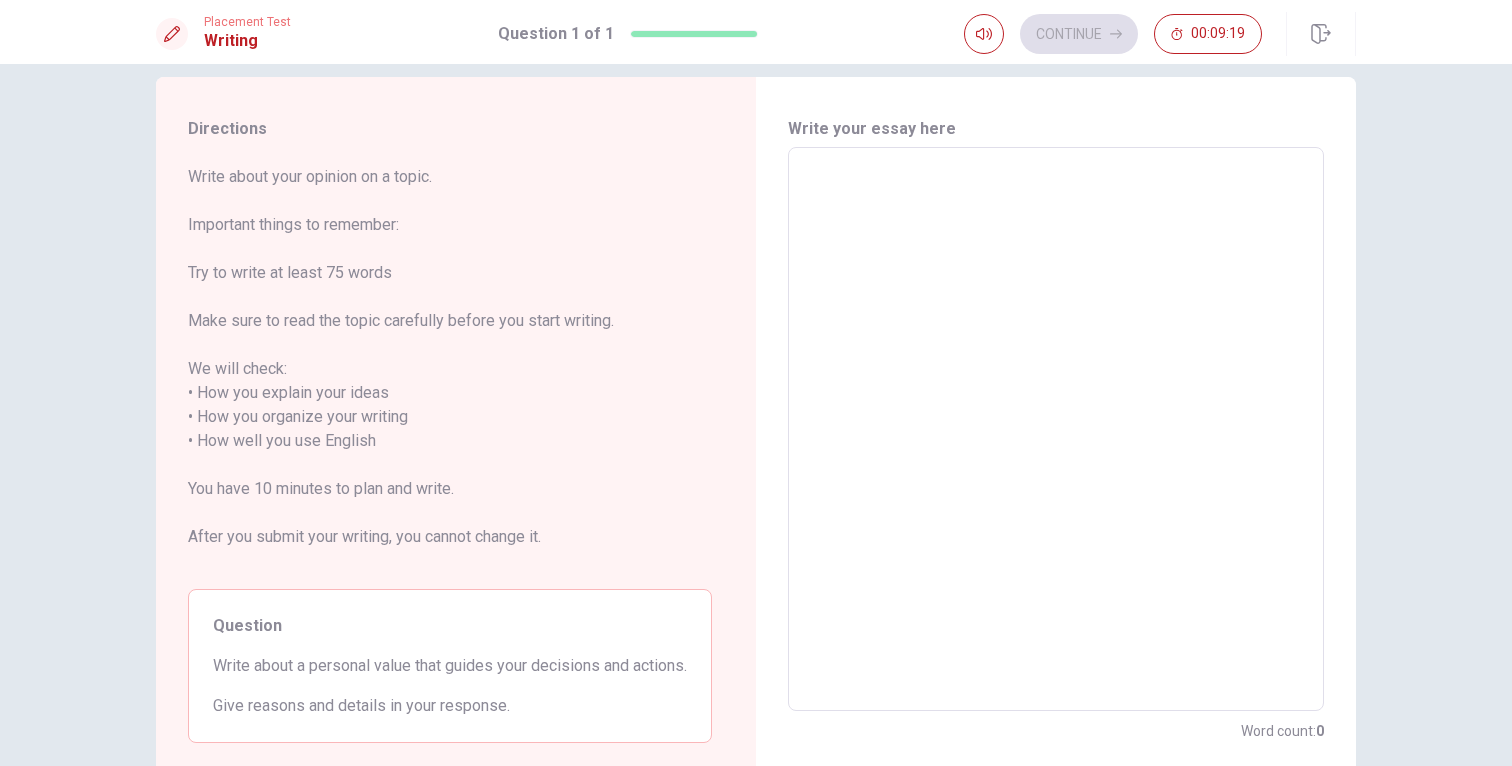 click at bounding box center [1056, 429] 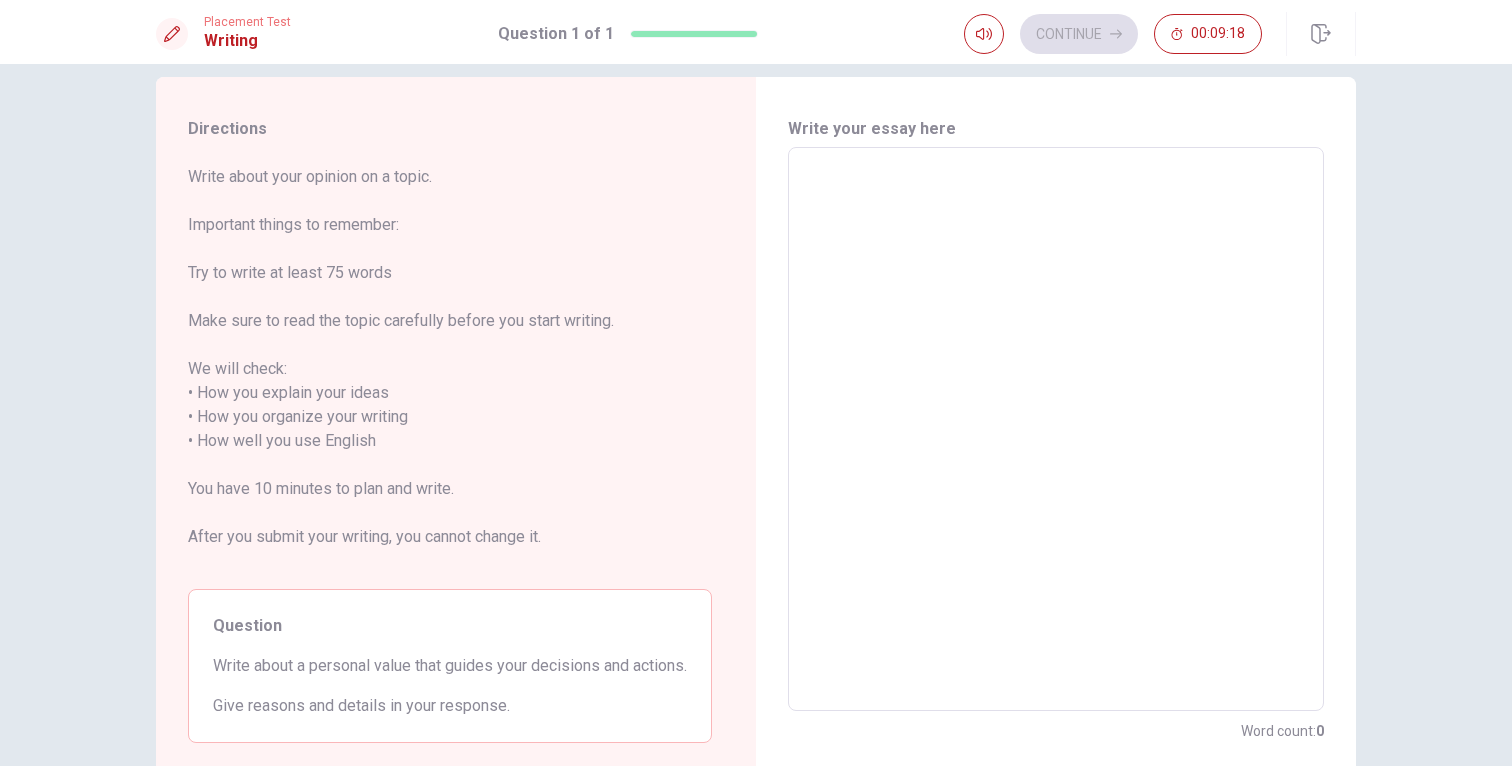 type on "O" 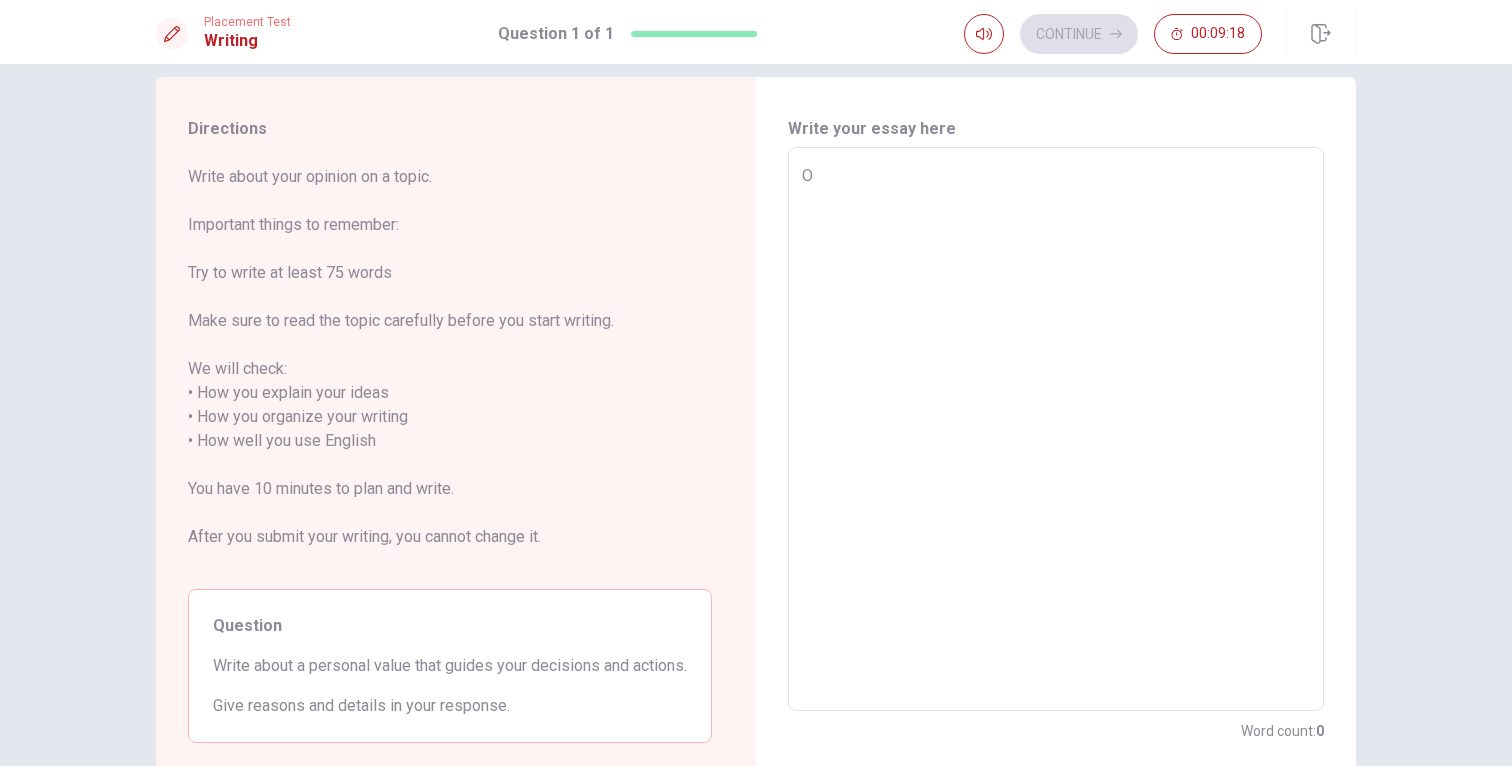 type on "x" 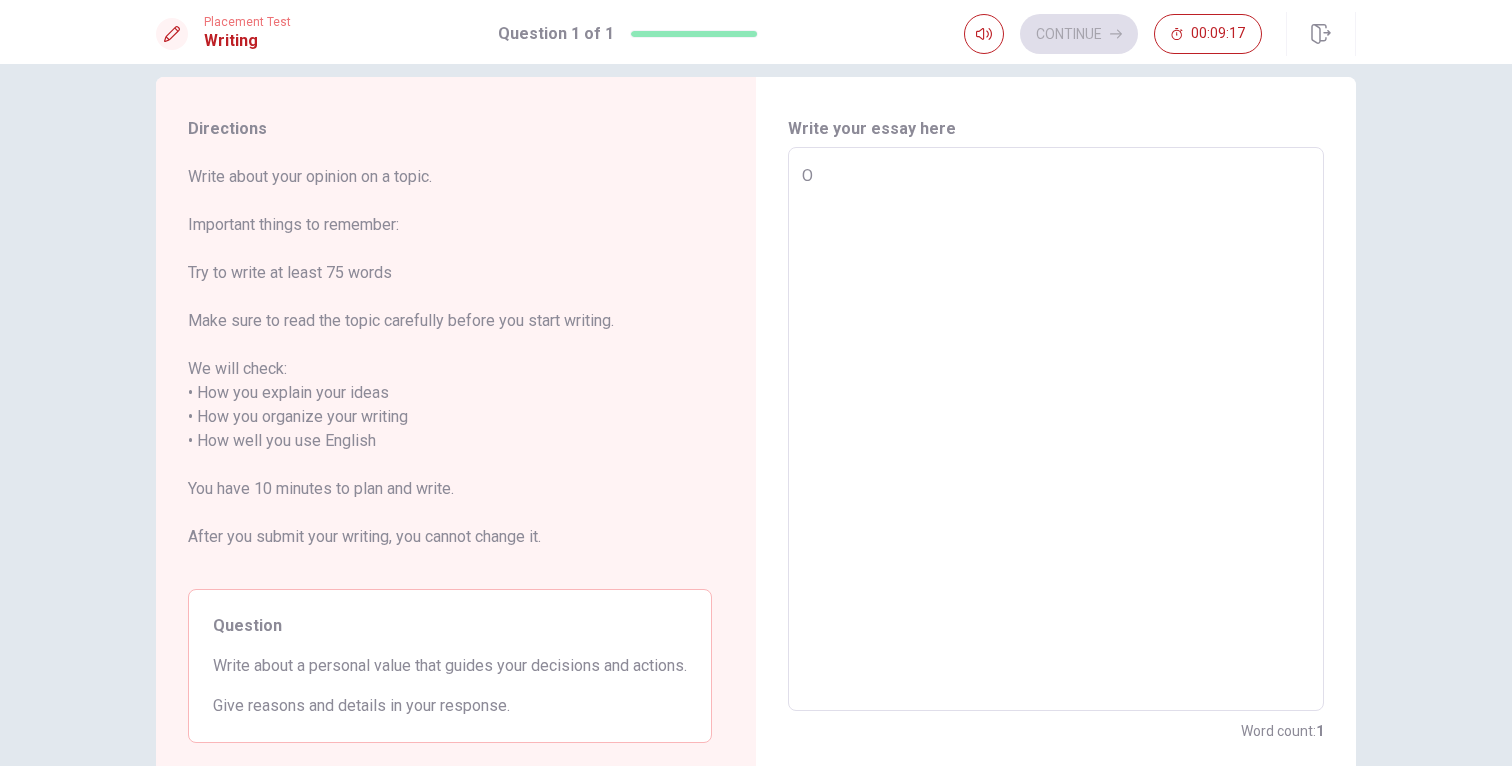 type on "On" 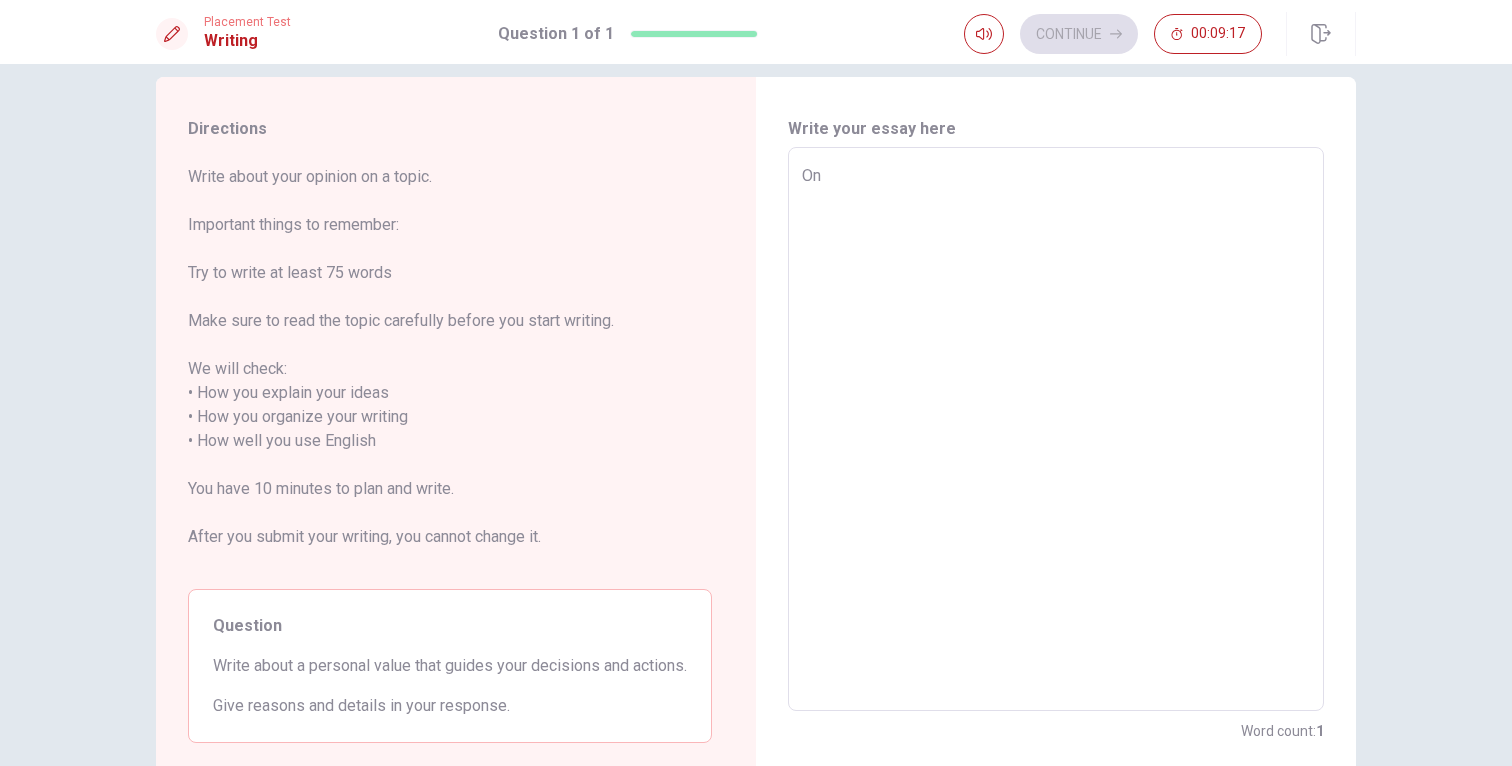 type on "x" 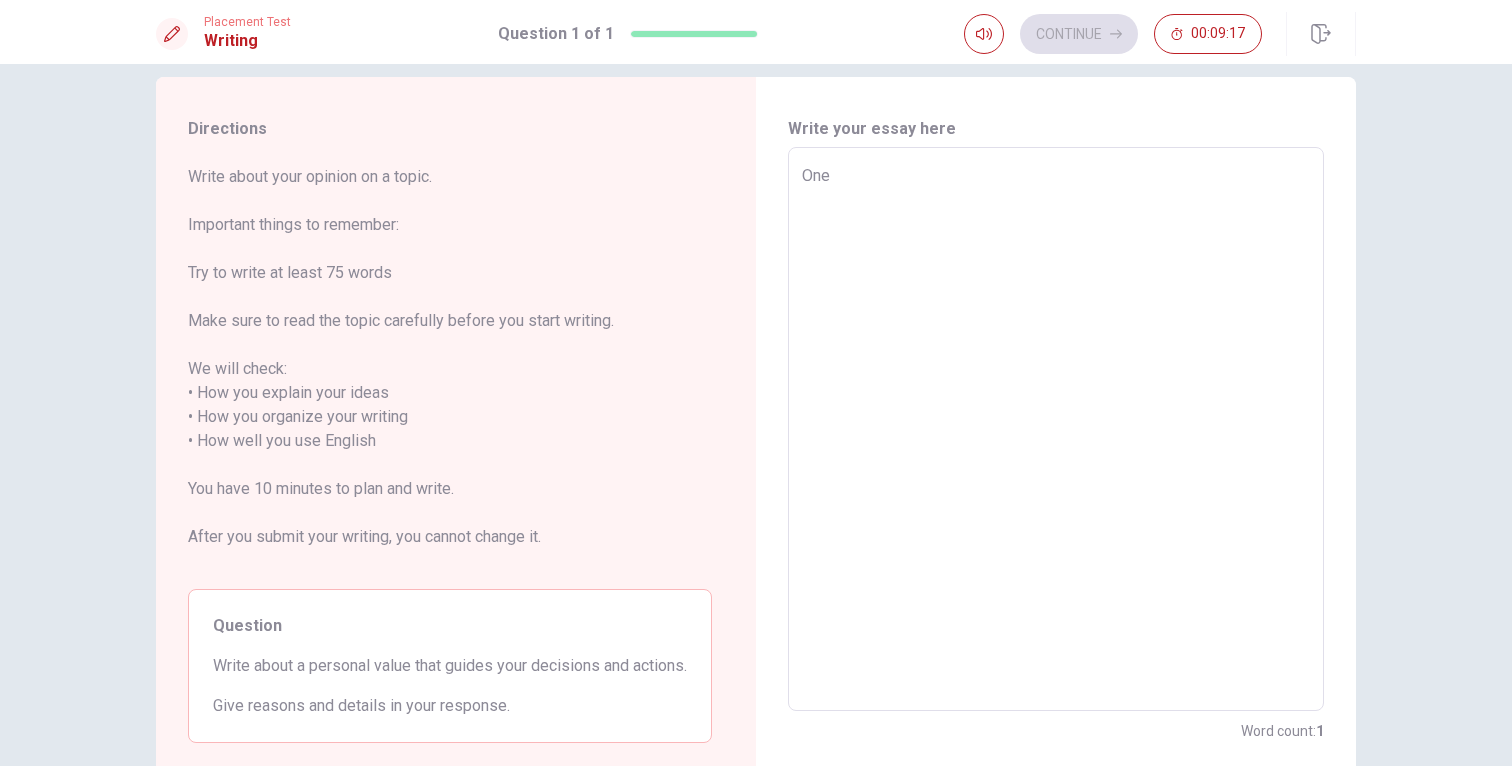 type on "x" 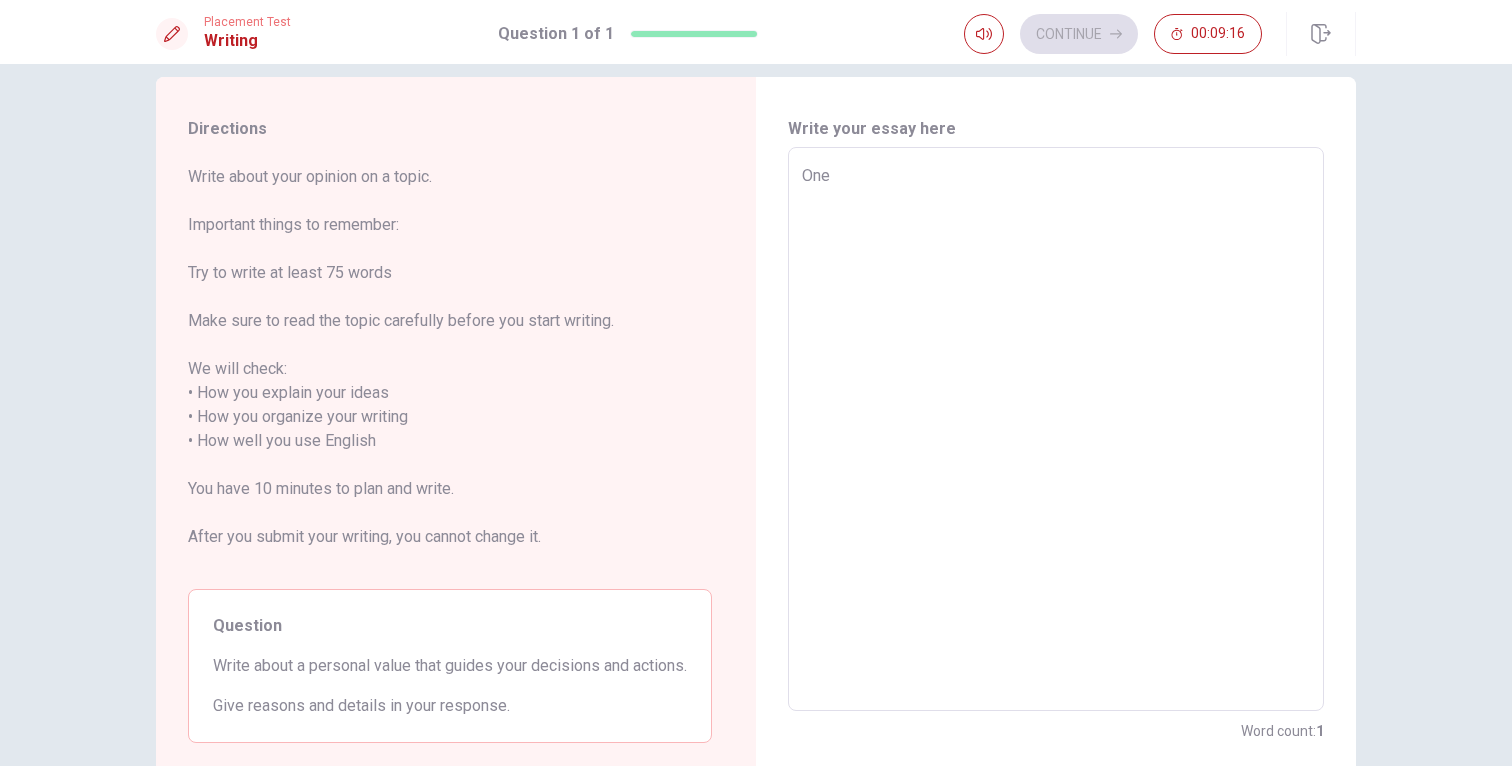 type on "One" 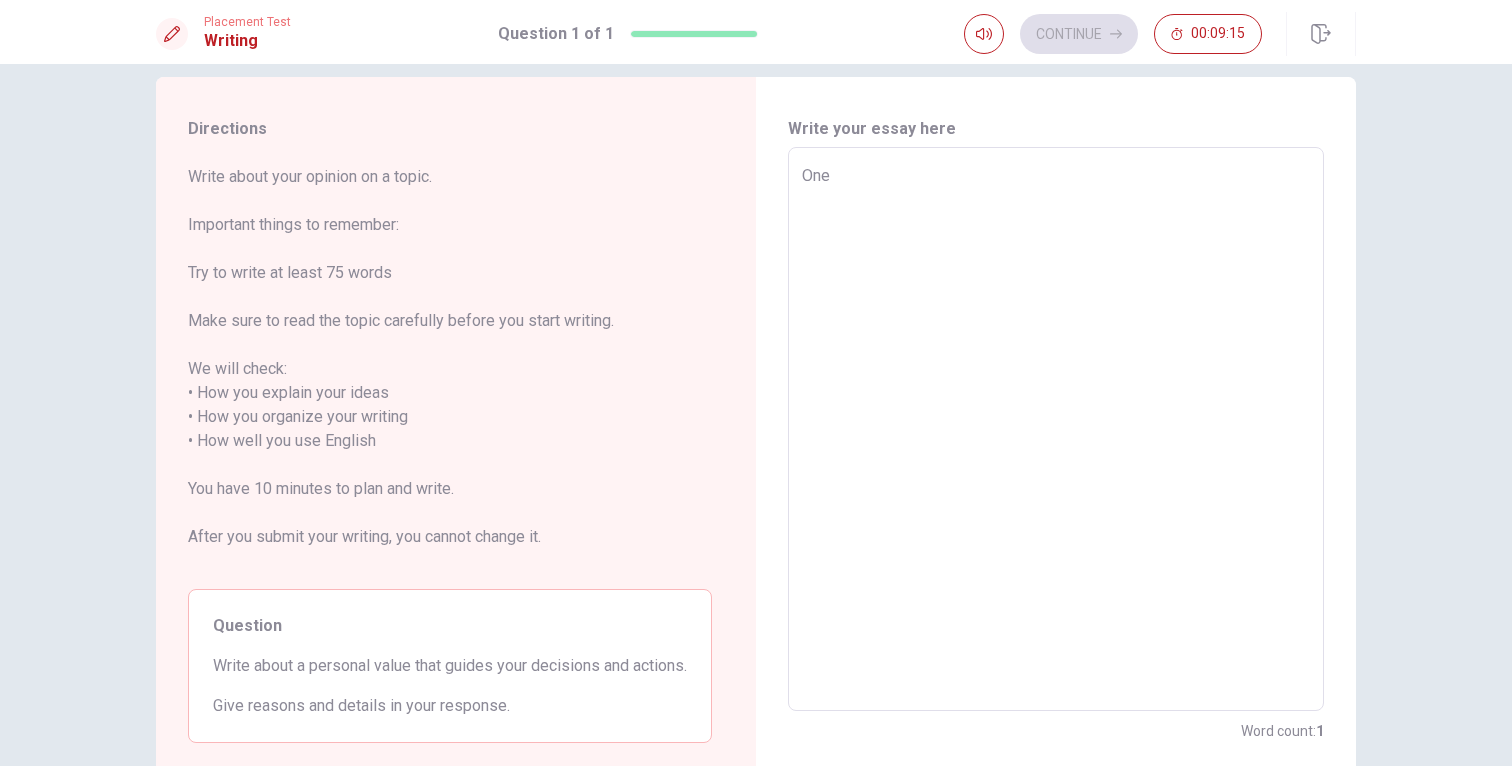 type on "One p" 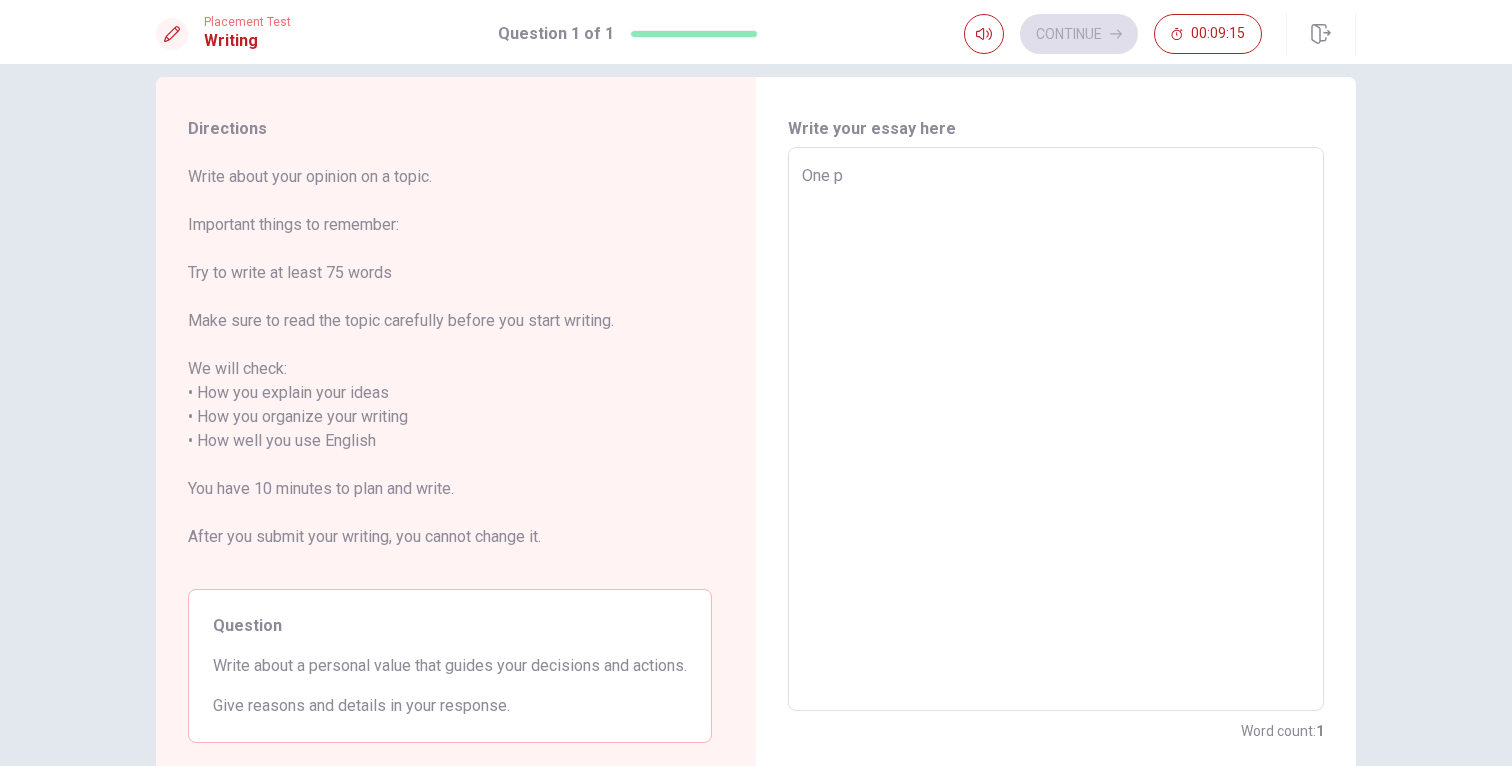 type on "x" 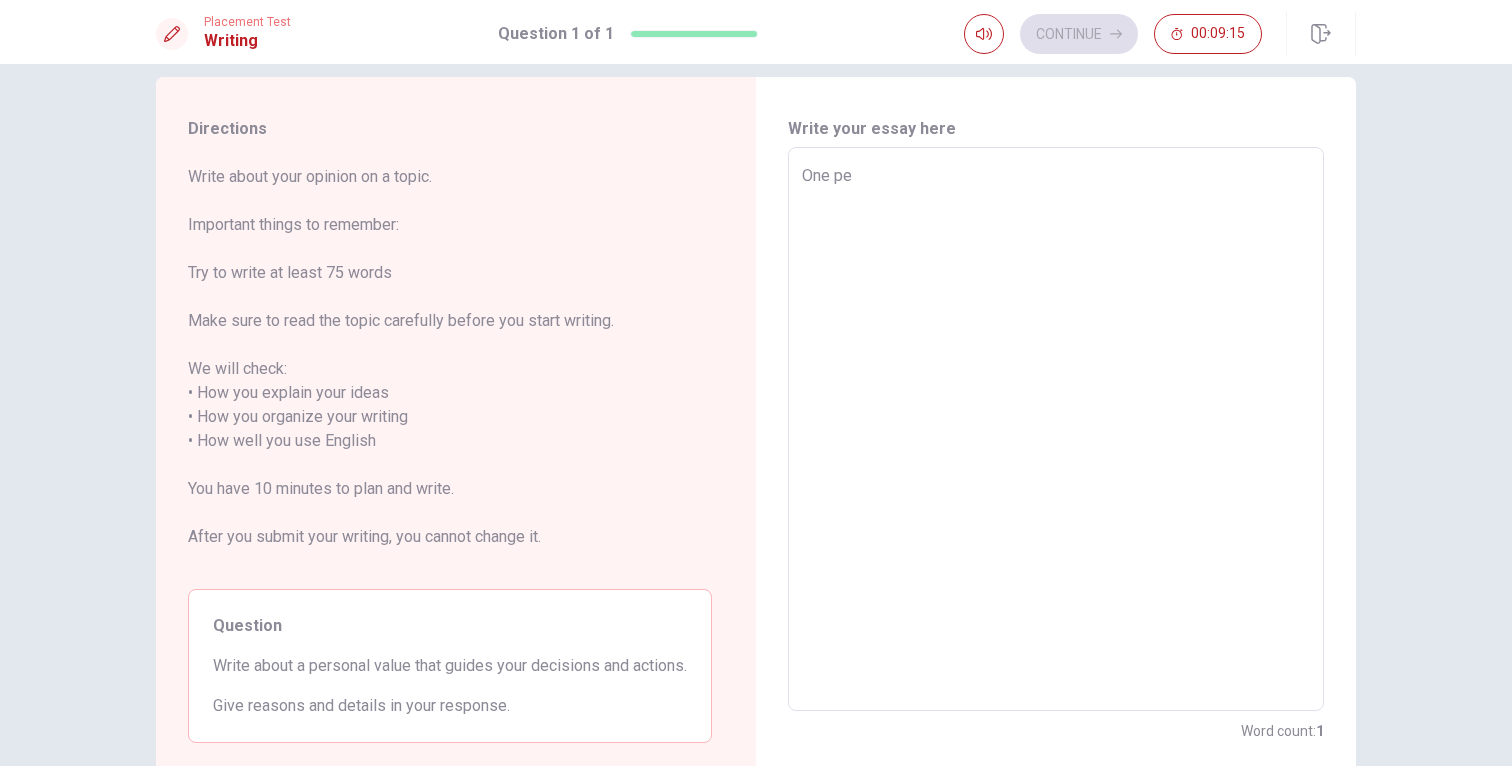 type on "x" 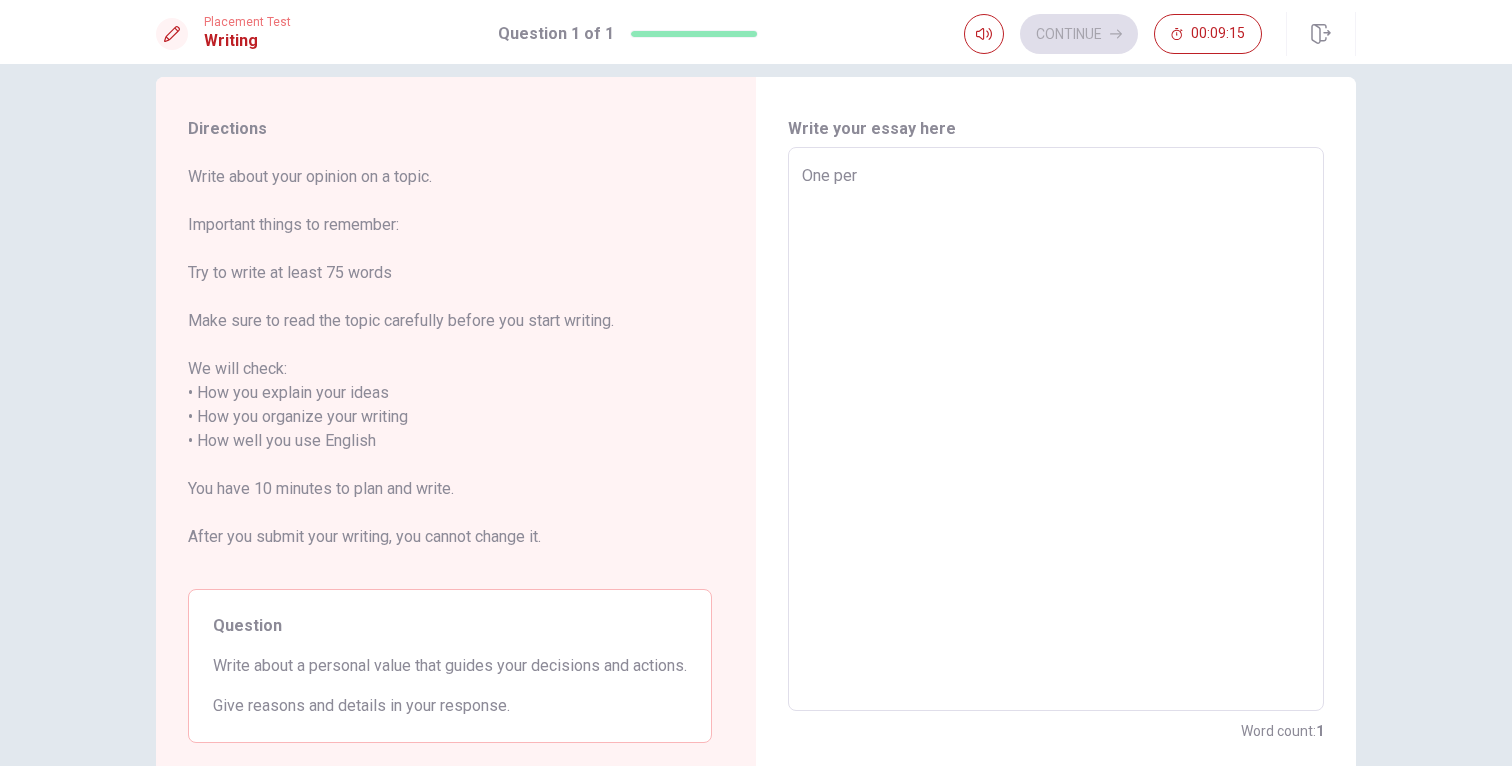 type on "x" 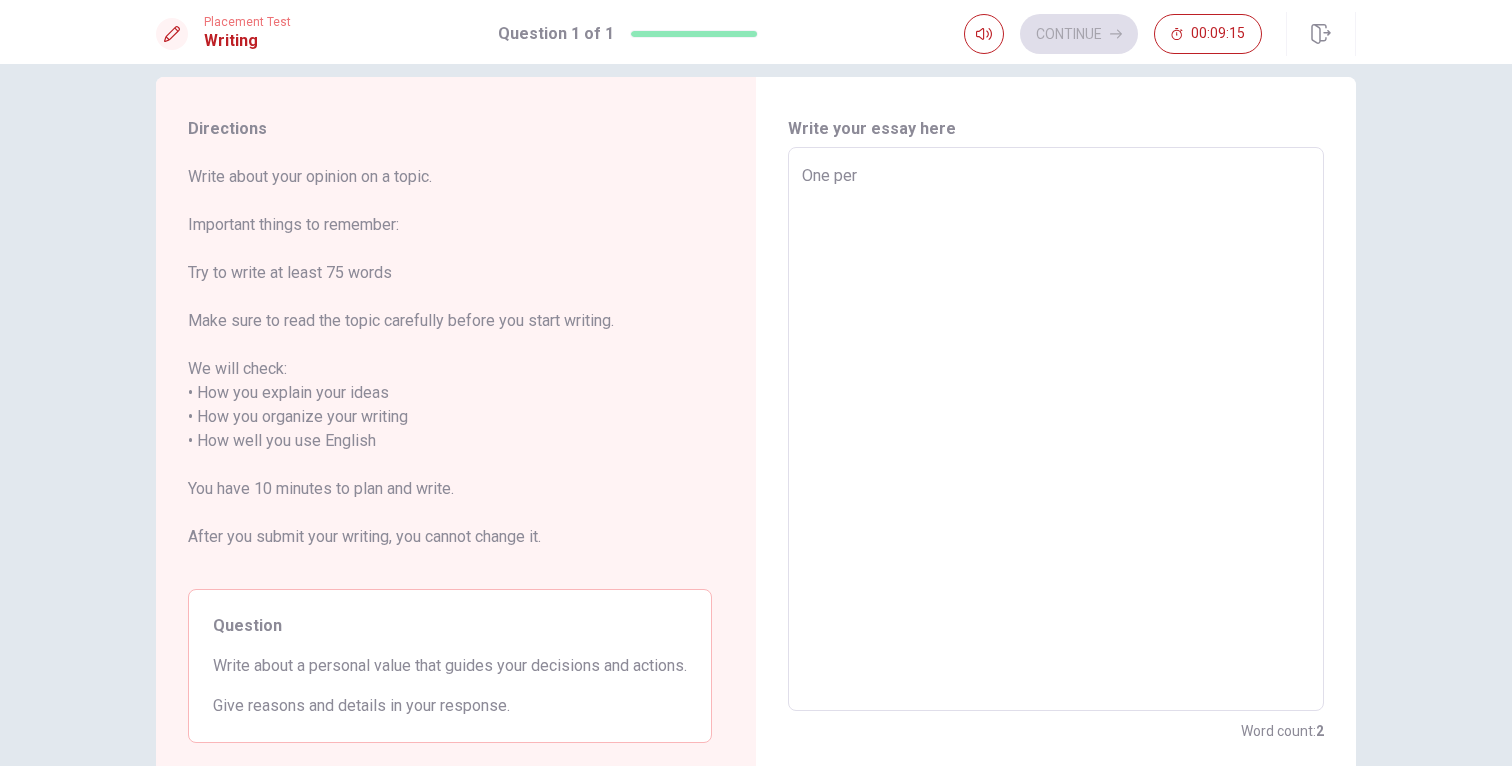 type on "One pers" 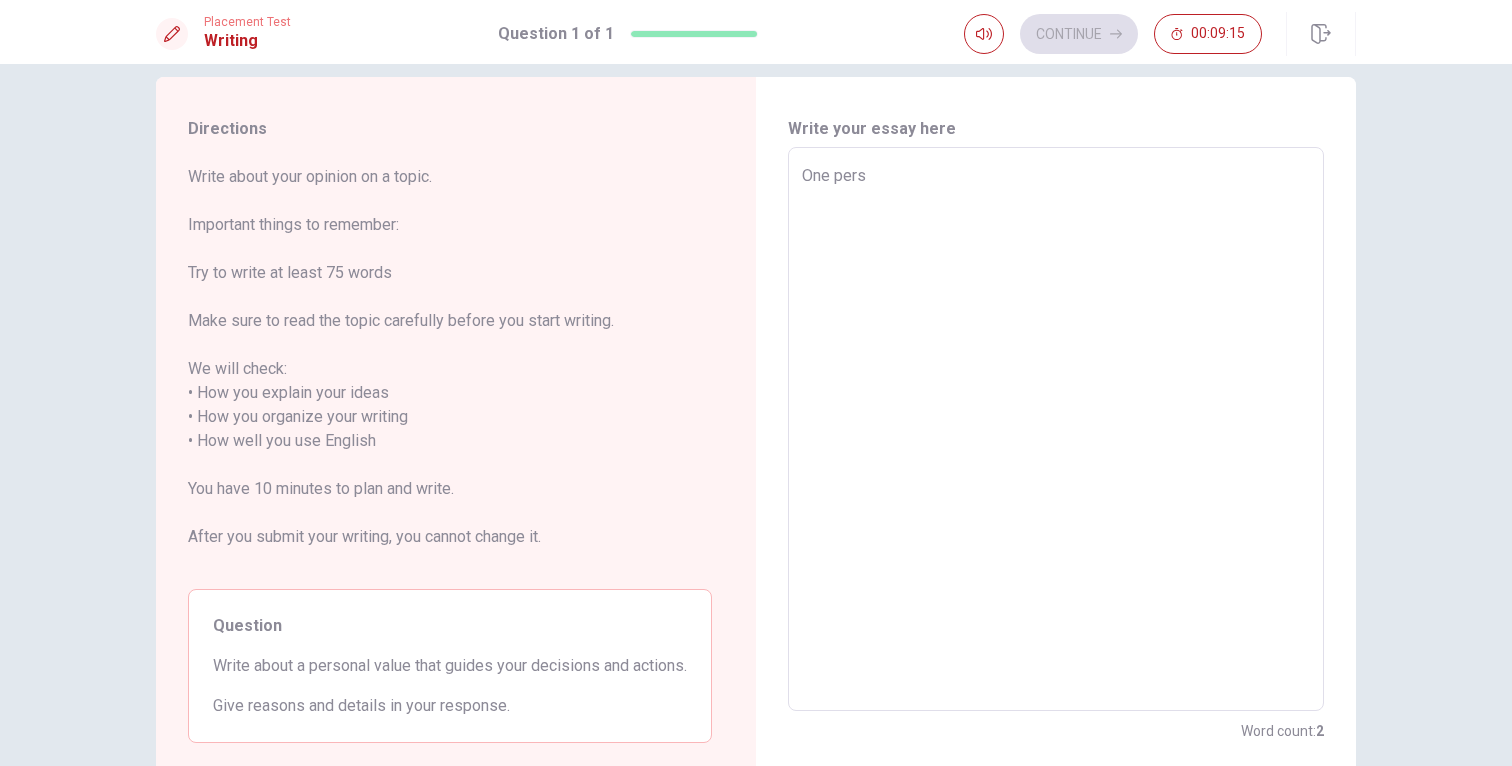 type on "x" 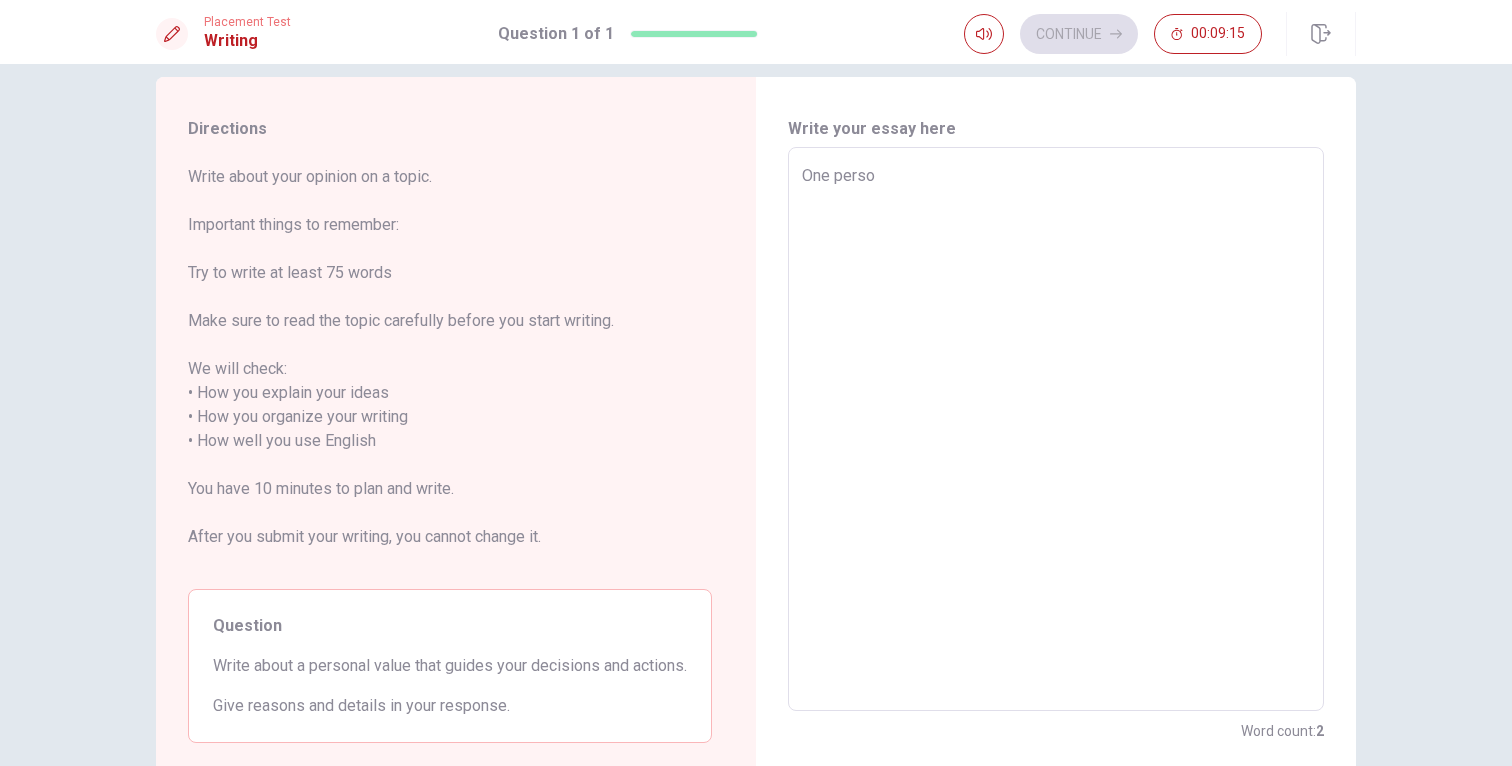 type on "x" 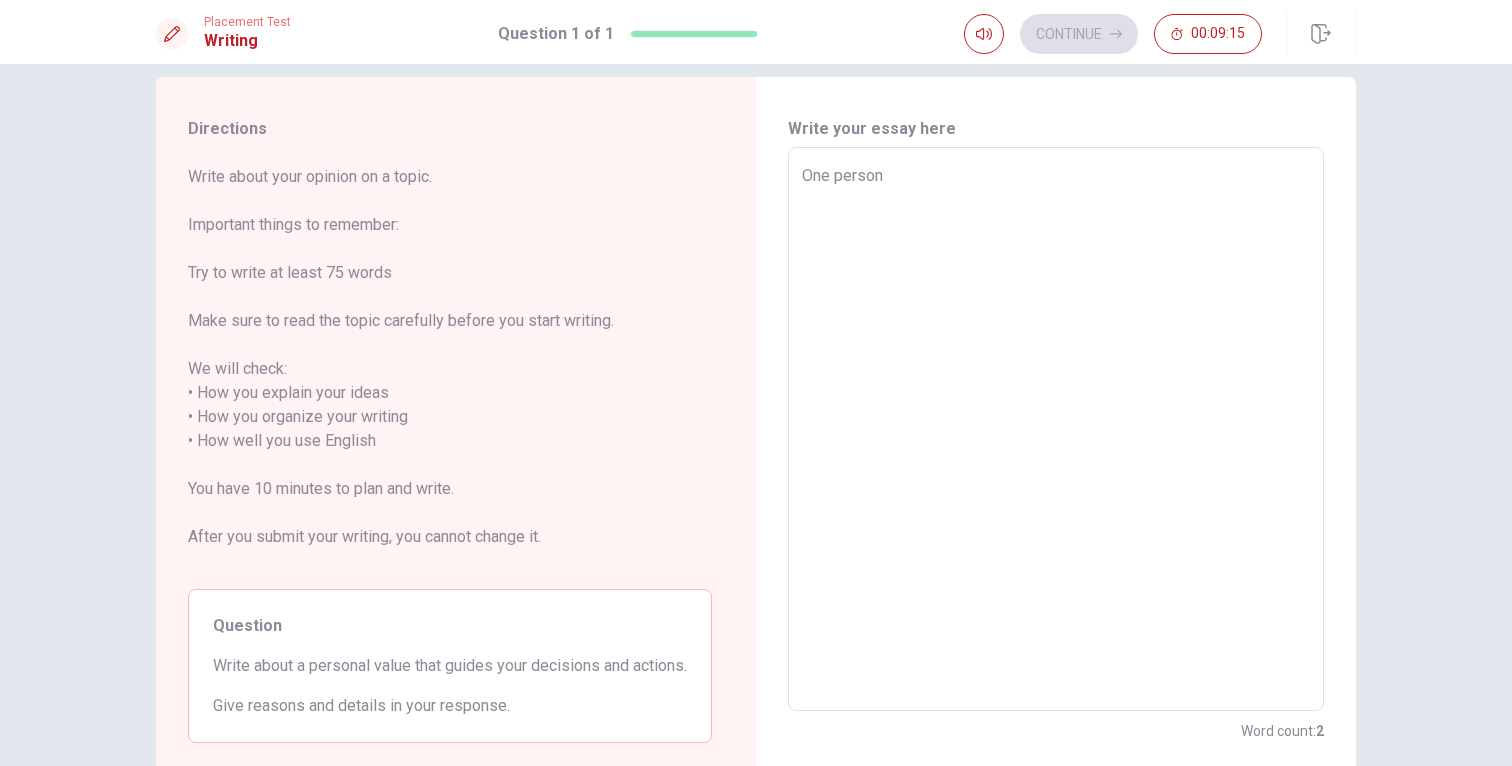 type on "x" 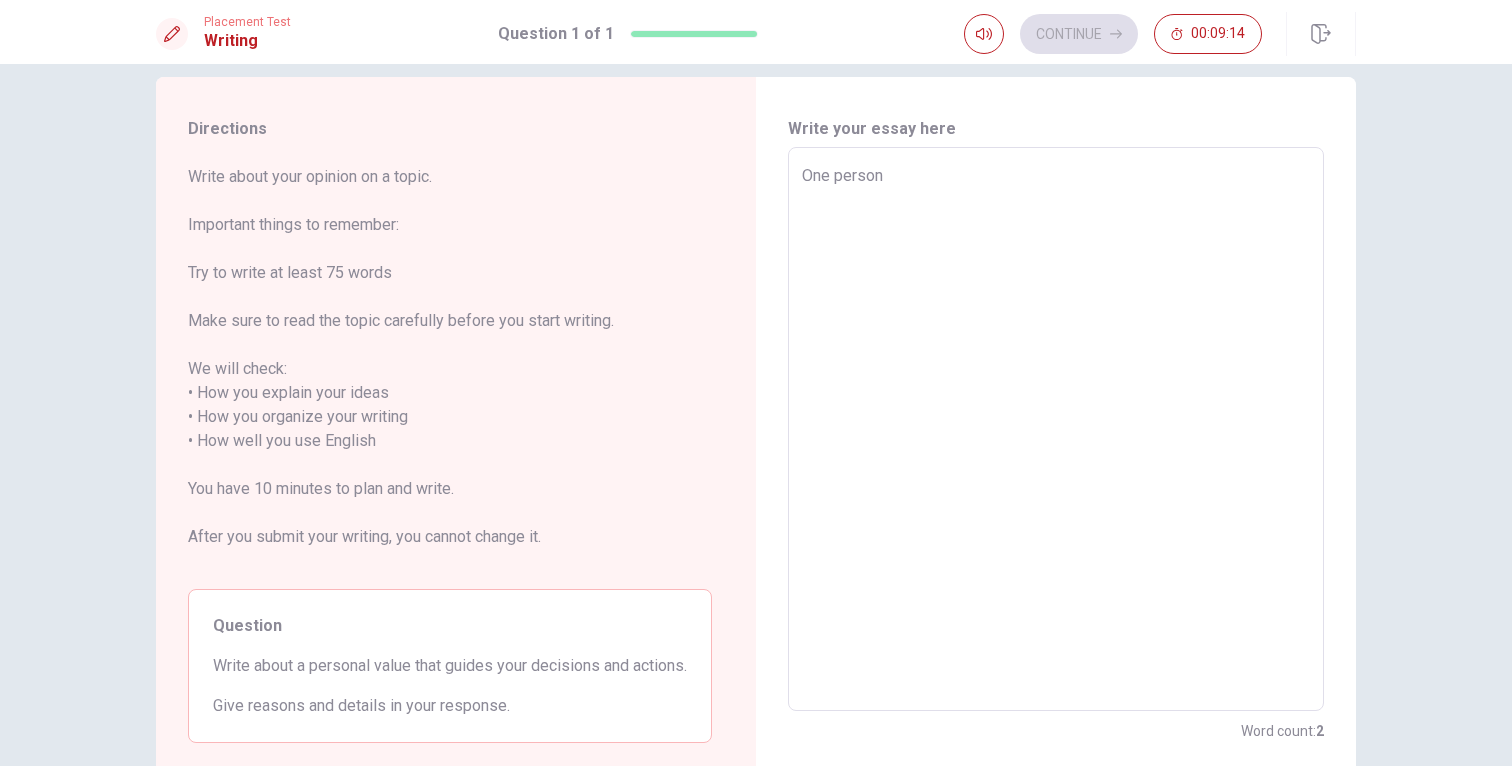type on "One persona" 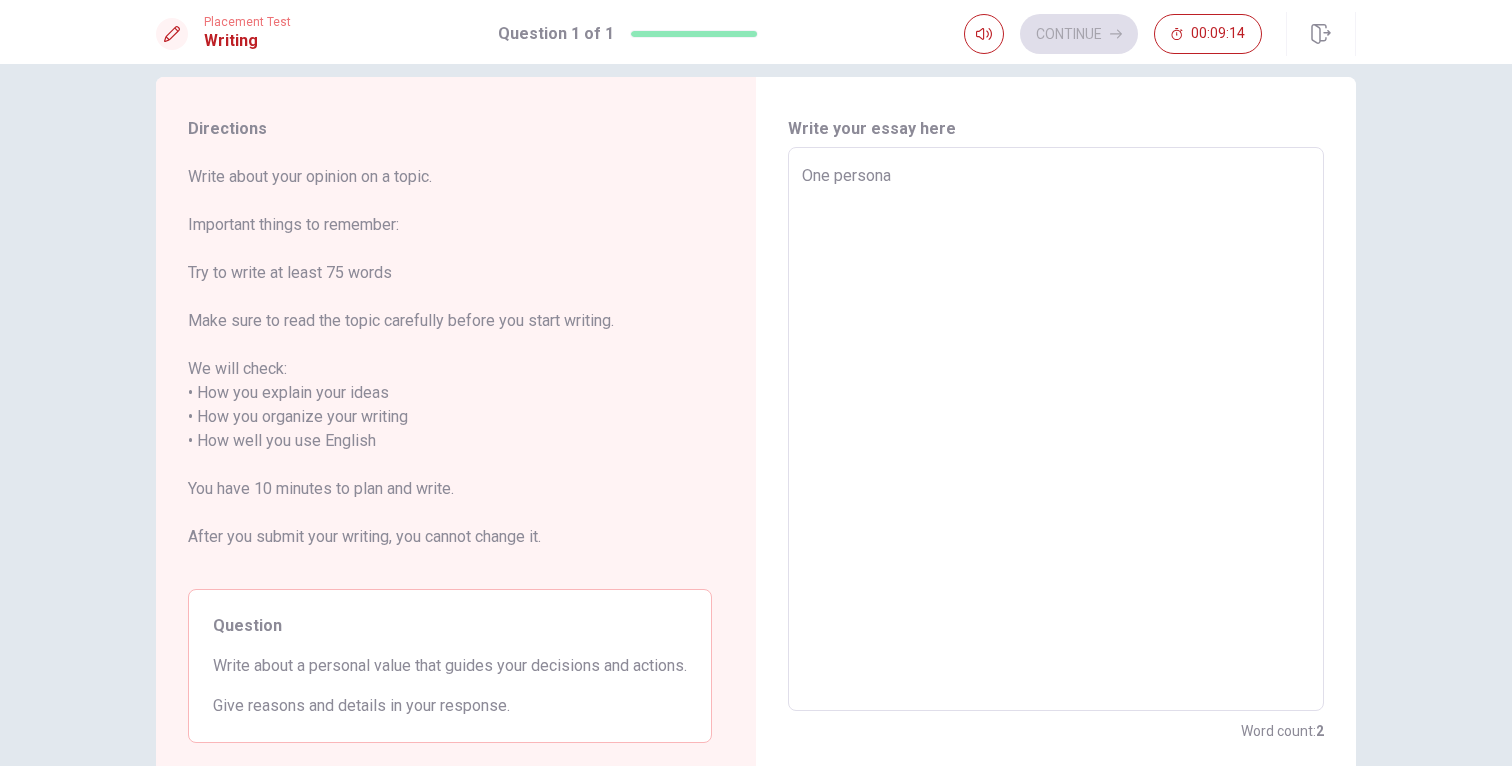 type on "x" 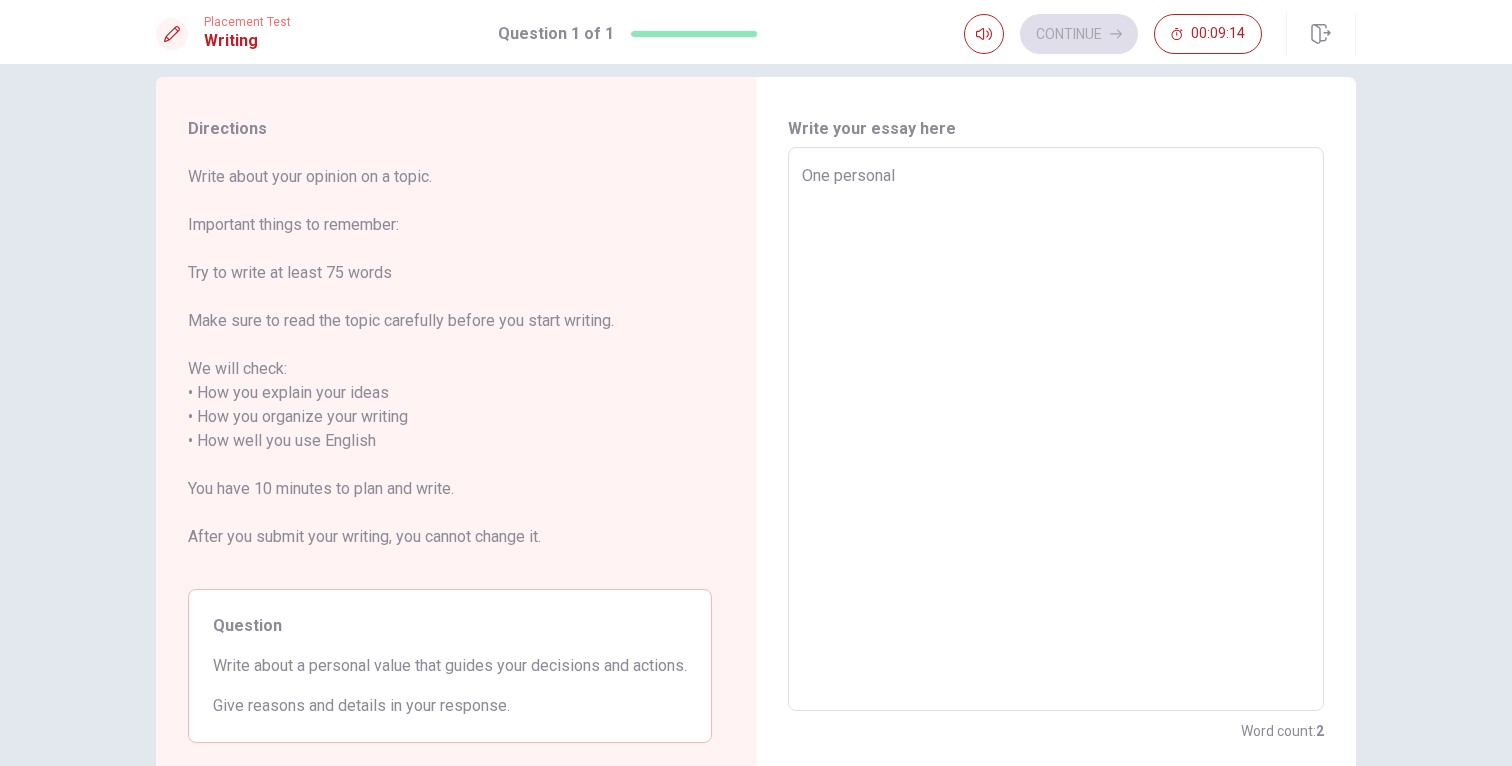 type on "x" 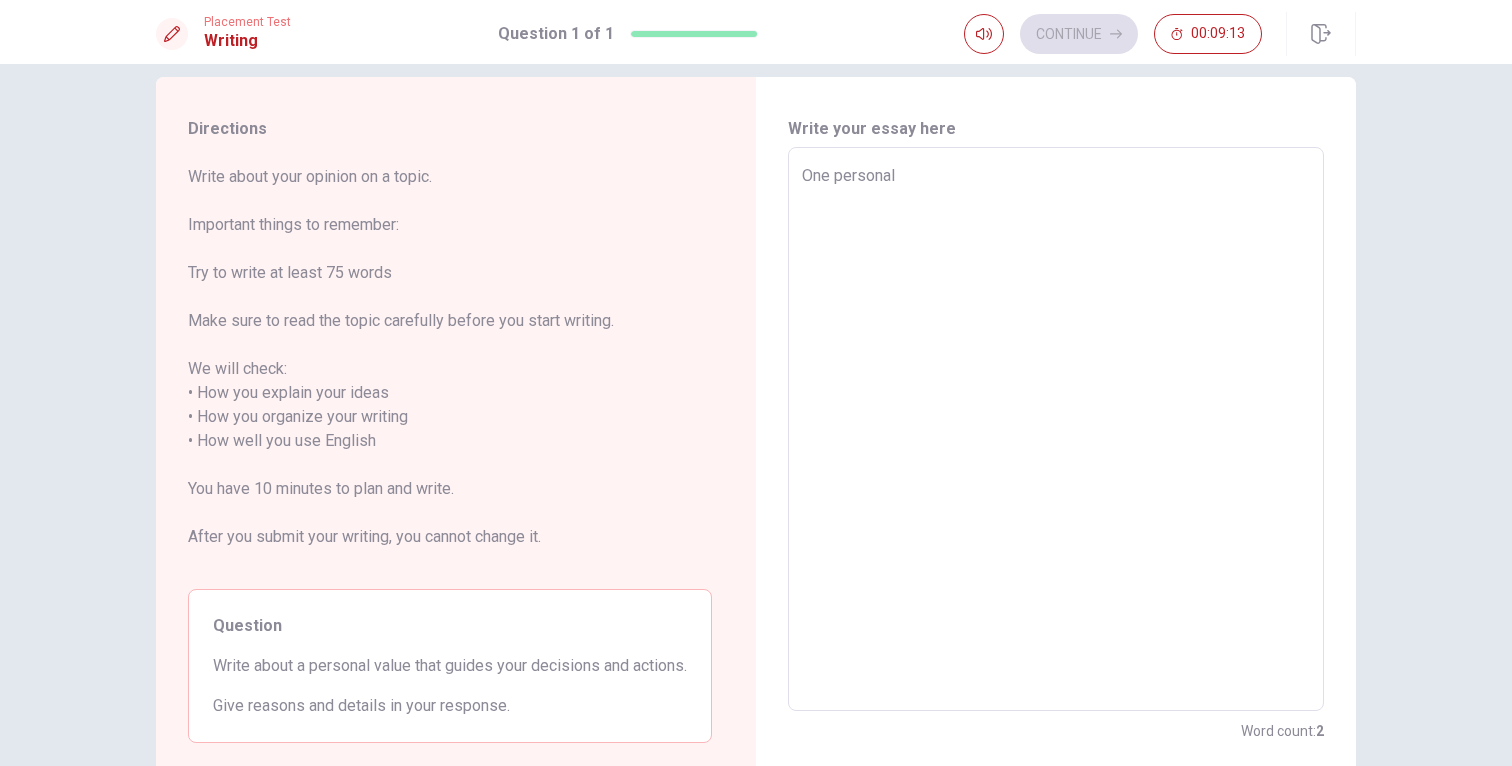 type on "One personal v" 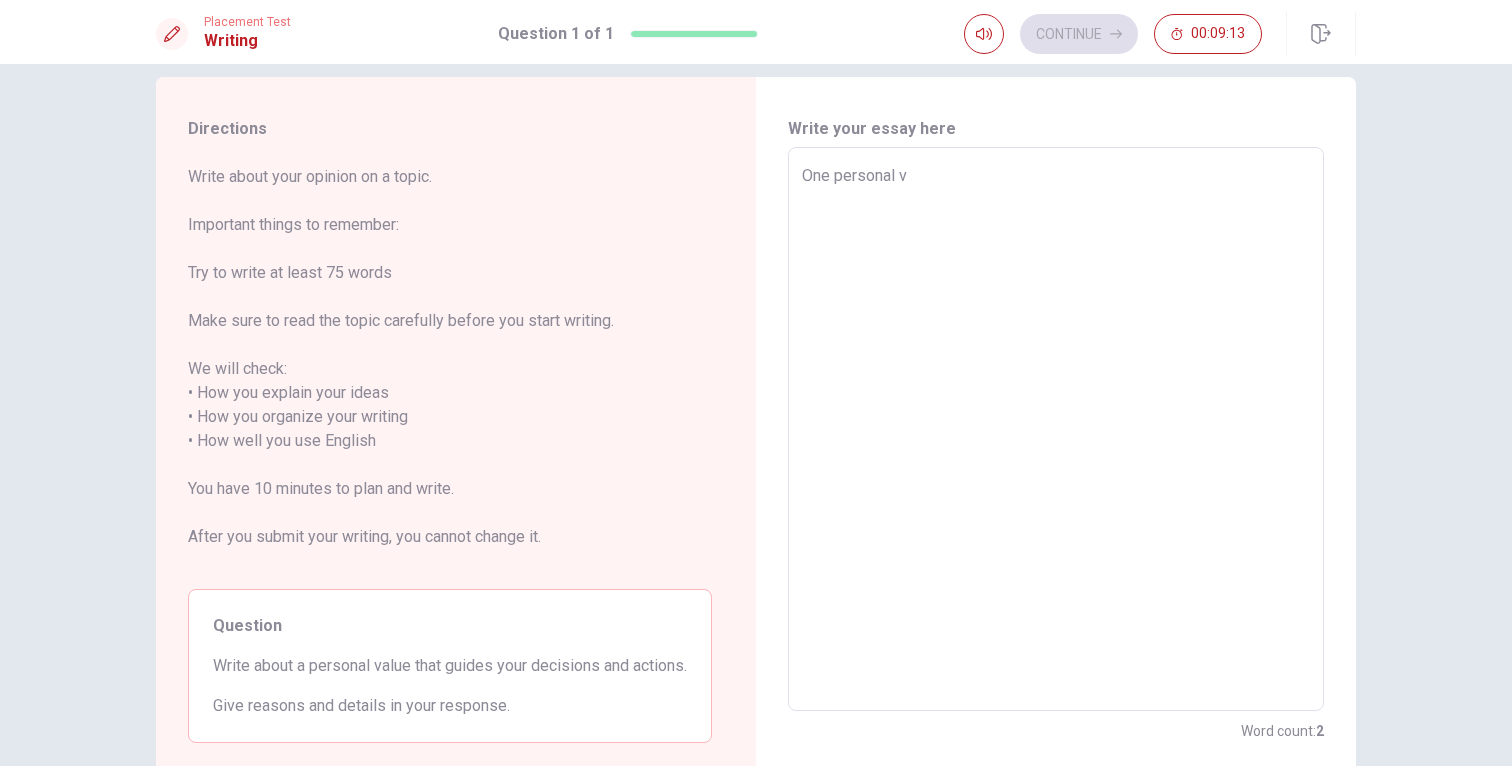 type on "x" 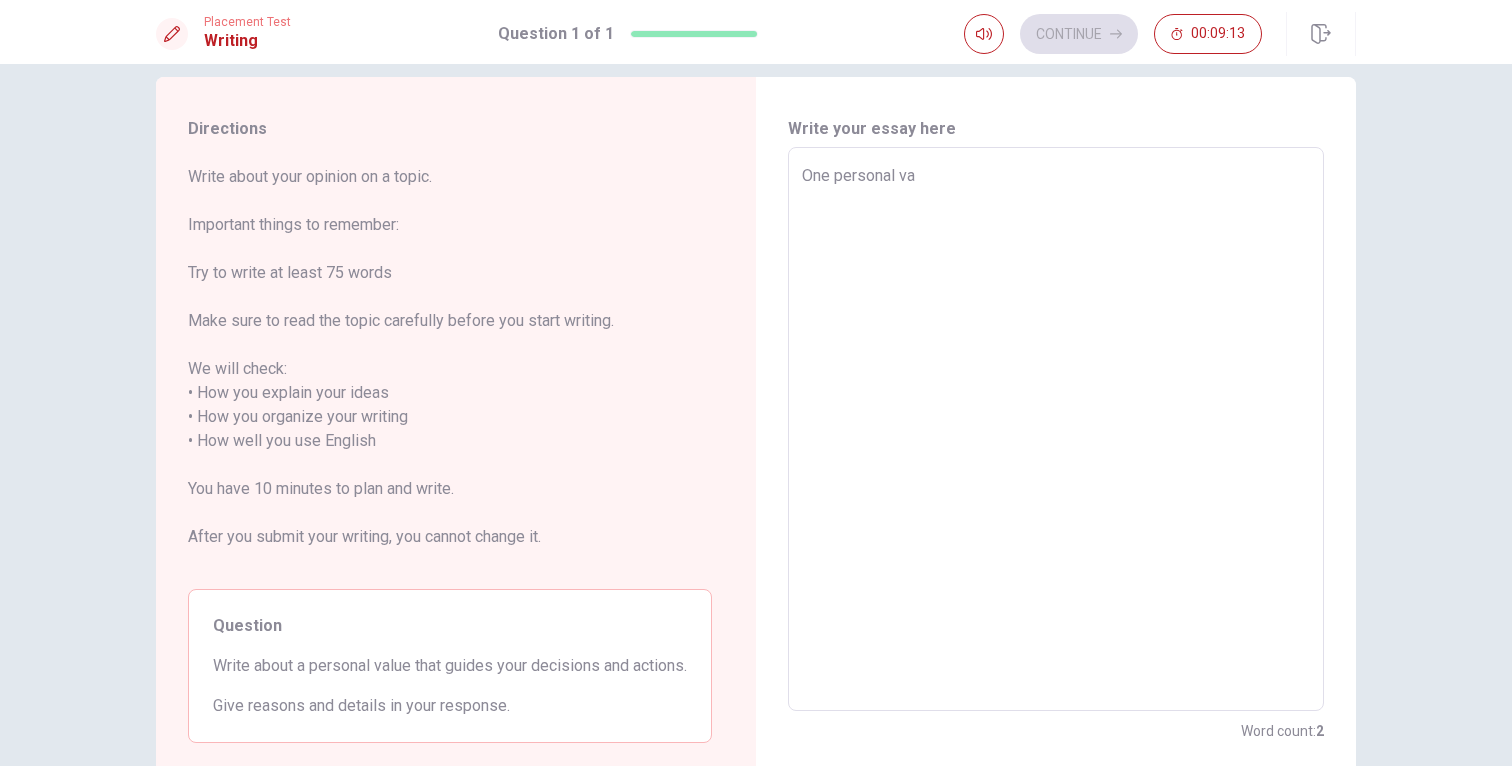 type on "x" 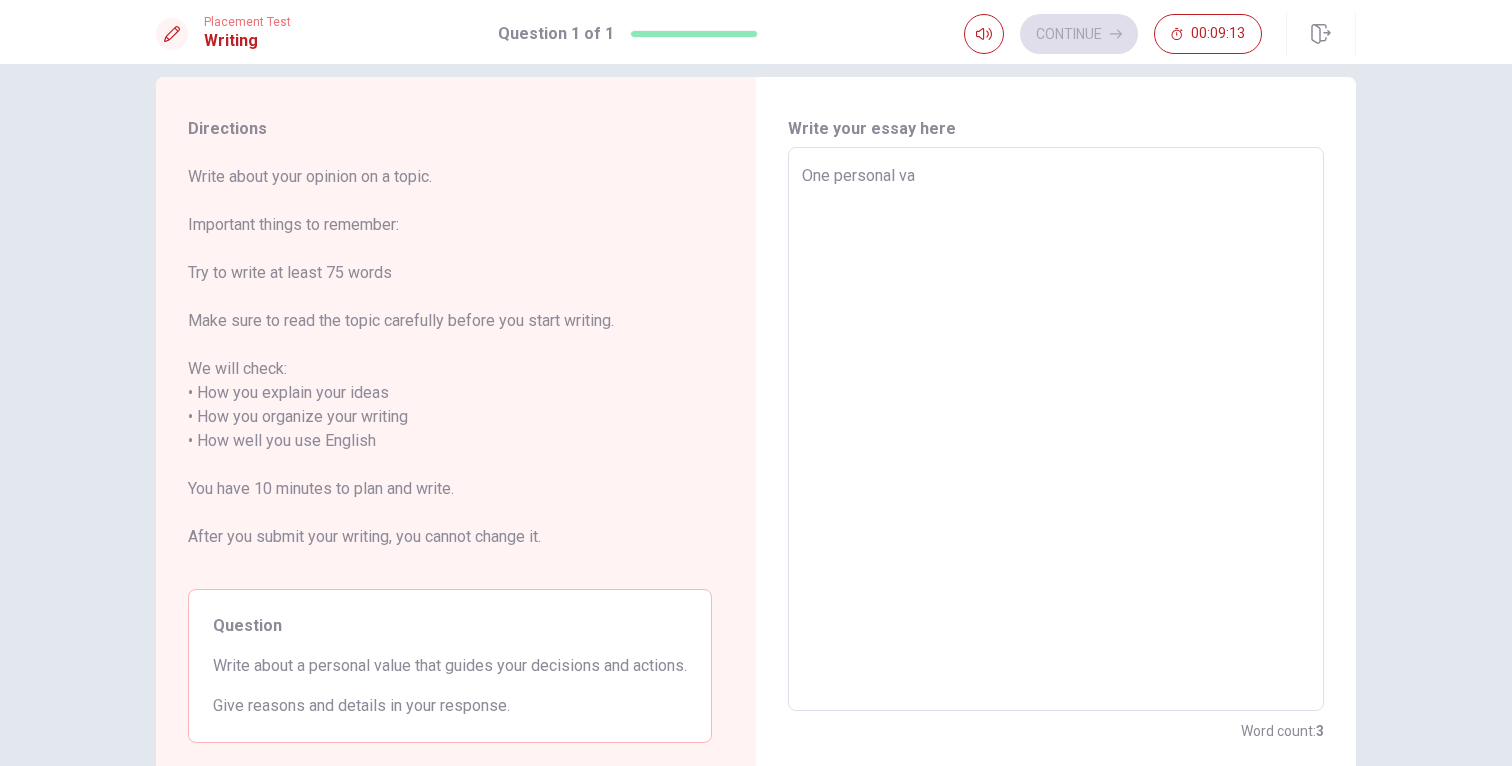 type on "One personal val" 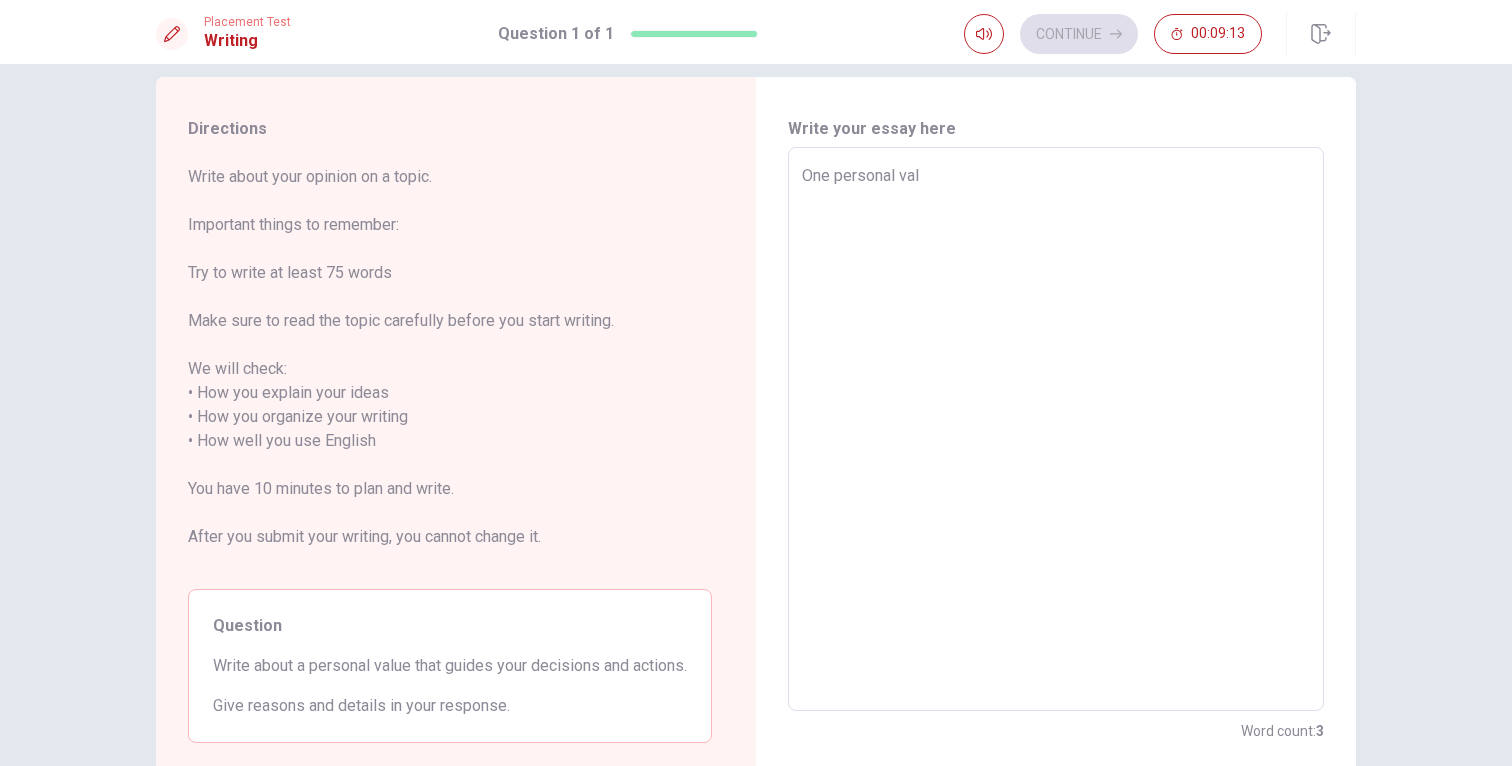 type on "x" 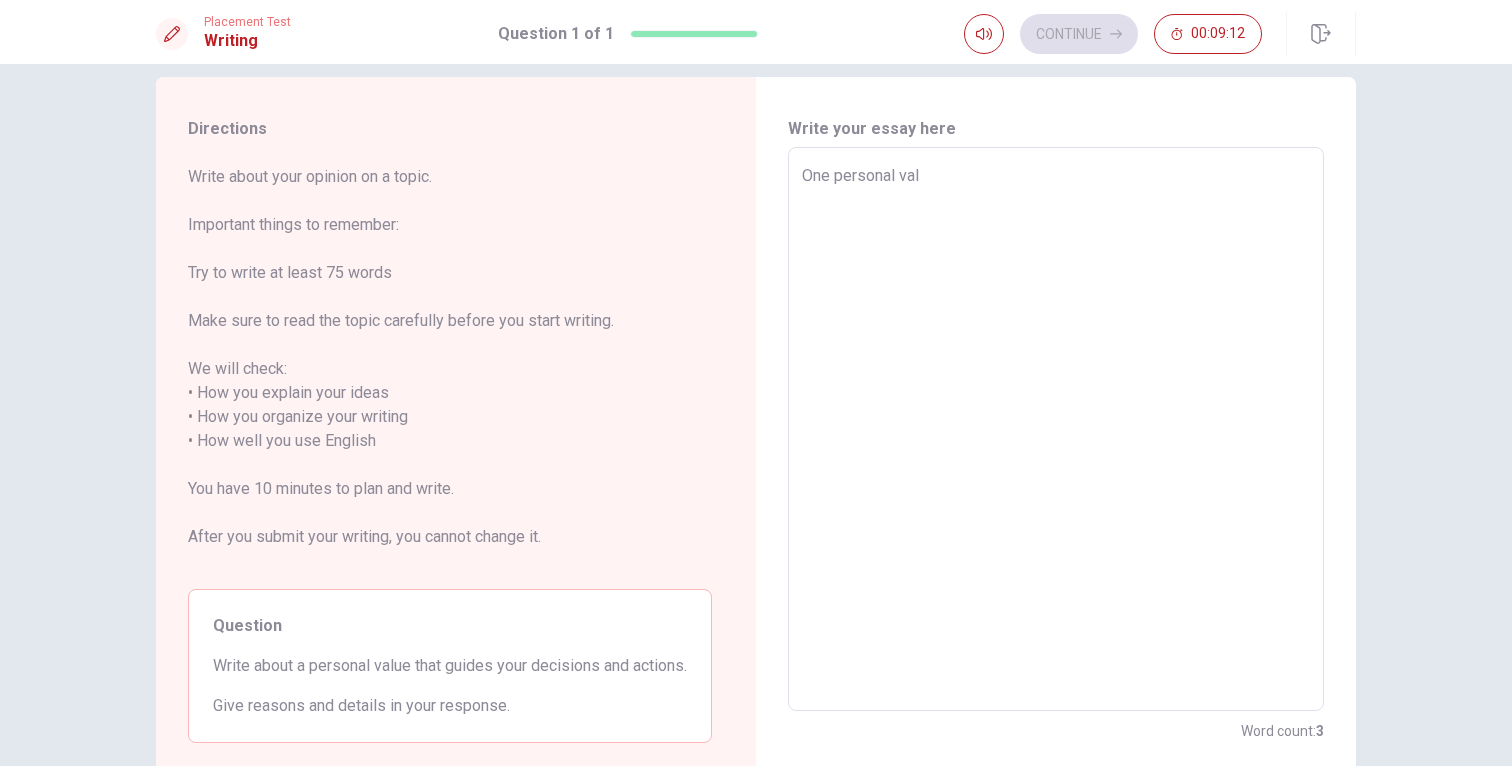 type on "One personal valu" 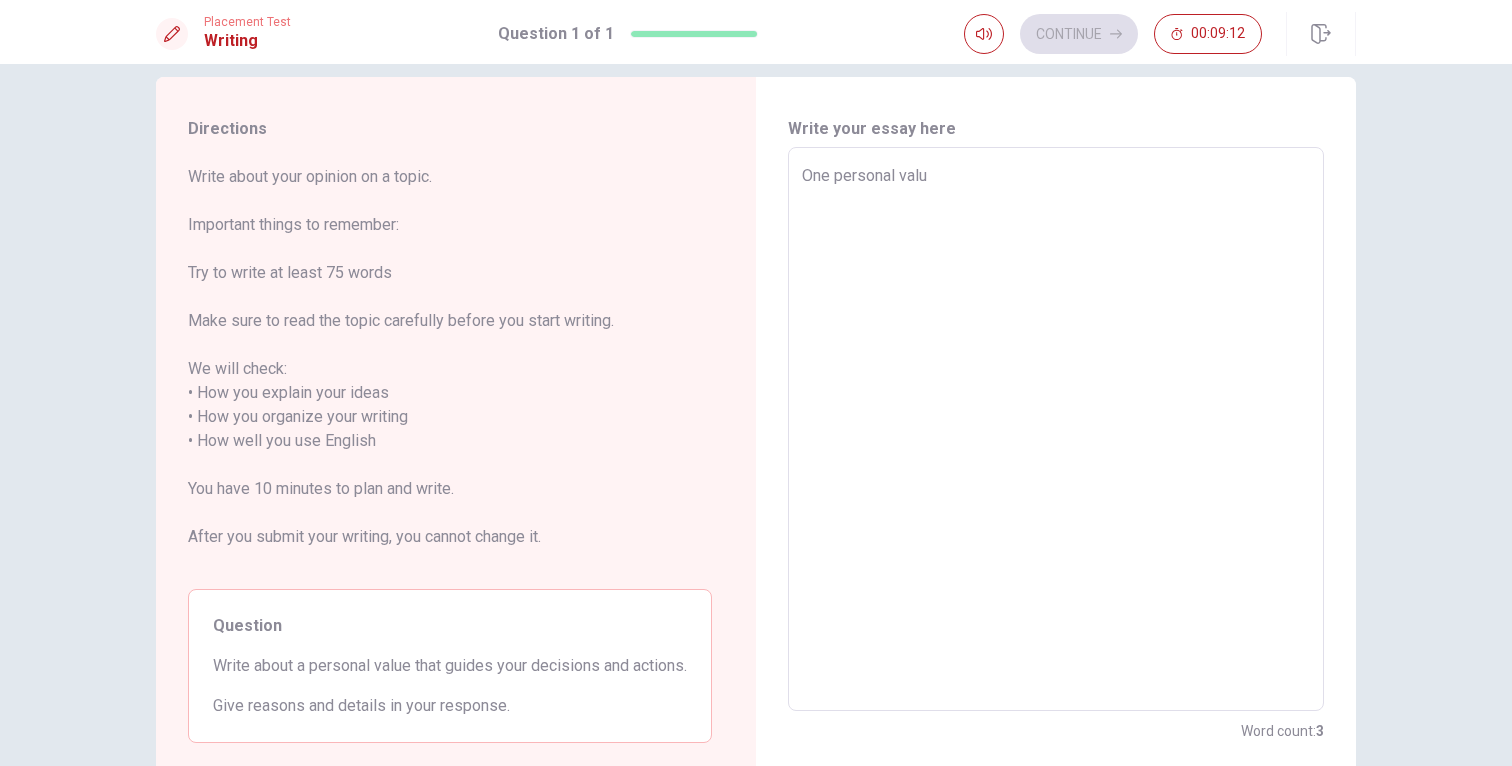 type on "x" 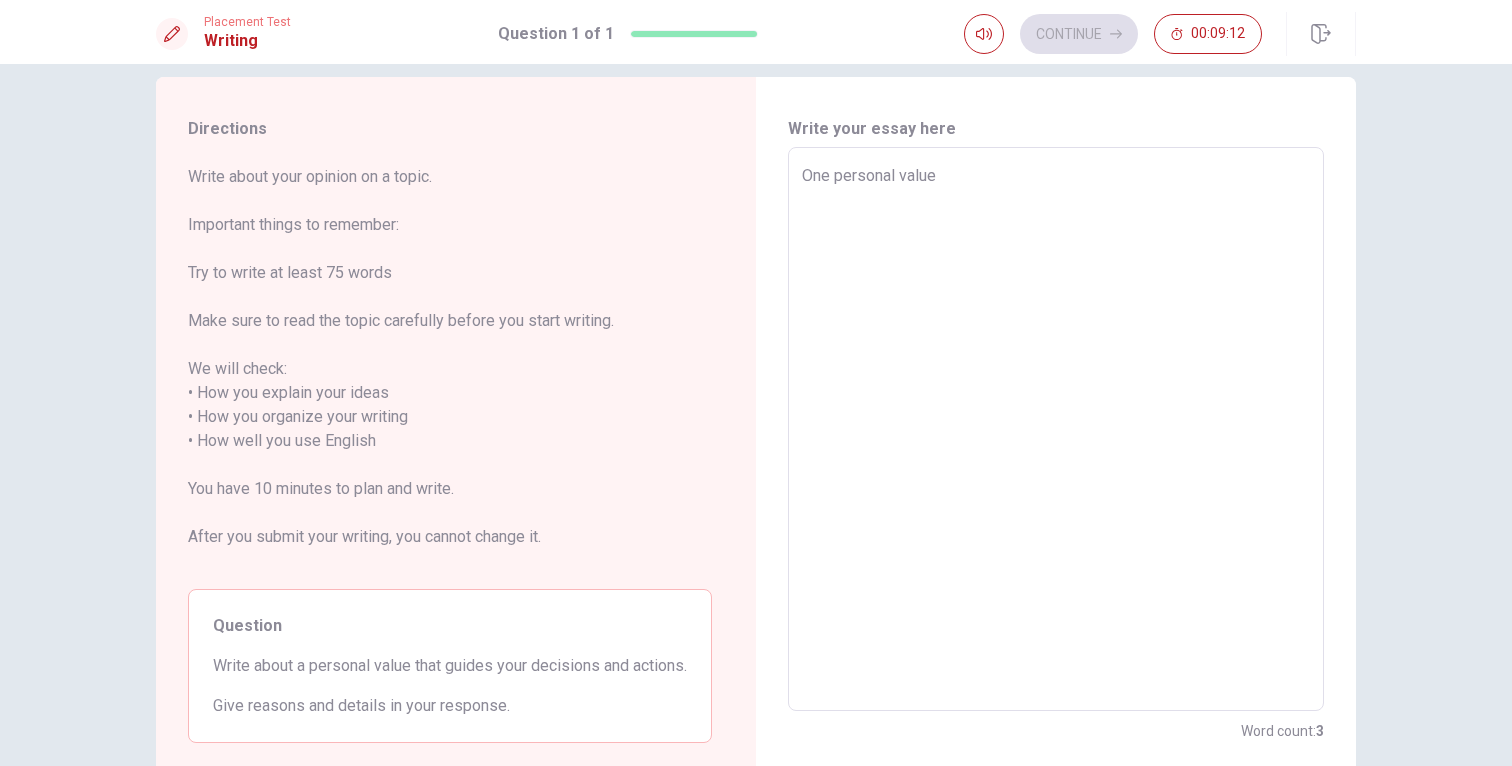 type on "x" 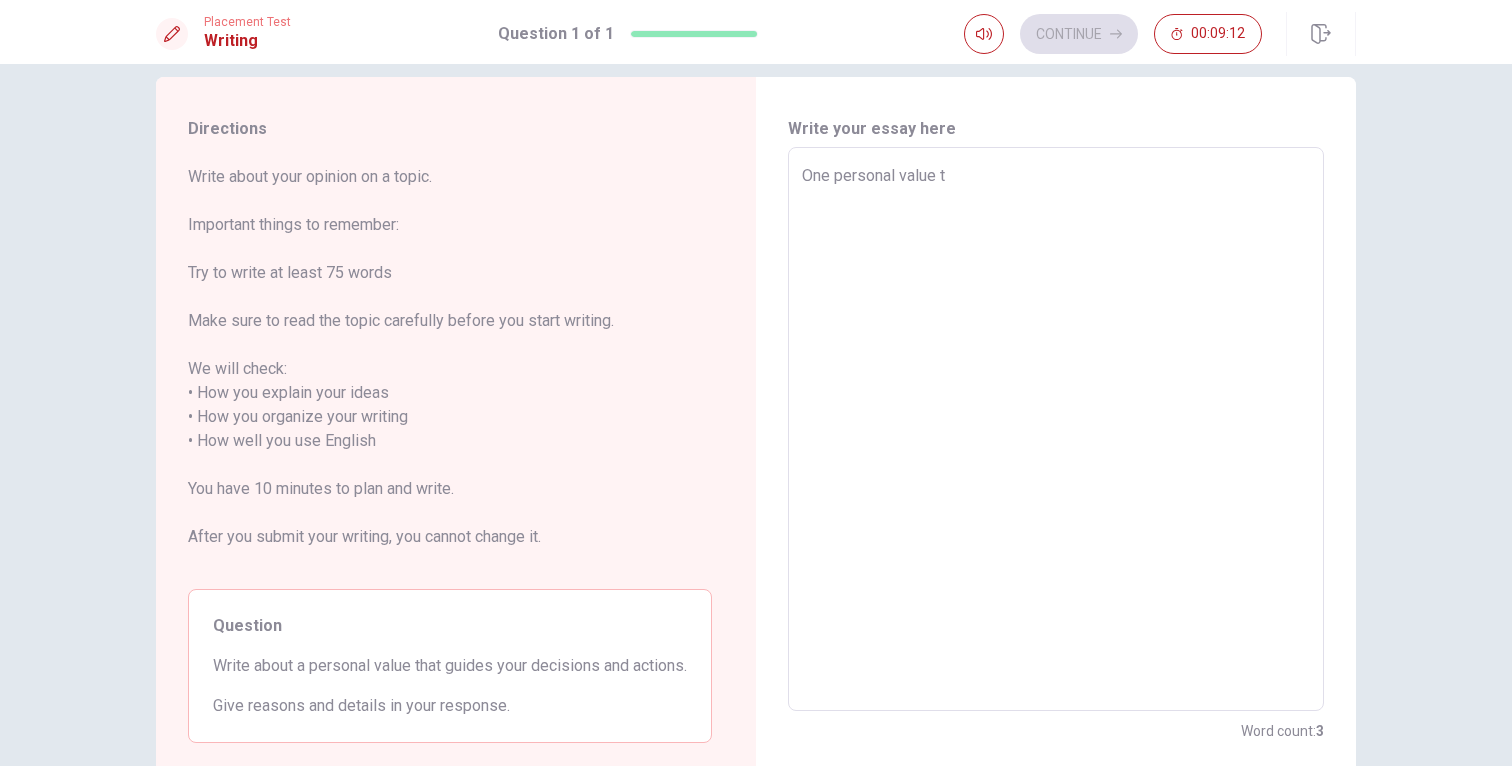 type on "x" 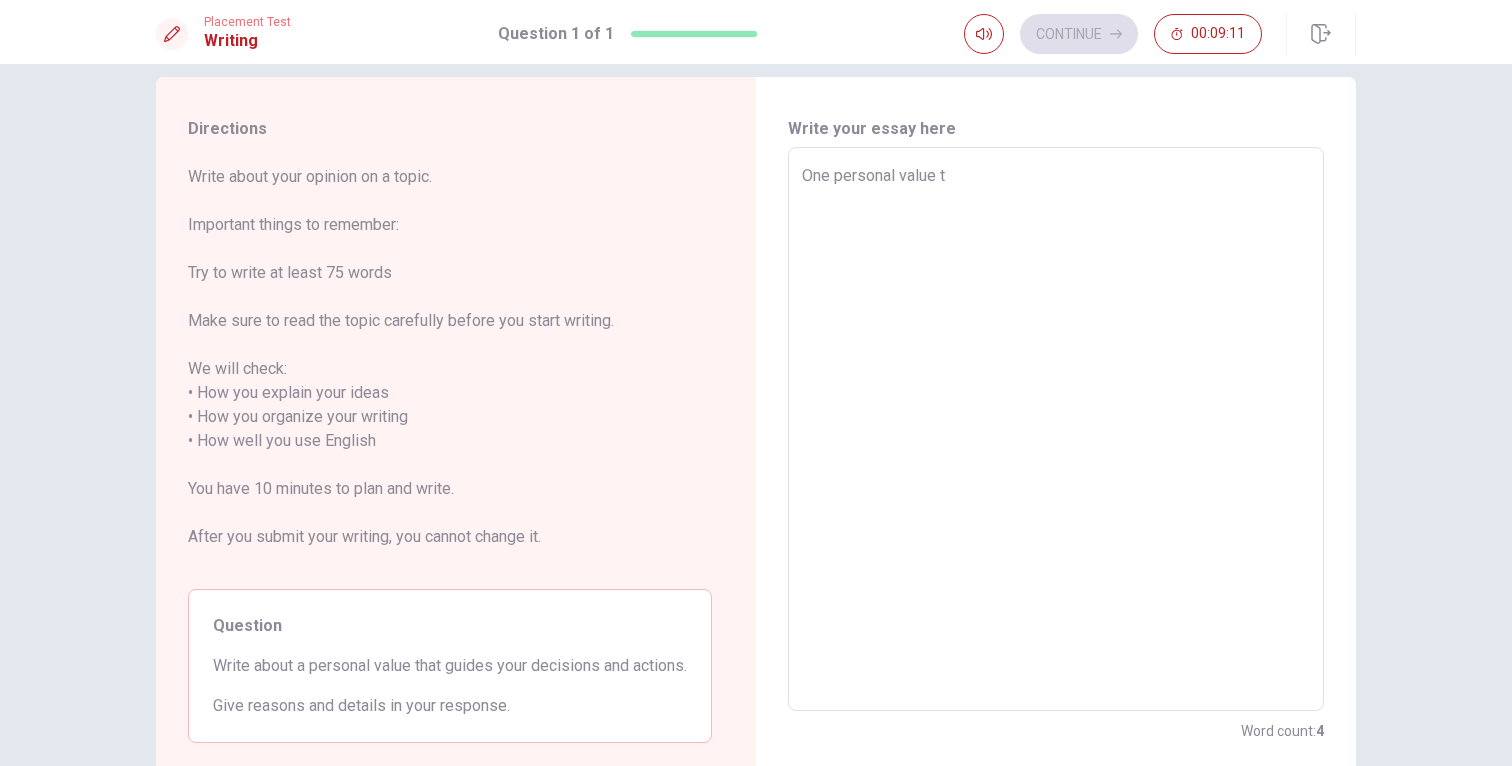 type on "One personal value th" 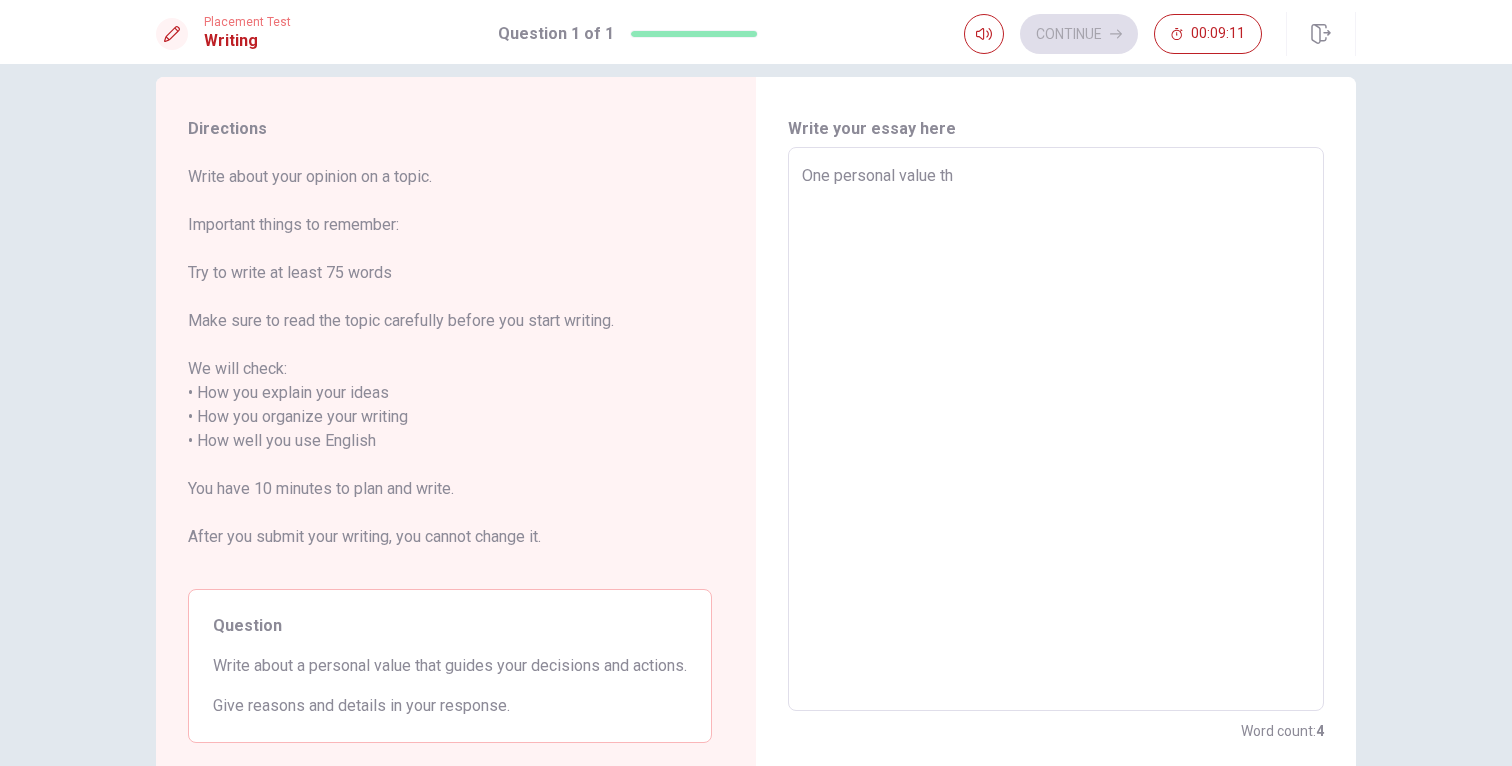 type on "x" 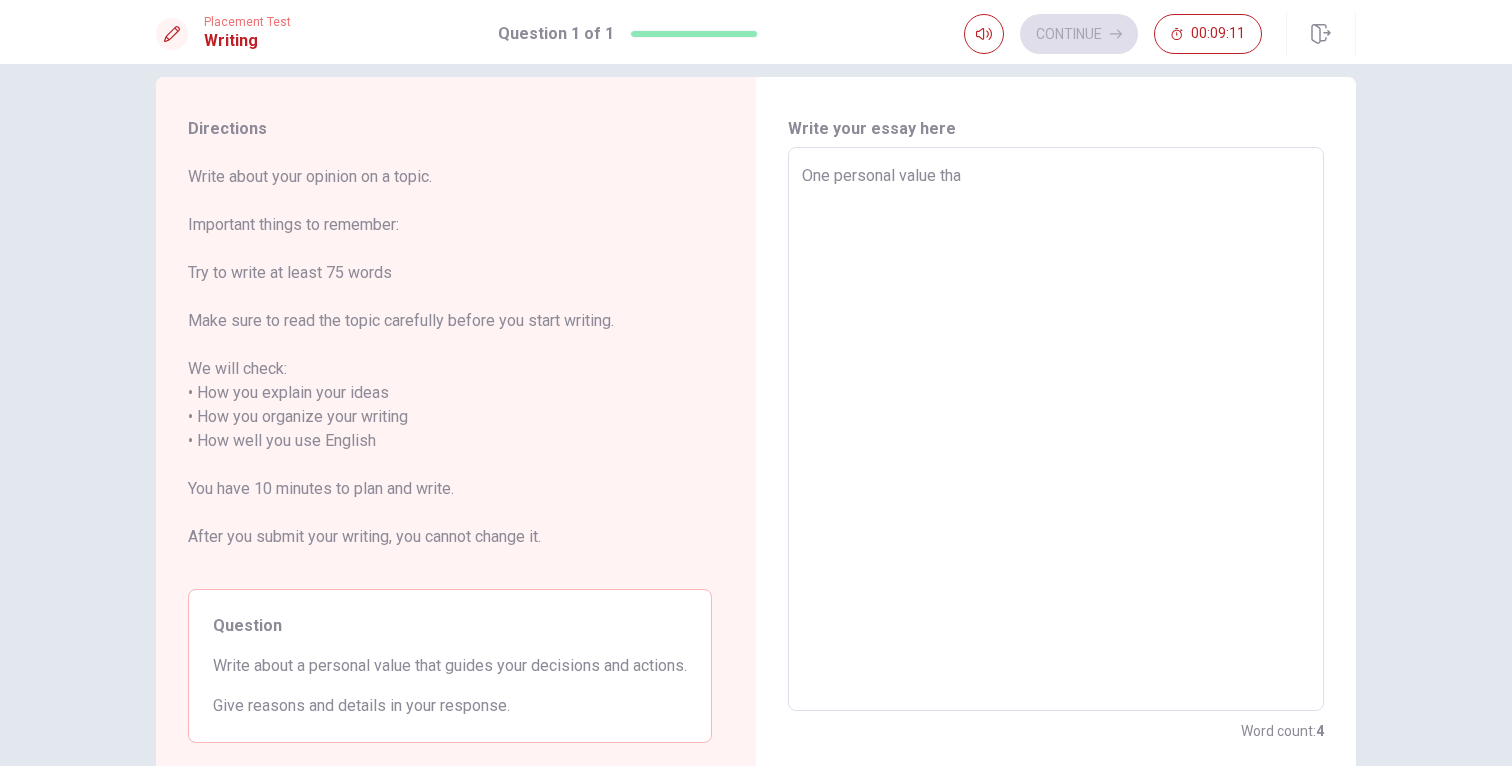 type on "x" 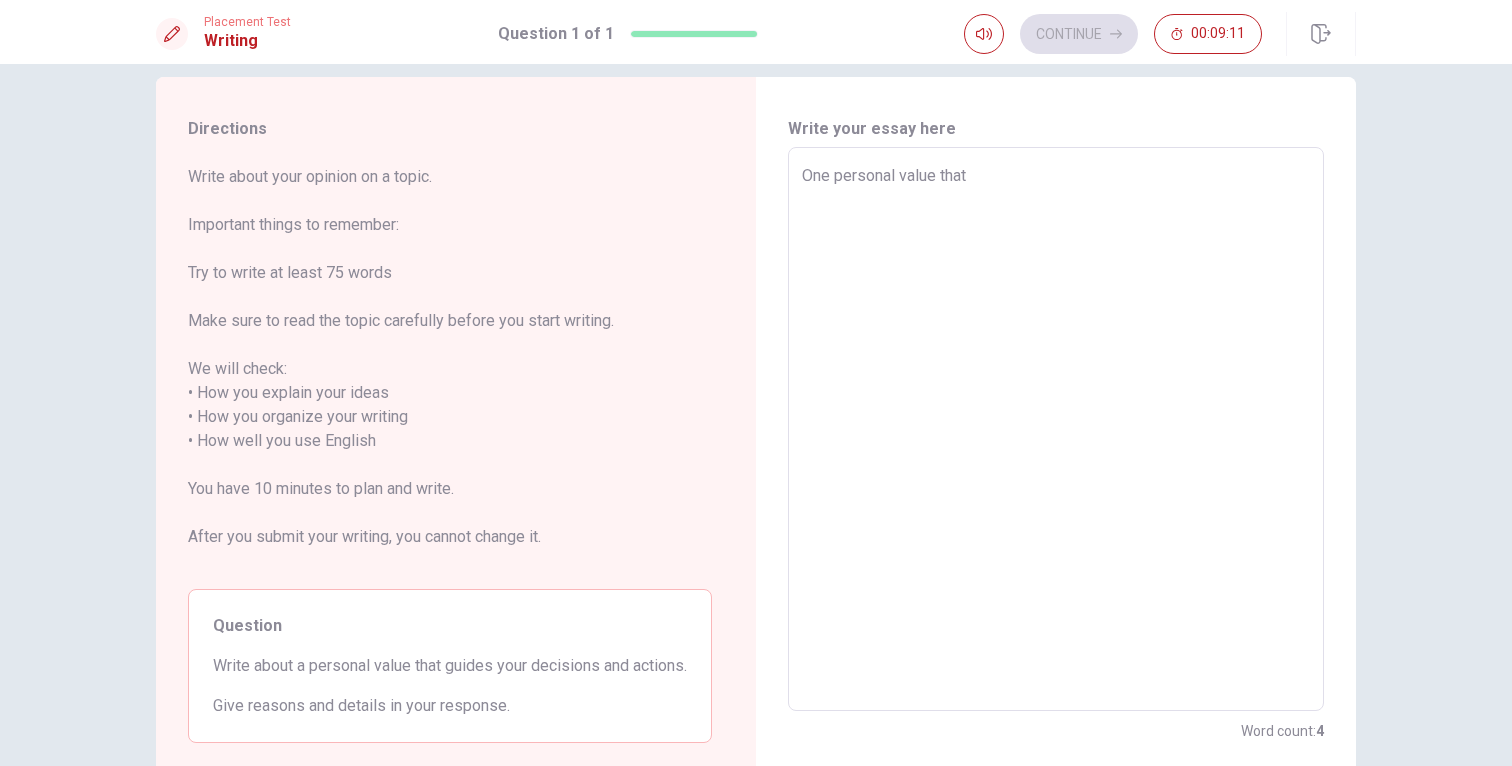 type on "x" 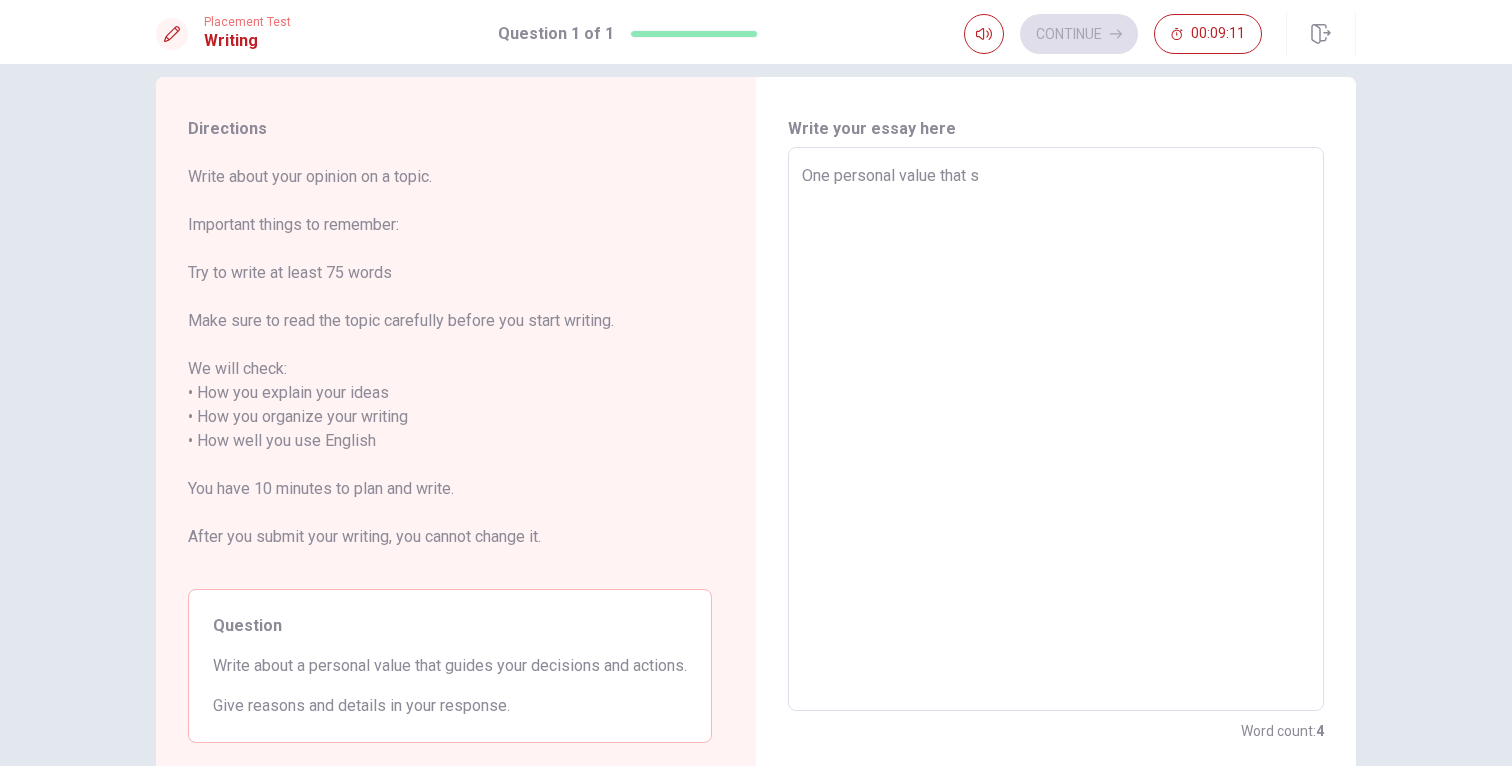 type on "x" 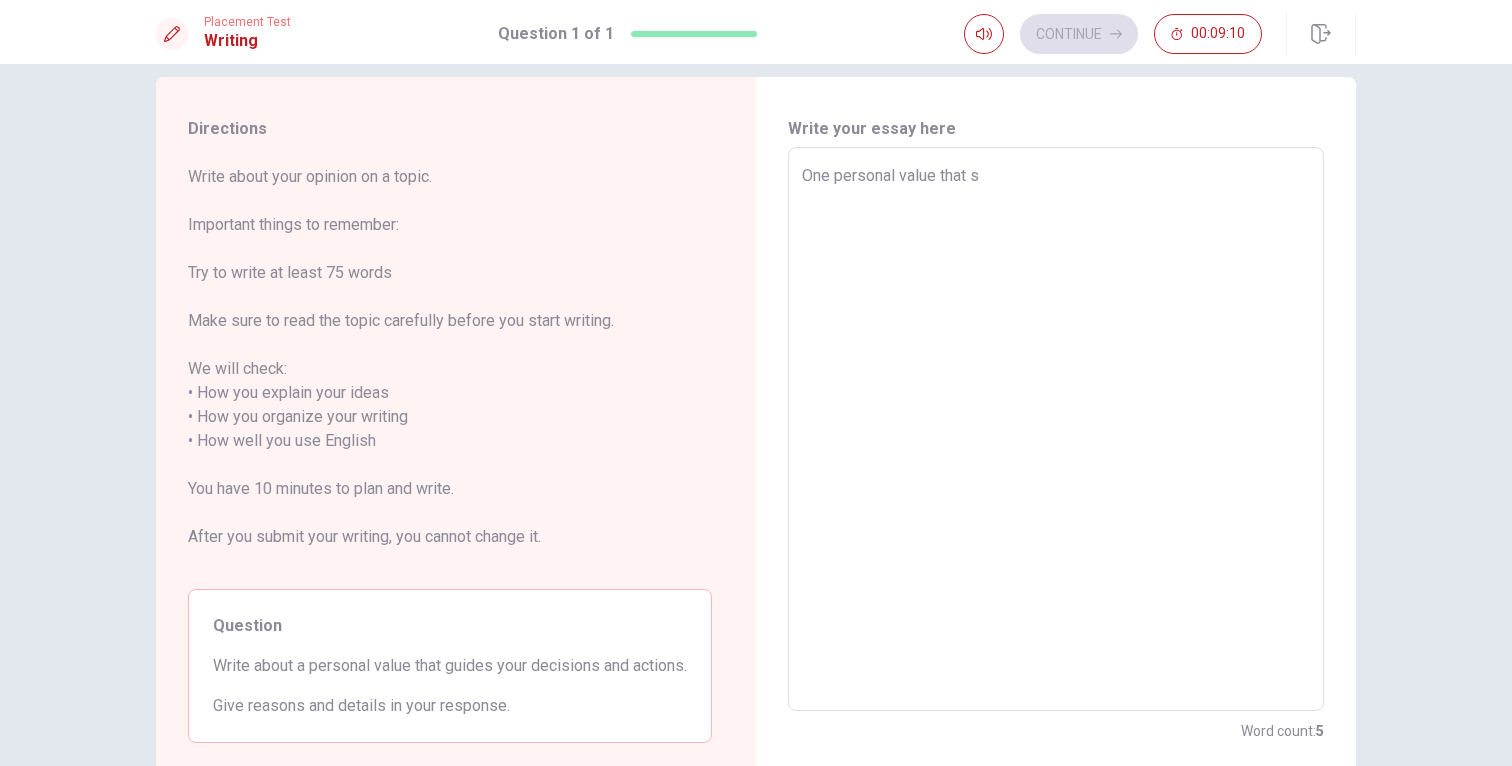 type on "One personal value that st" 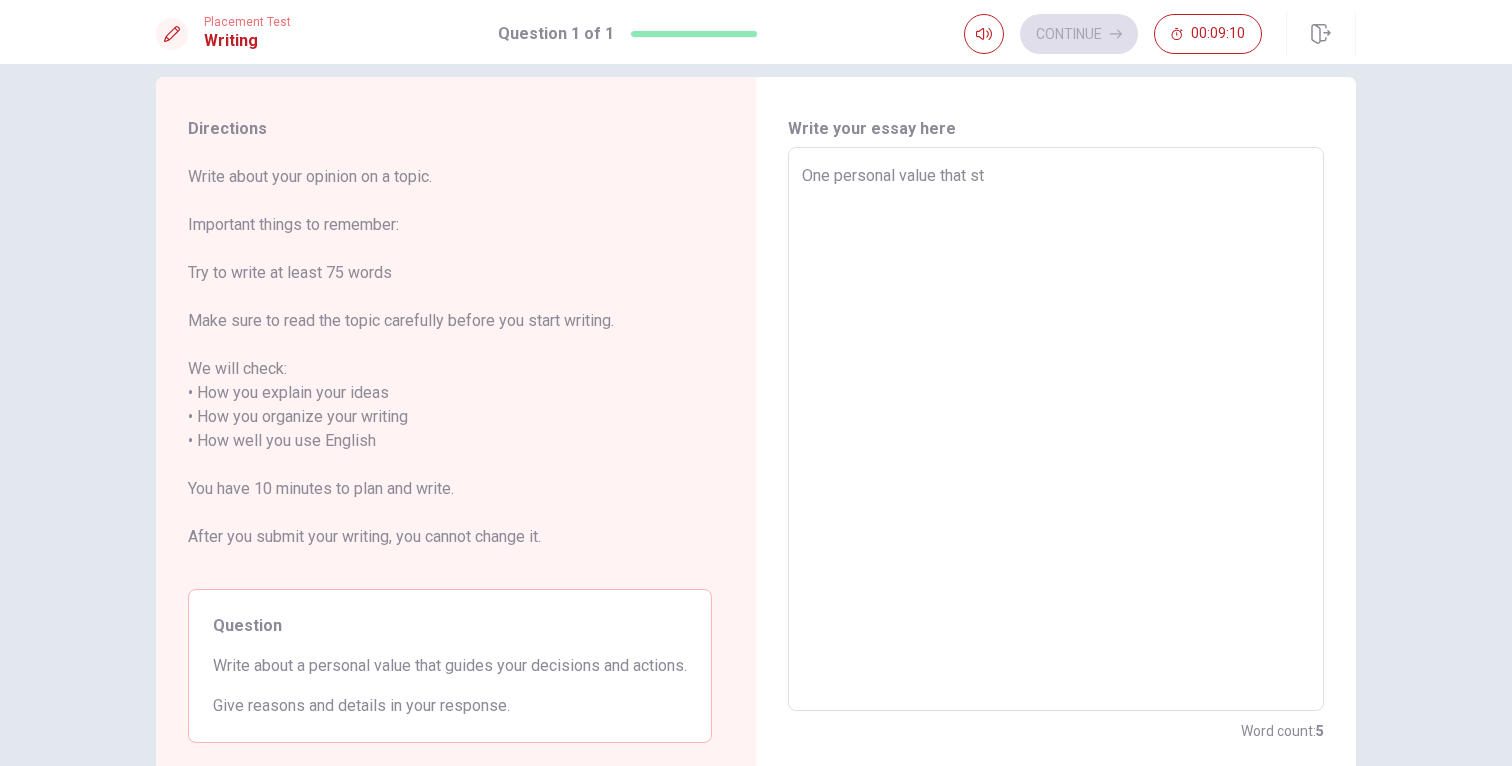 type on "x" 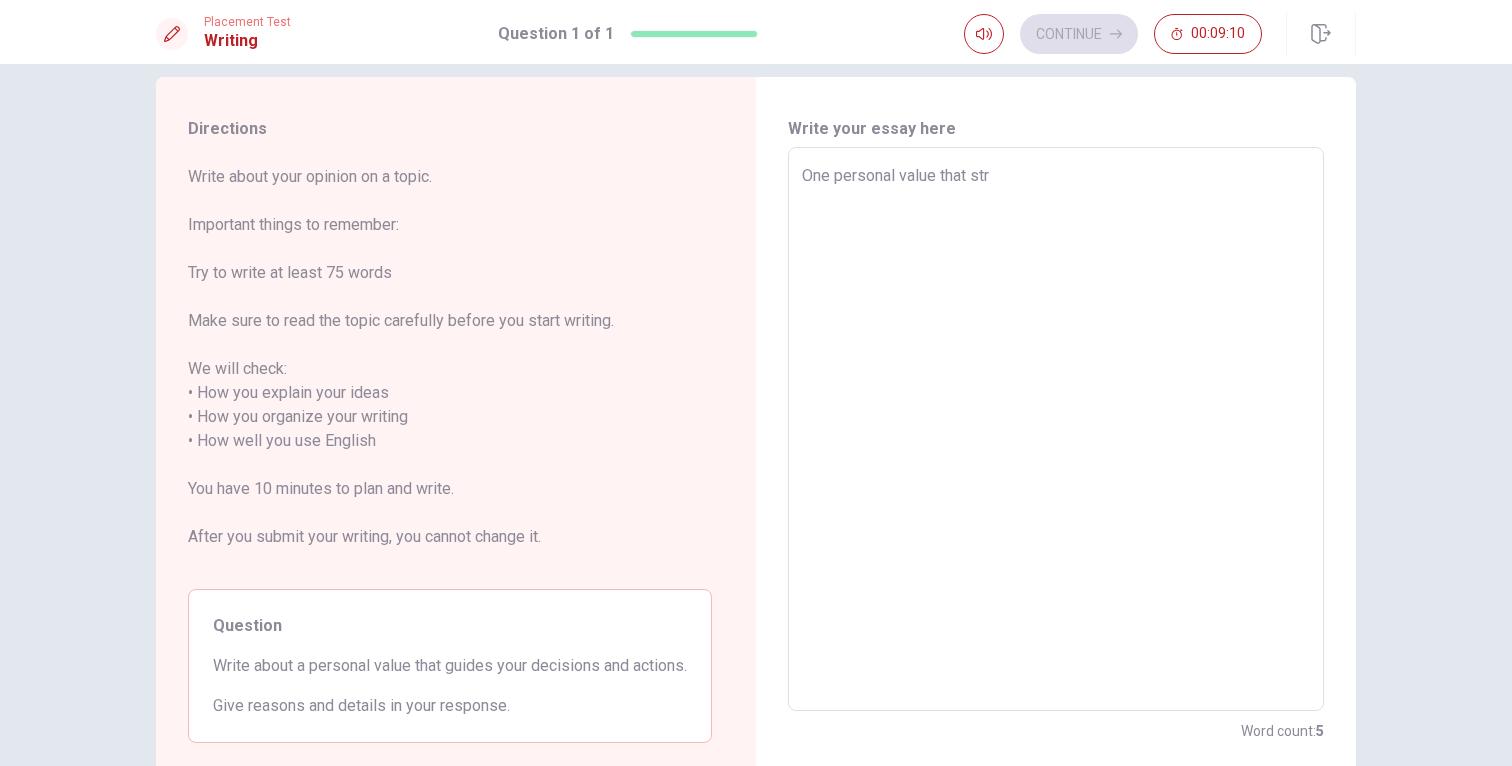 type on "x" 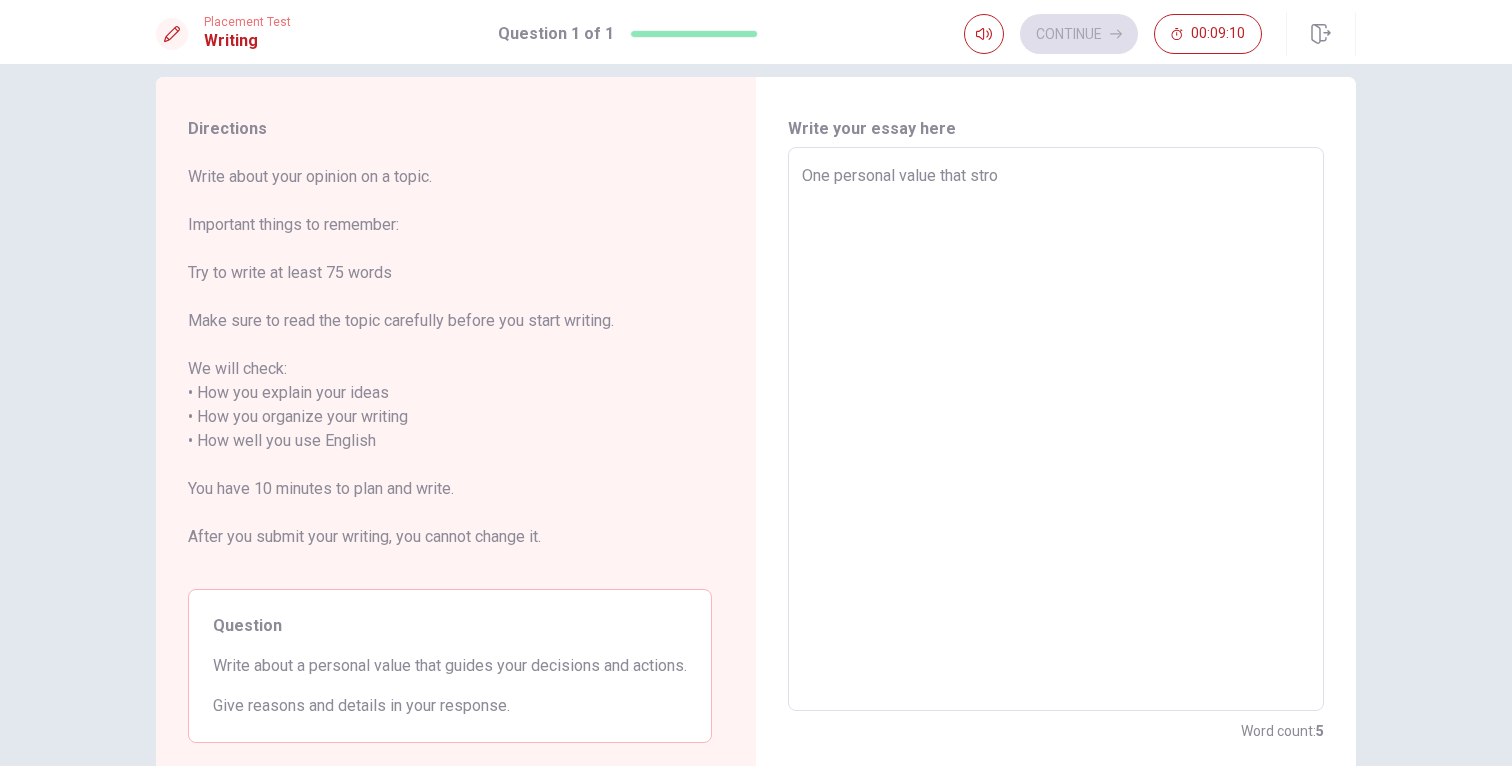 type on "x" 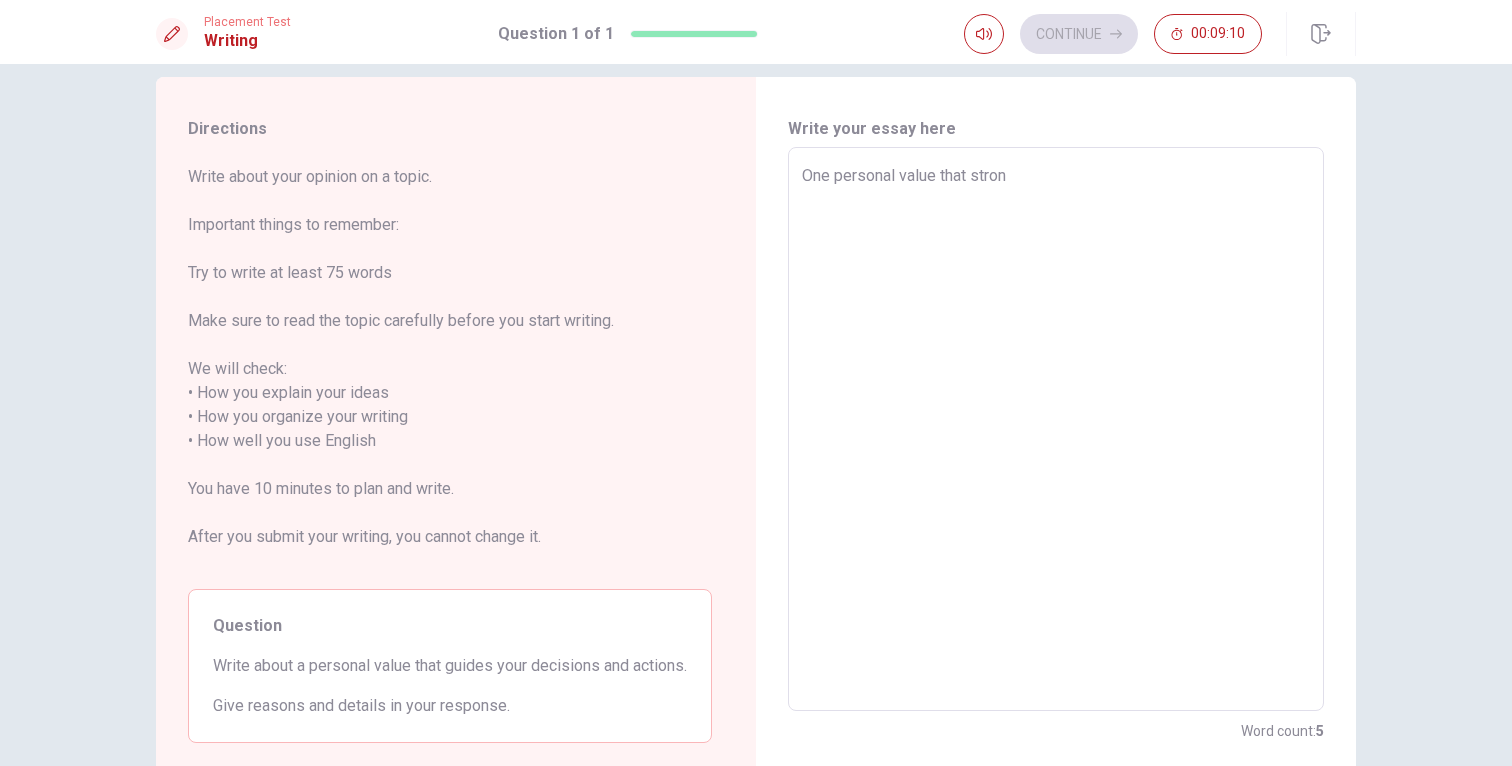 type on "x" 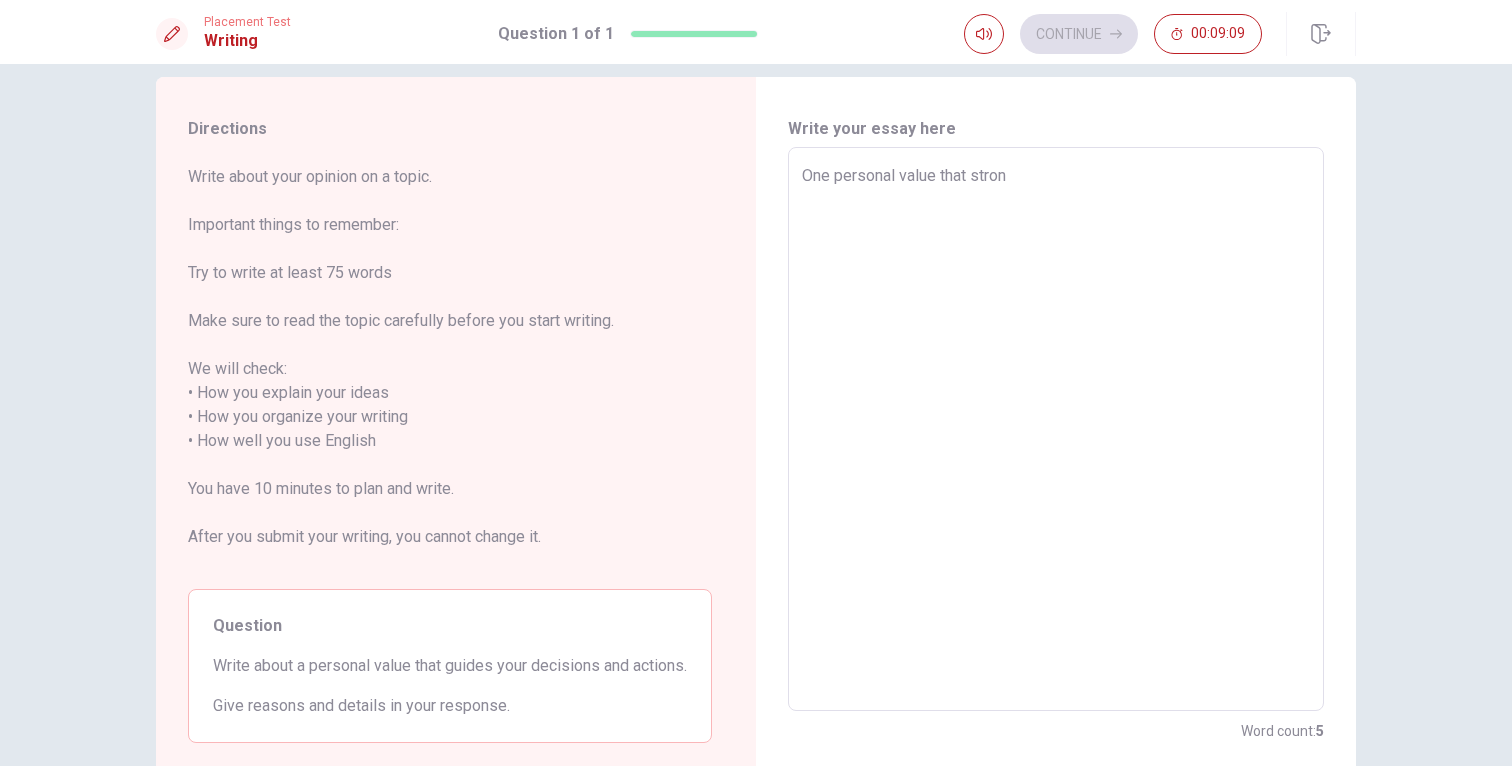 type on "One personal value that strong" 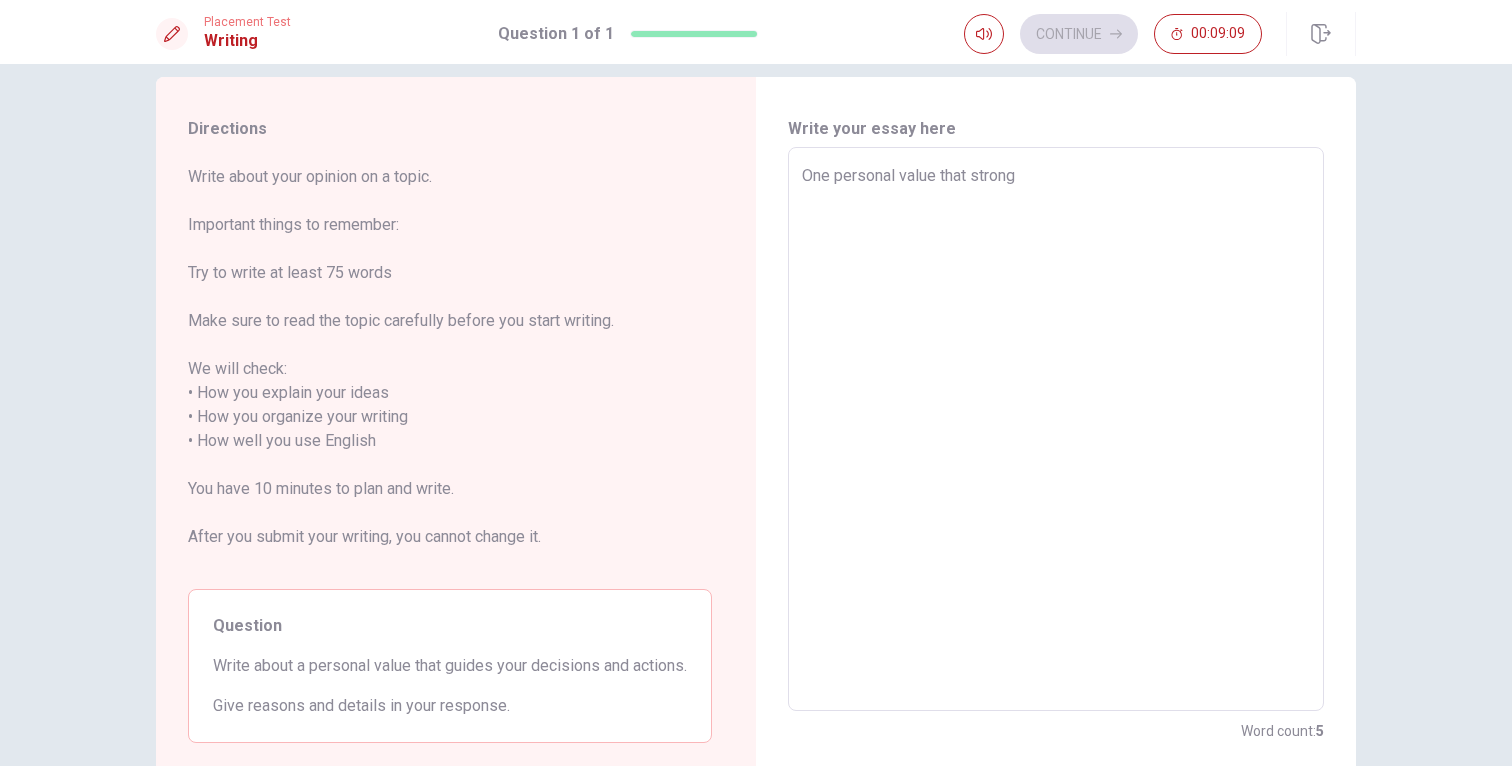 type on "x" 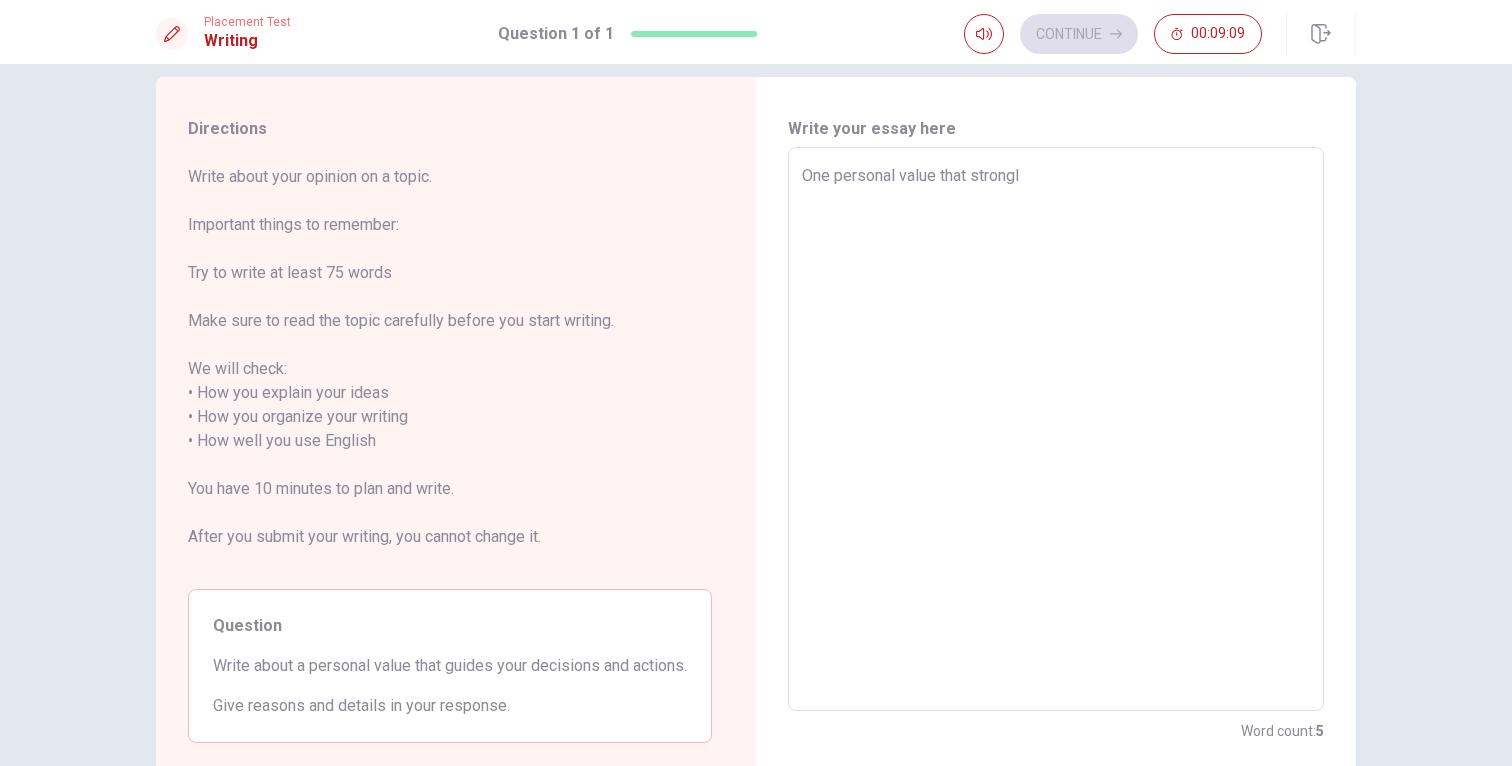 type on "x" 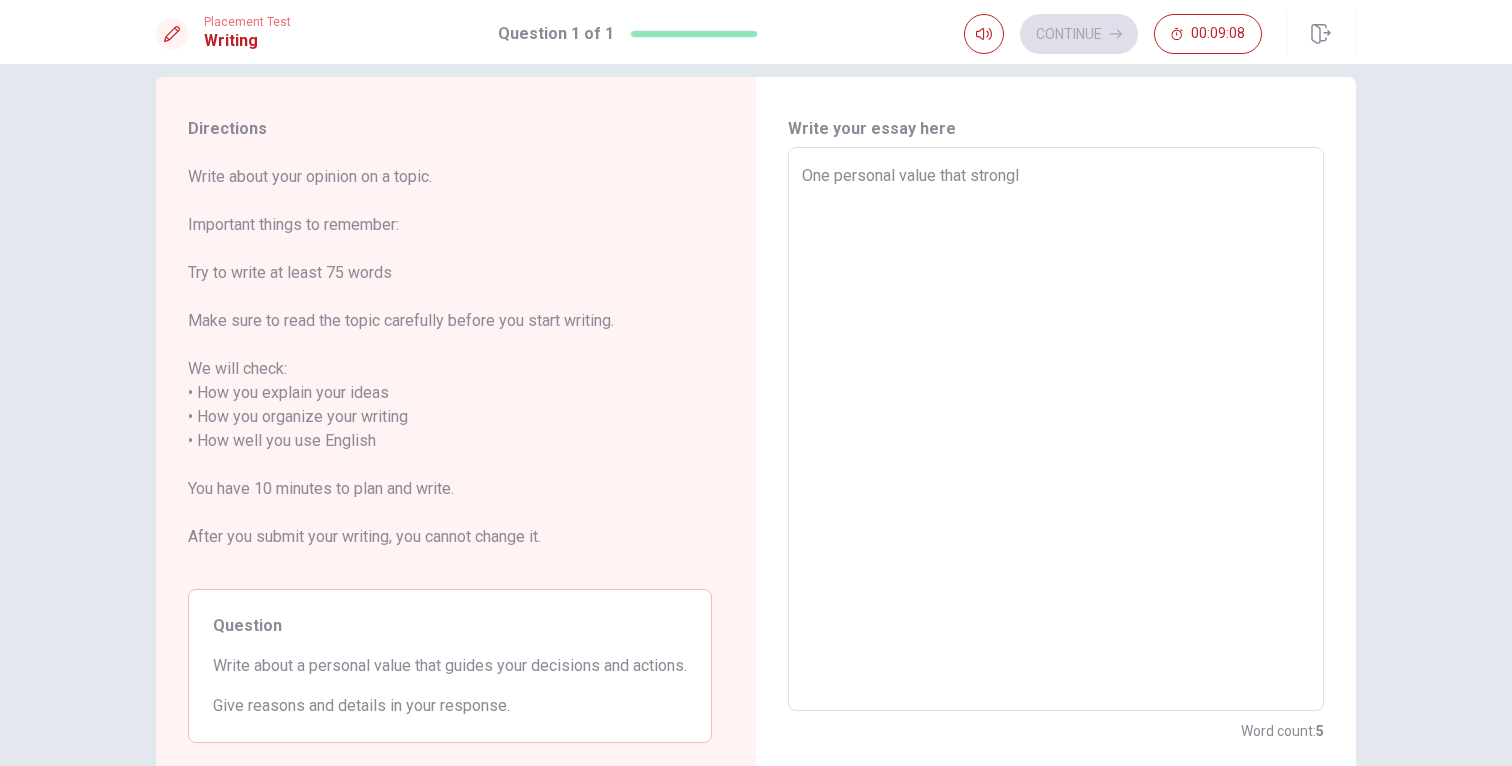 type on "One personal value that strongly" 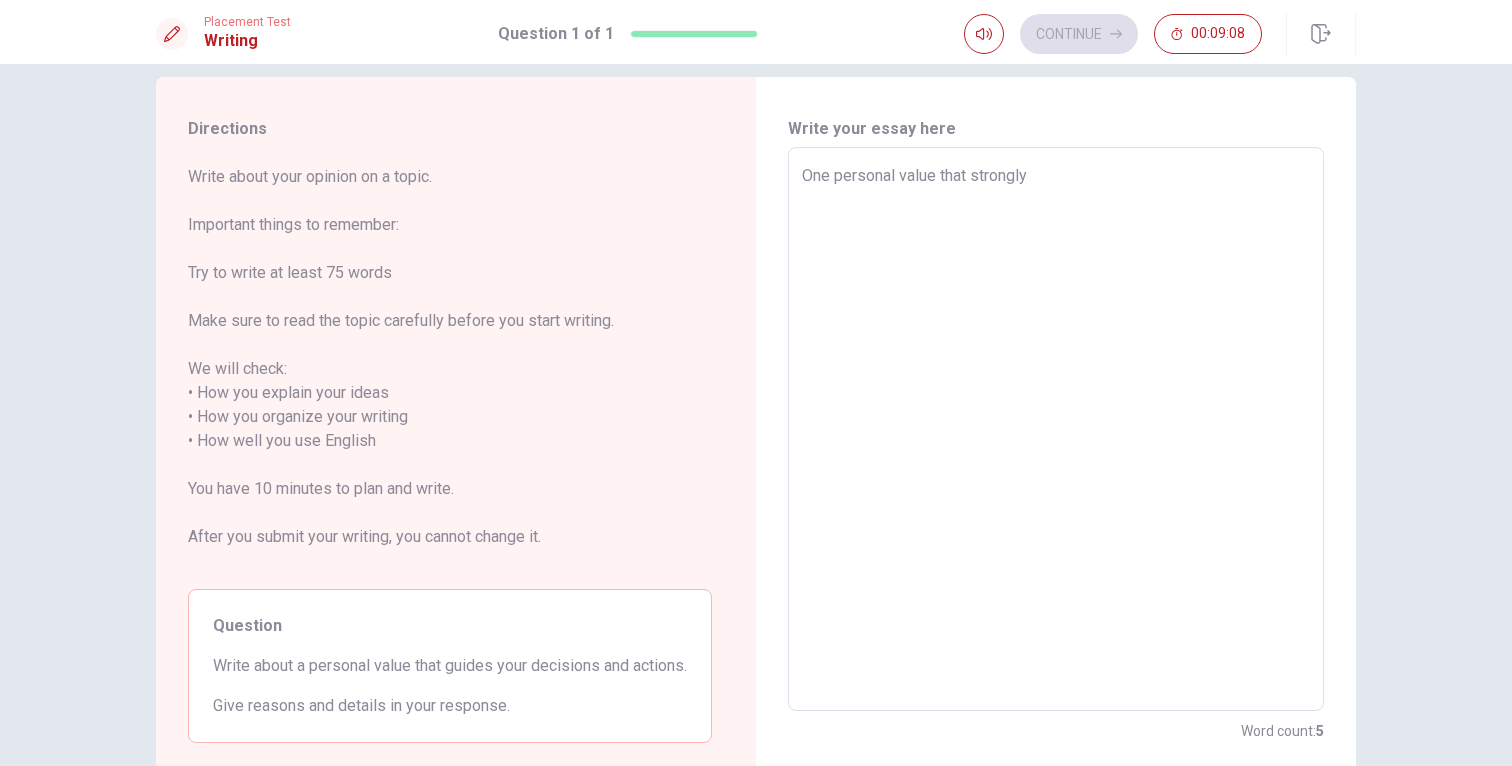 type on "x" 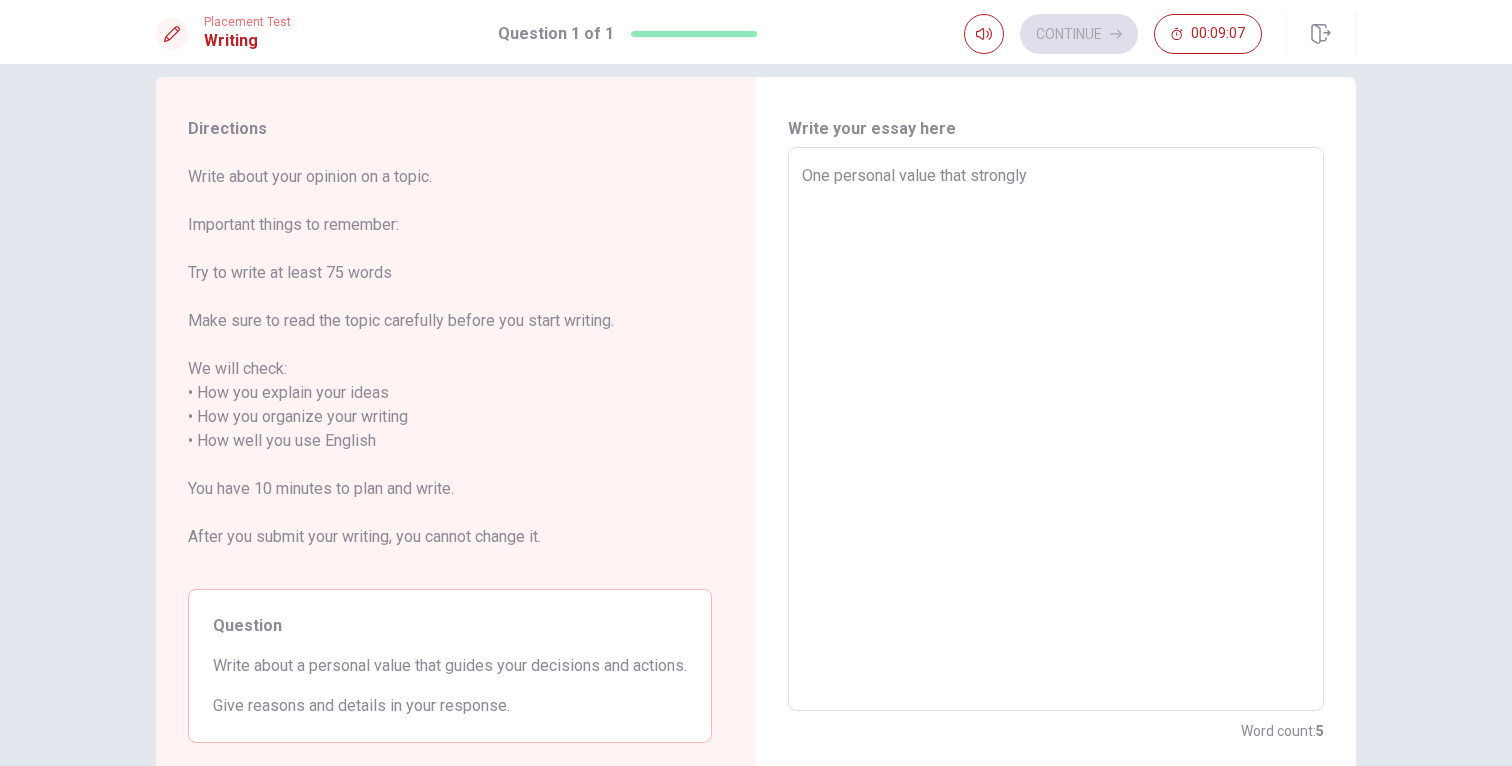 type on "One personal value that strongly g" 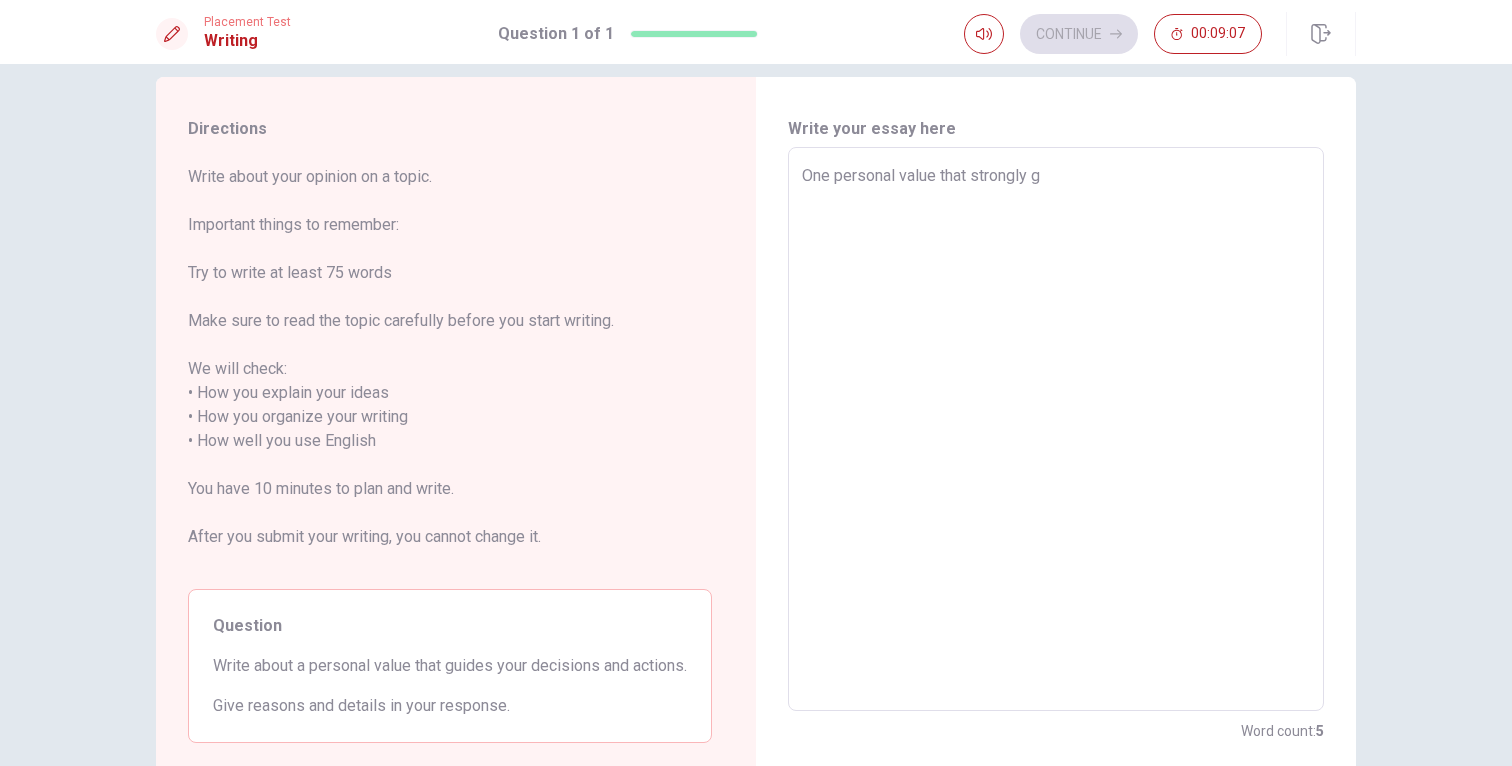 type on "x" 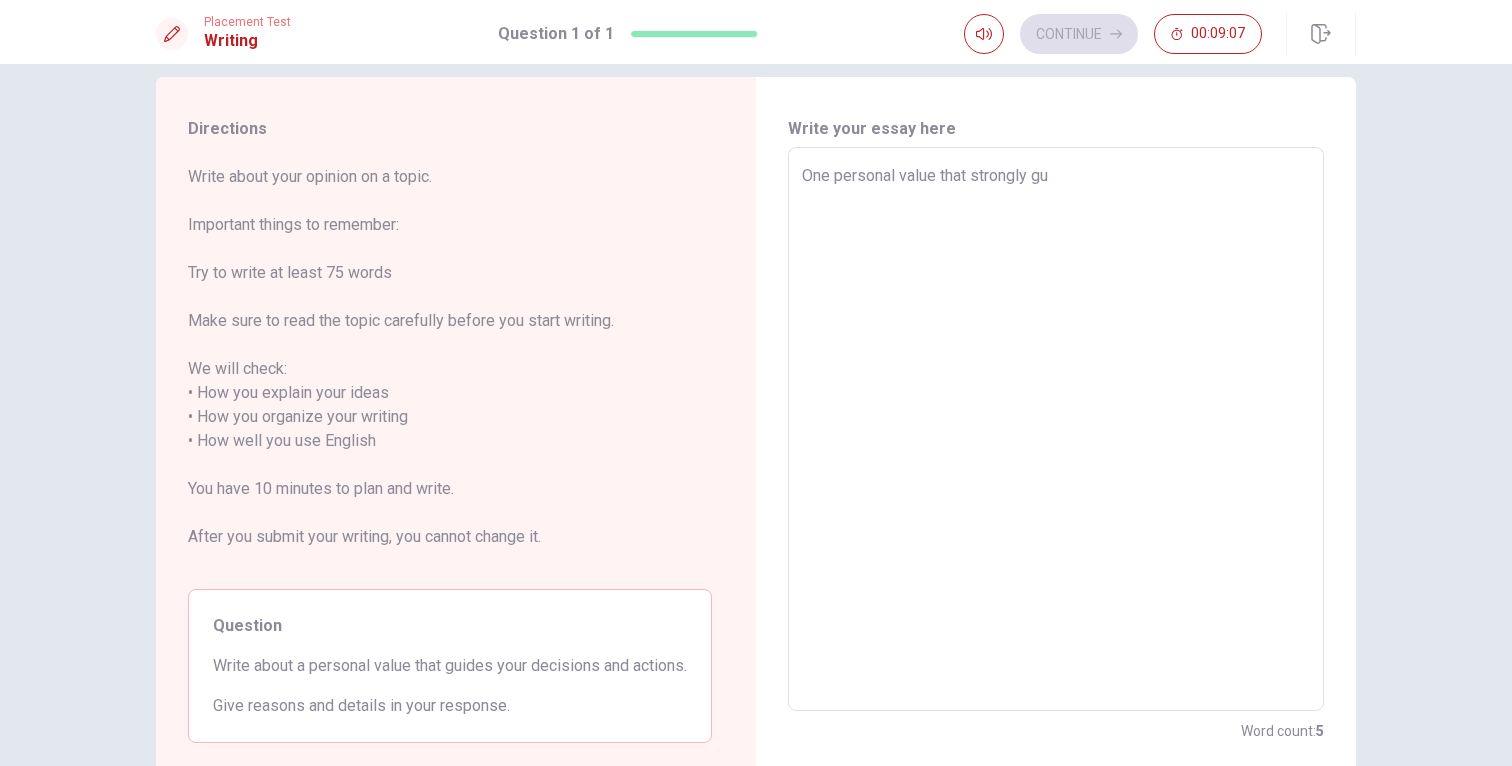type on "x" 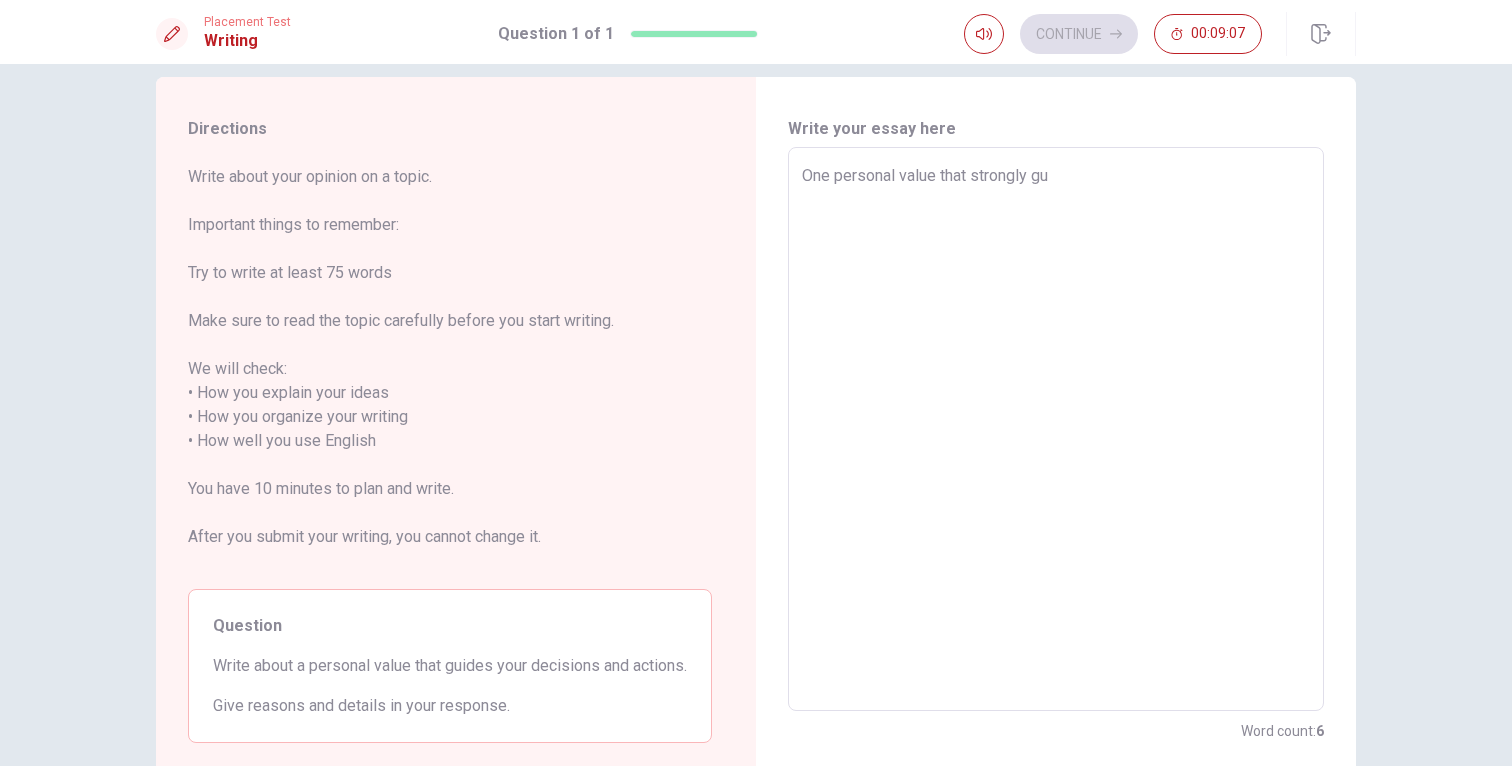 type on "One personal value that strongly gui" 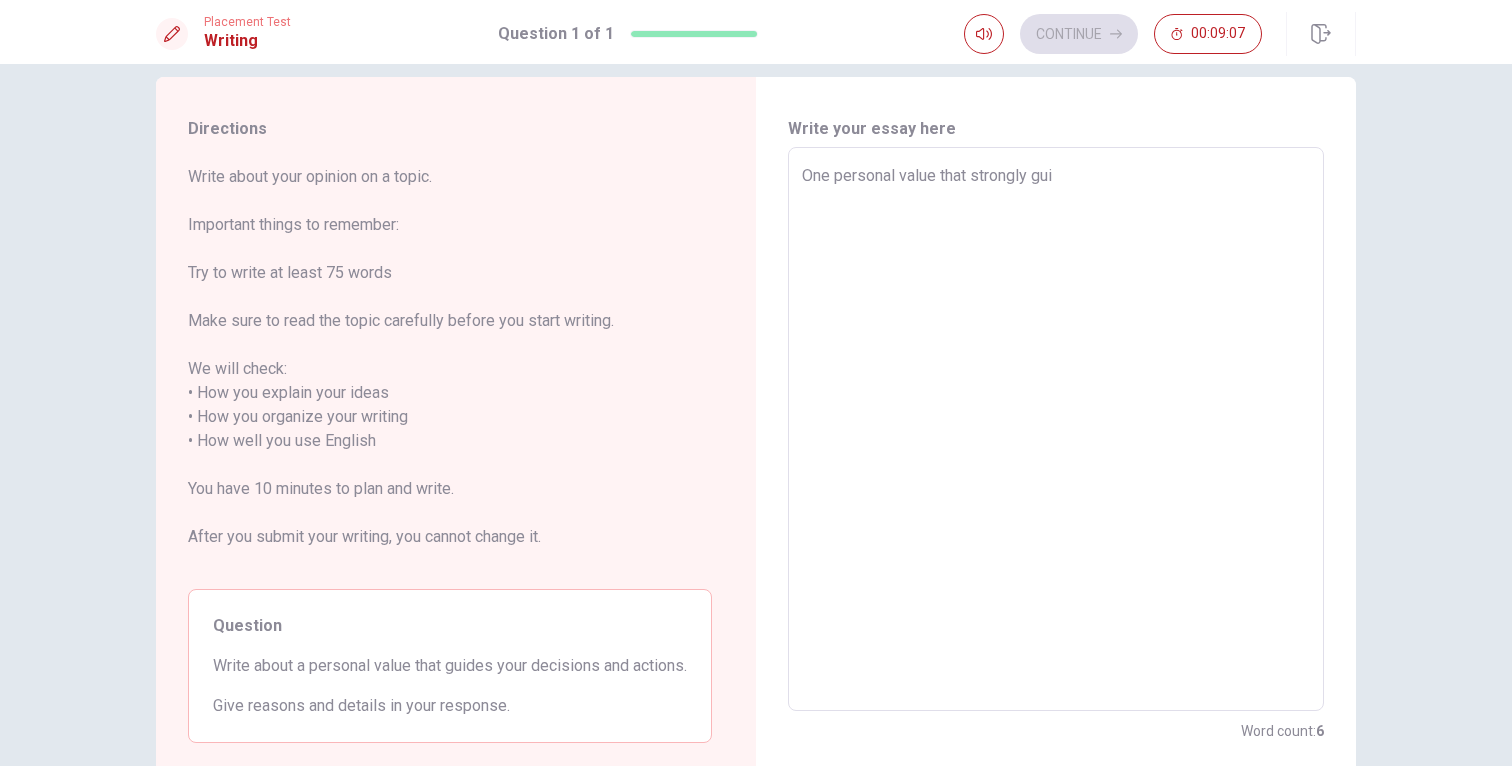 type on "x" 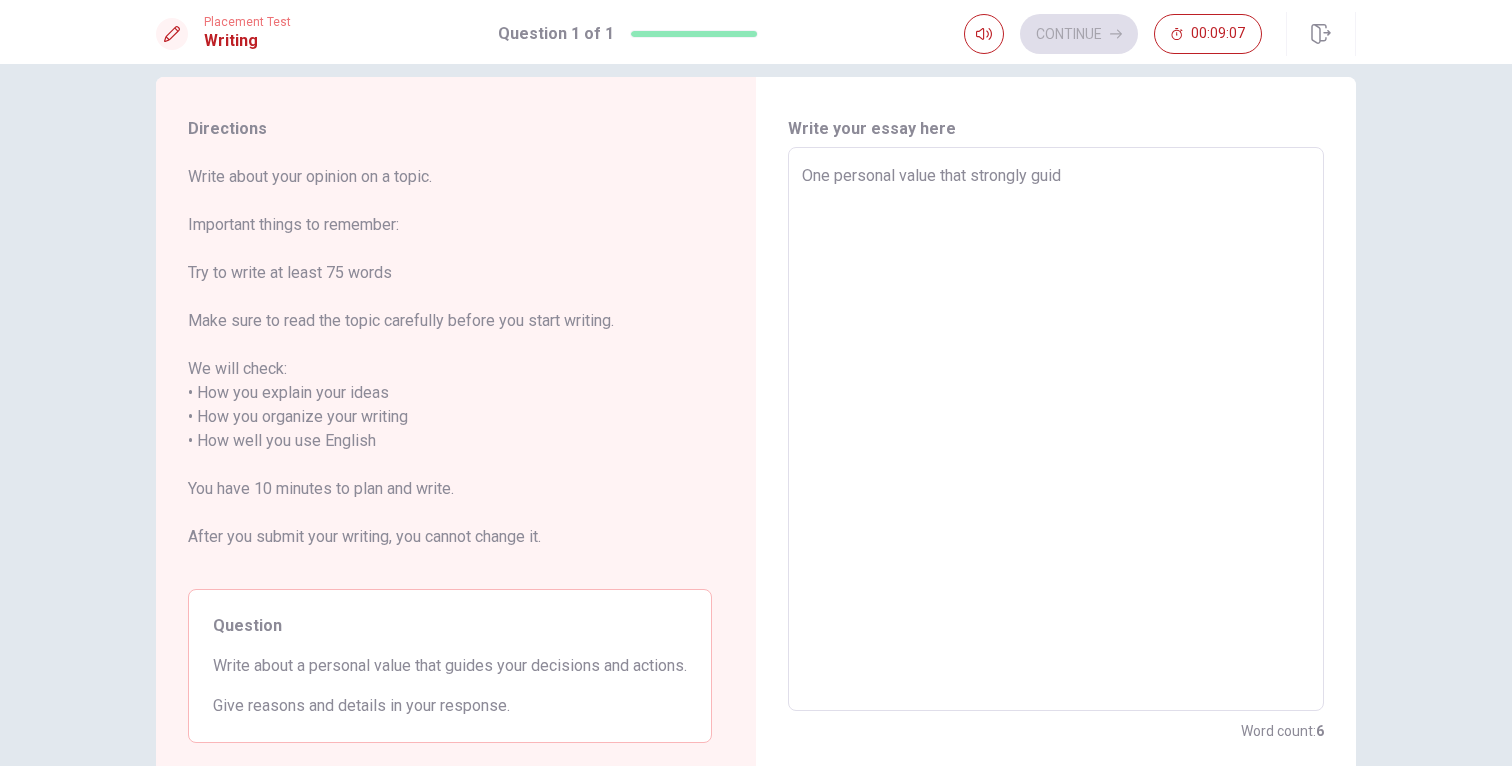 type on "x" 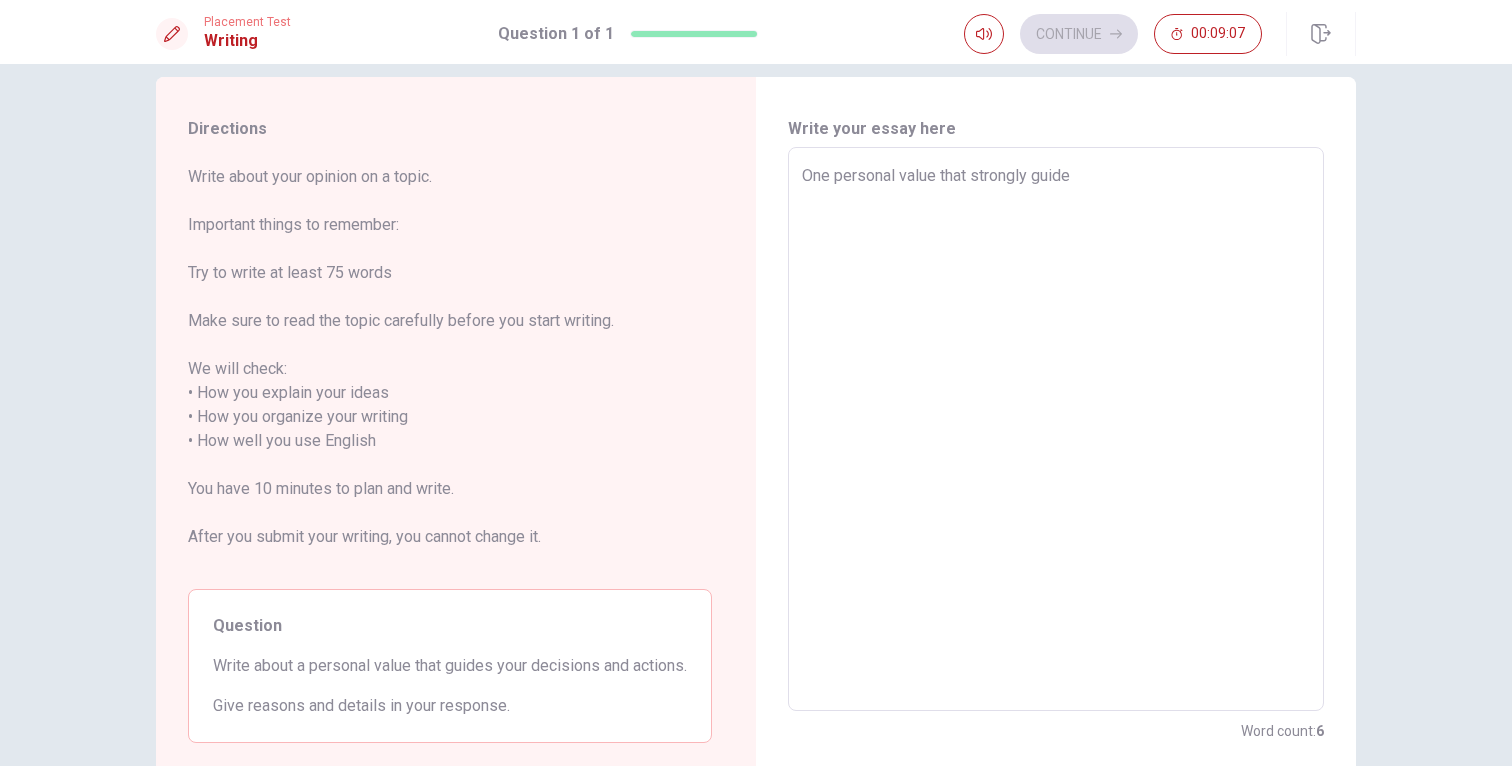 type on "x" 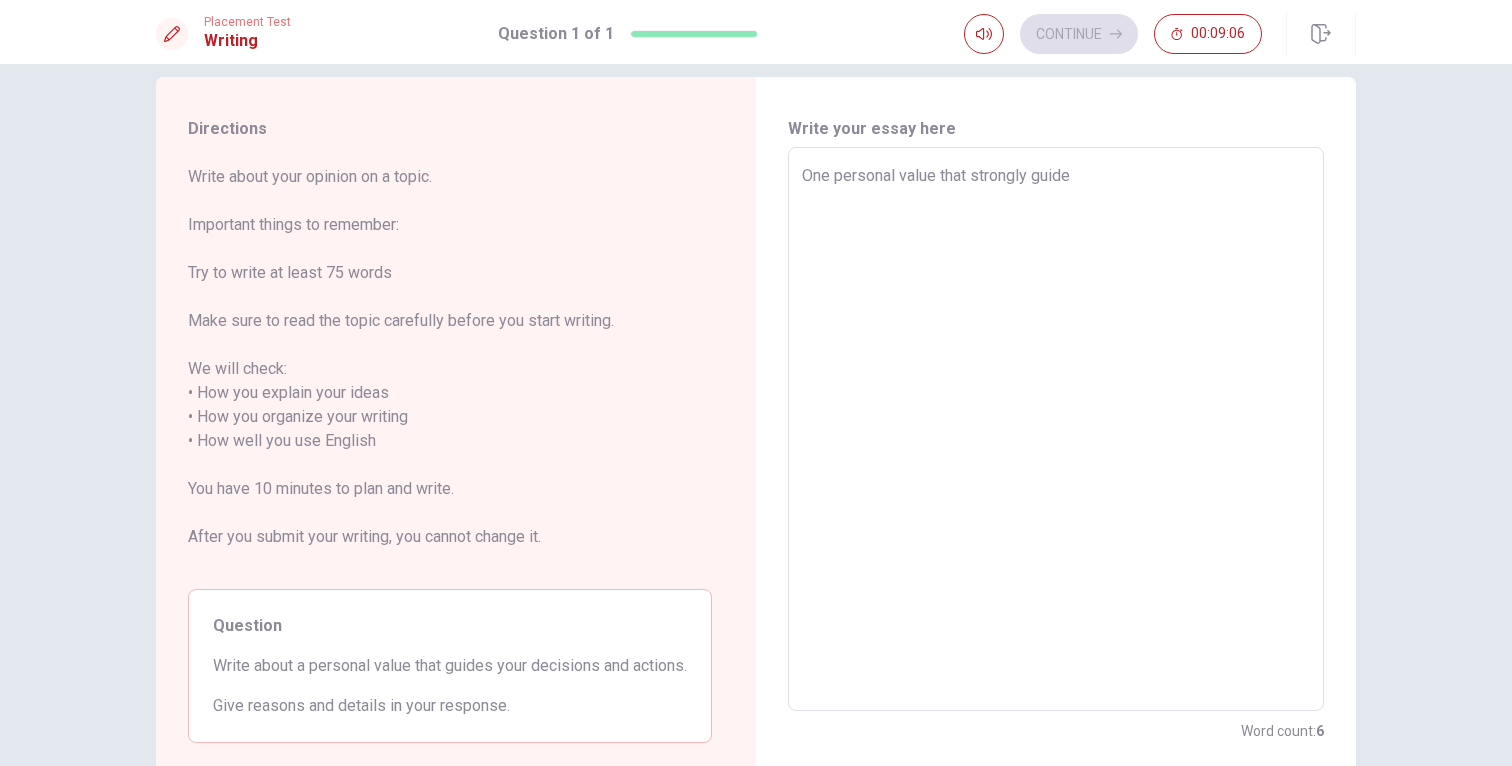 type on "One personal value that strongly guides" 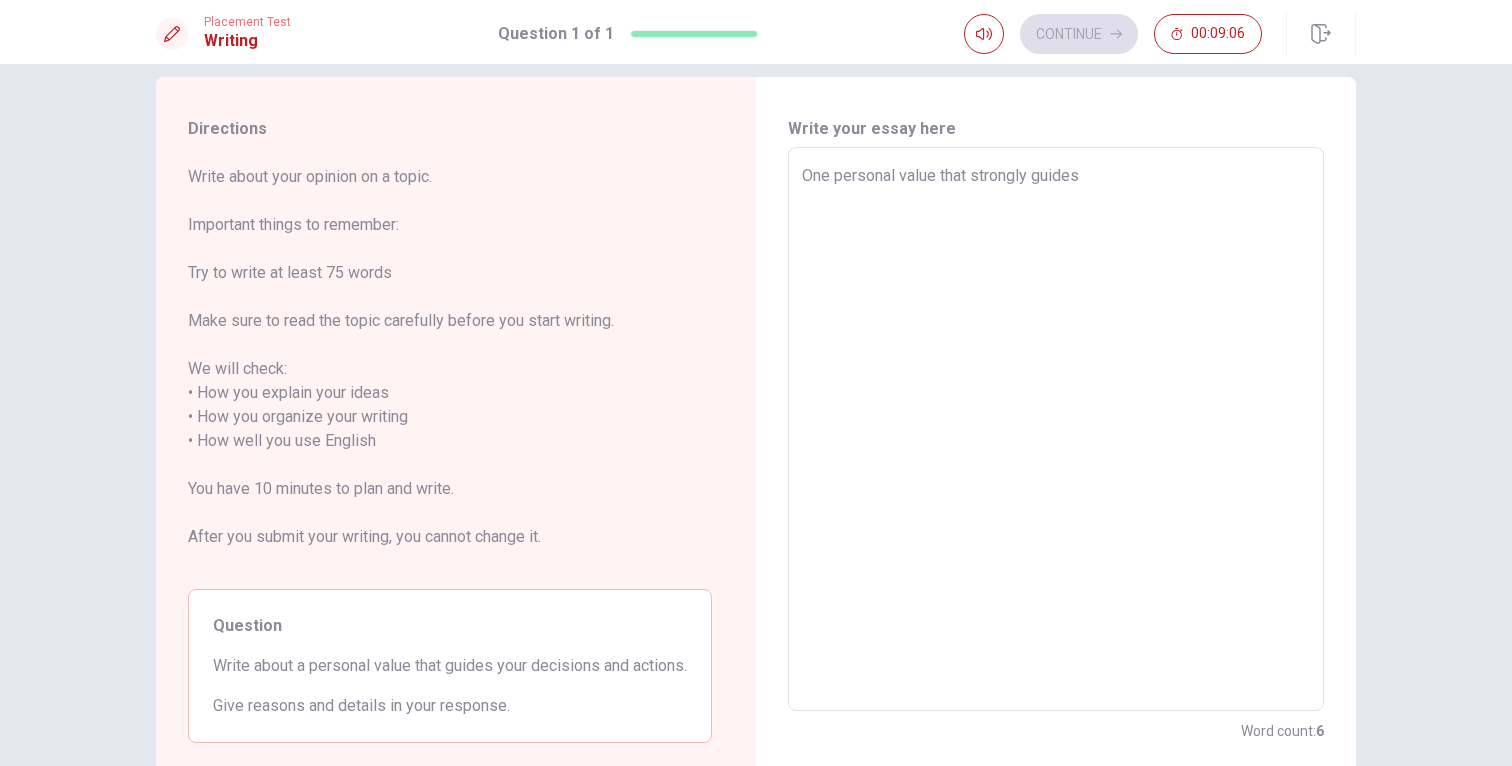 type on "x" 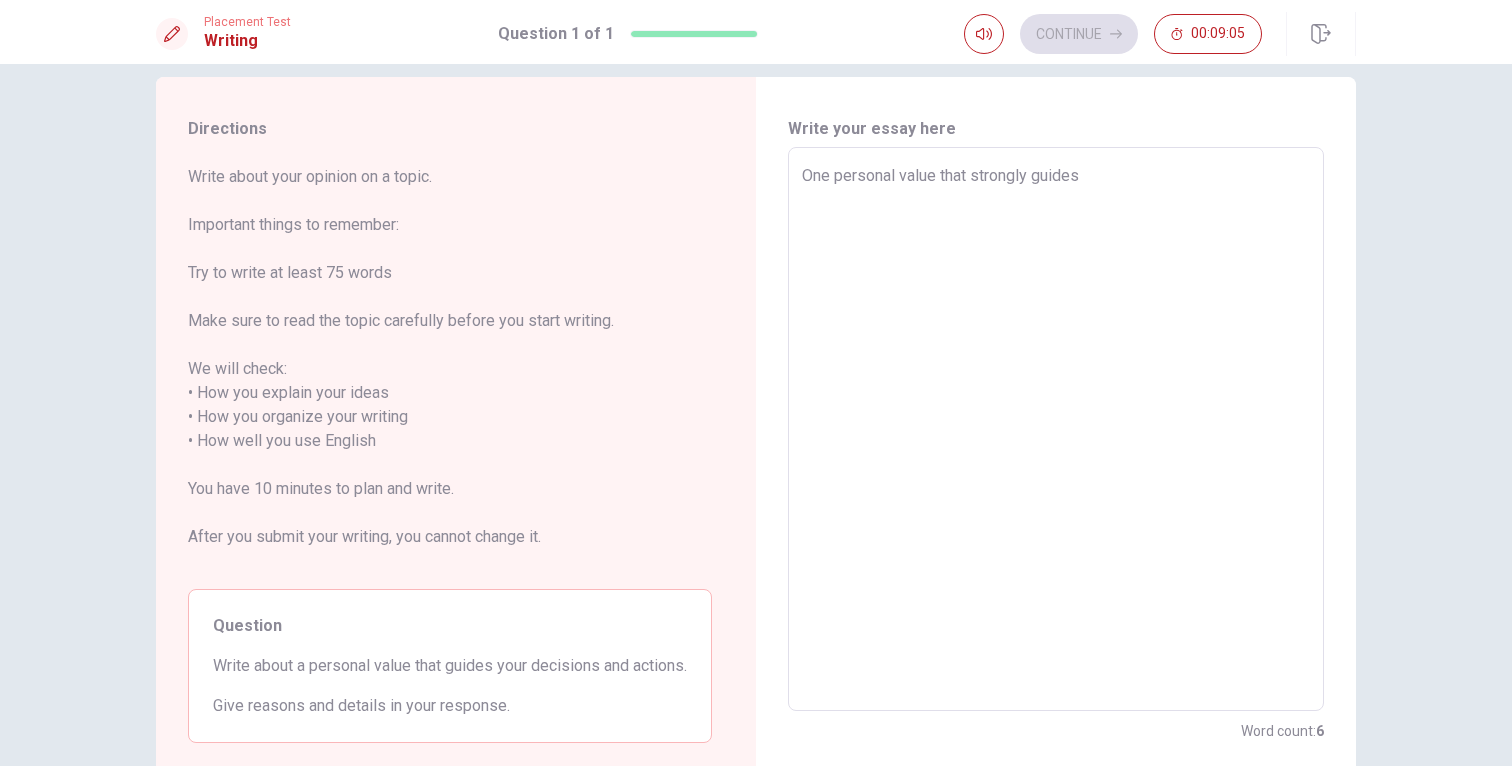 type on "One personal value that strongly guides m" 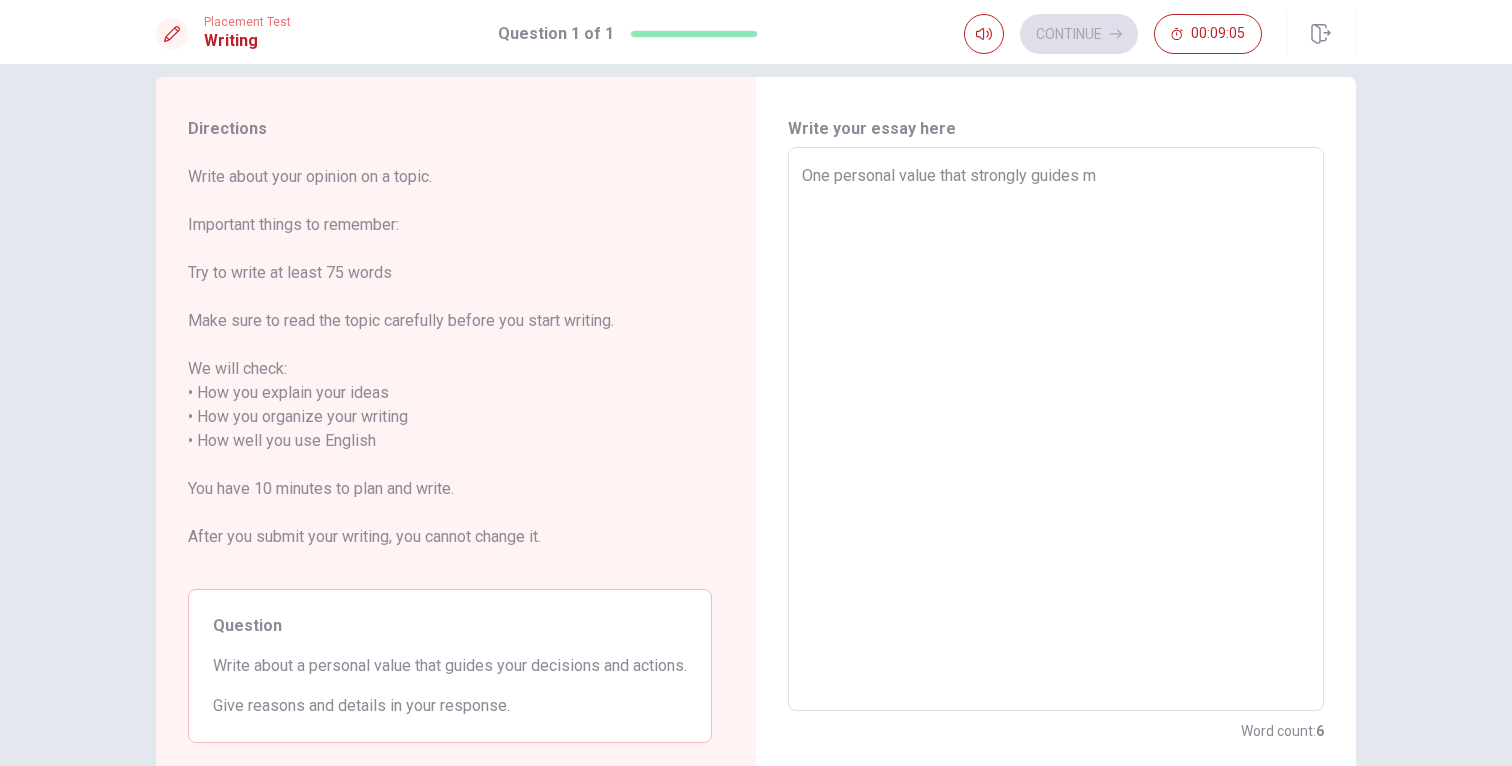 type on "x" 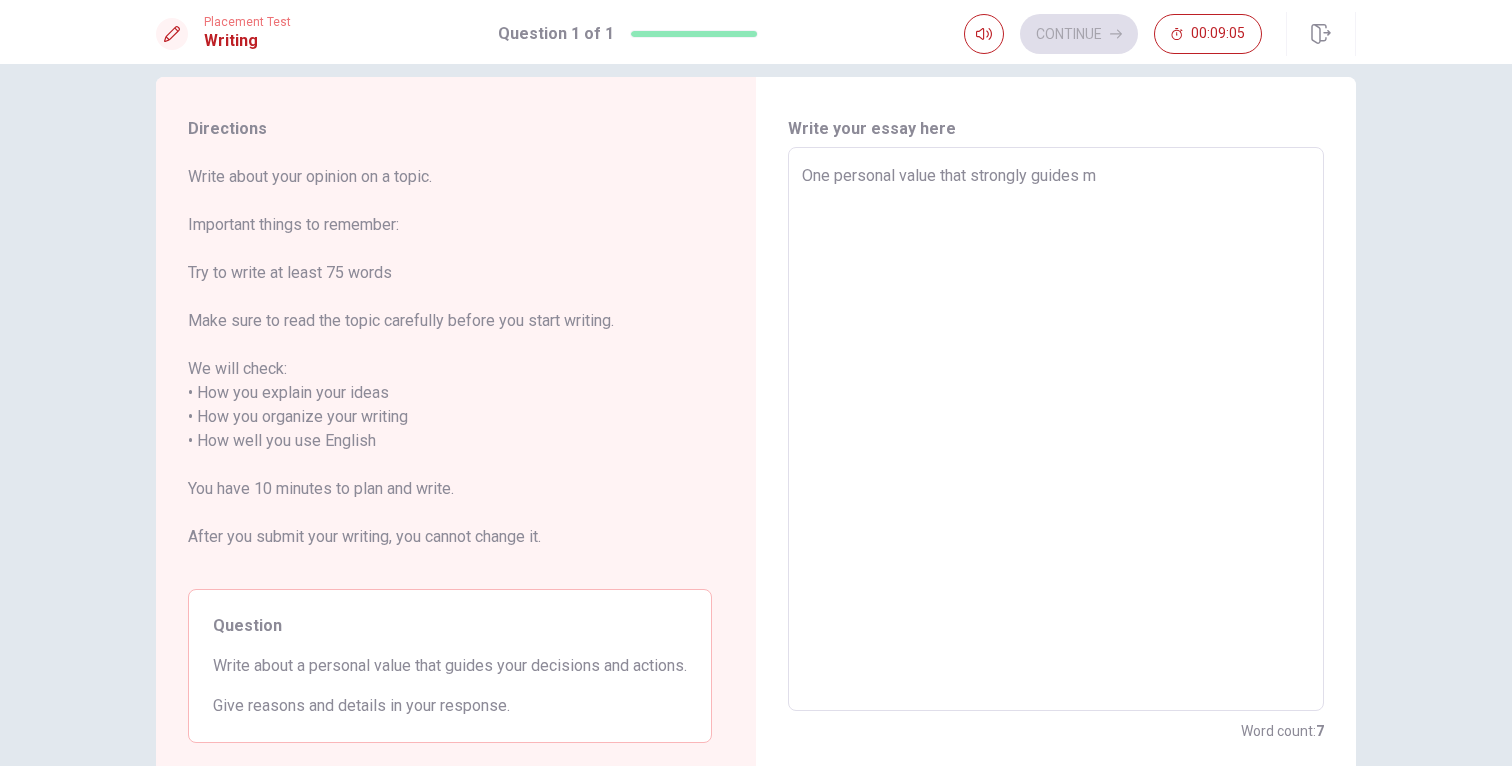 type on "One personal value that strongly guides my" 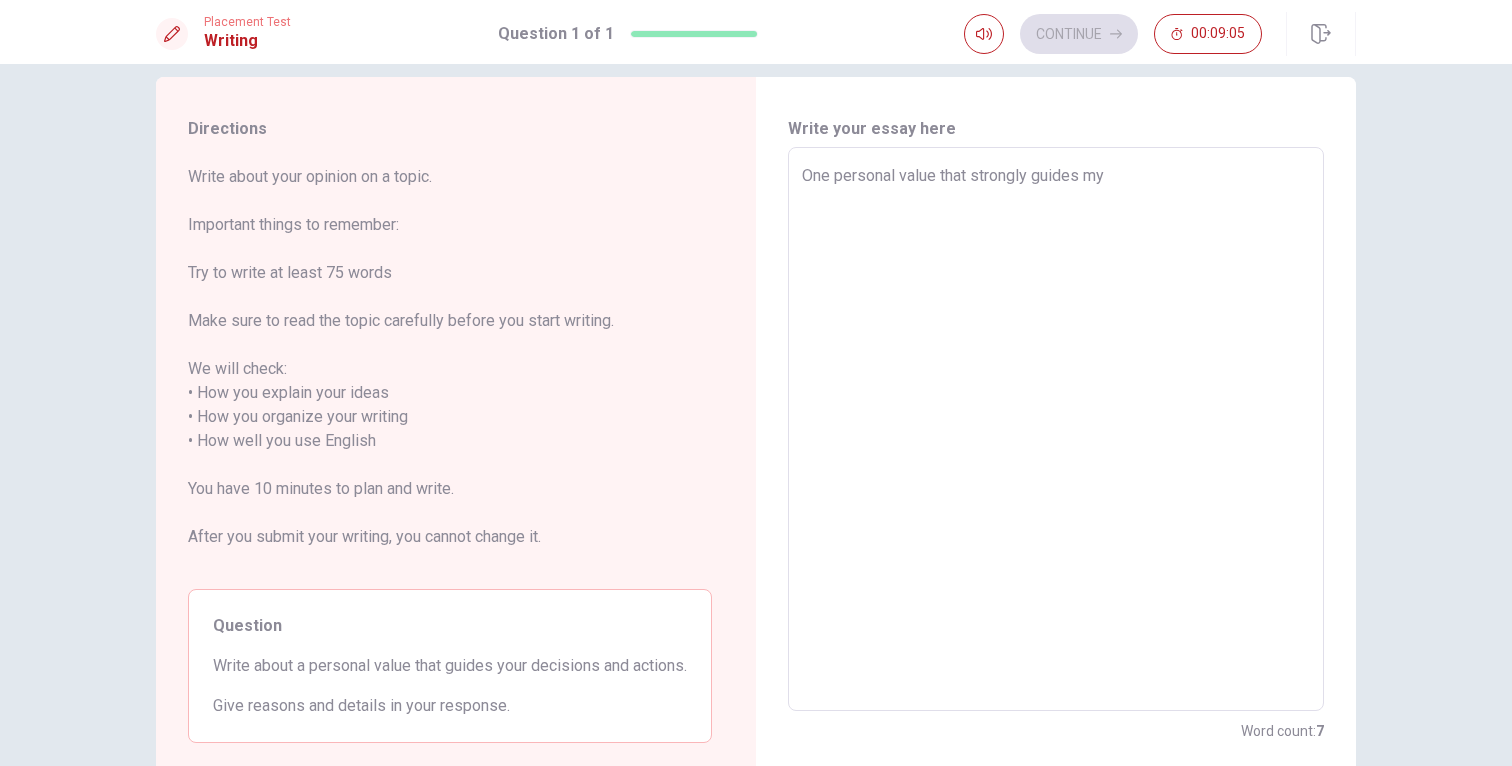 type on "x" 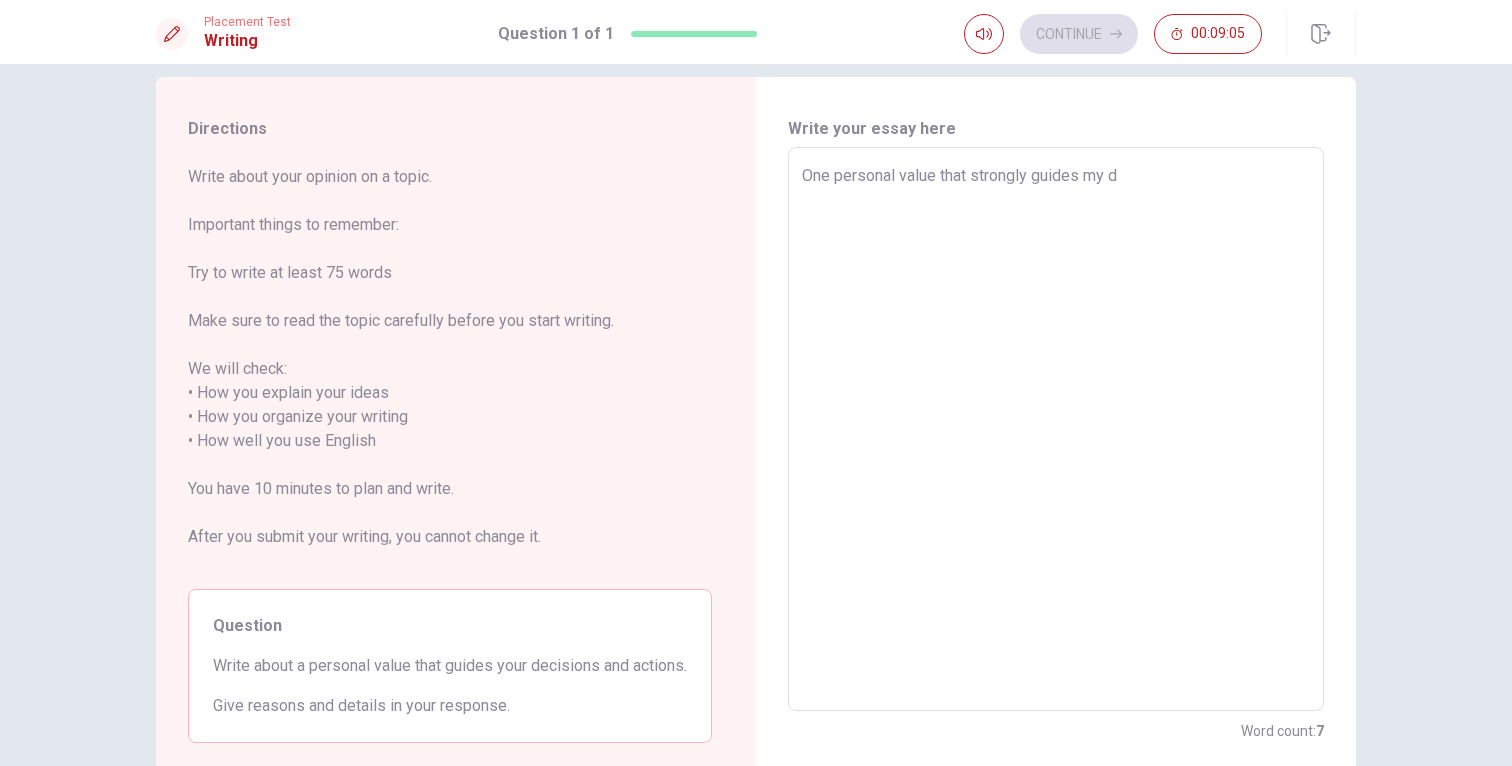type on "x" 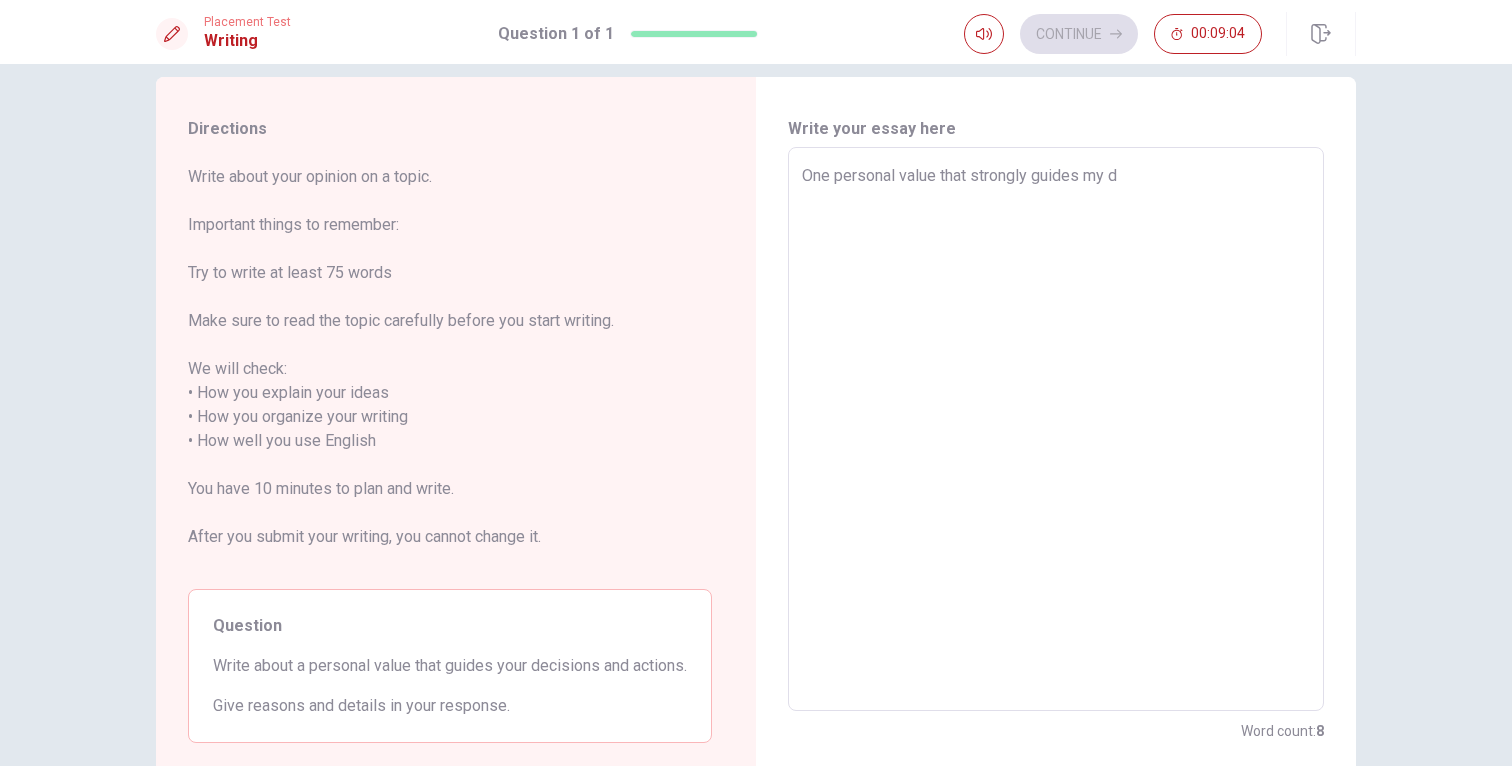 type on "One personal value that strongly guides my de" 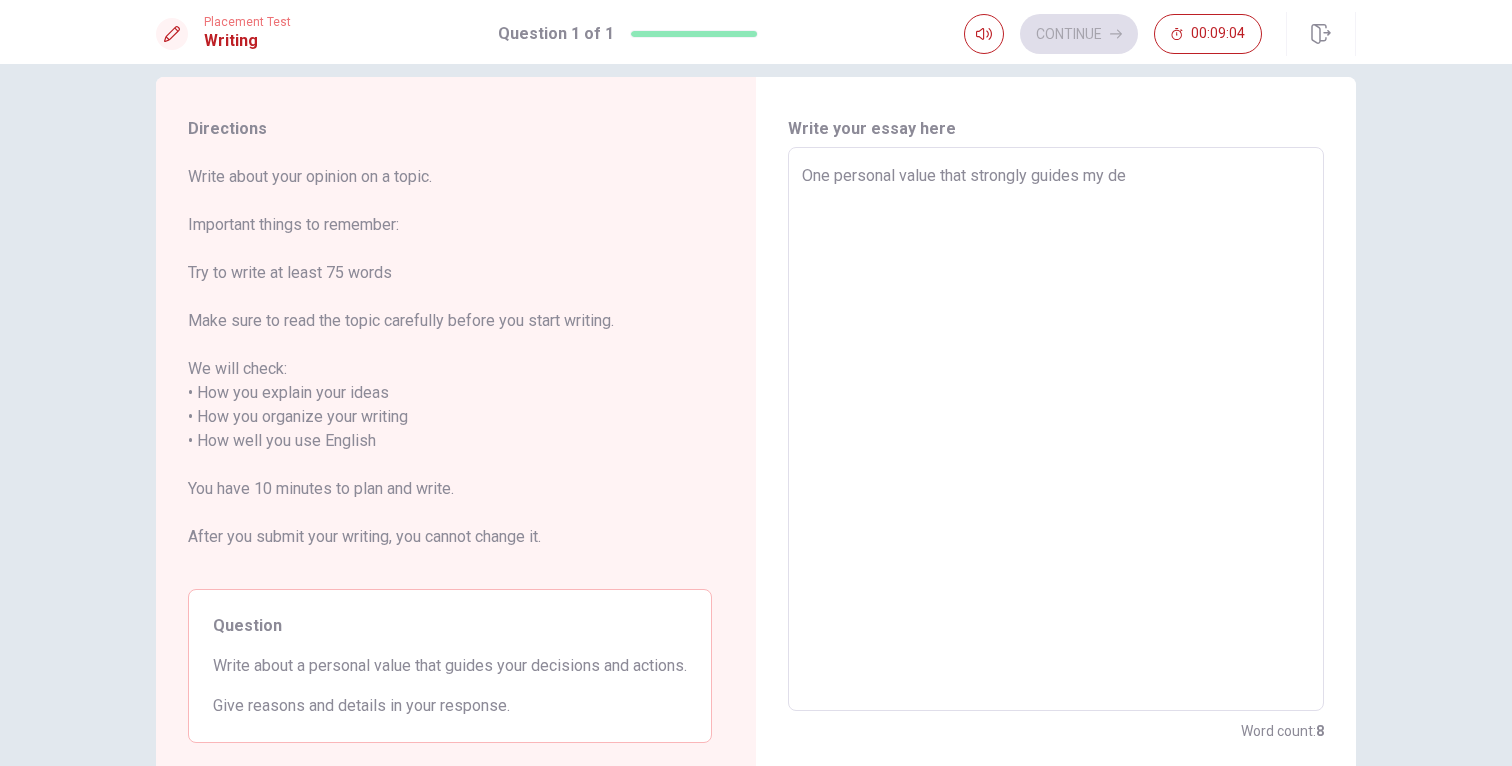 type on "x" 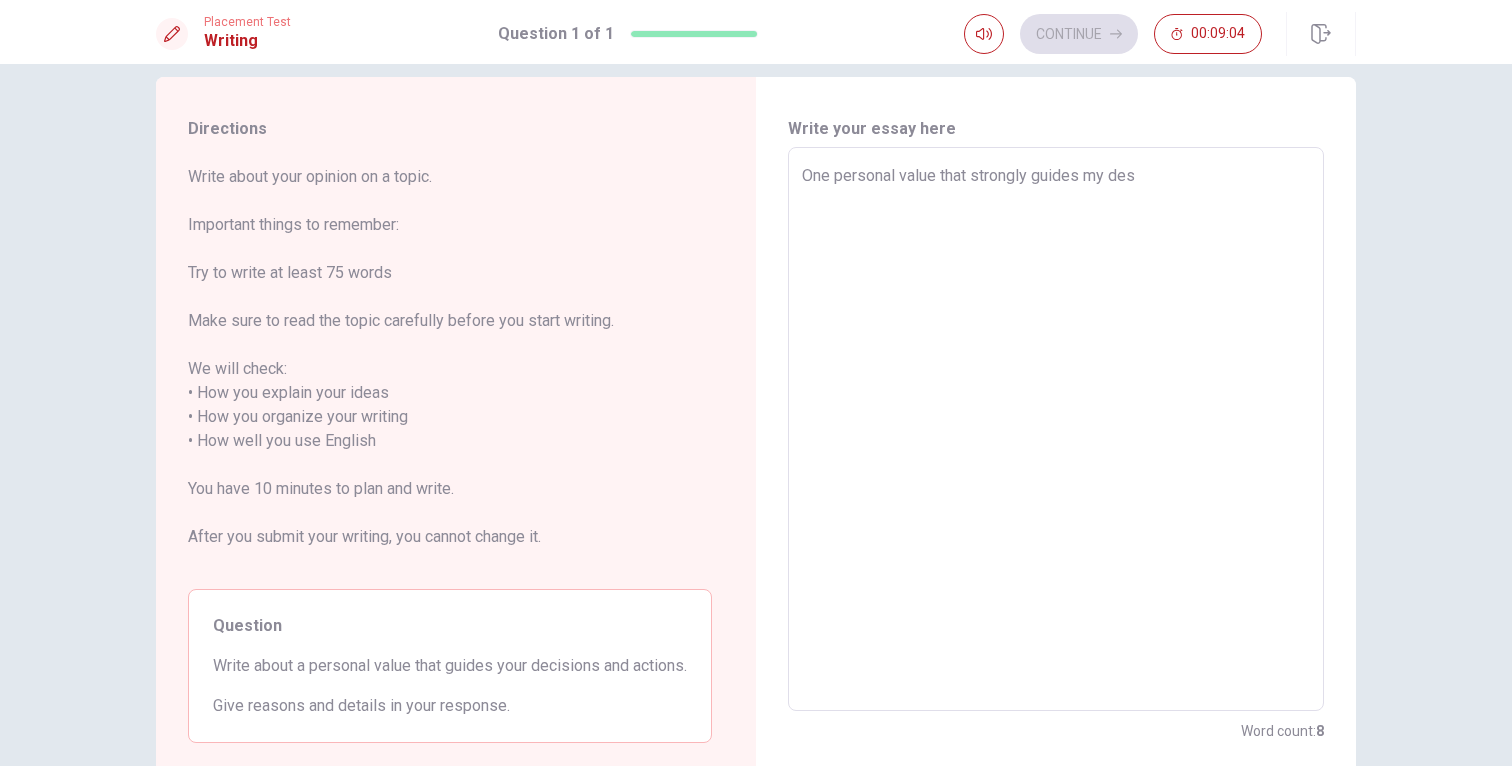 type on "x" 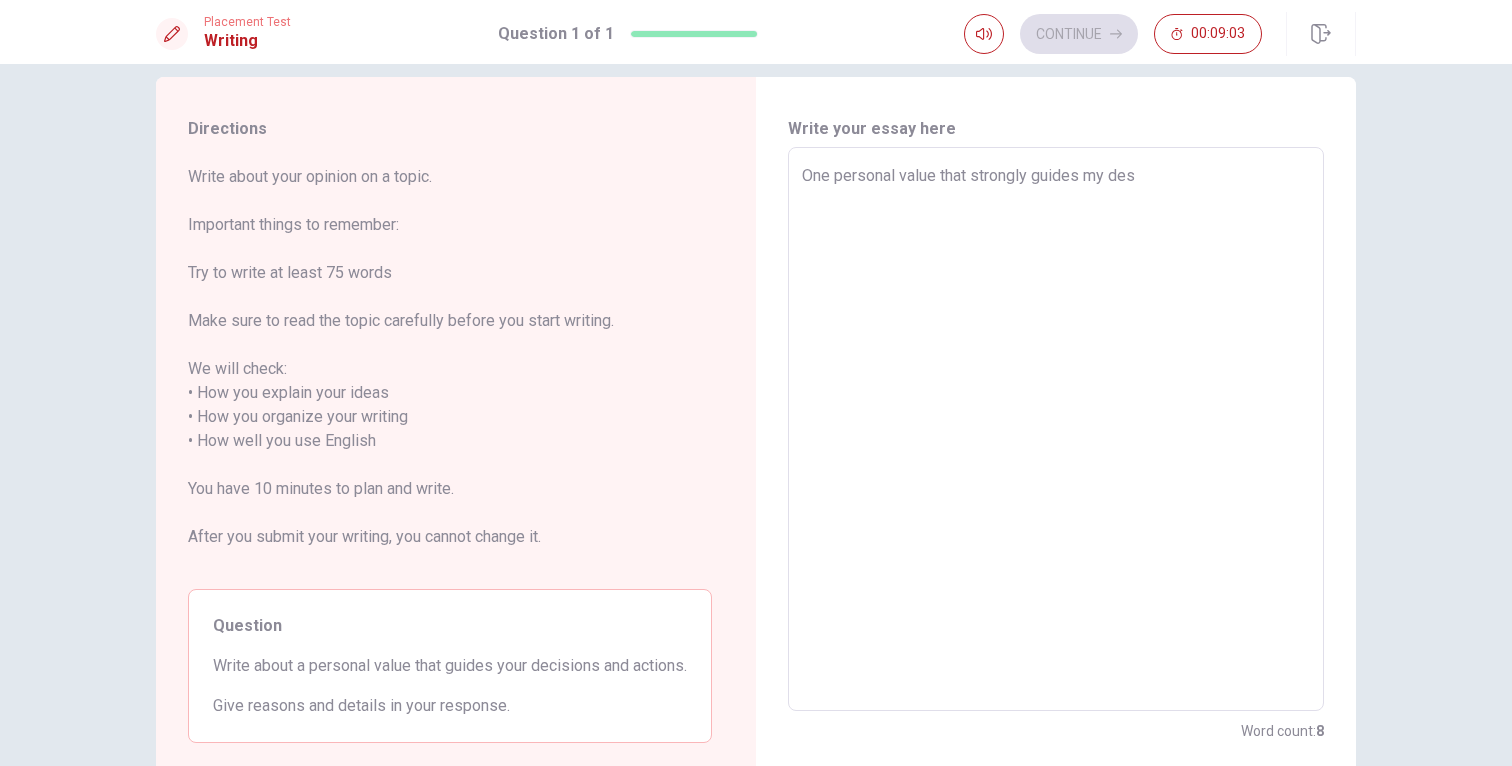 type on "One personal value that strongly guides my de" 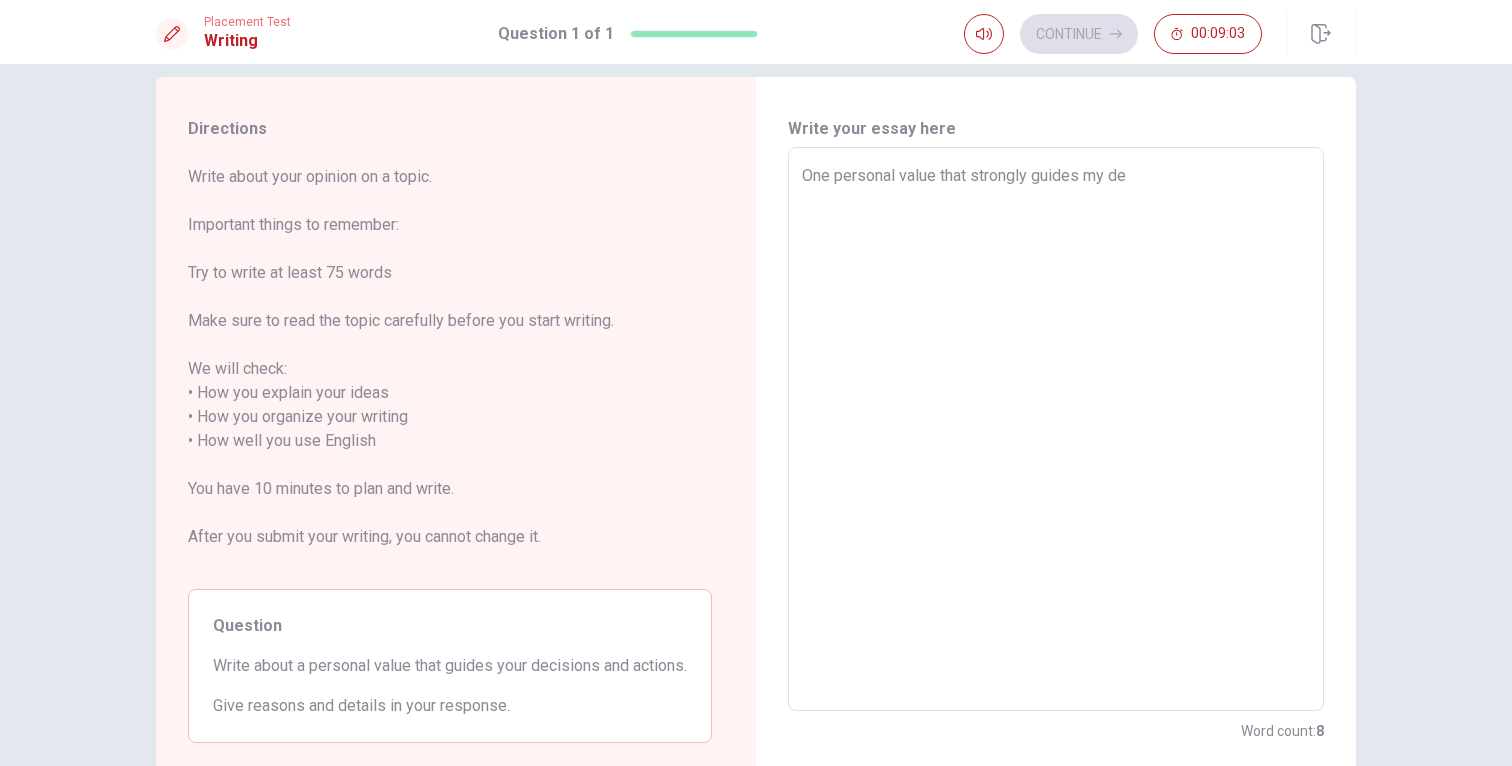 type on "x" 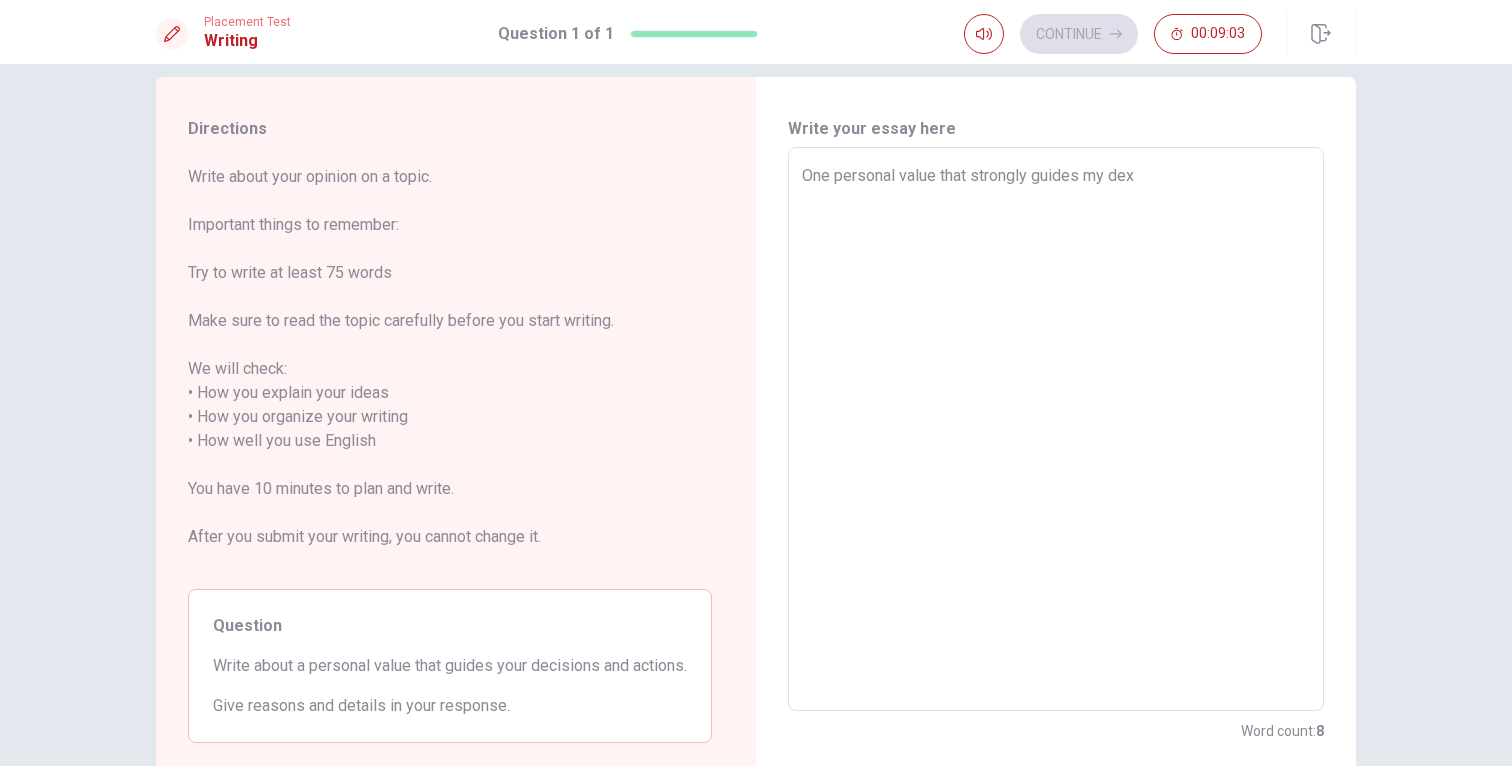type on "x" 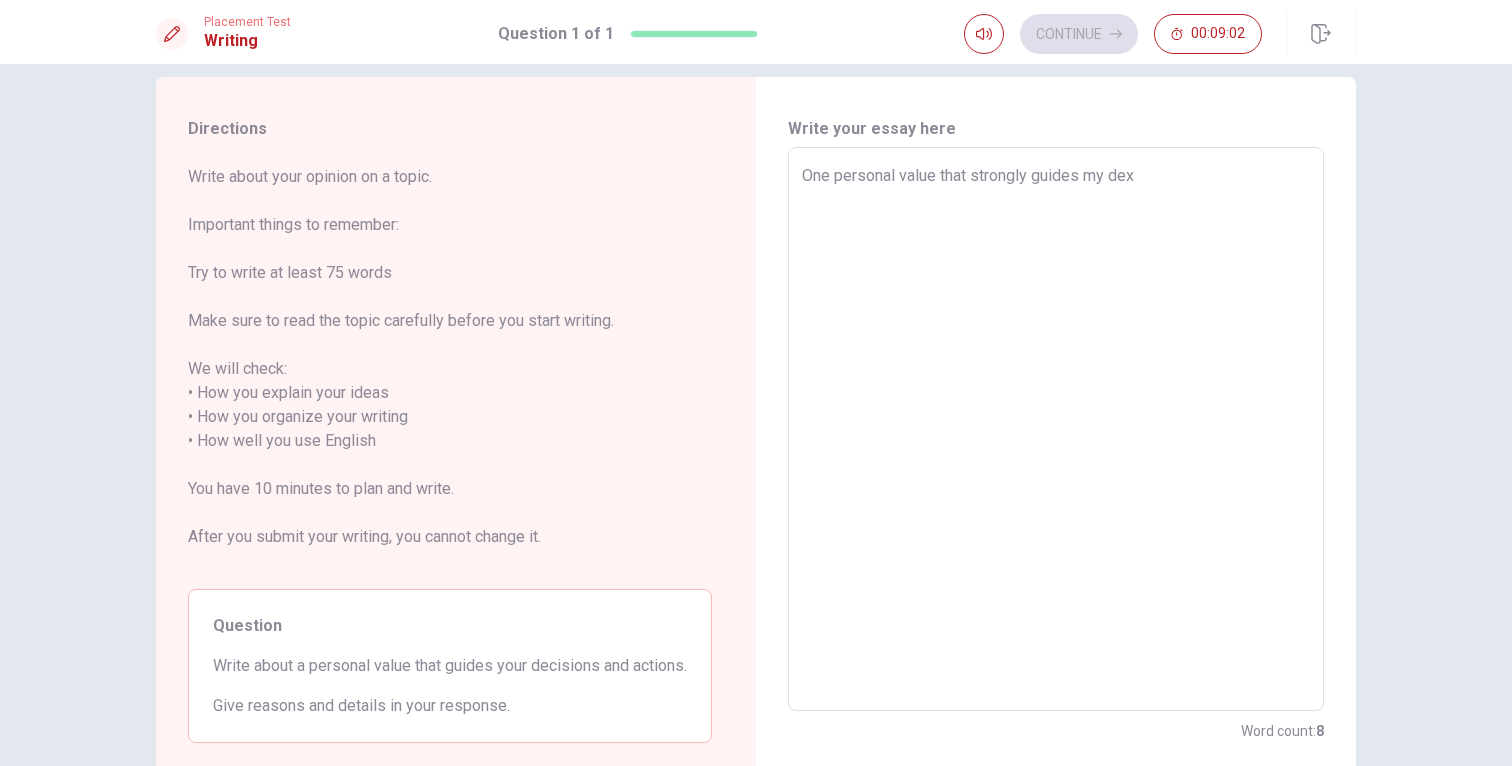 type on "One personal value that strongly guides my dexi" 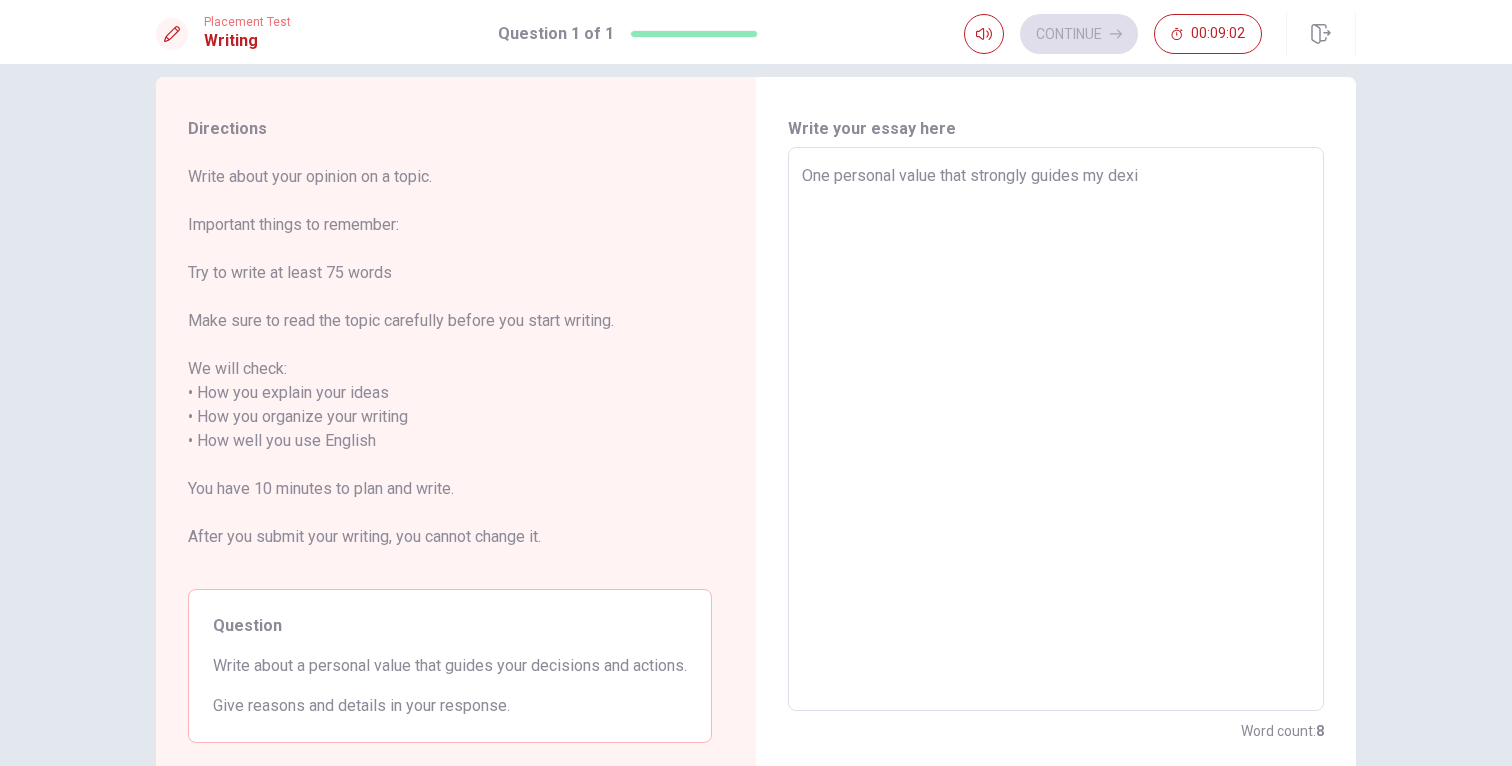 type on "x" 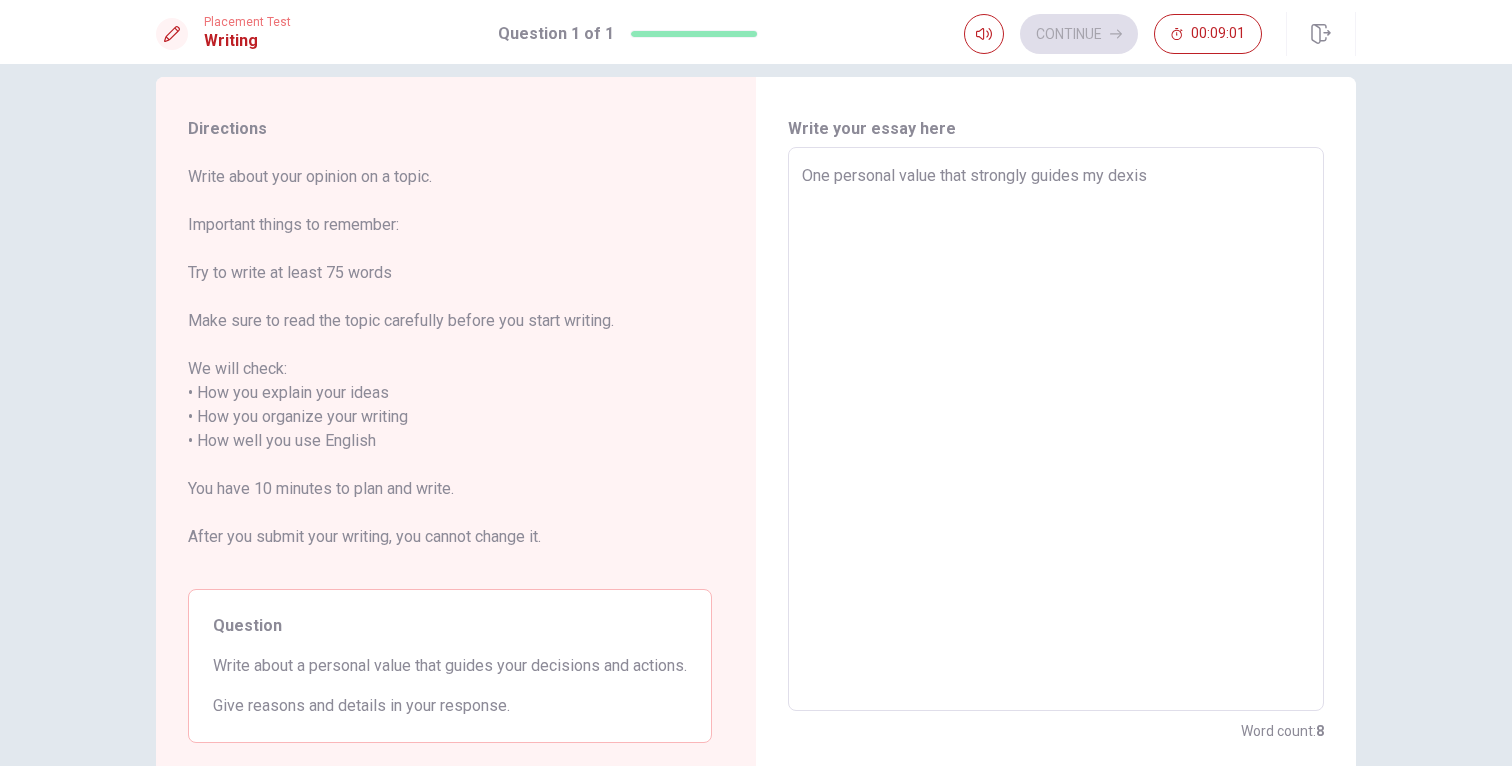 type on "x" 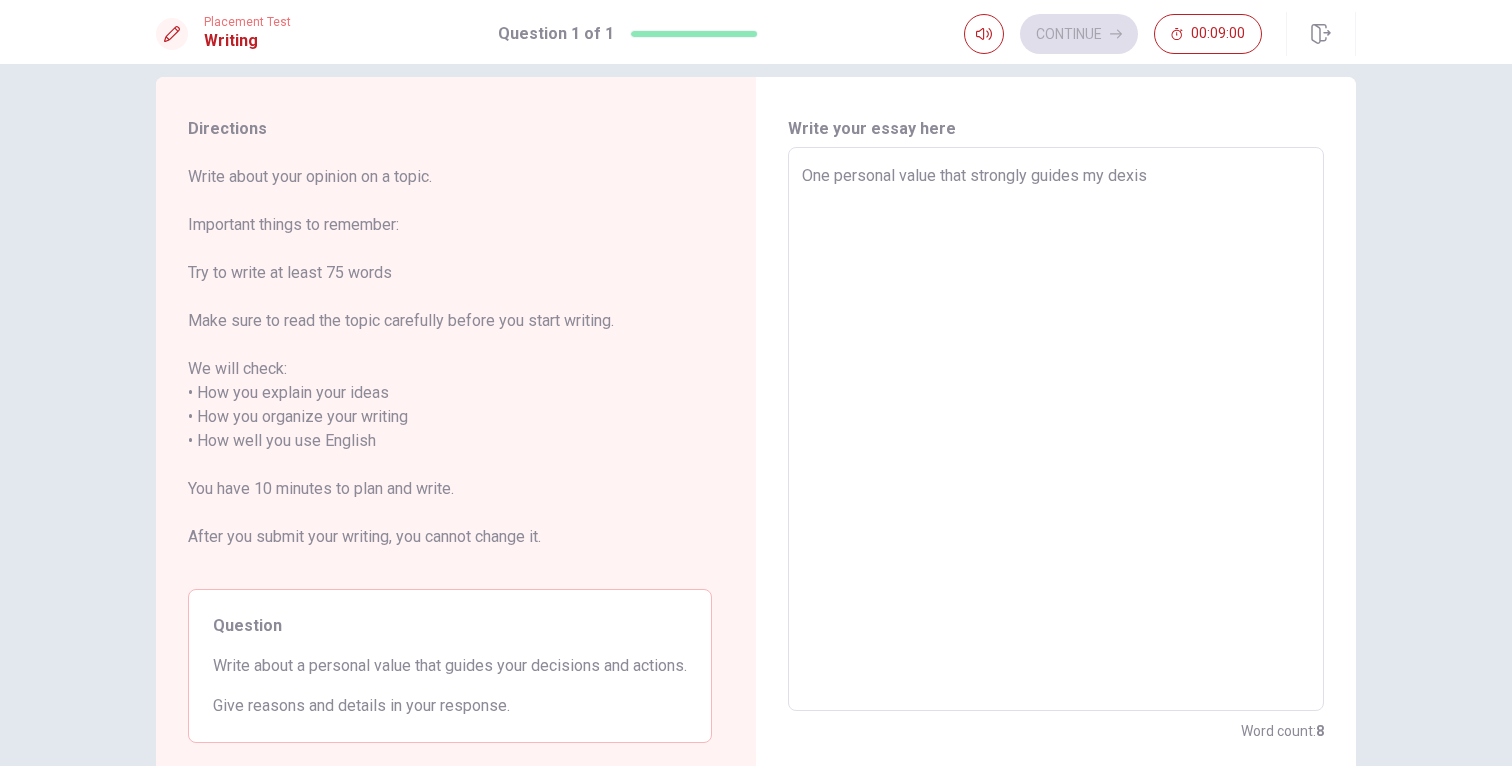 type on "One personal value that strongly guides my dexi" 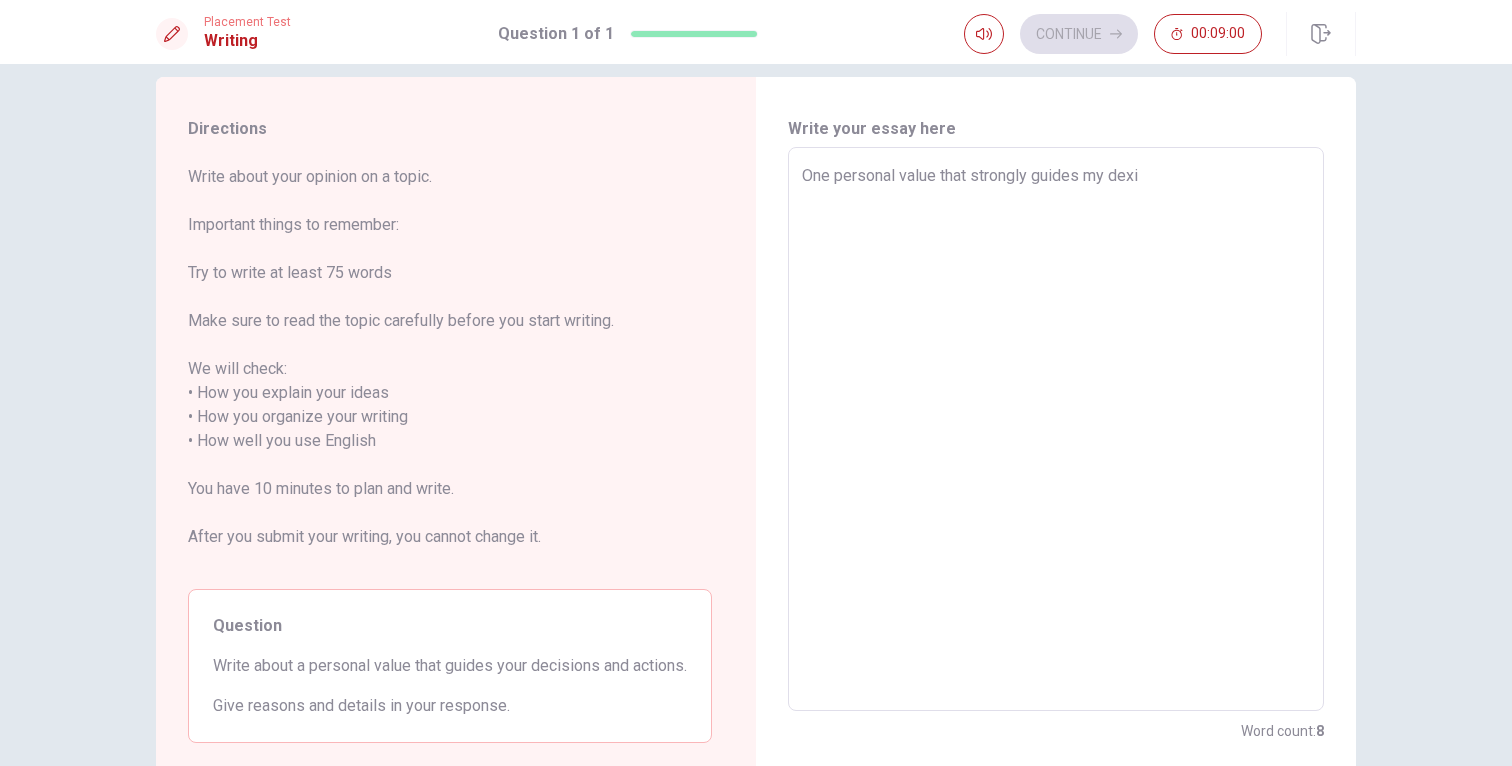 type on "x" 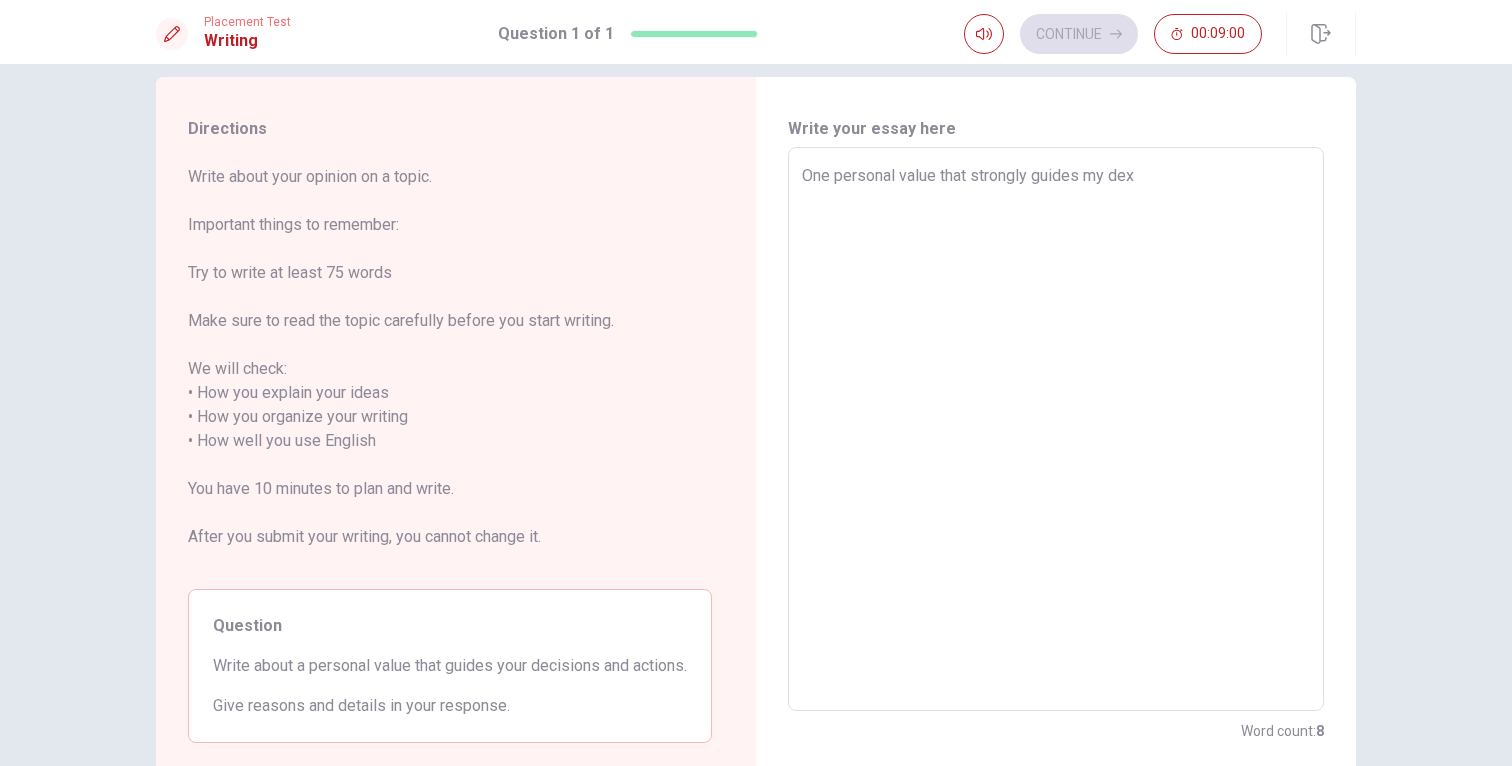 type on "x" 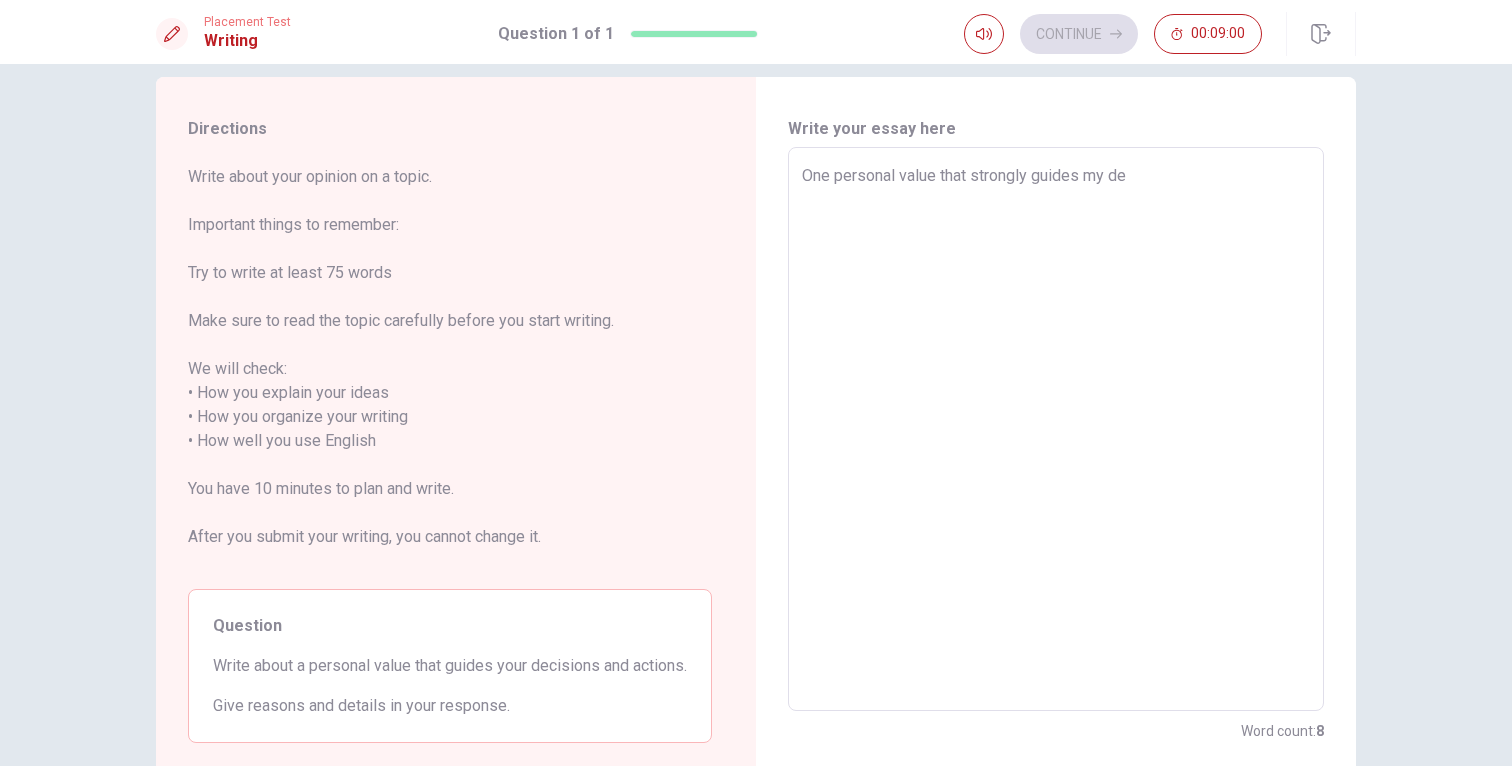 type on "x" 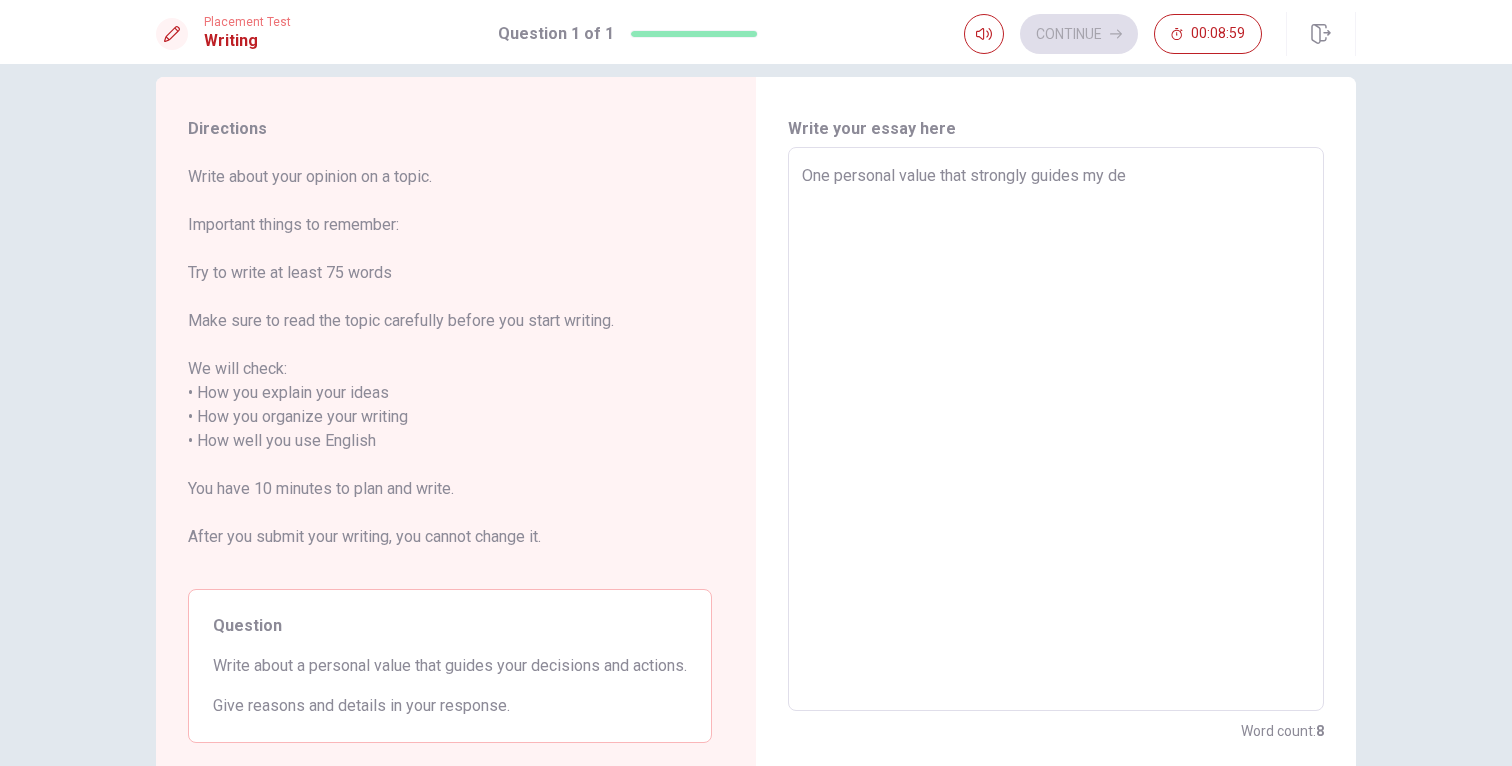 type on "One personal value that strongly guides my dec" 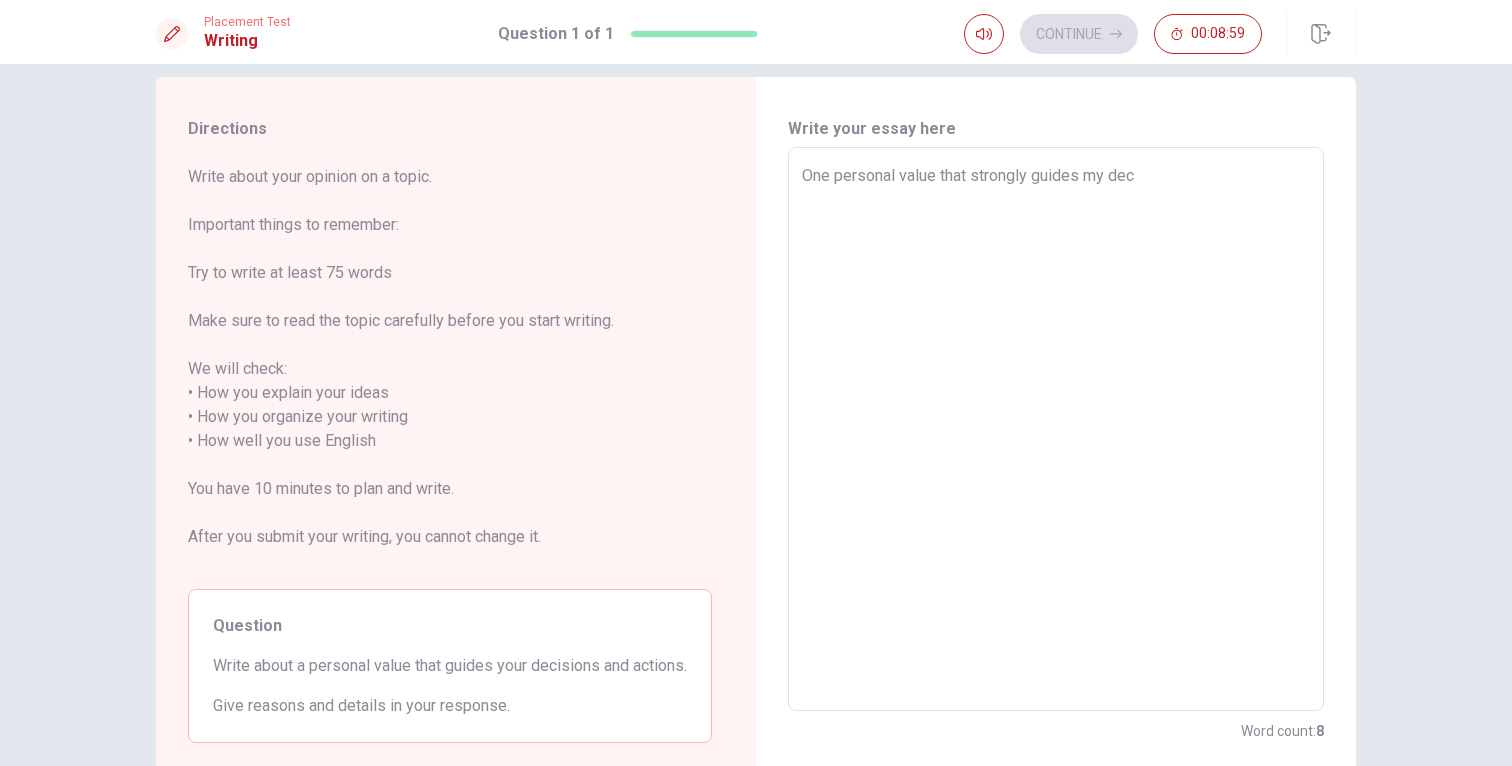 type on "x" 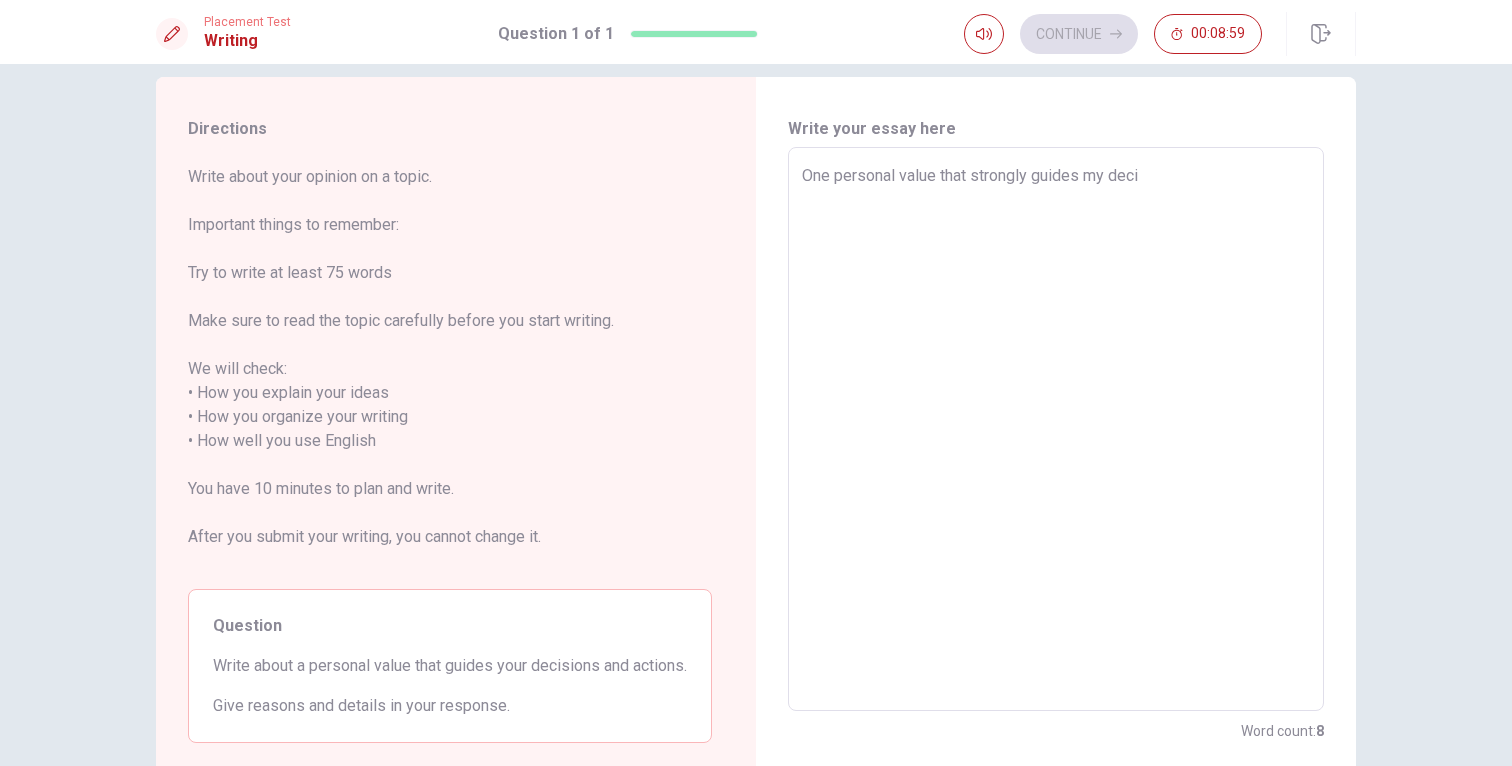 type on "x" 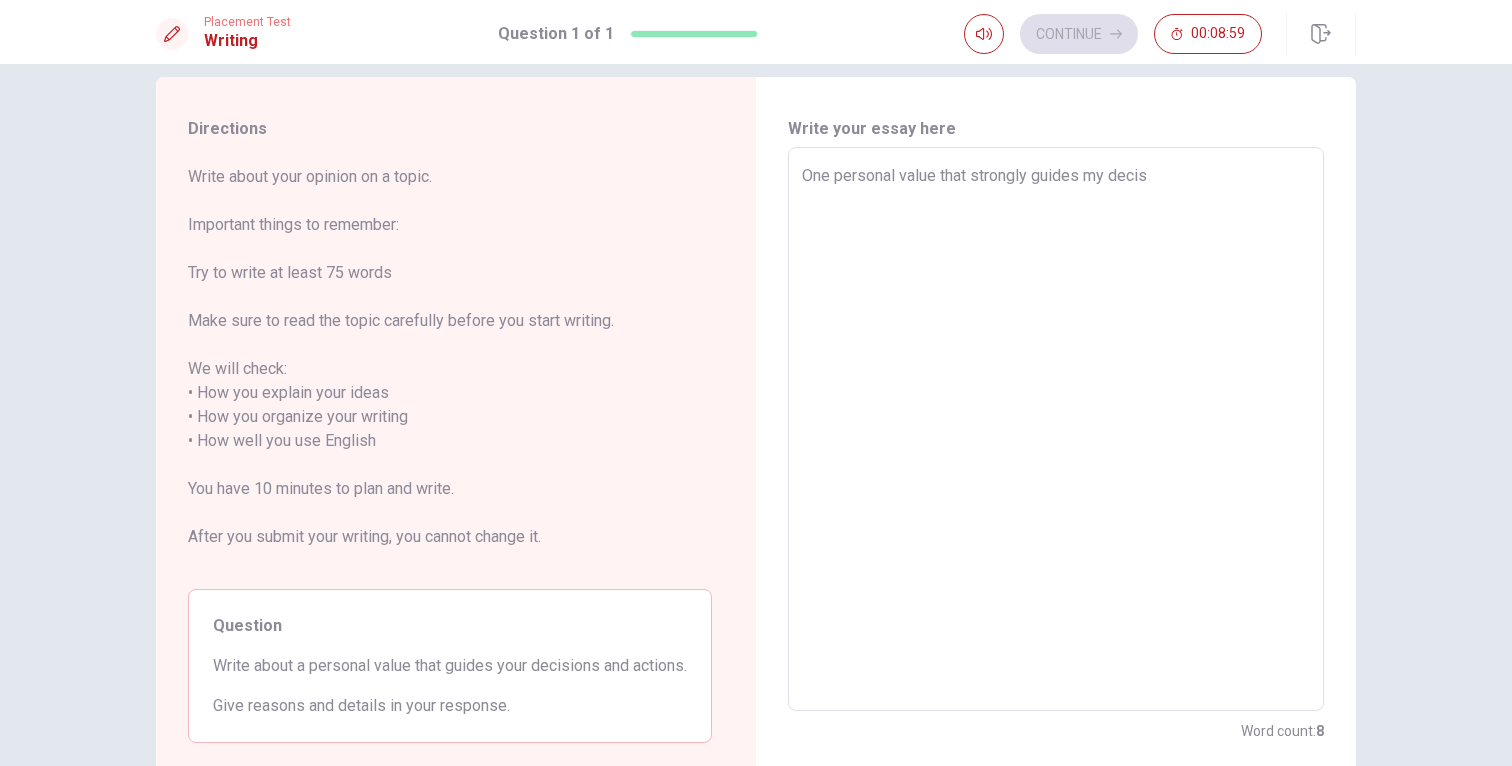 type on "x" 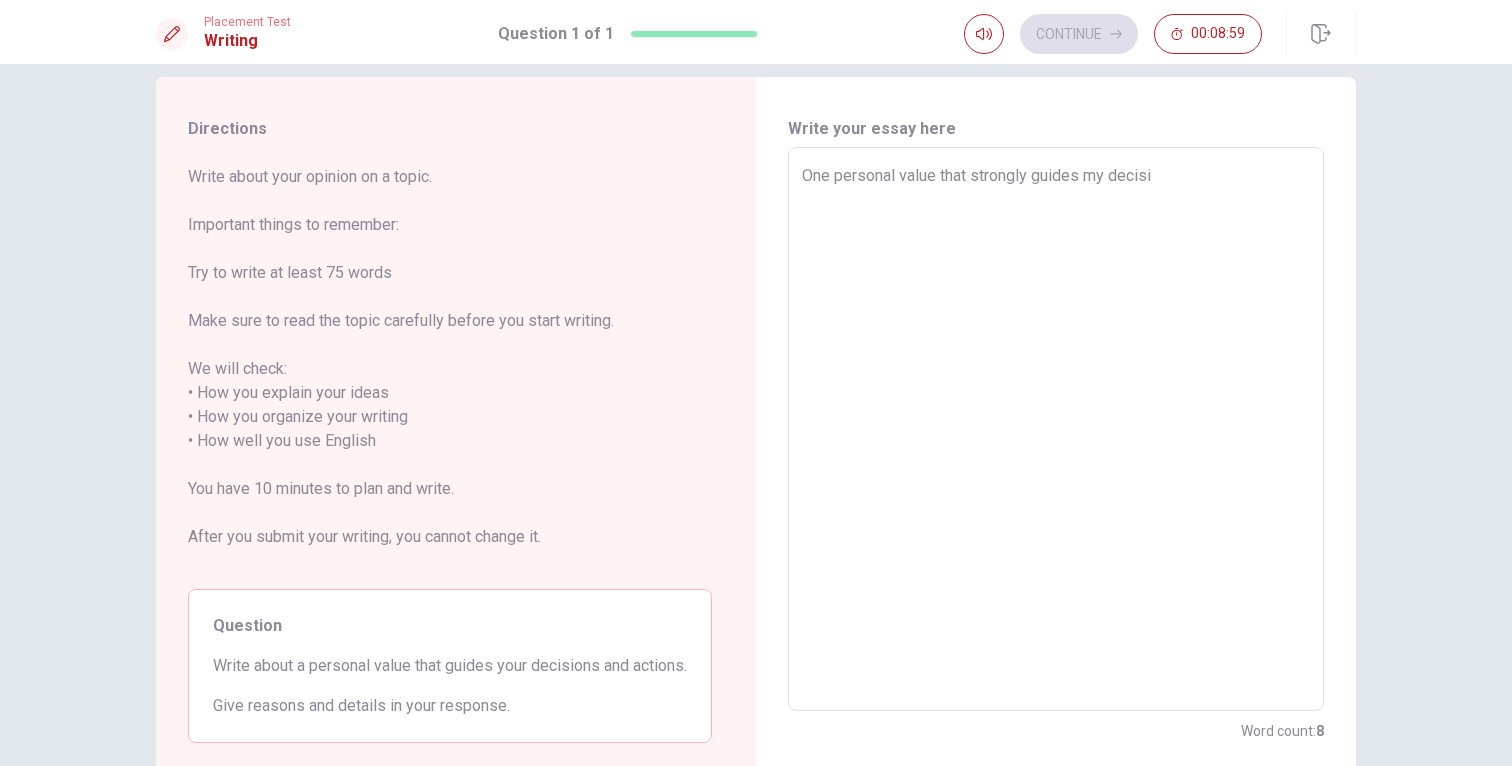 type on "x" 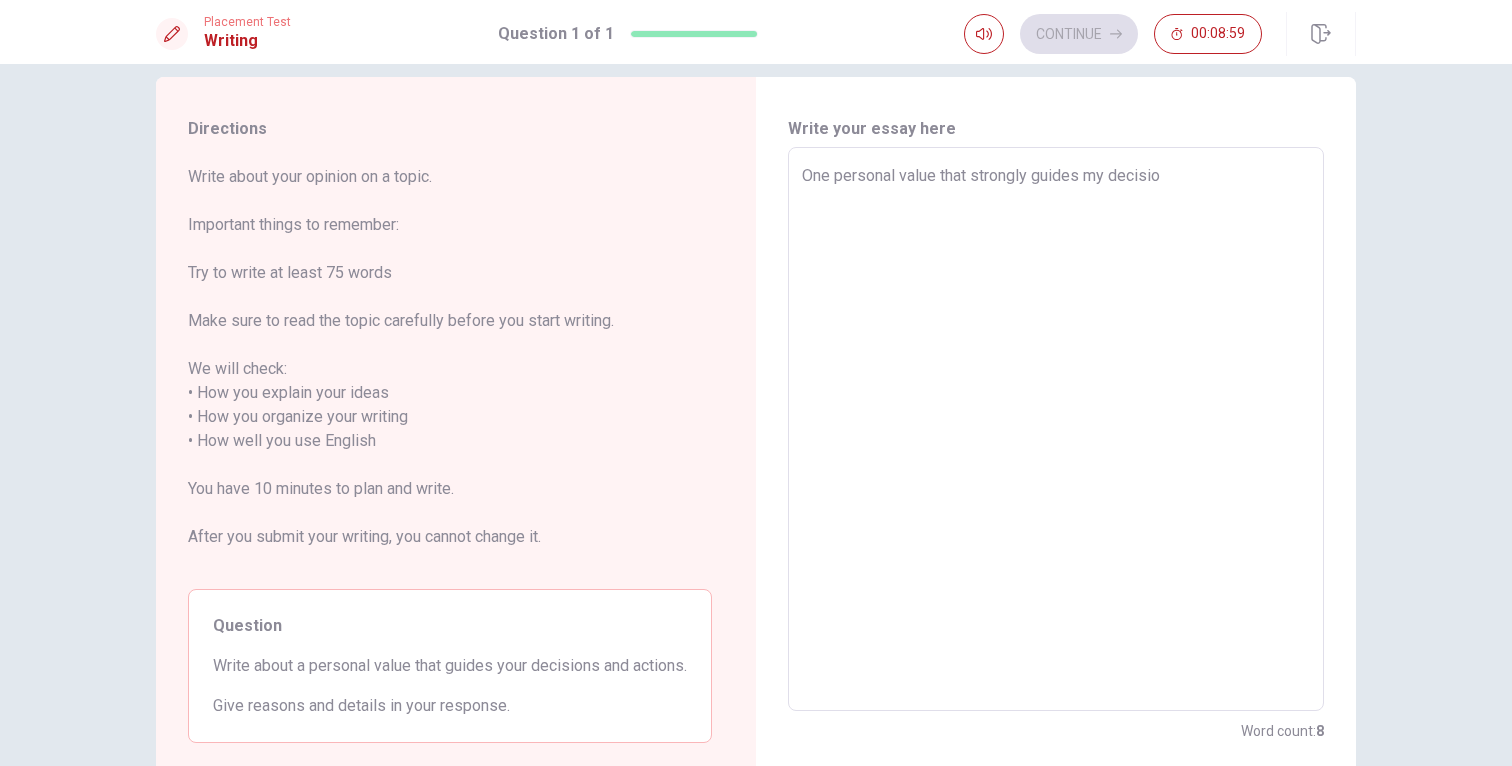type on "x" 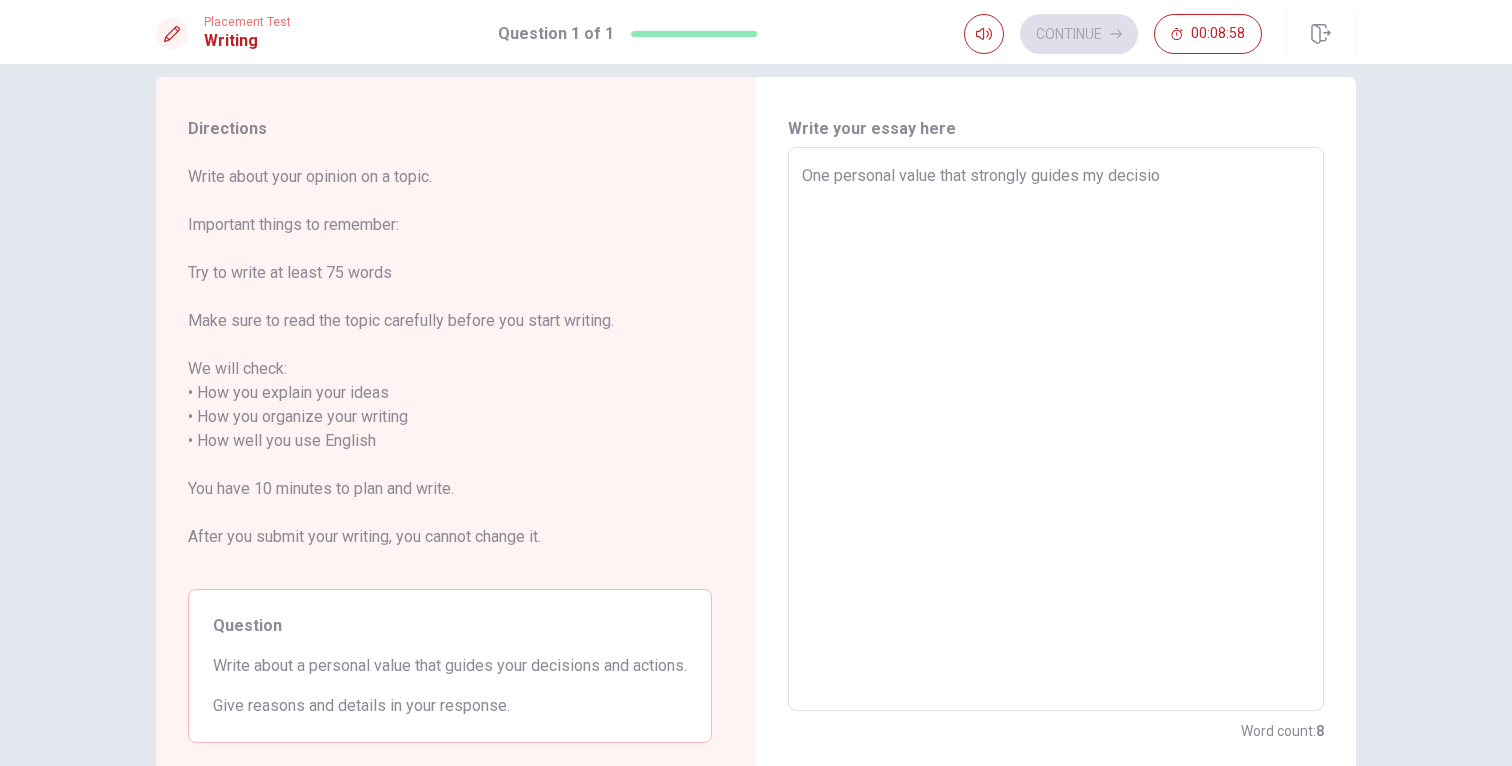 type on "One personal value that strongly guides my decision" 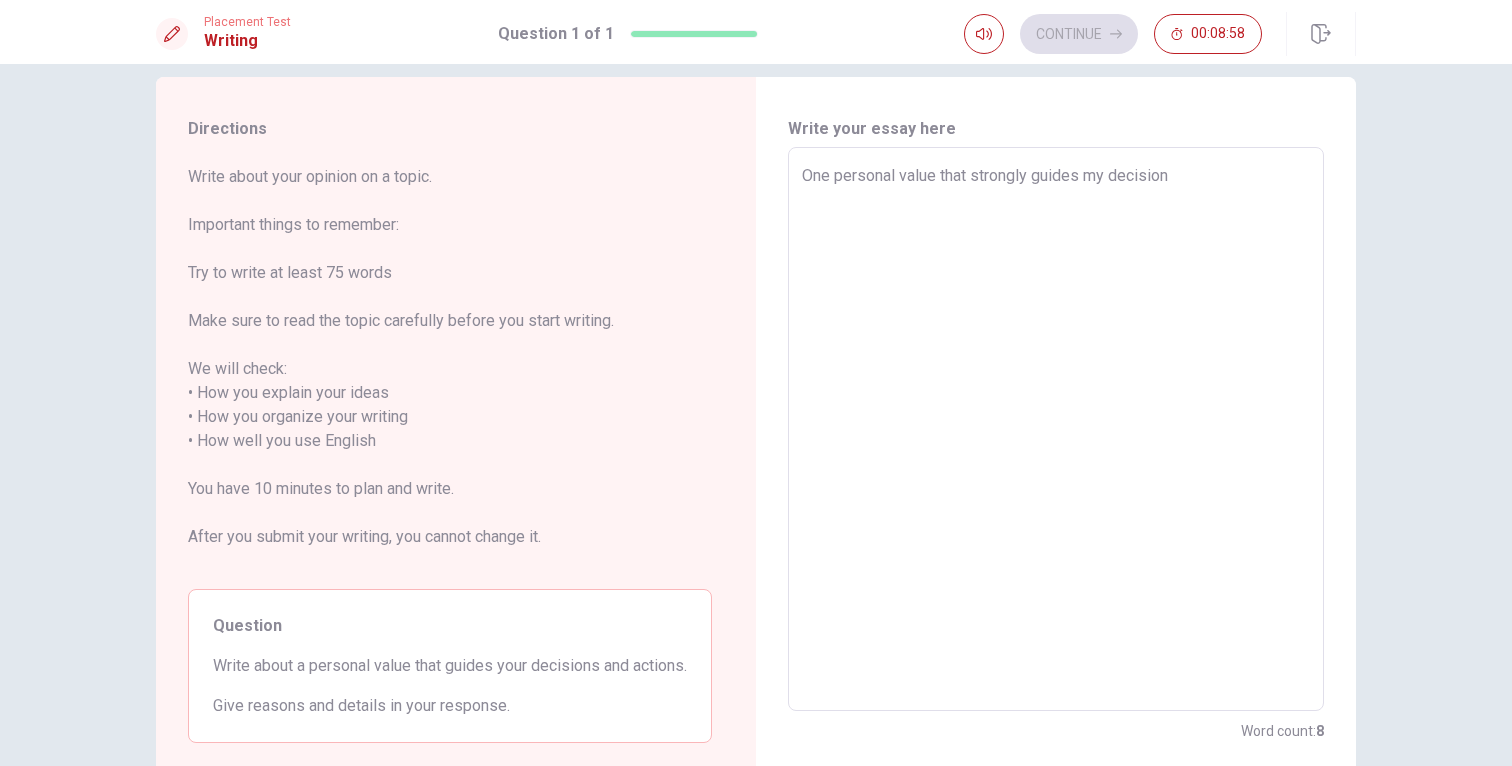 type on "x" 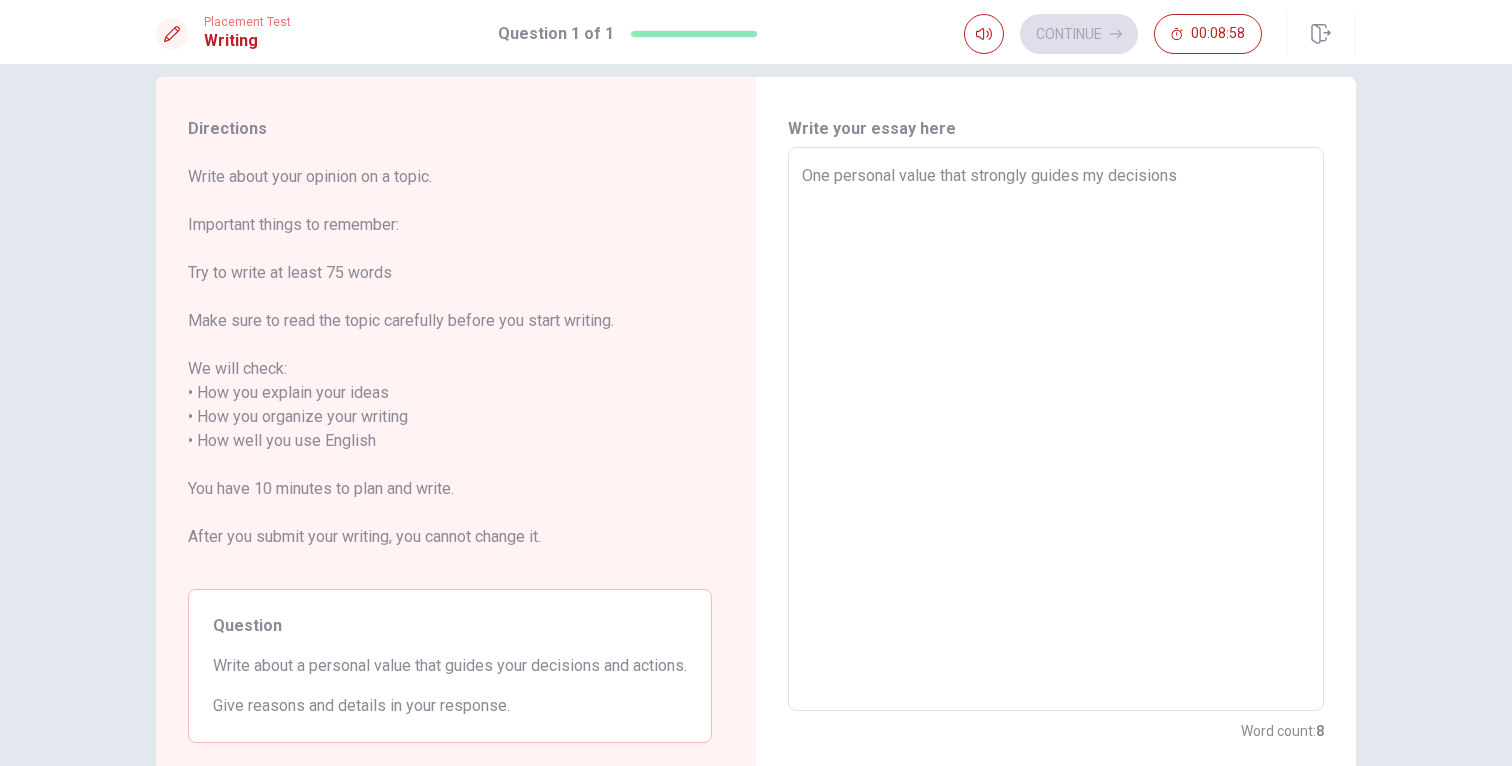 type on "x" 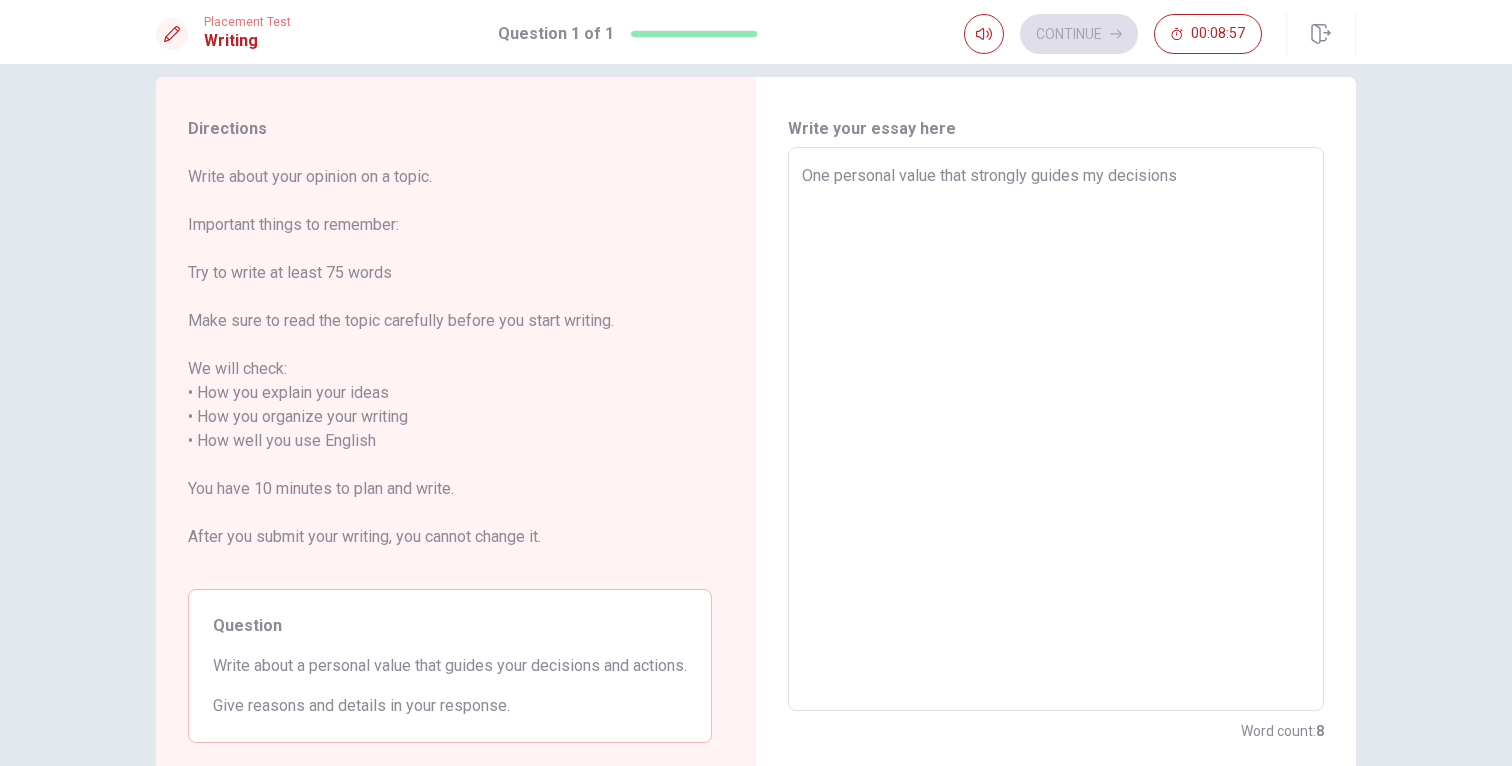type on "One personal value that strongly guides my decisions" 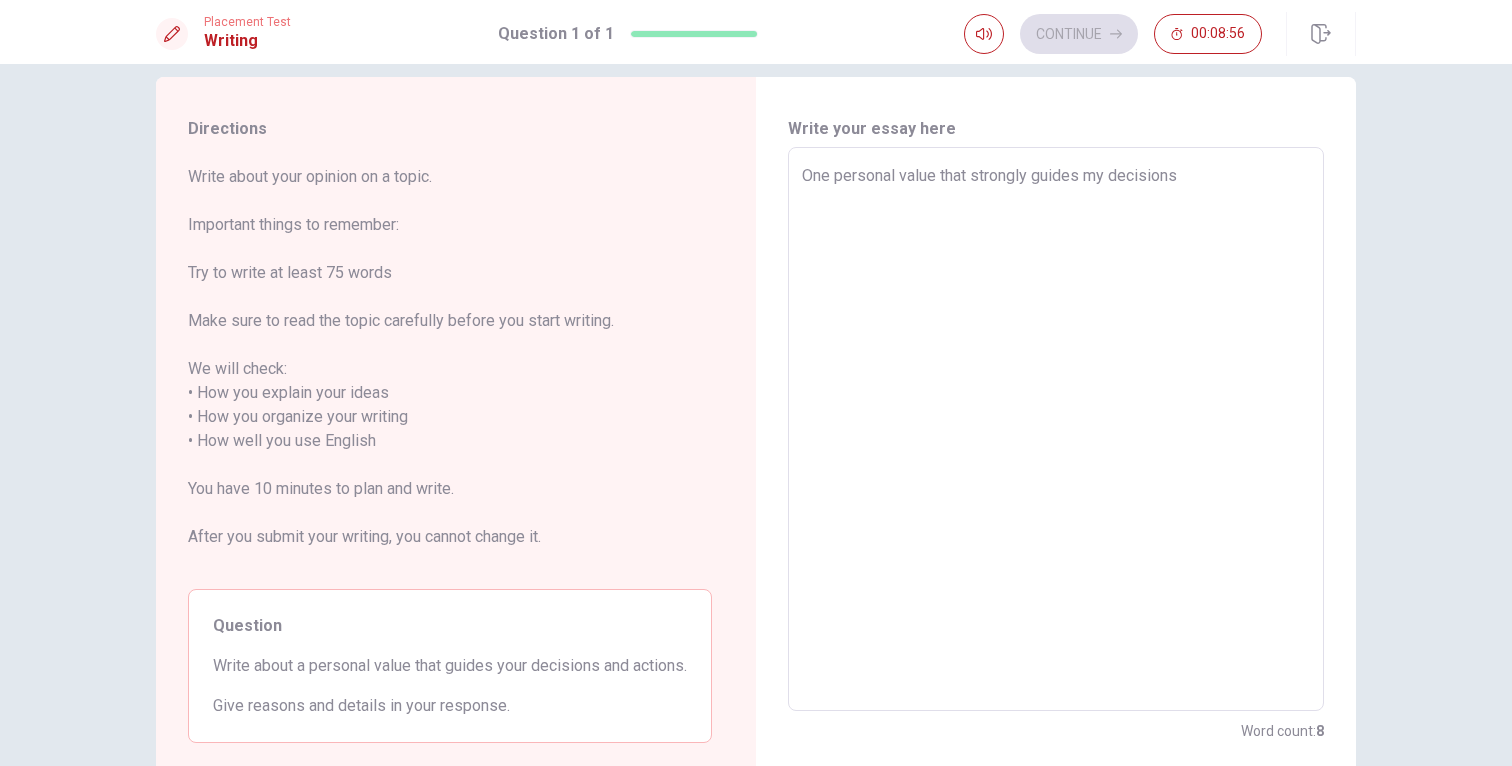 type on "One personal value that strongly guides my decisions a" 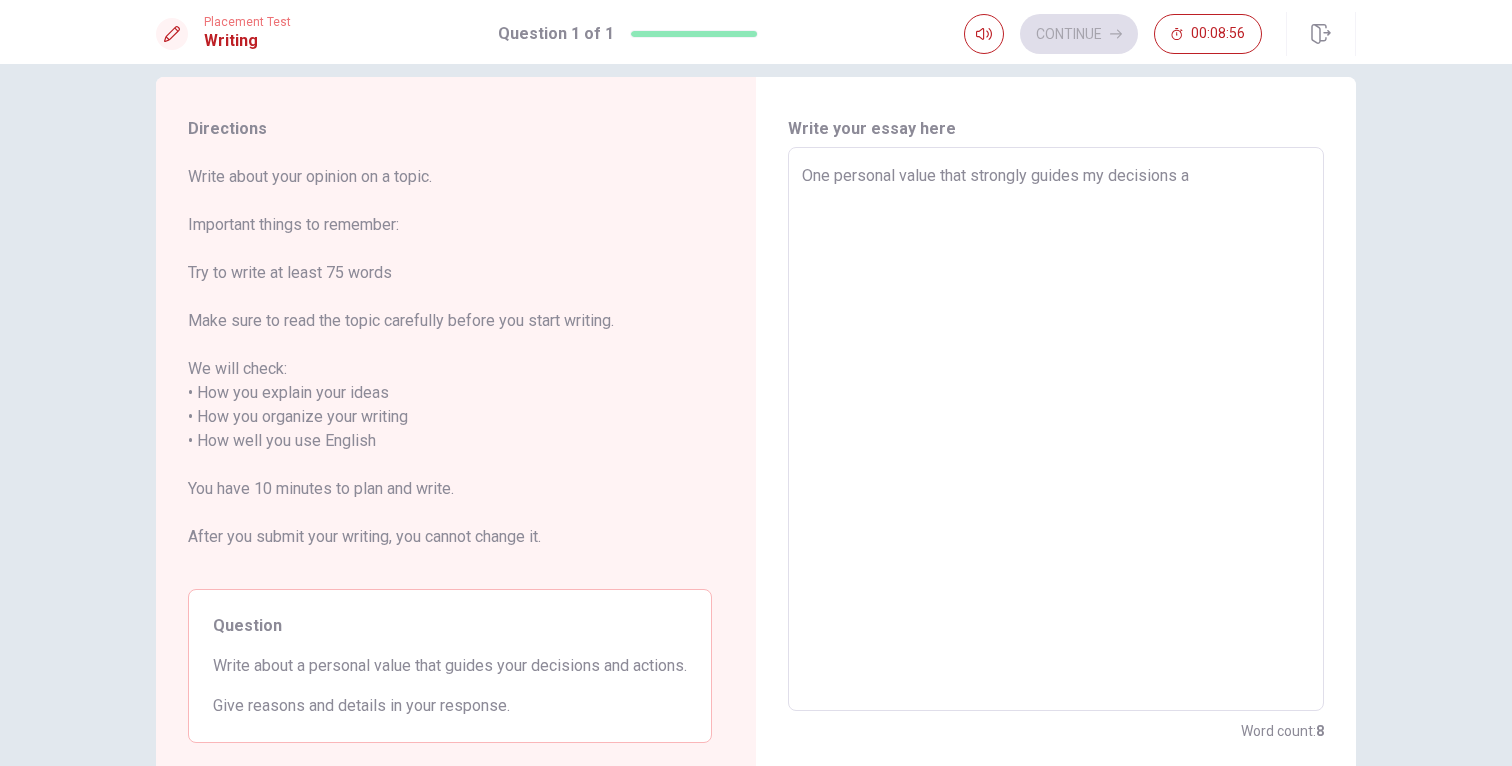 type on "x" 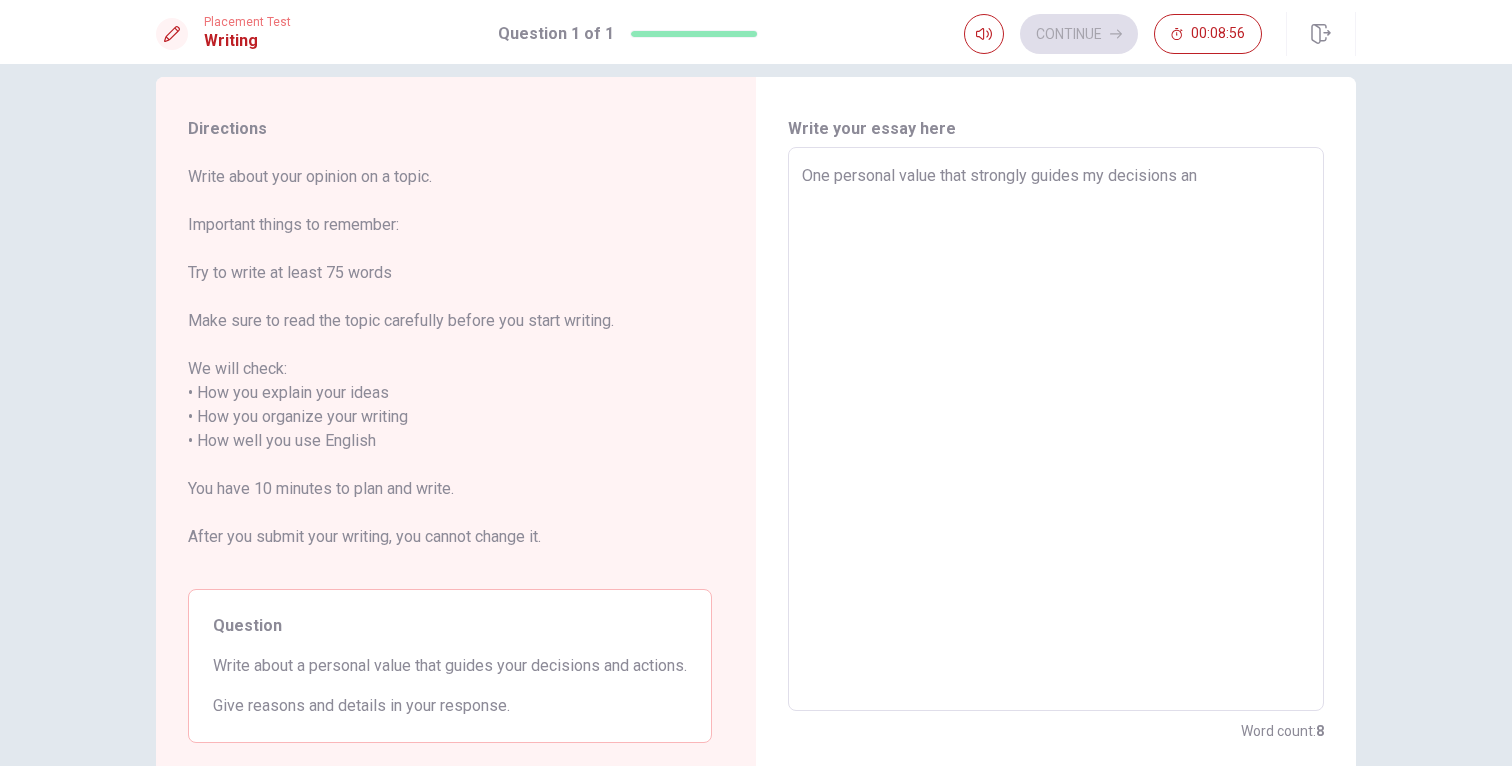type on "x" 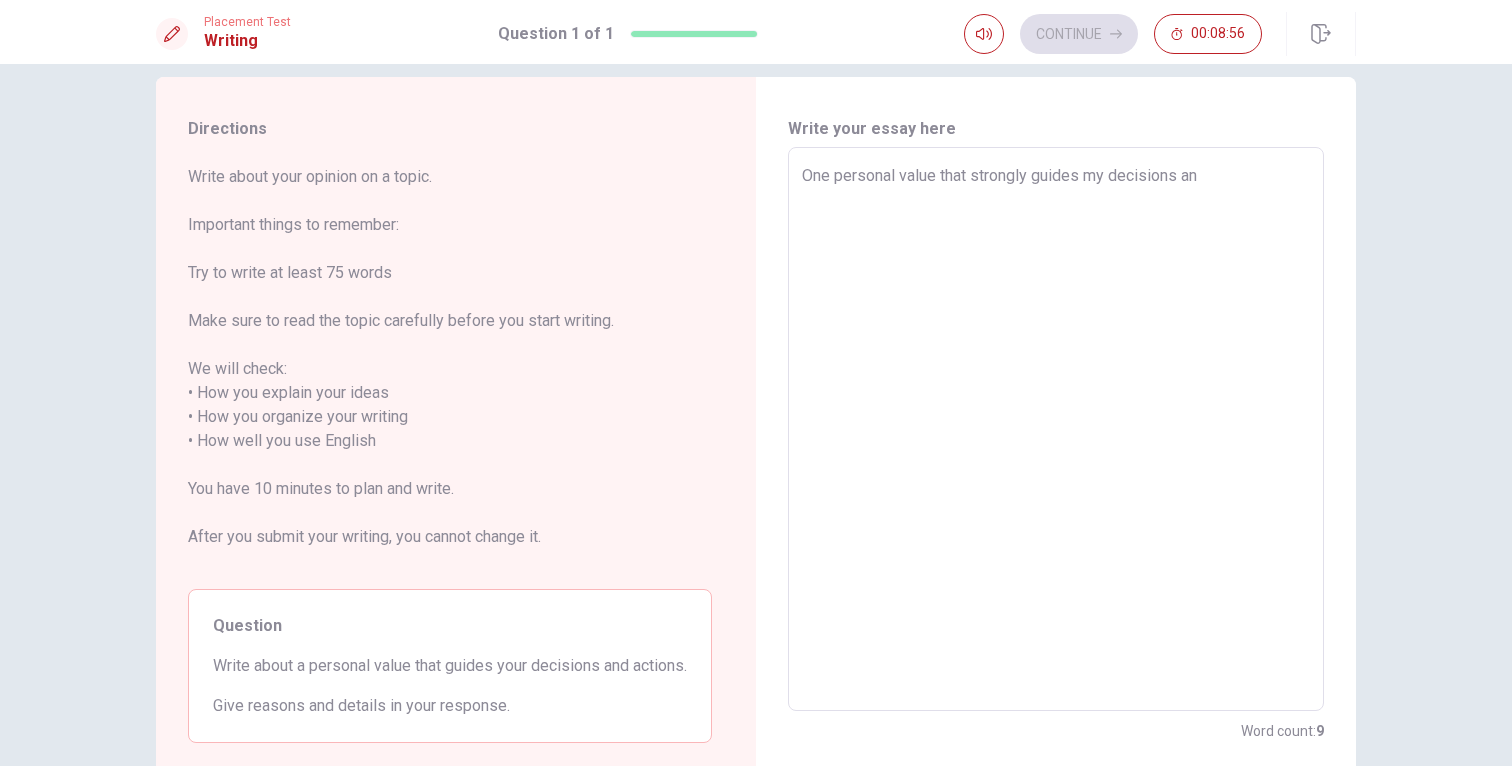 type on "One personal value that strongly guides my decisions and" 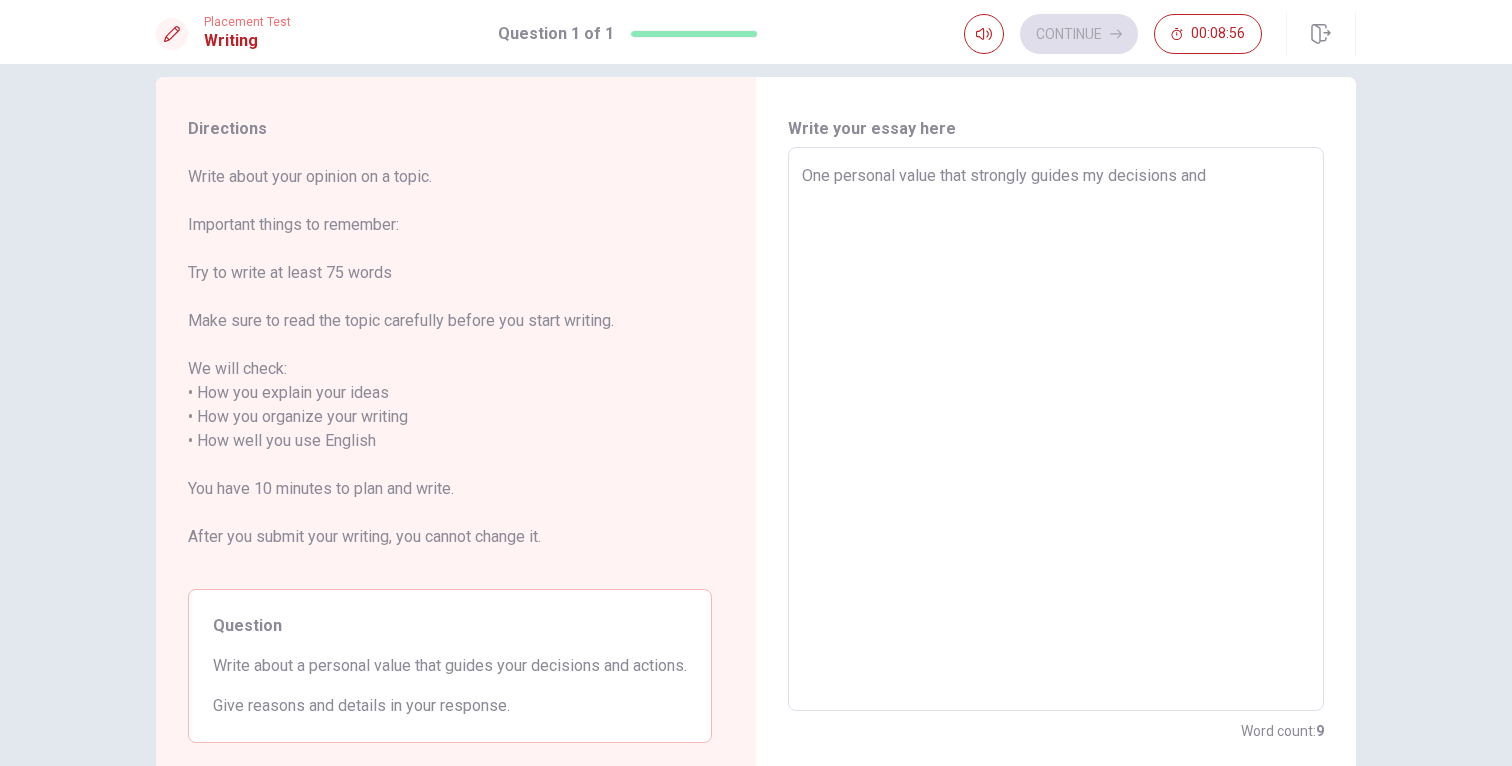 type on "x" 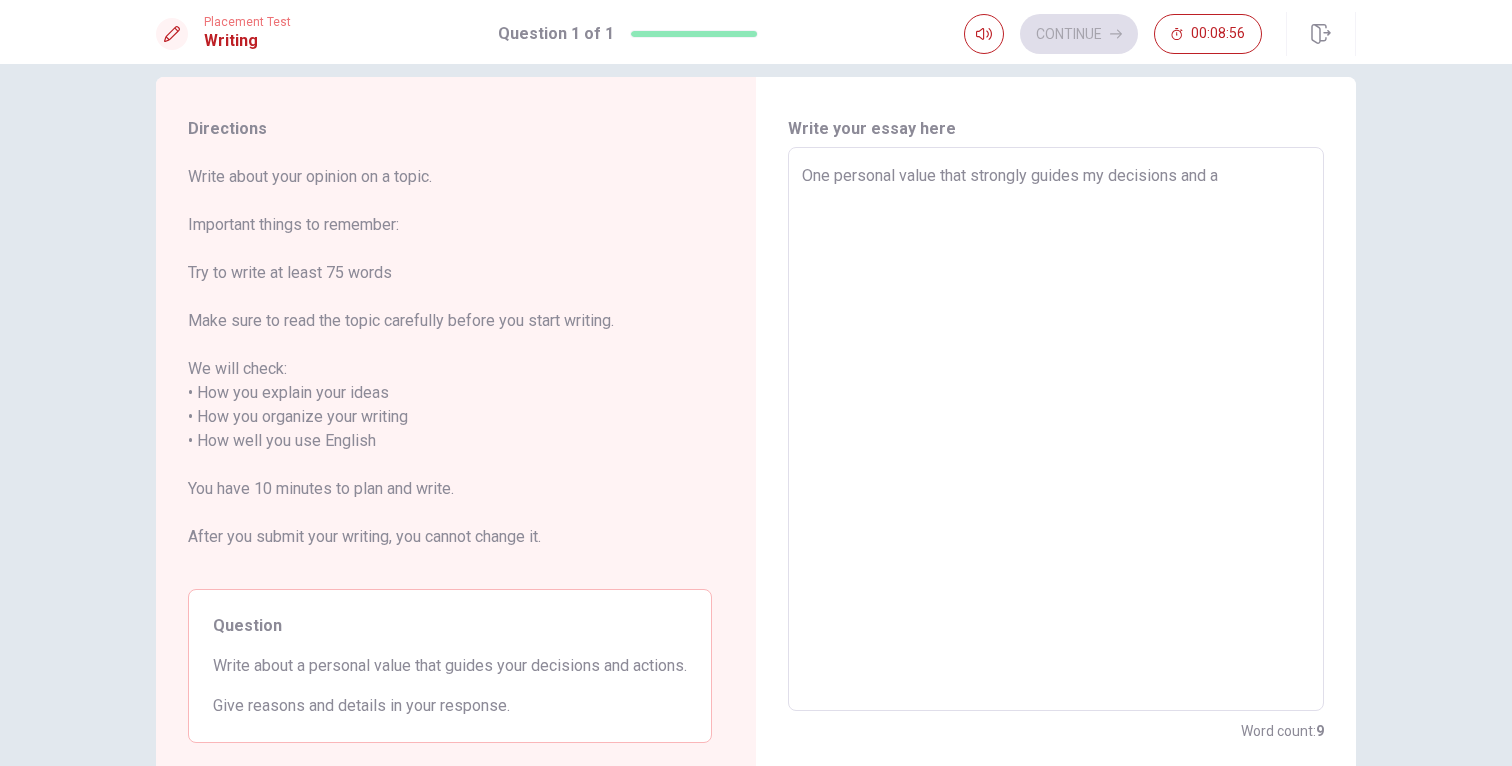 type on "x" 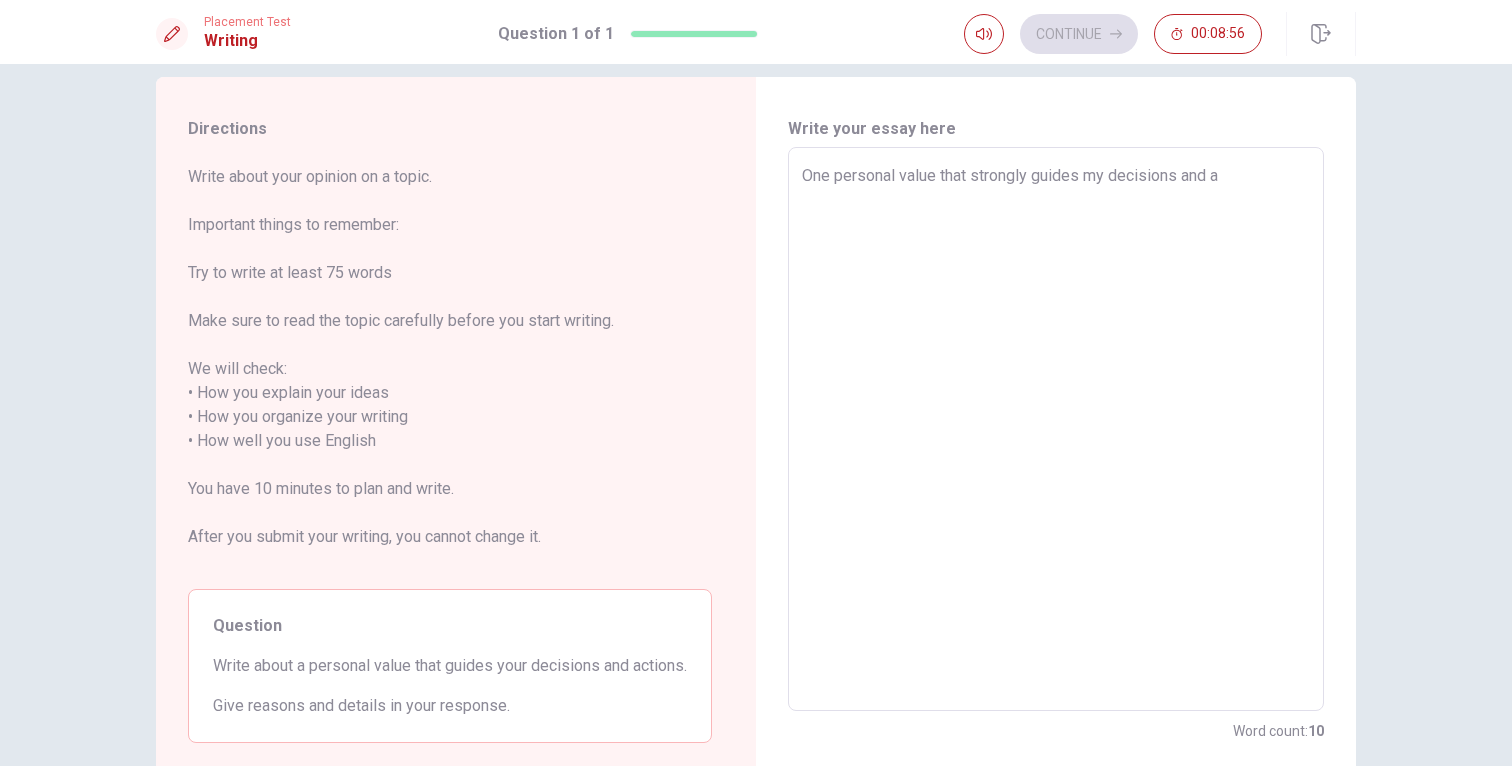 type on "One personal value that strongly guides my decisions and ac" 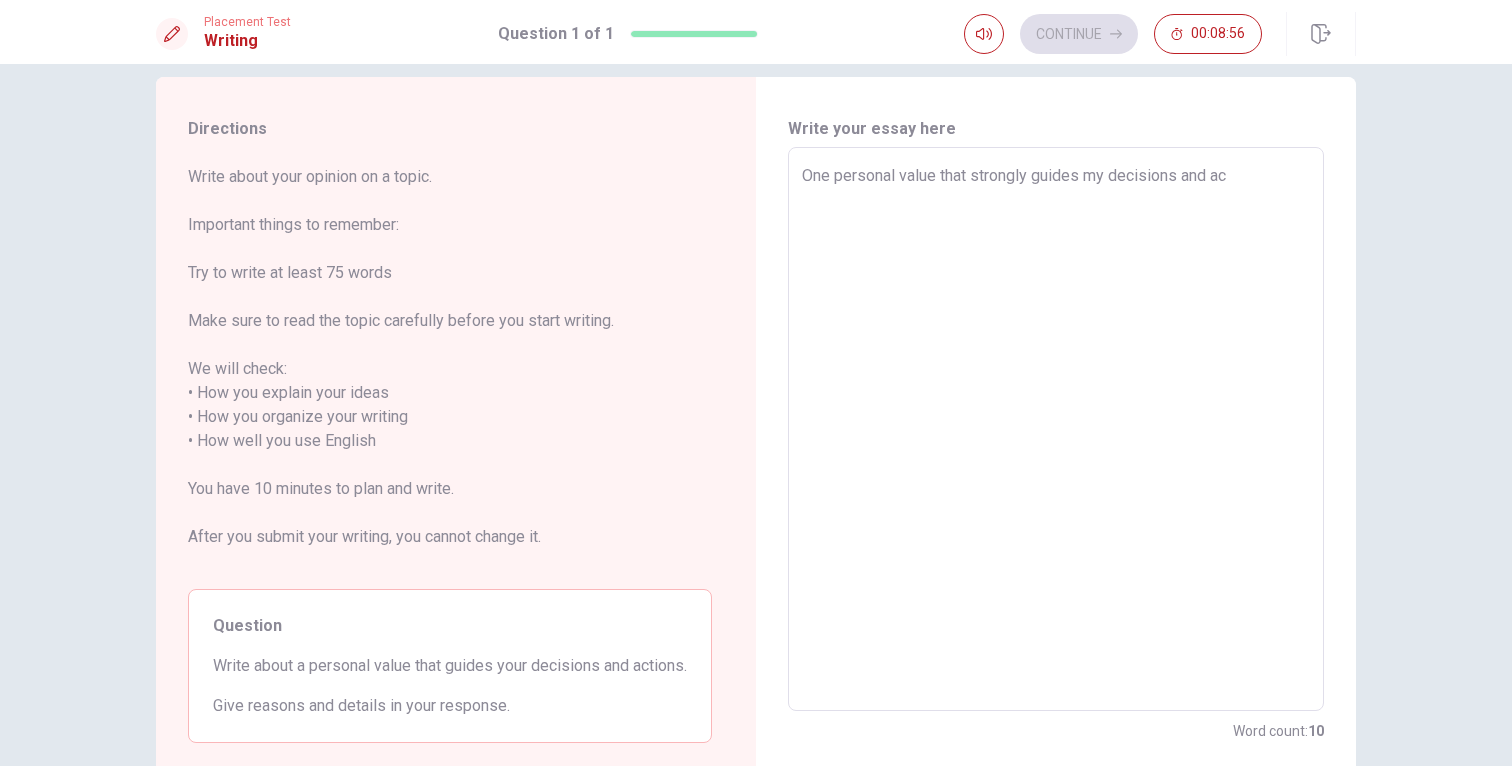 type on "x" 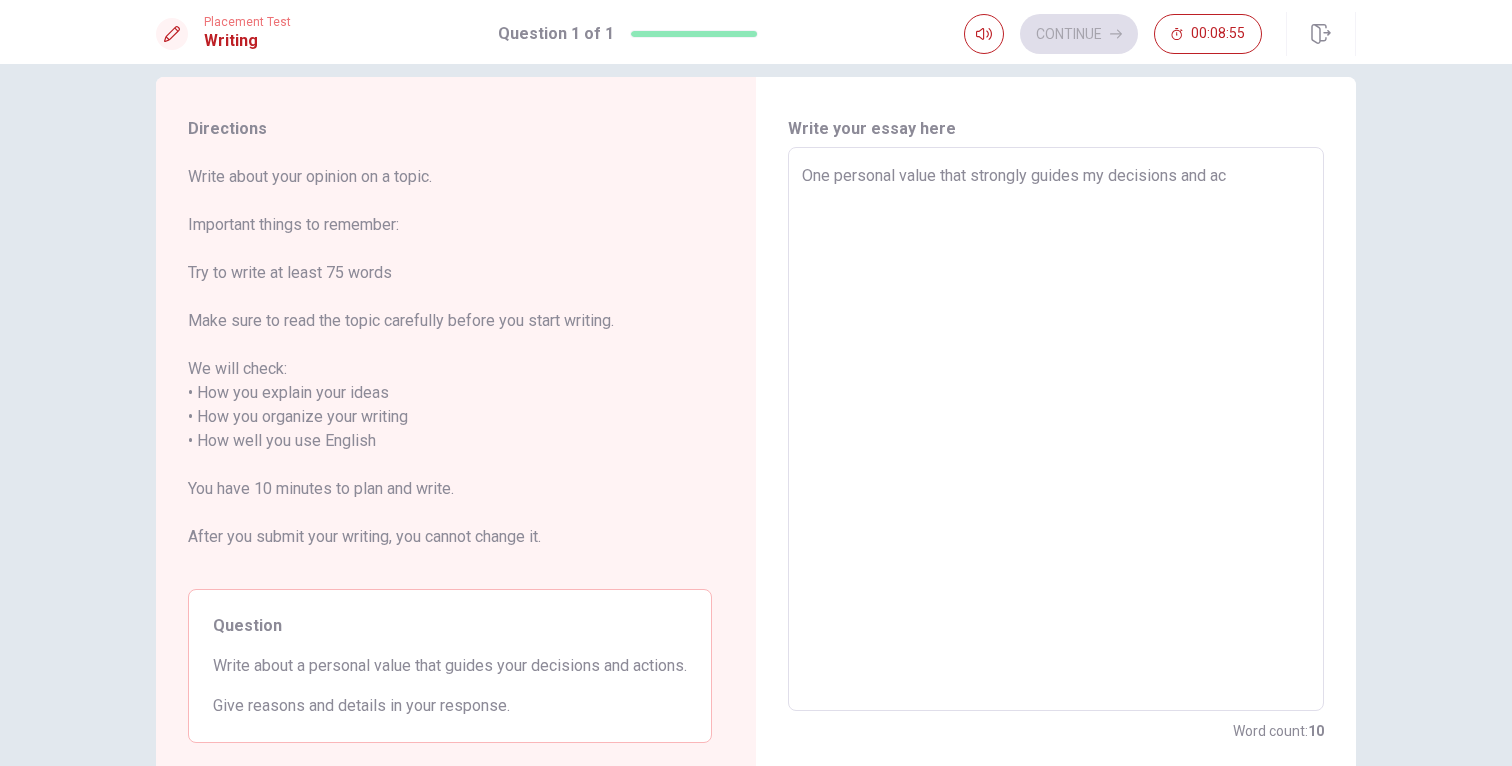 type on "One personal value that strongly guides my decisions and act" 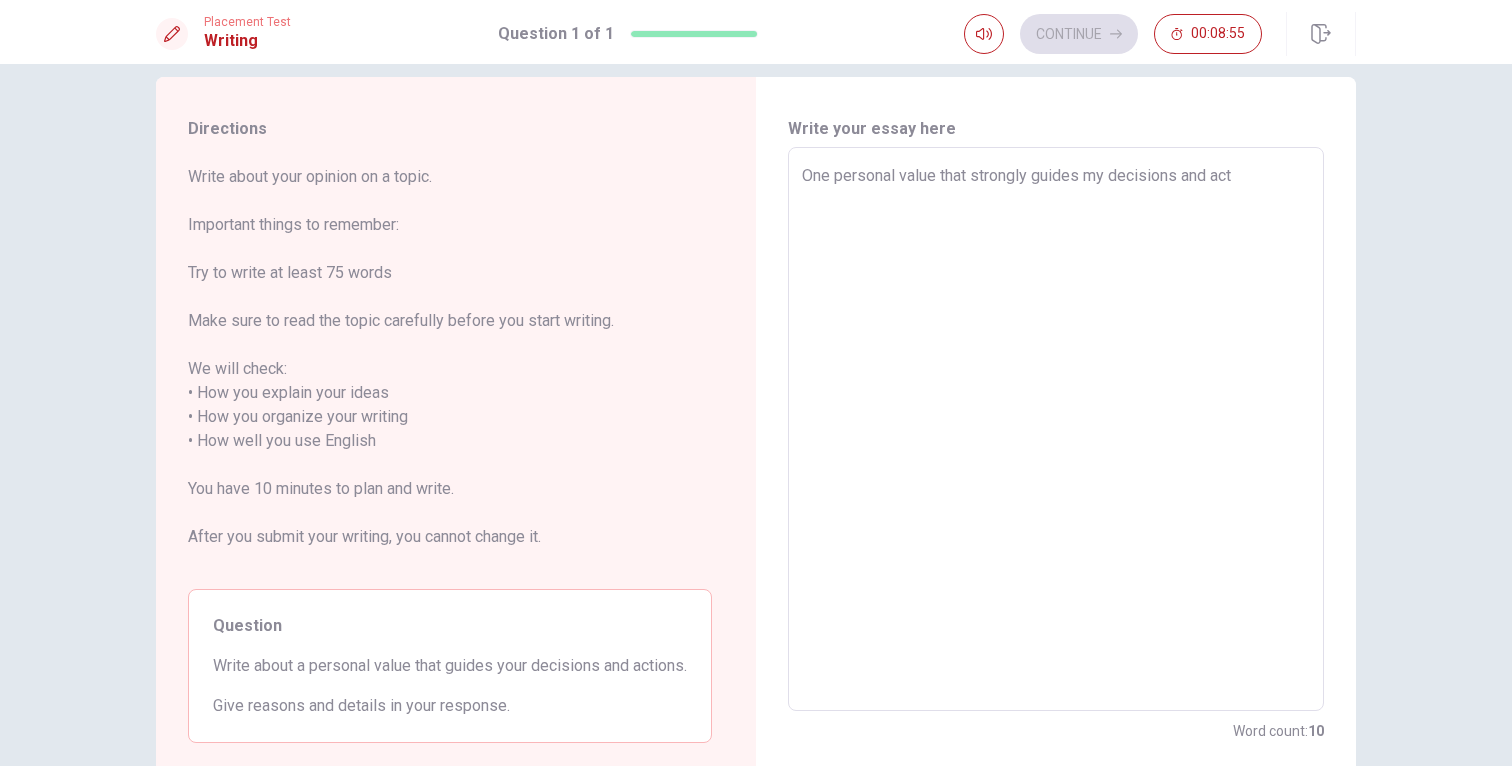 type on "x" 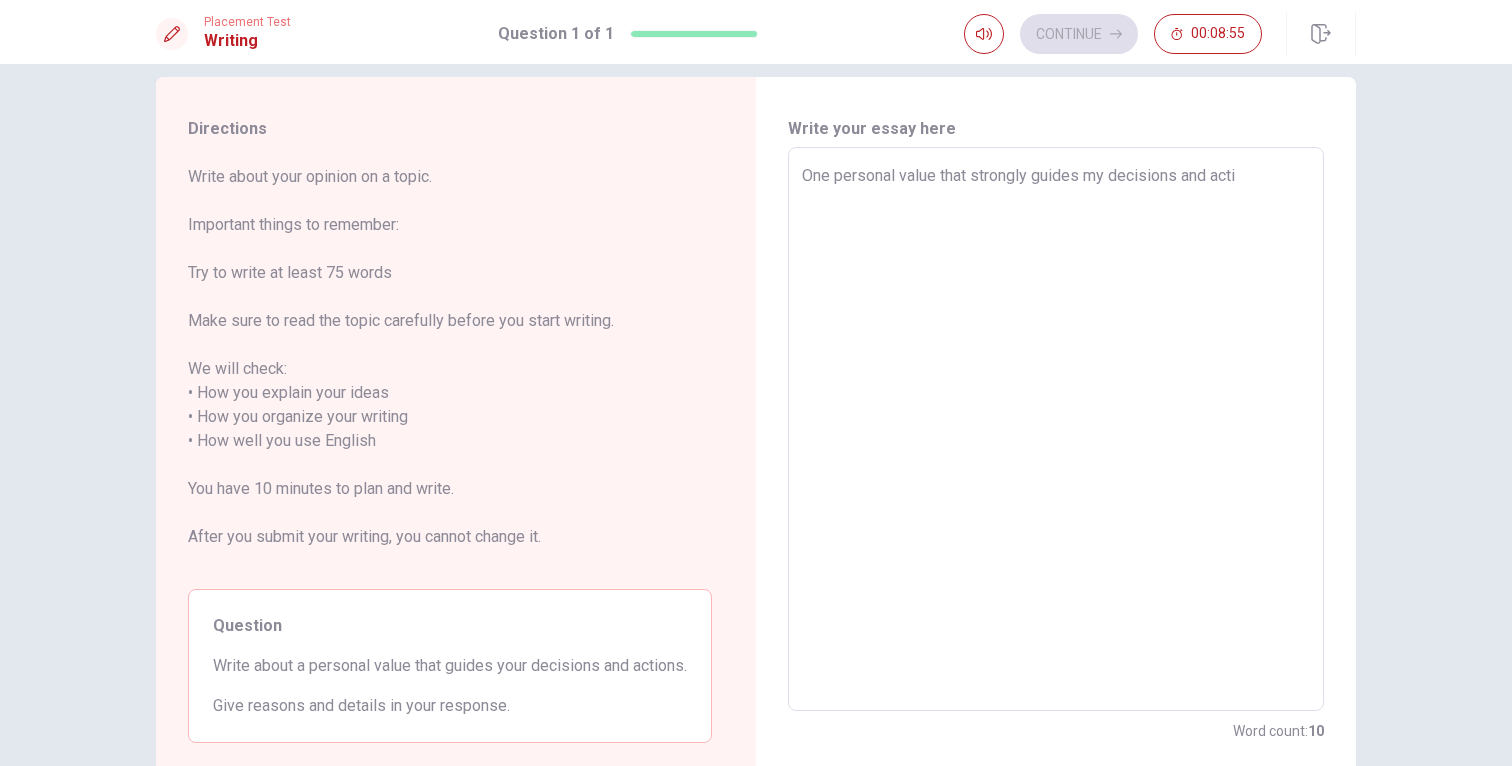 type on "x" 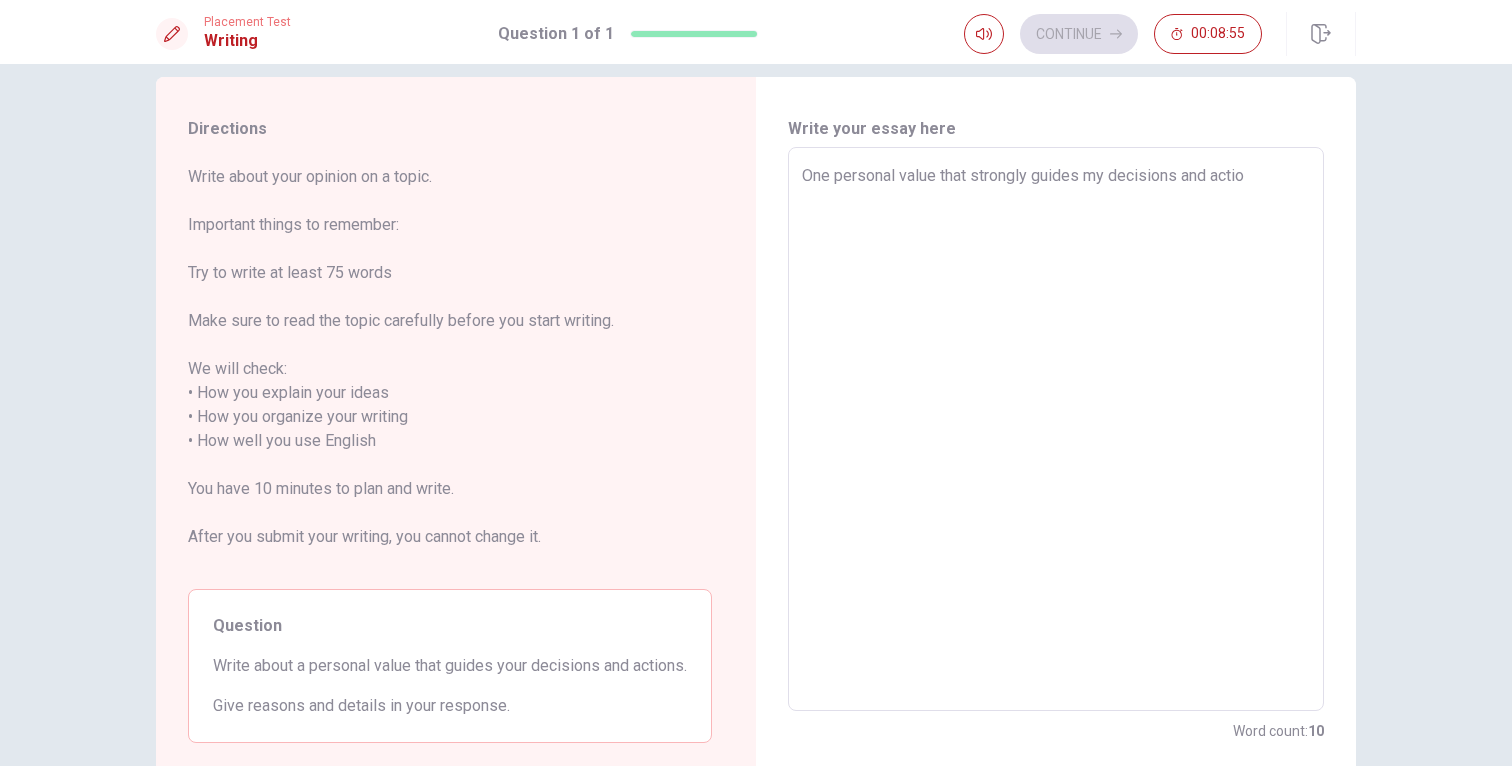 type on "x" 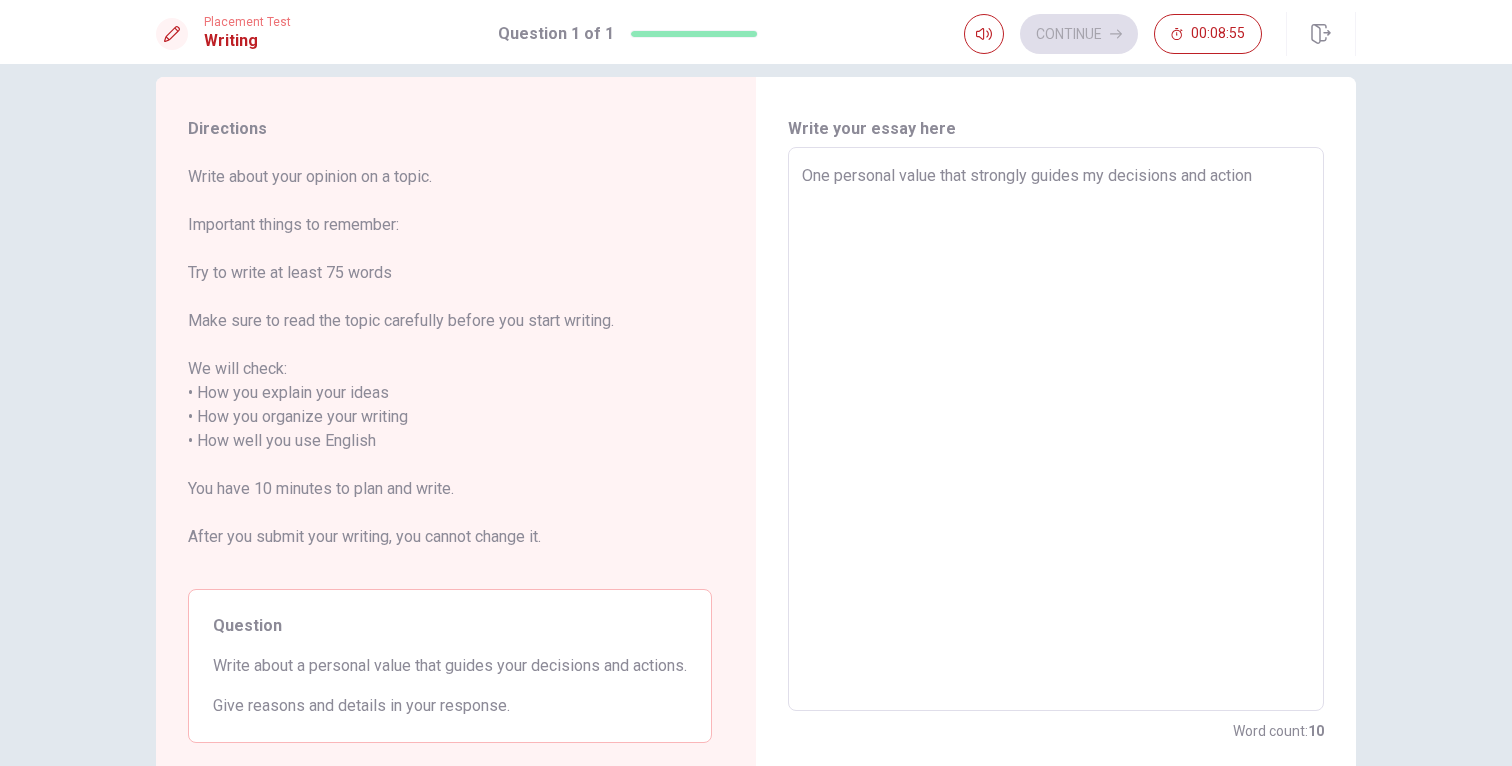 type on "x" 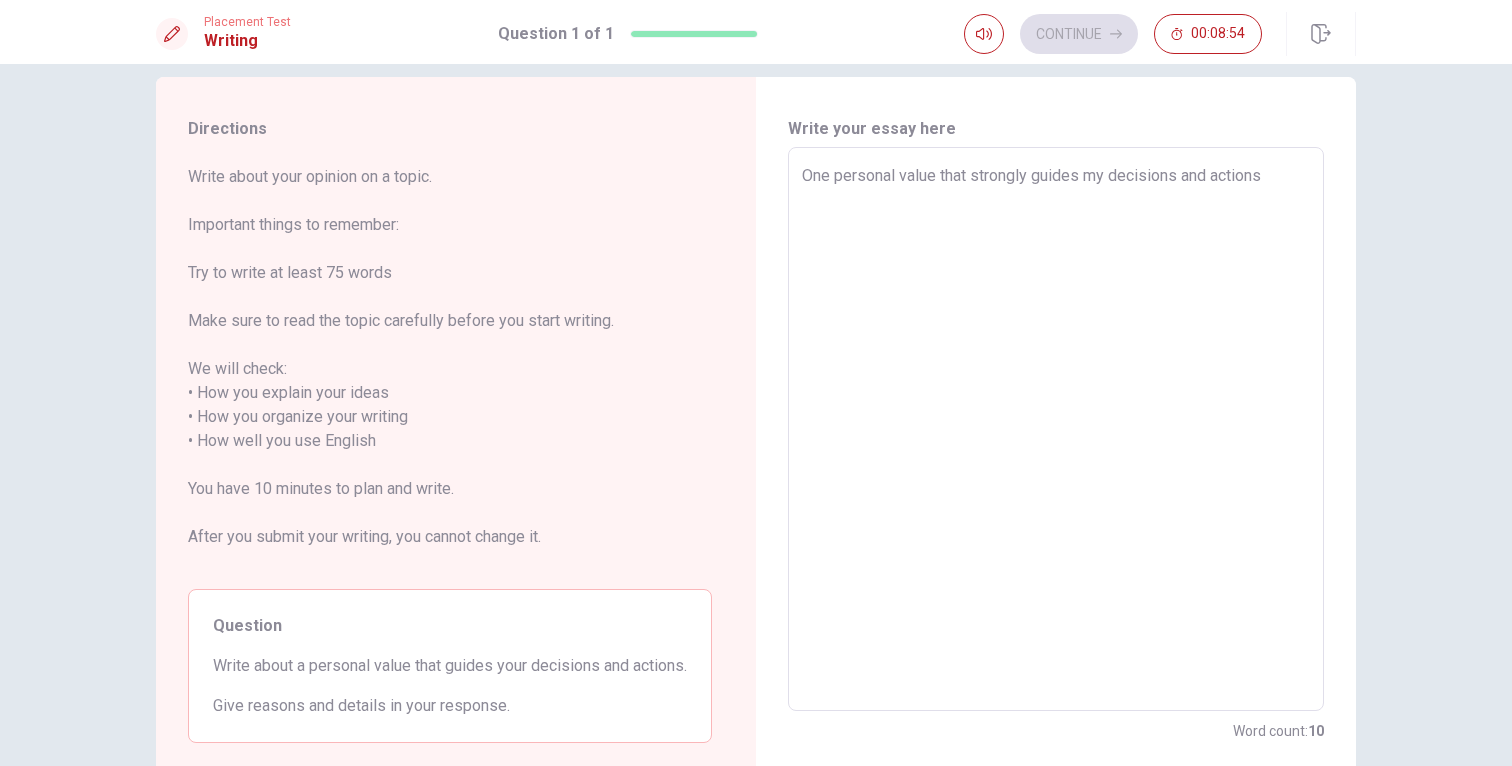 type on "x" 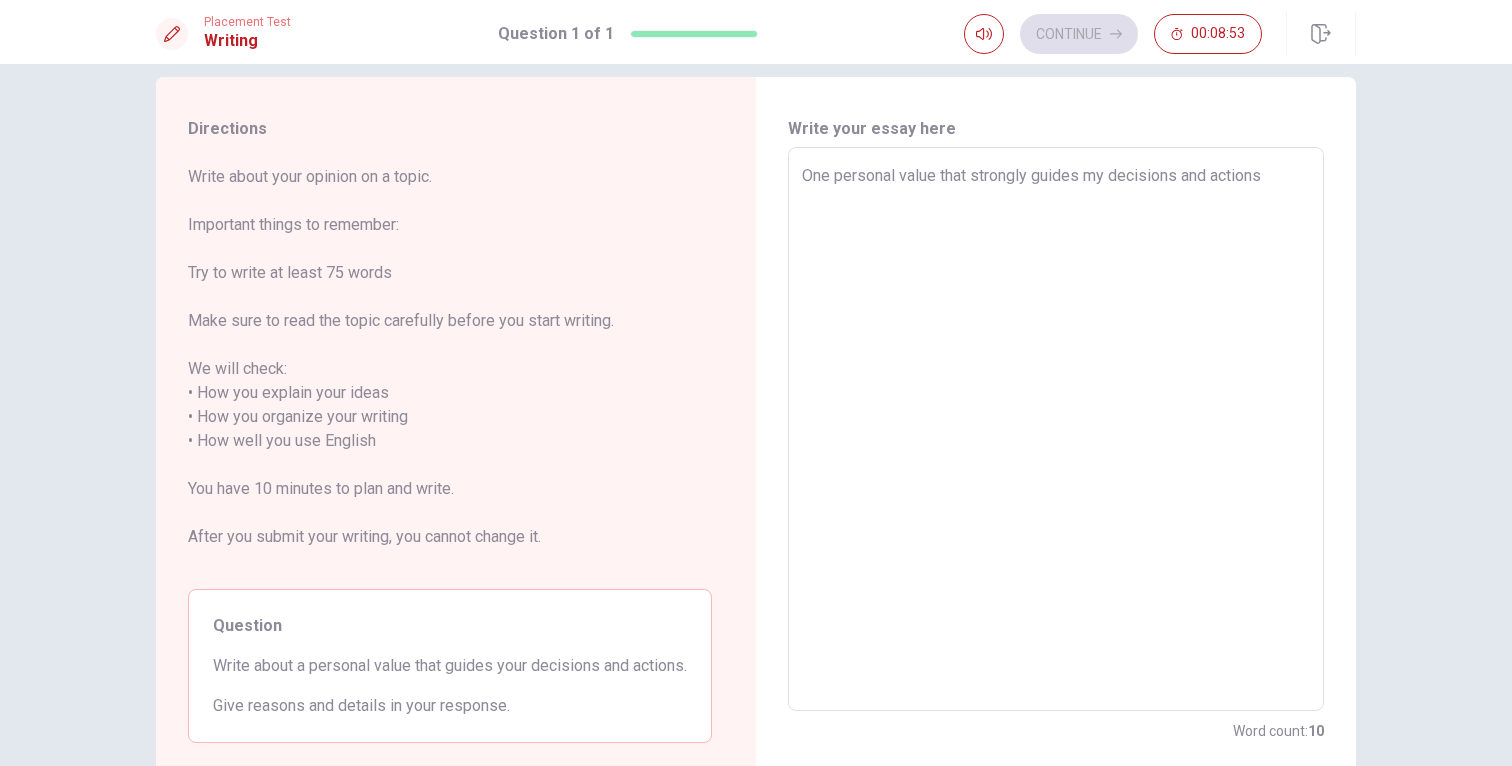 type on "One personal value that strongly guides my decisions and actions" 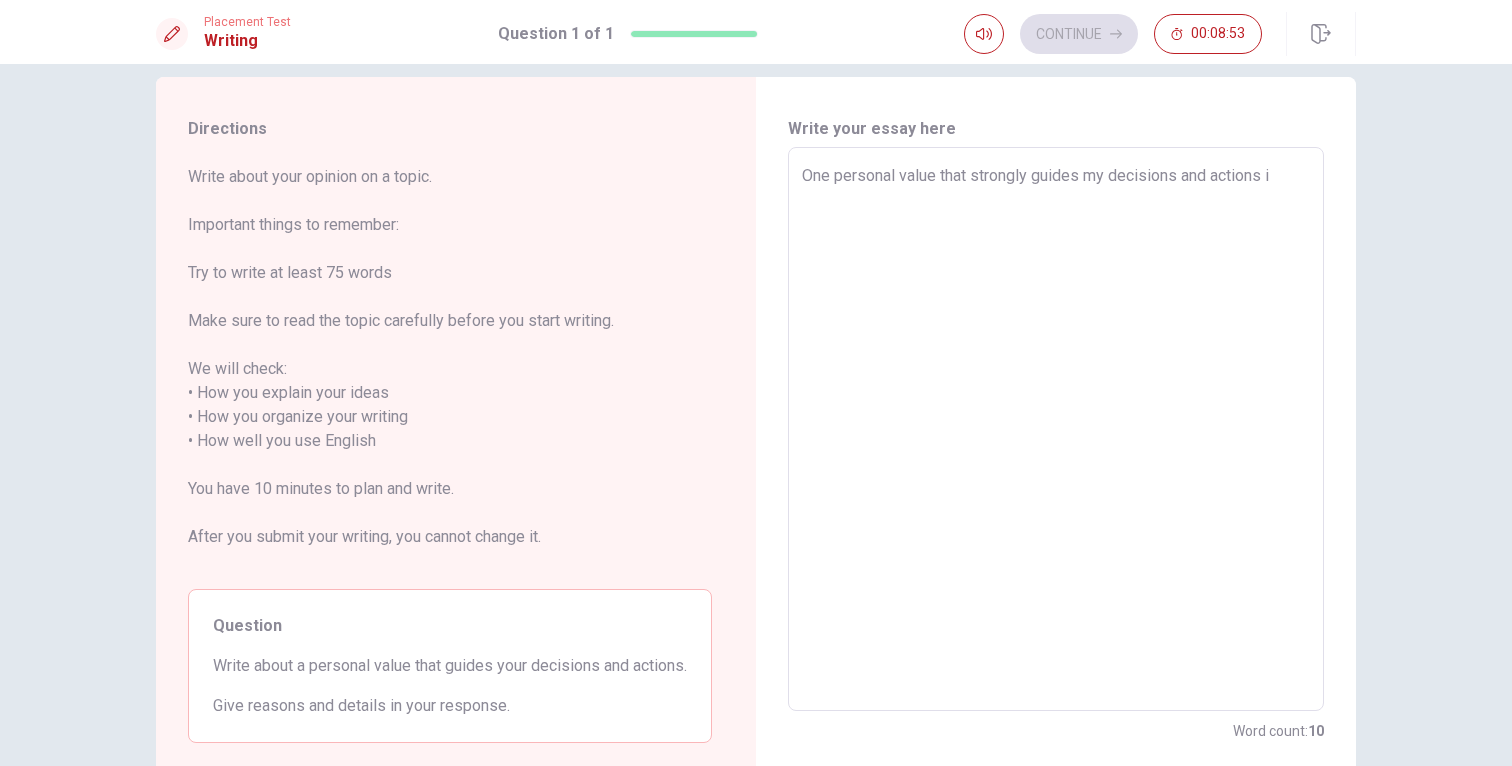 type on "x" 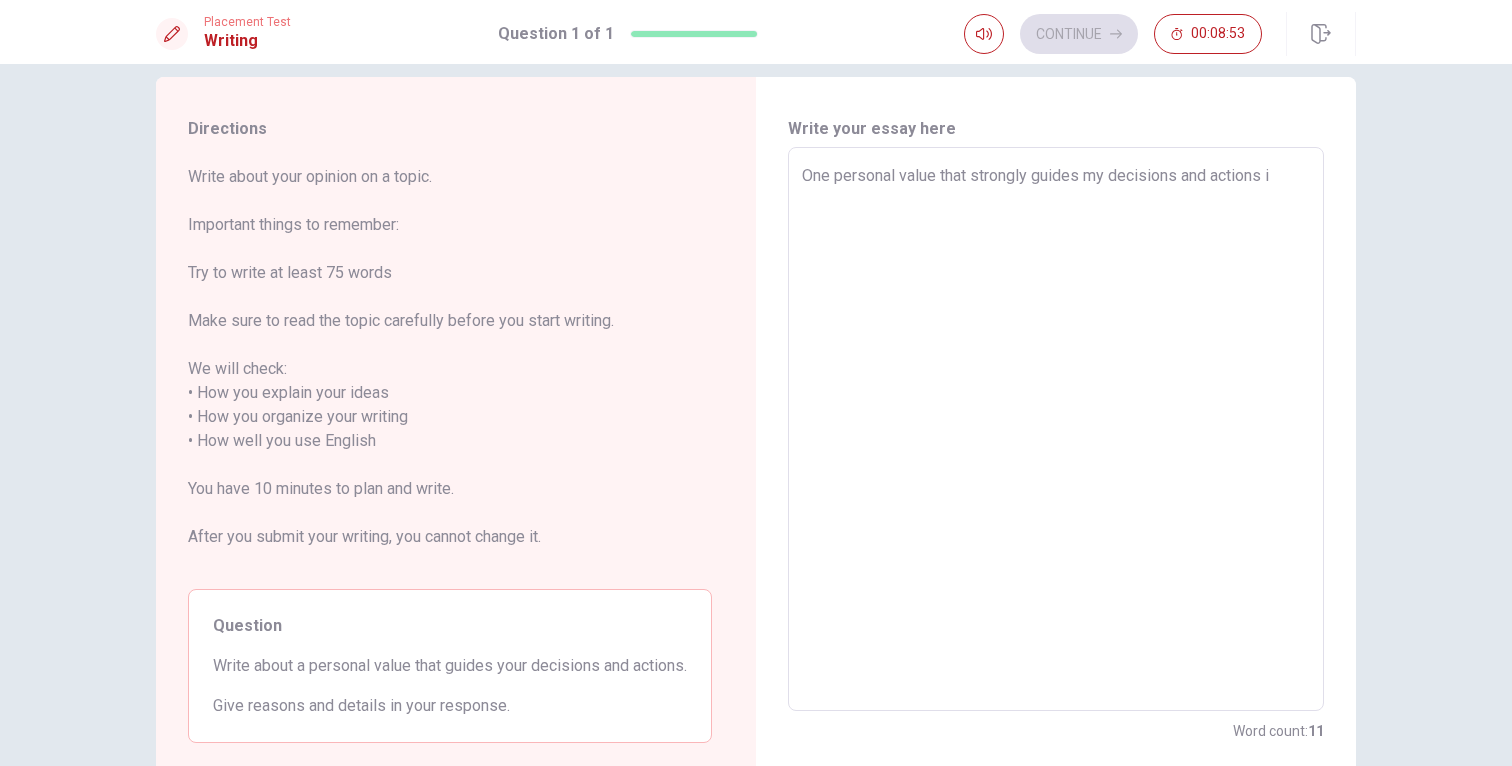 type on "One personal value that strongly guides my decisions and actions is" 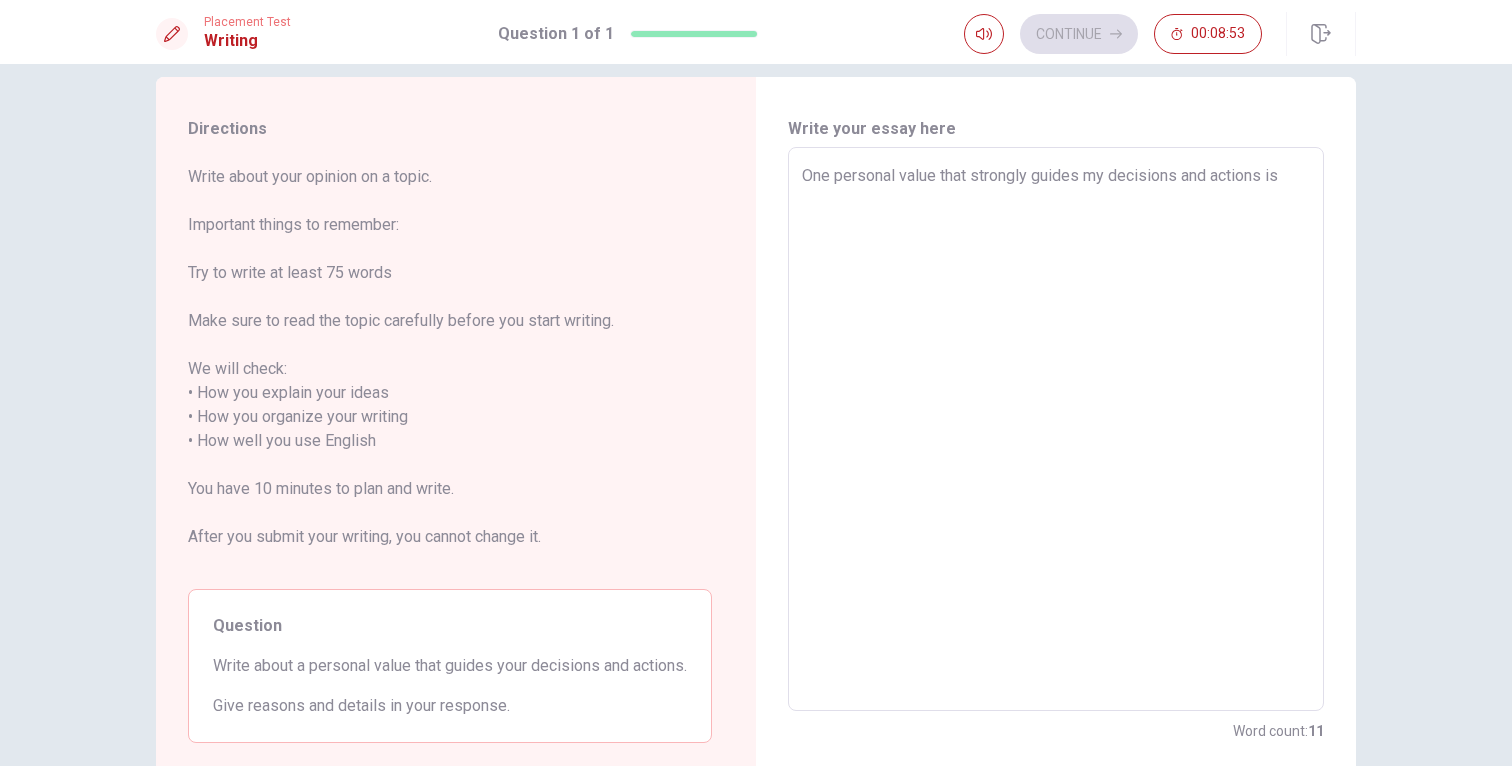 type on "x" 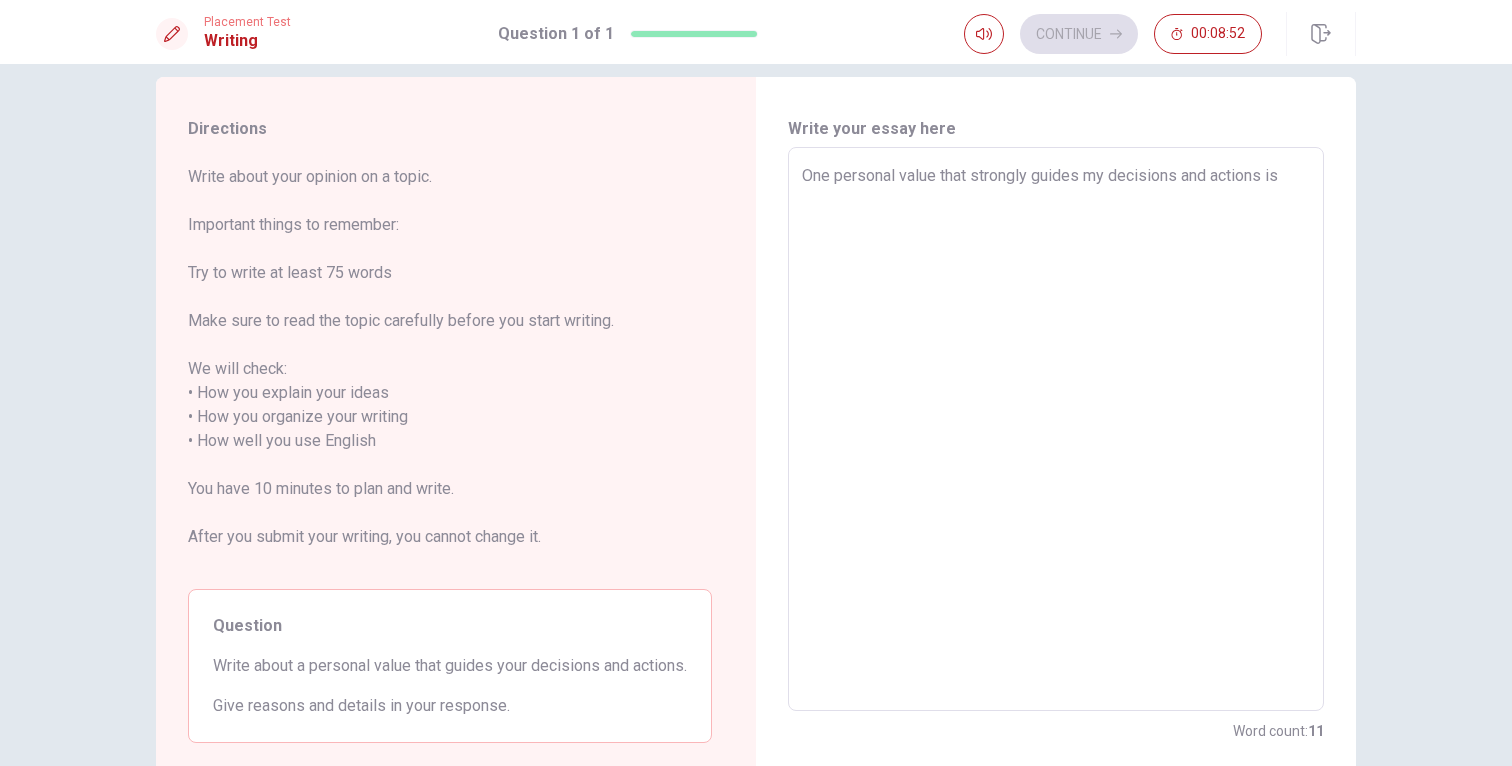 type on "One personal value that strongly guides my decisions and actions is" 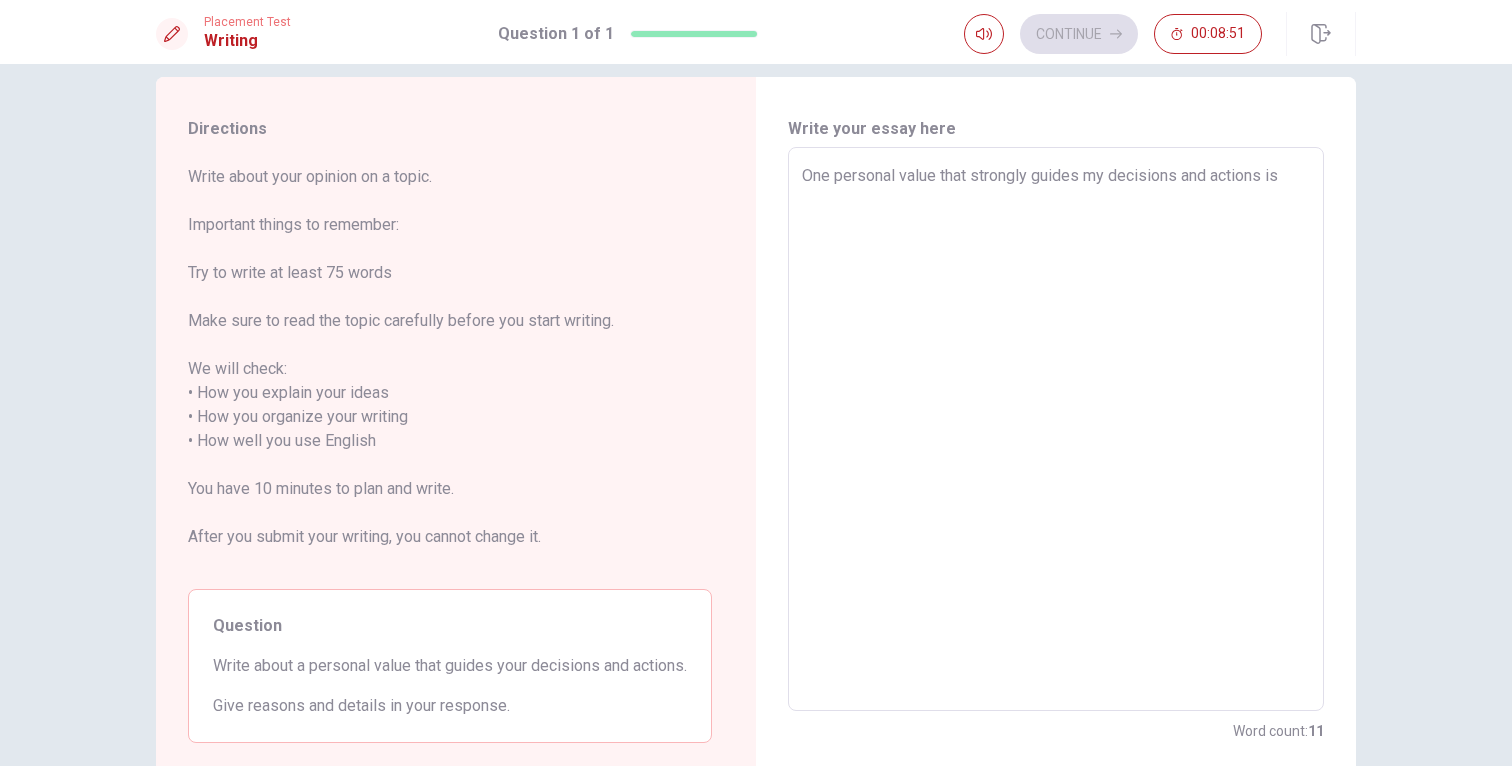 type on "One personal value that strongly guides my decisions and actions is" 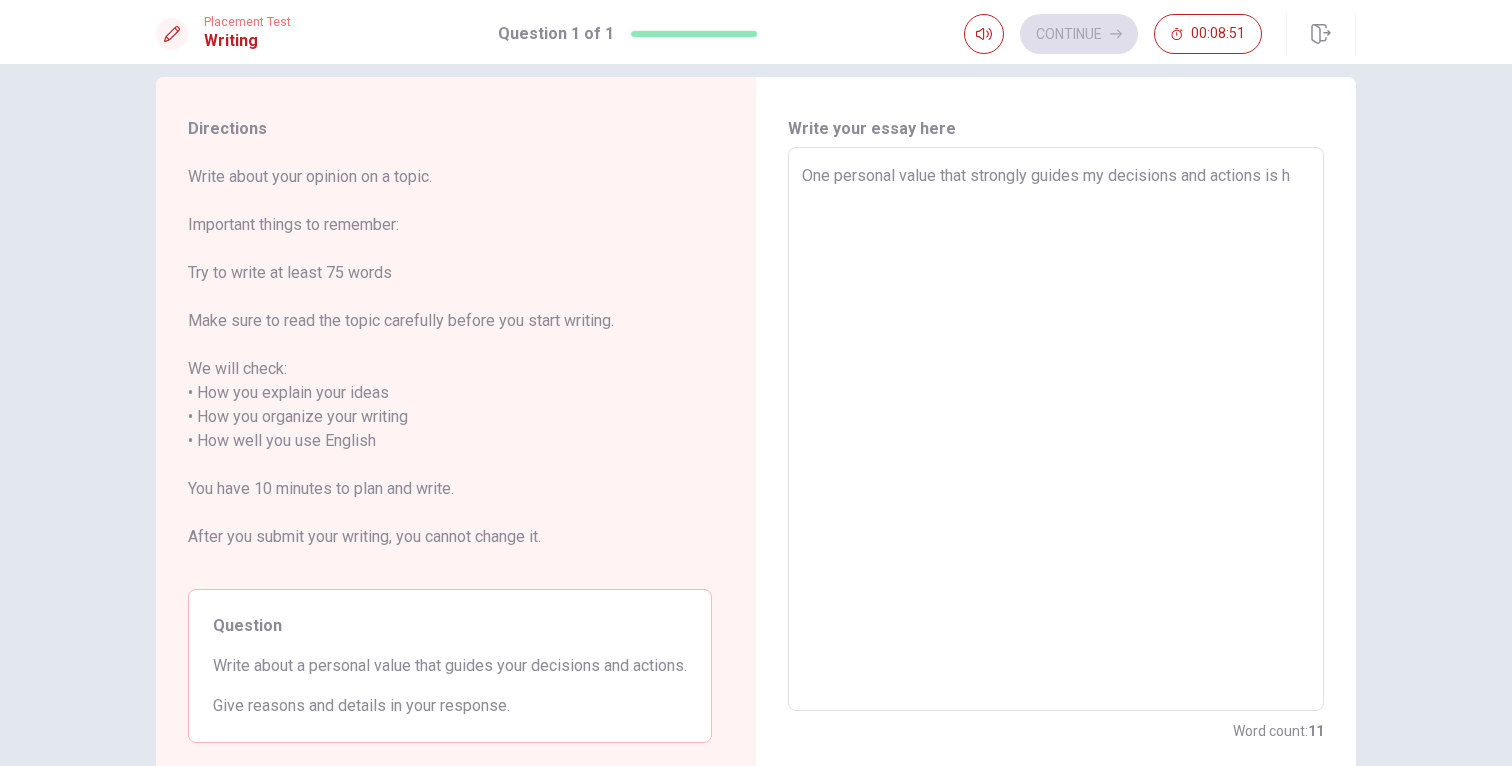type on "x" 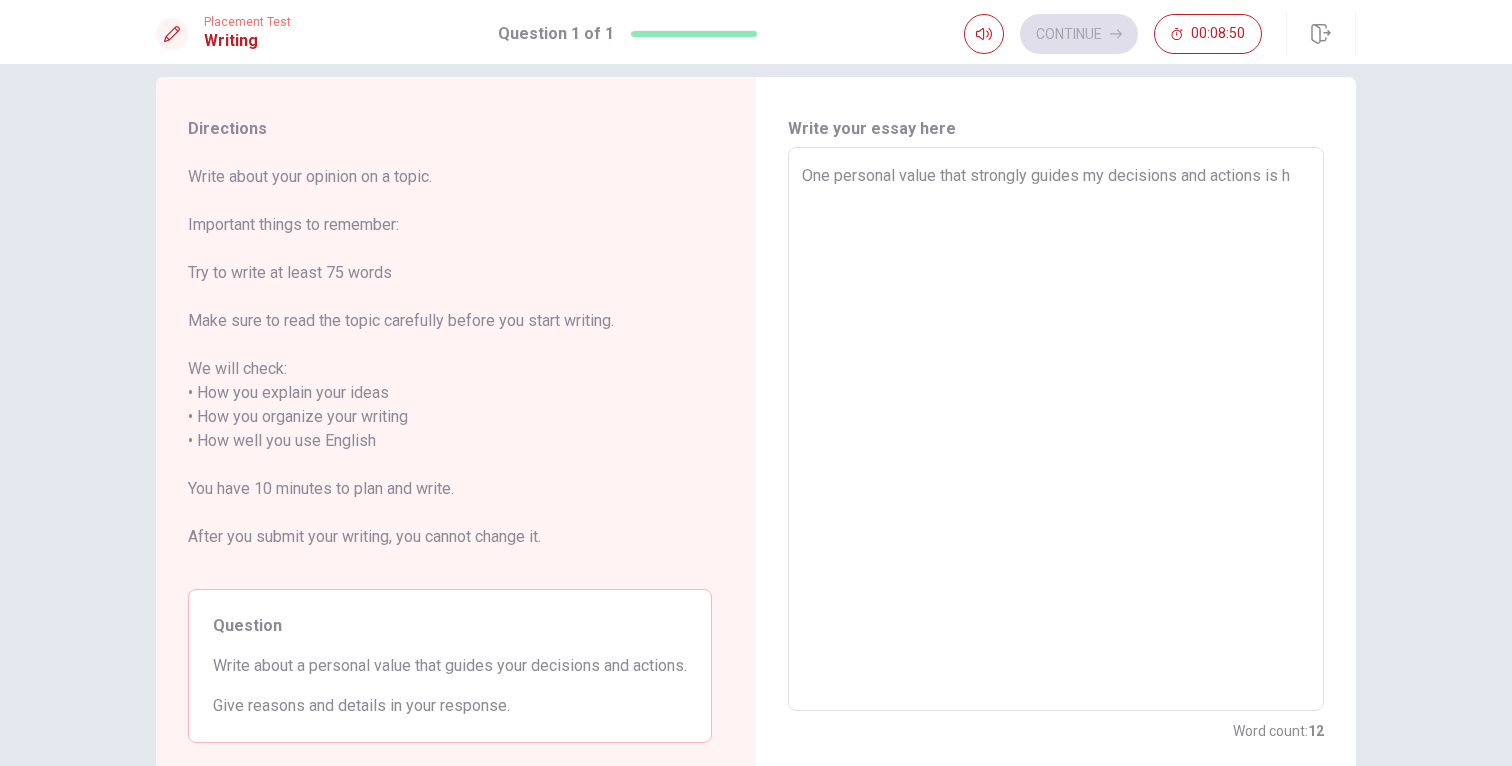 type on "One personal value that strongly guides my decisions and actions is ho" 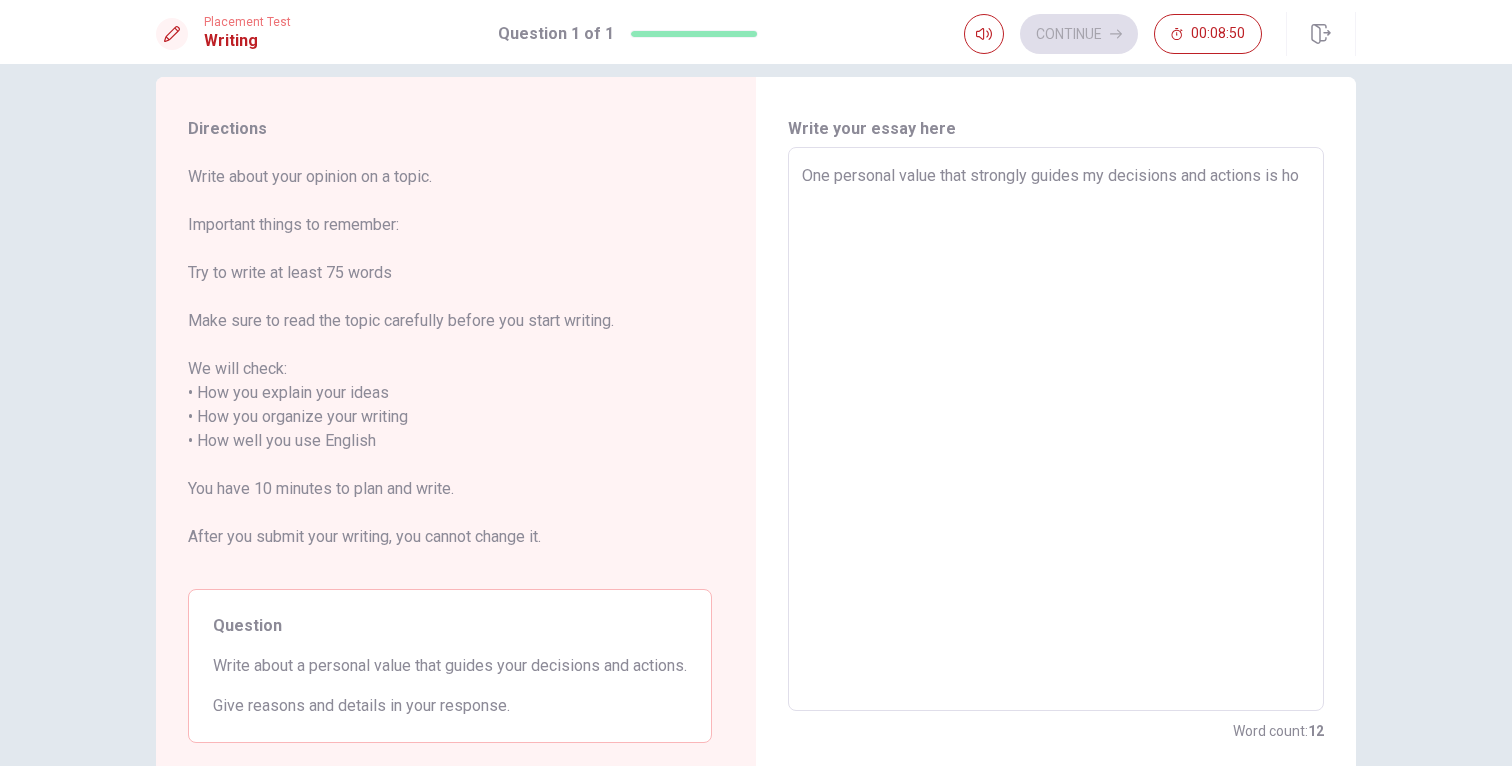 type on "x" 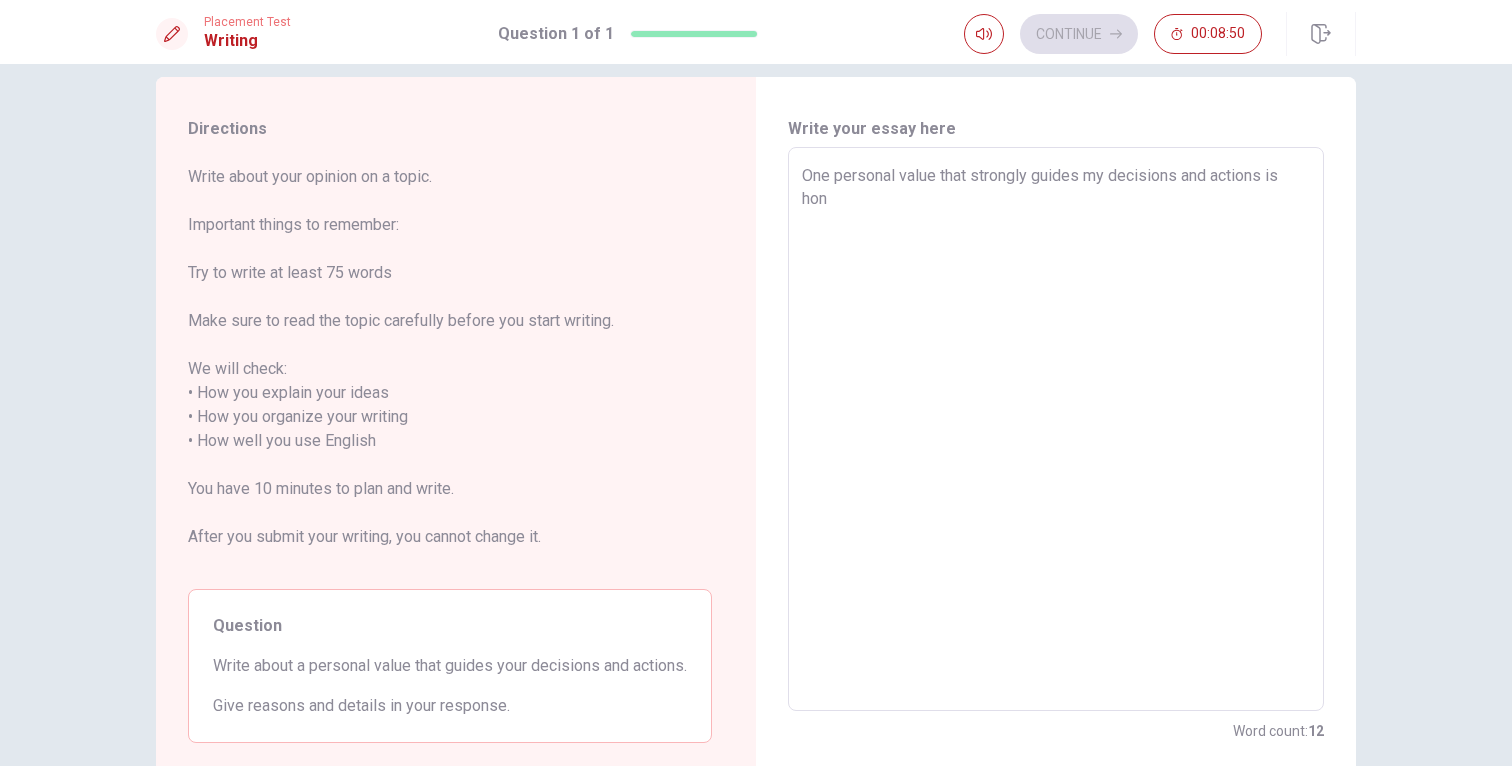 type on "x" 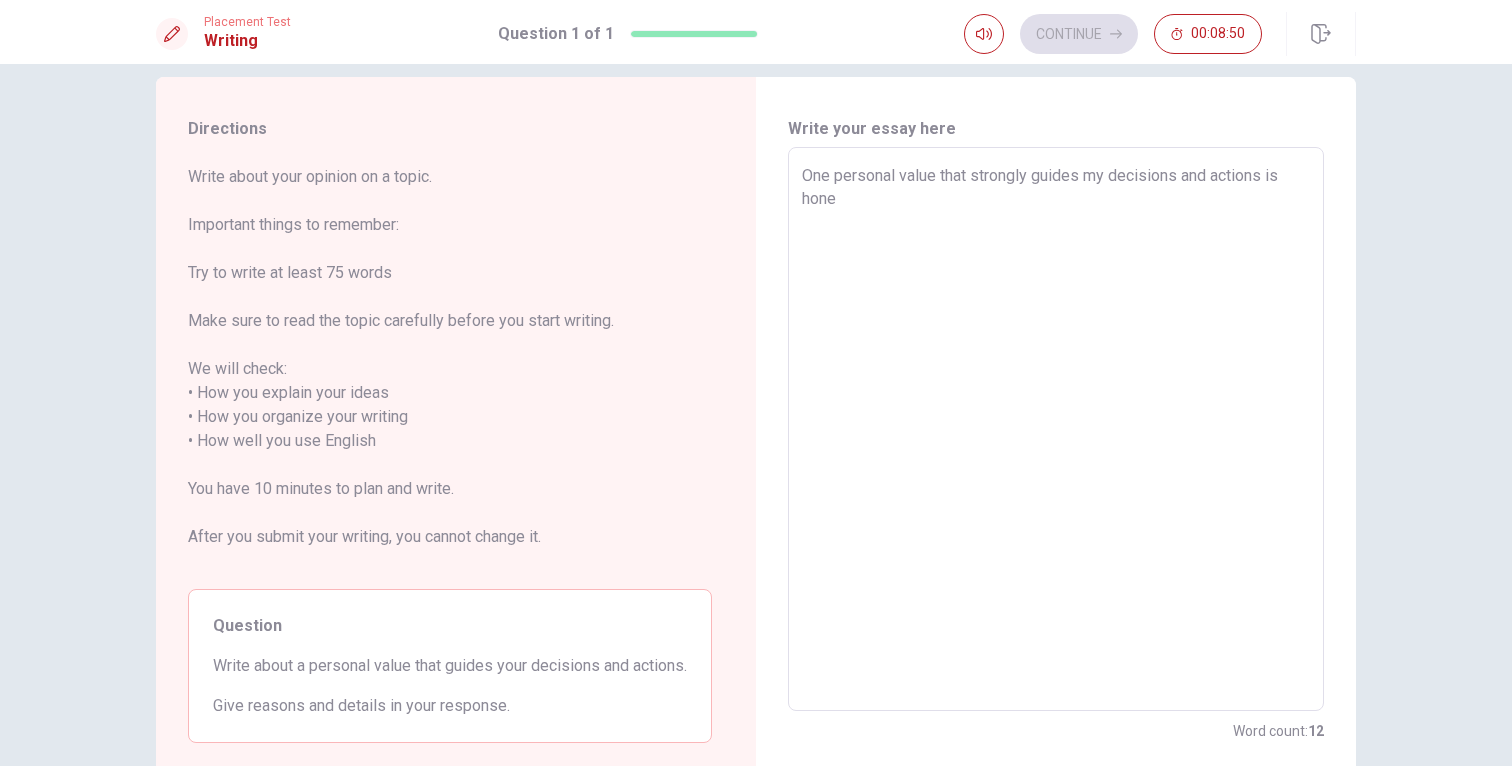 type on "x" 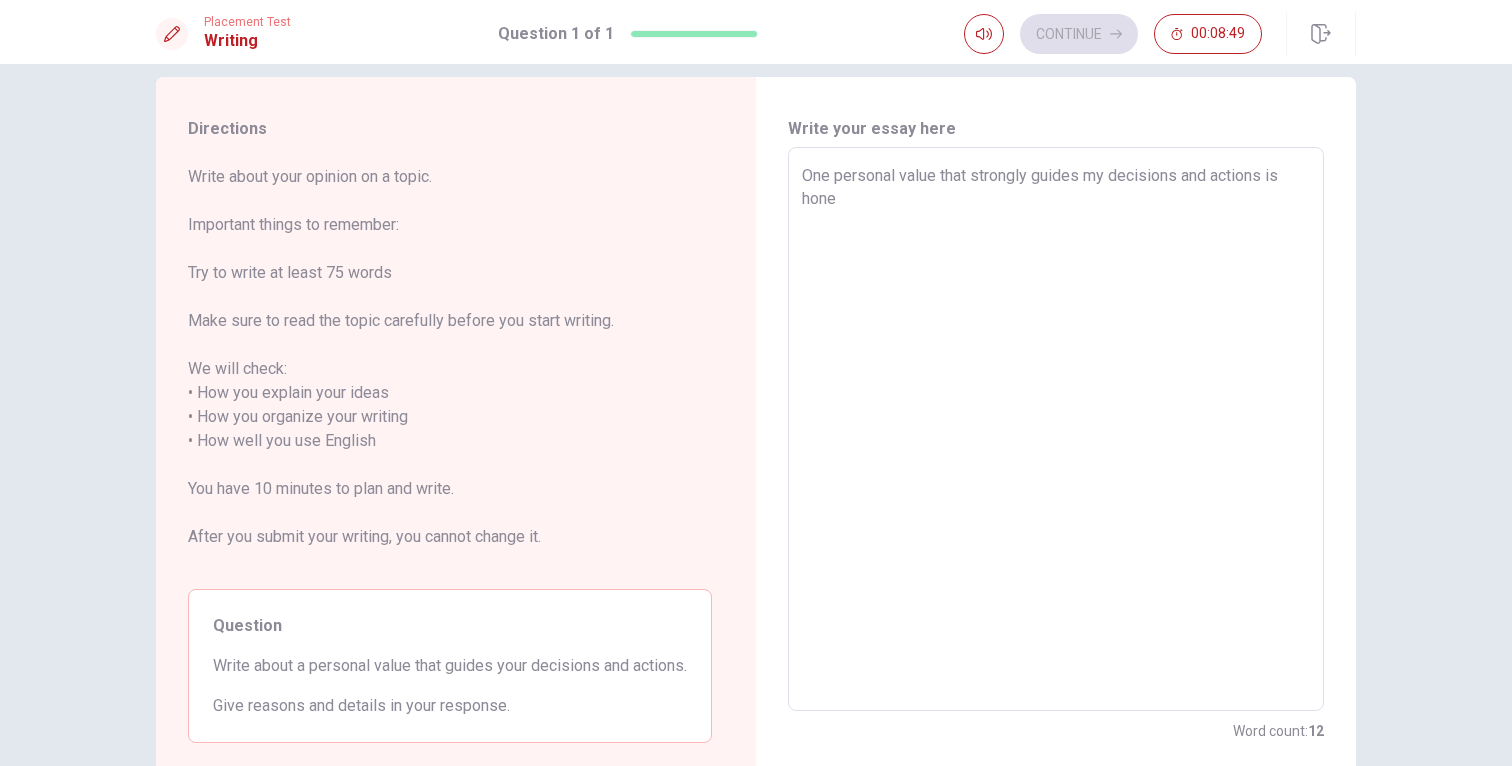 type on "One personal value that strongly guides my decisions and actions is hones" 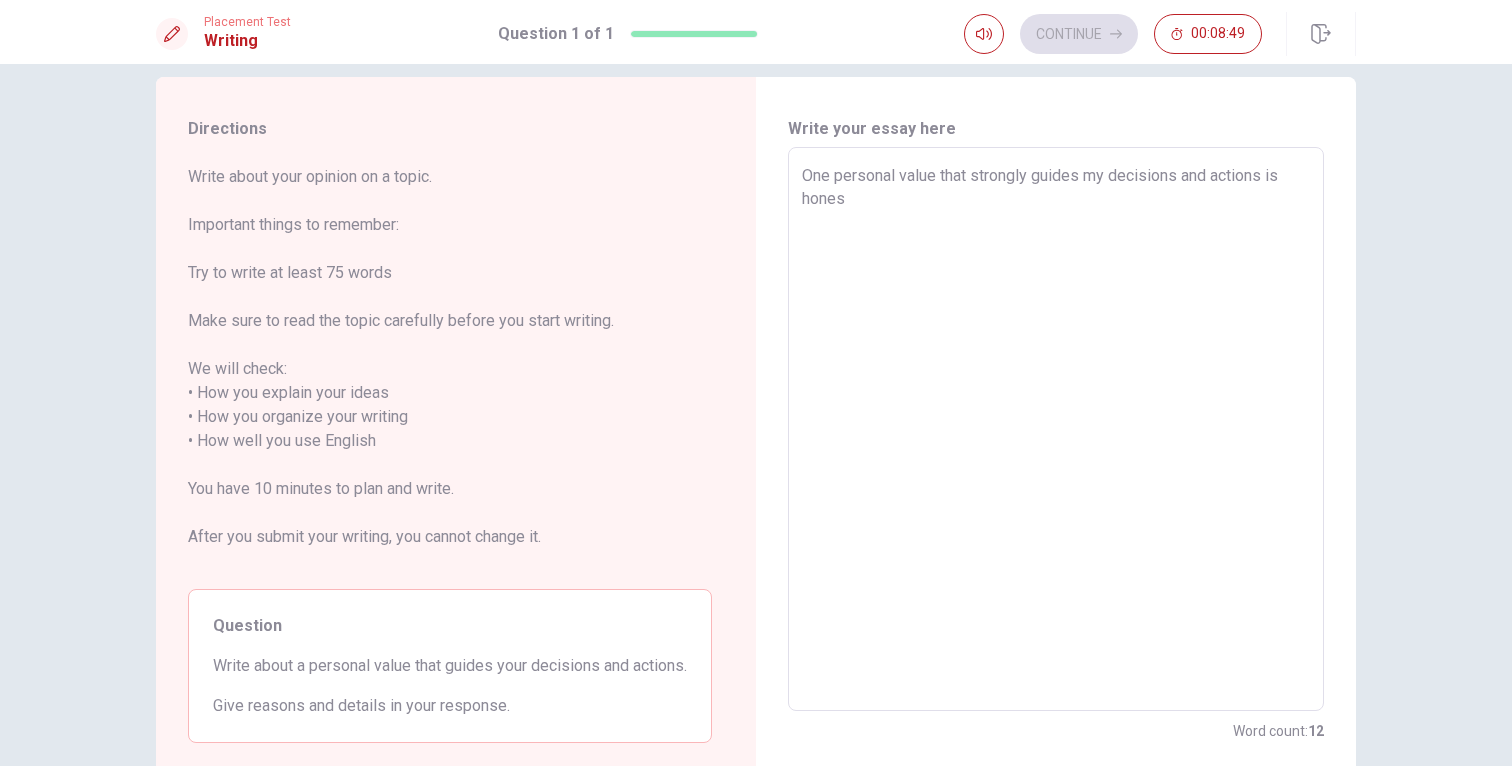 type on "x" 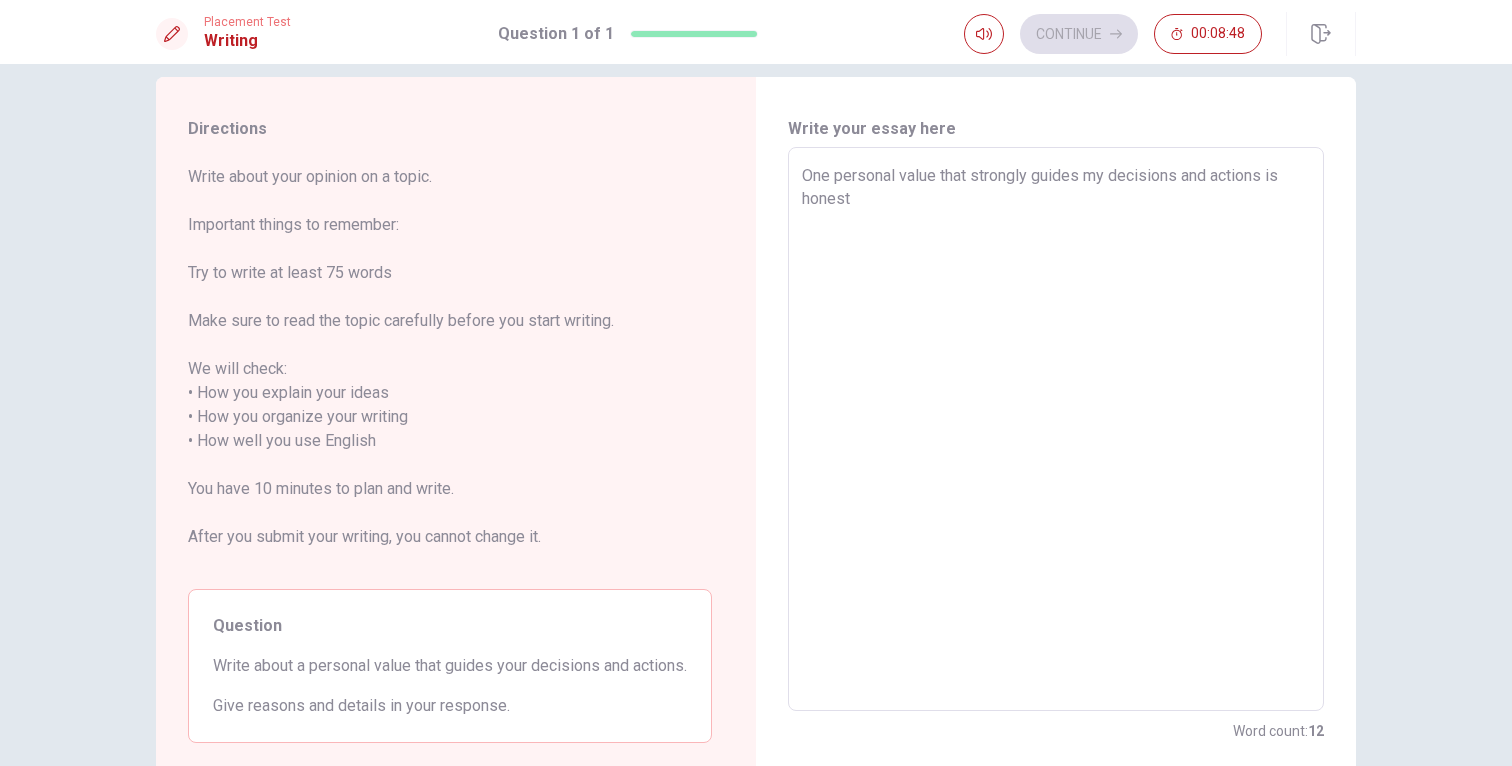 type on "x" 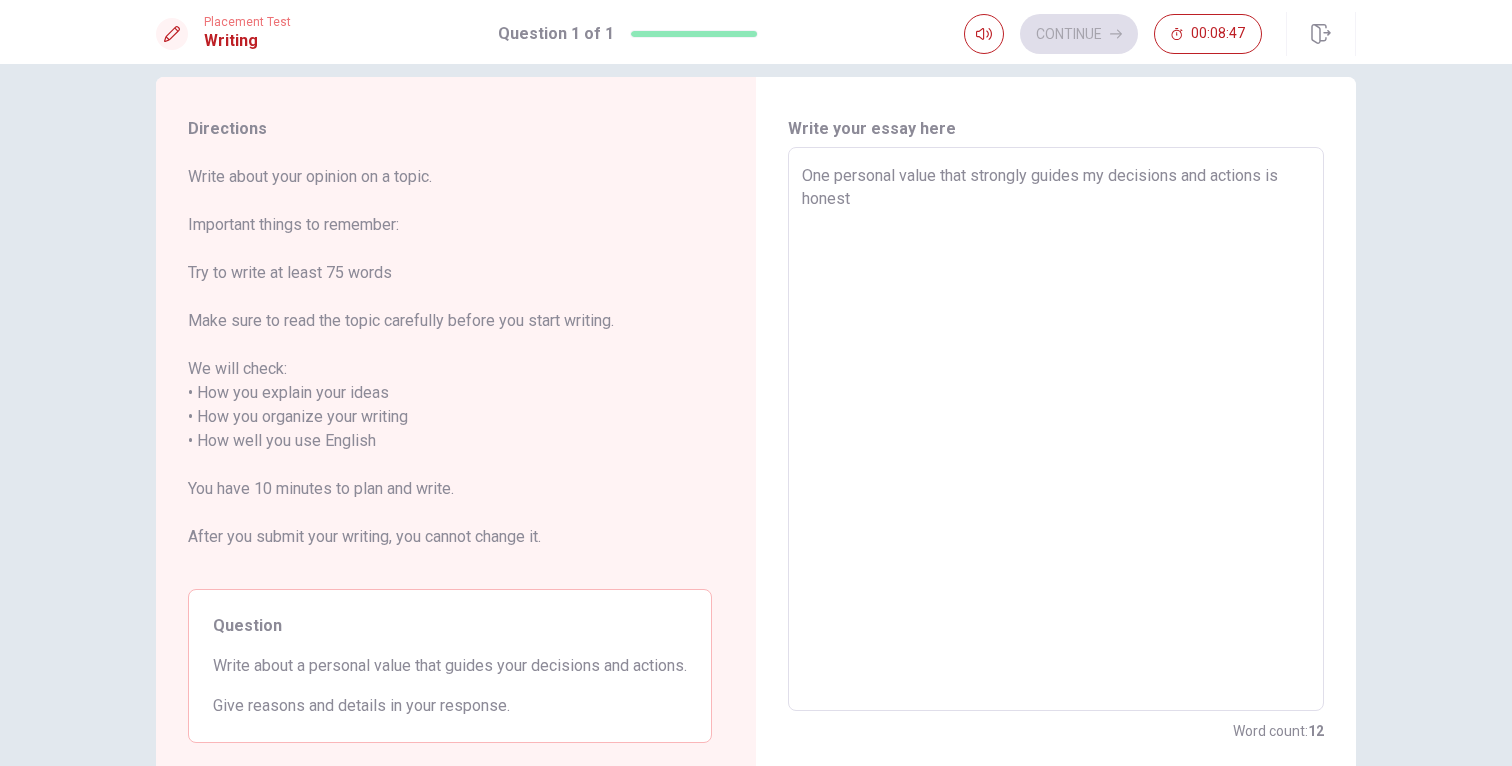 type on "One personal value that strongly guides my decisions and actions is honesty" 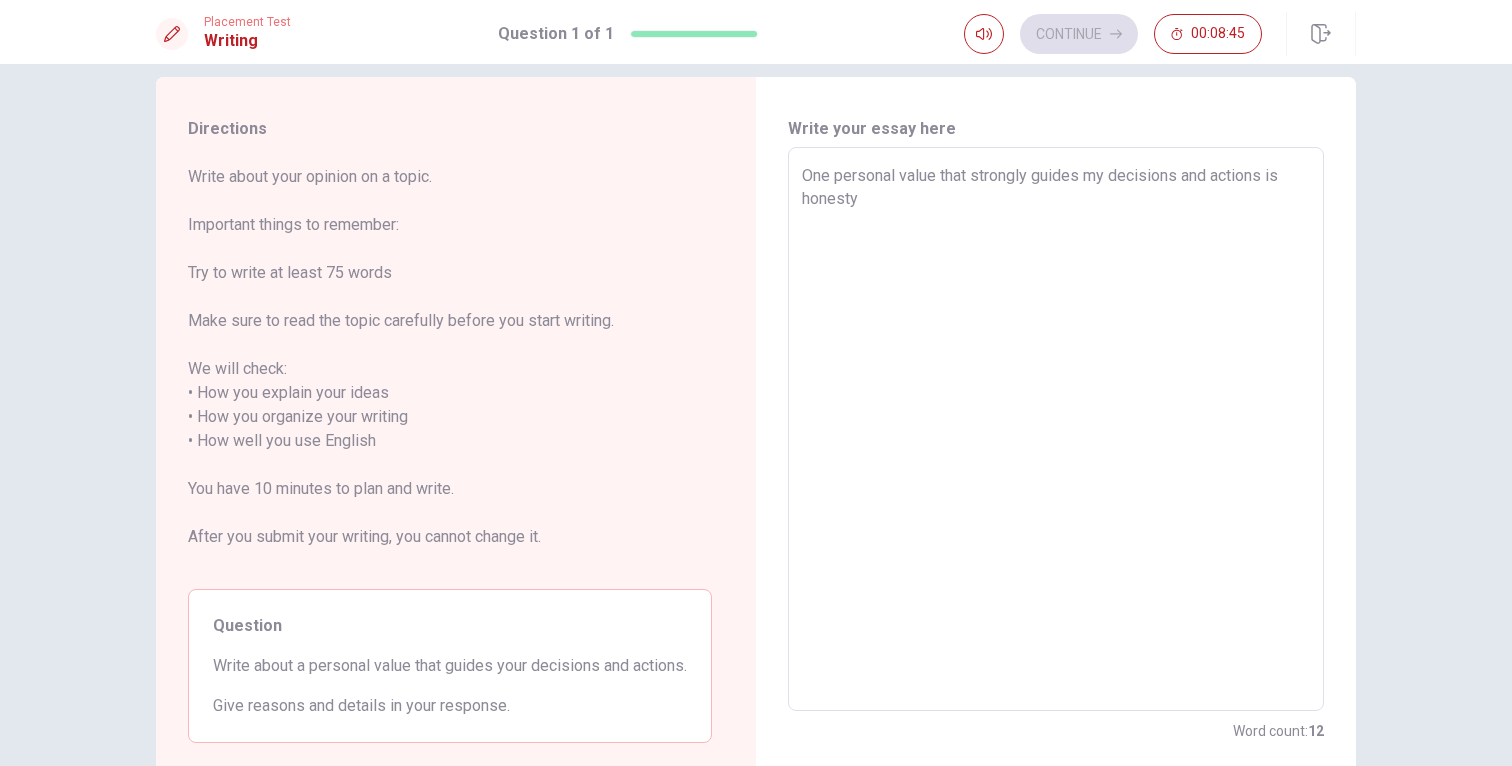 type on "x" 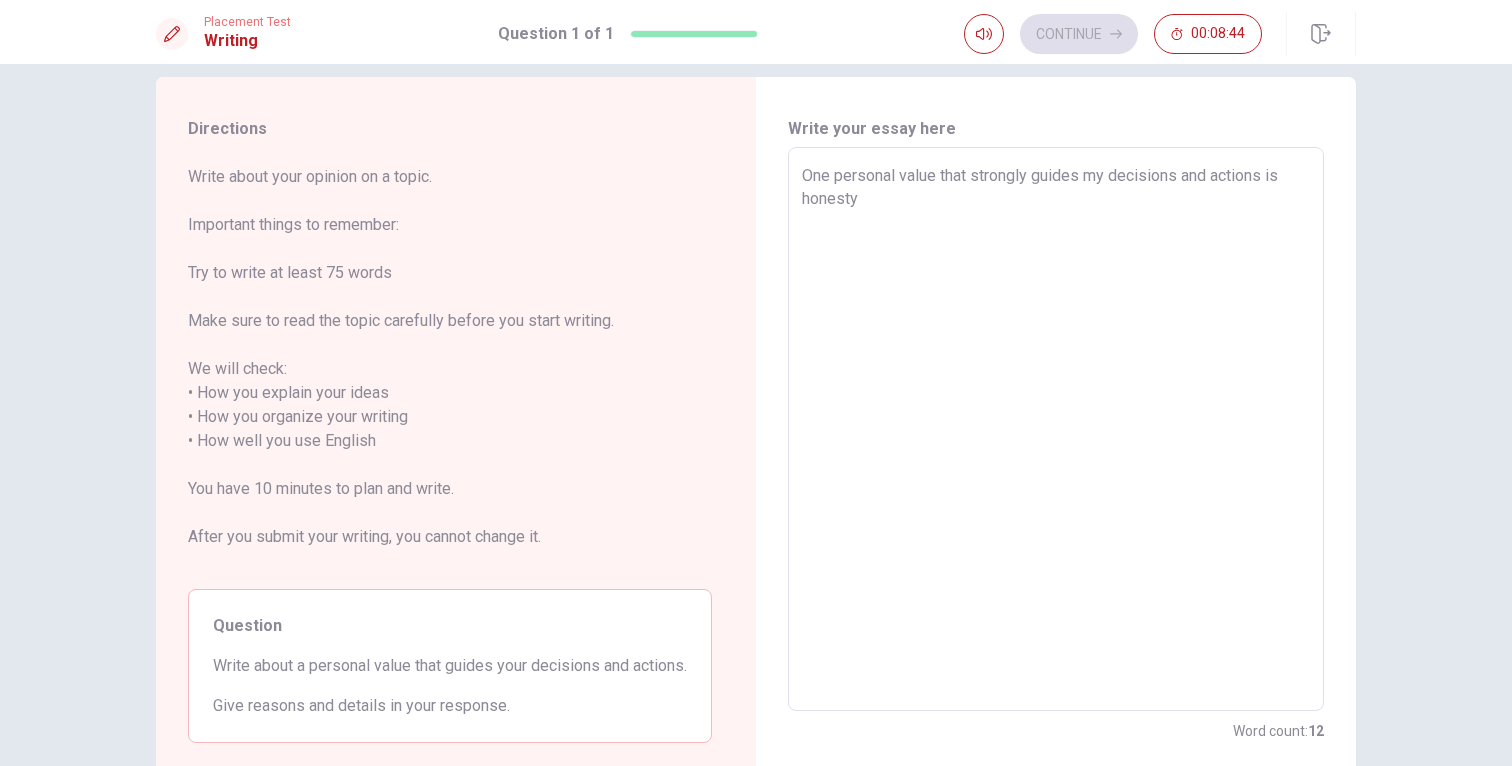 type on "One personal value that strongly guides my decisions and actions is honesty." 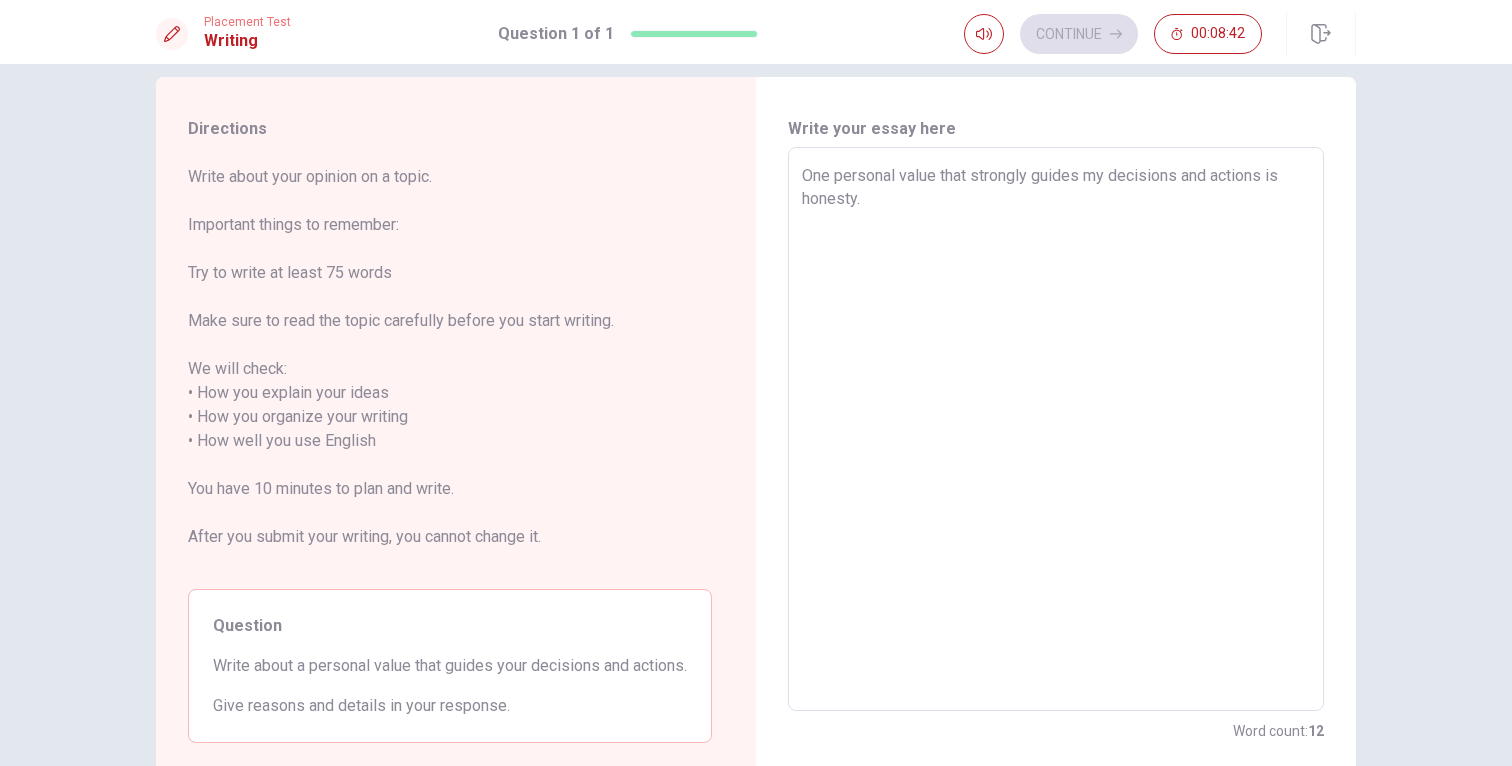 type on "x" 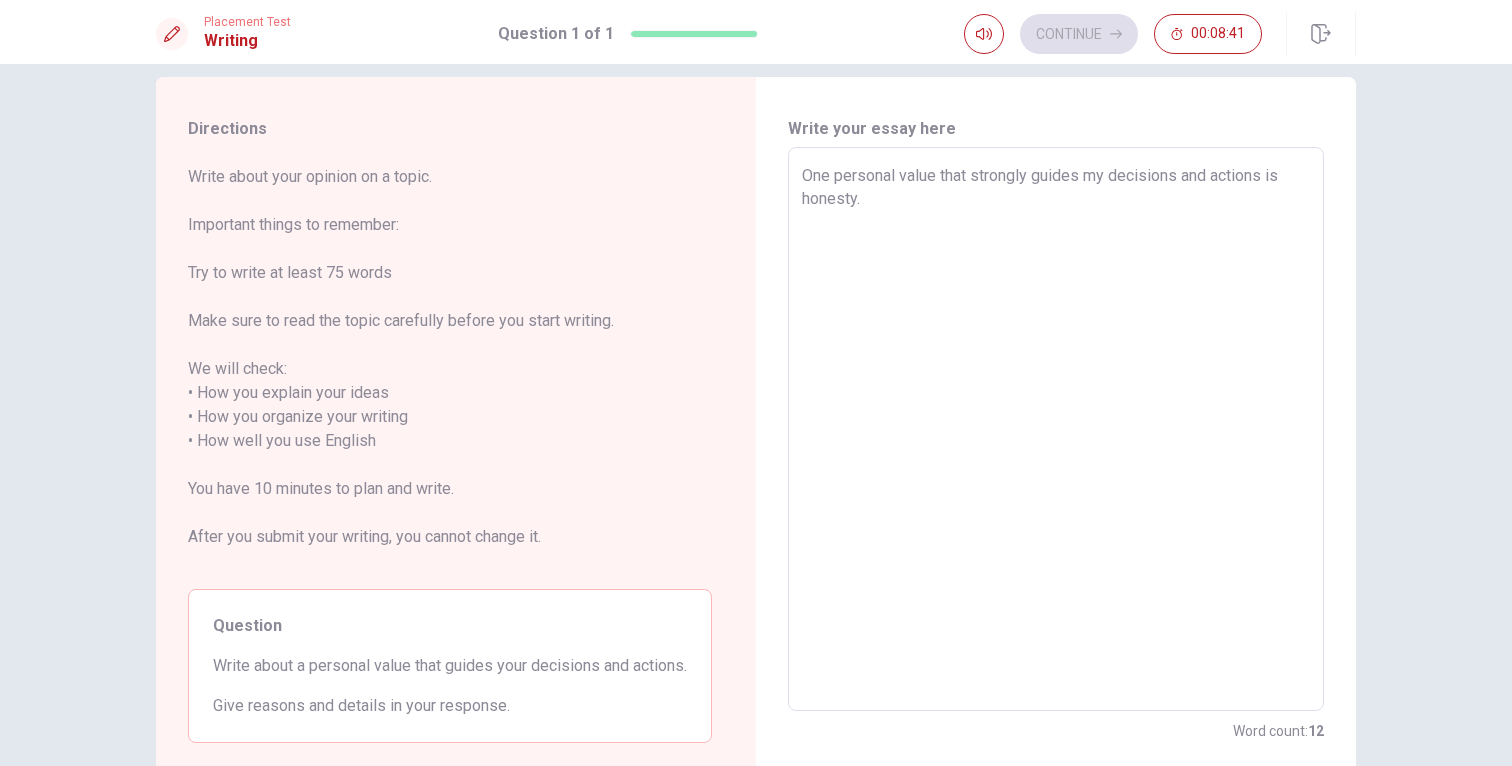 type on "One personal value that strongly guides my decisions and actions is honesty." 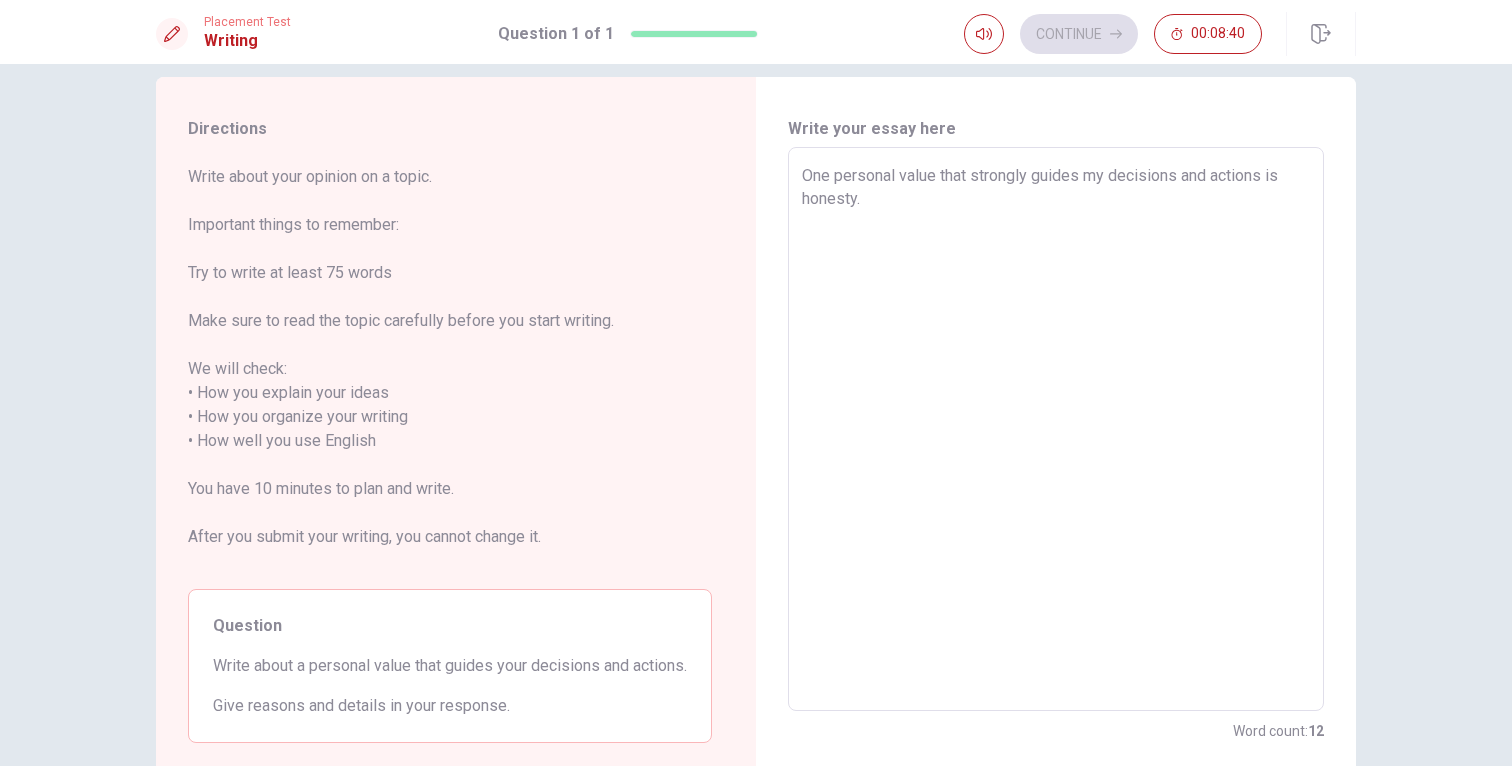 type on "One personal value that strongly guides my decisions and actions is honesty. i" 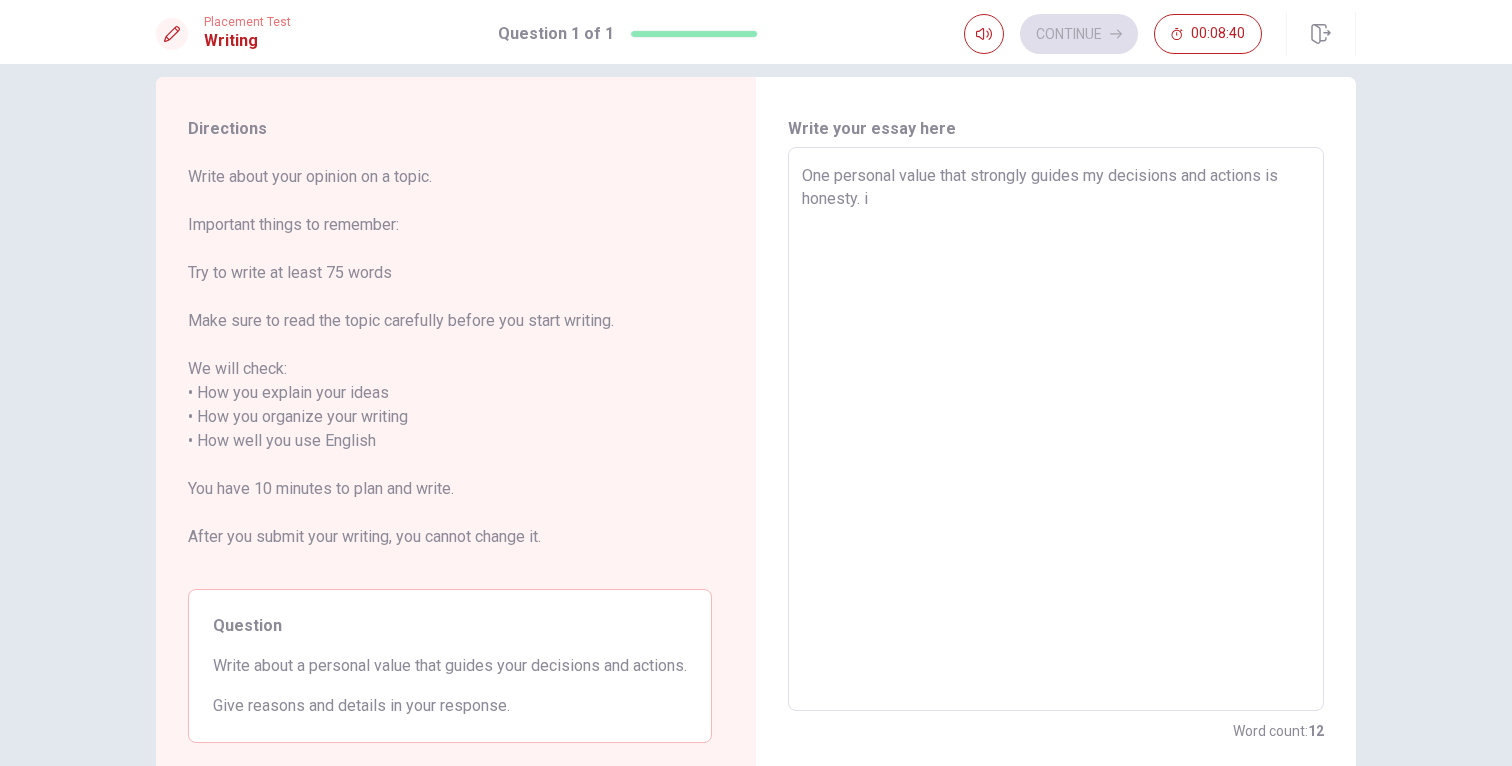 type on "x" 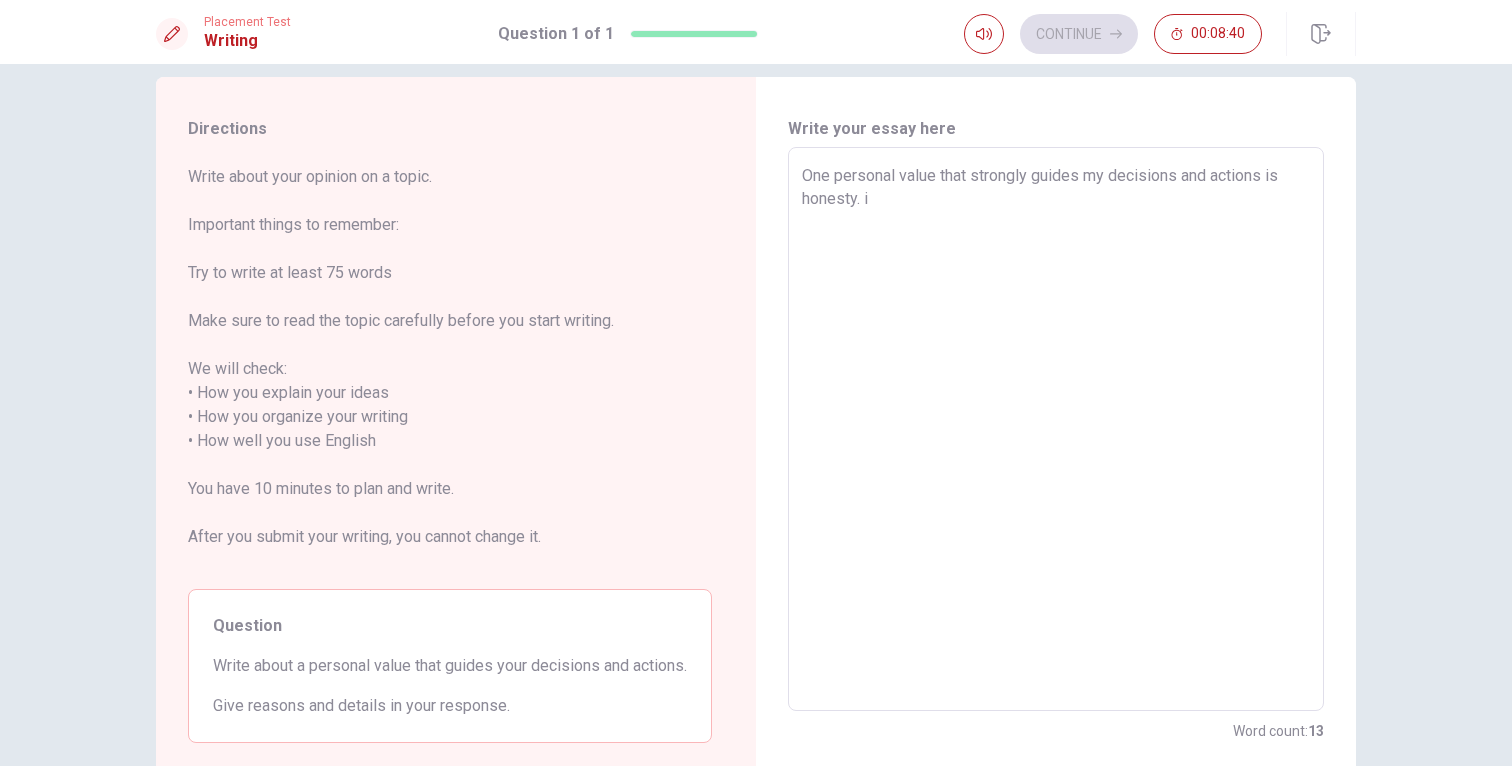type on "One personal value that strongly guides my decisions and actions is honesty. i" 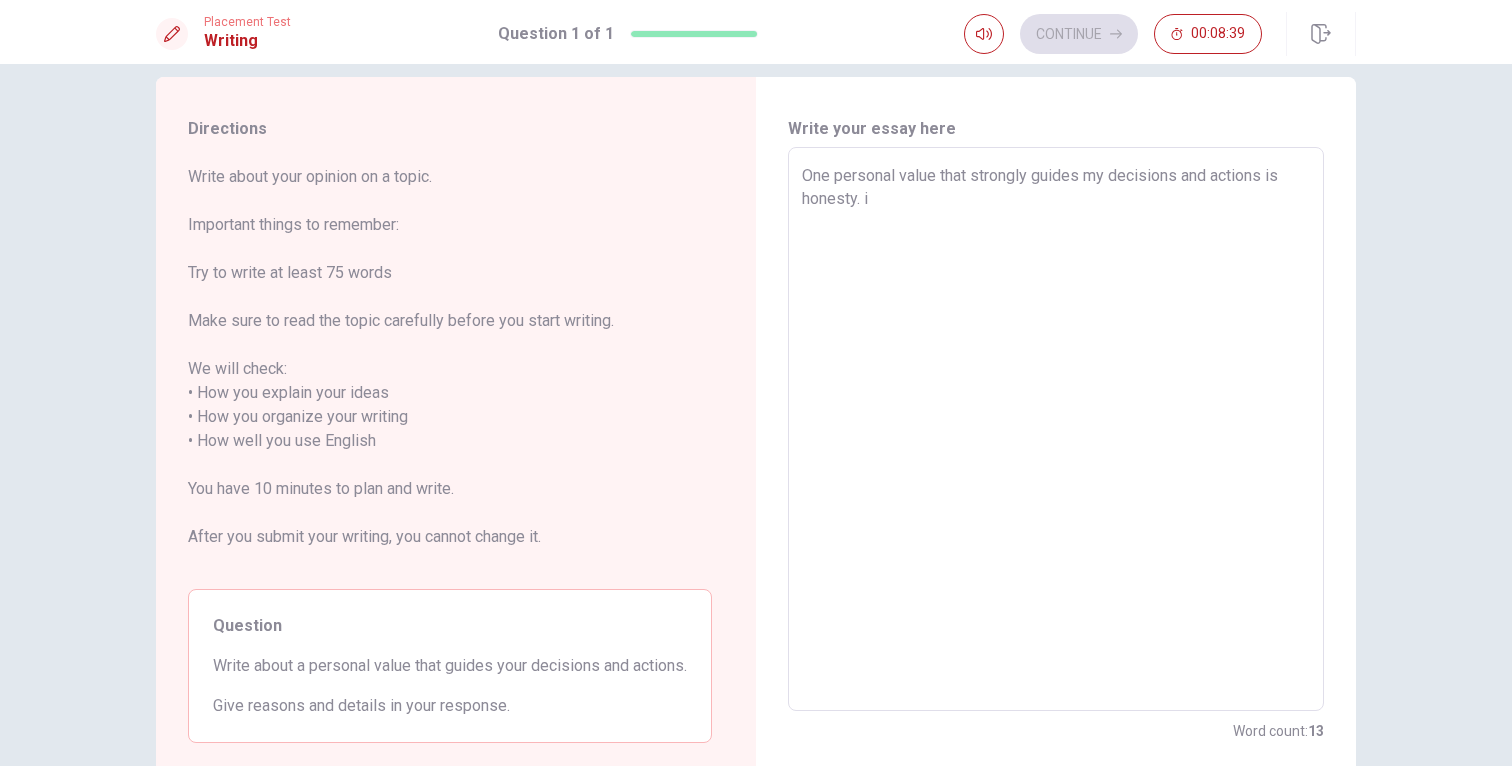type on "One personal value that strongly guides my decisions and actions is honesty. i" 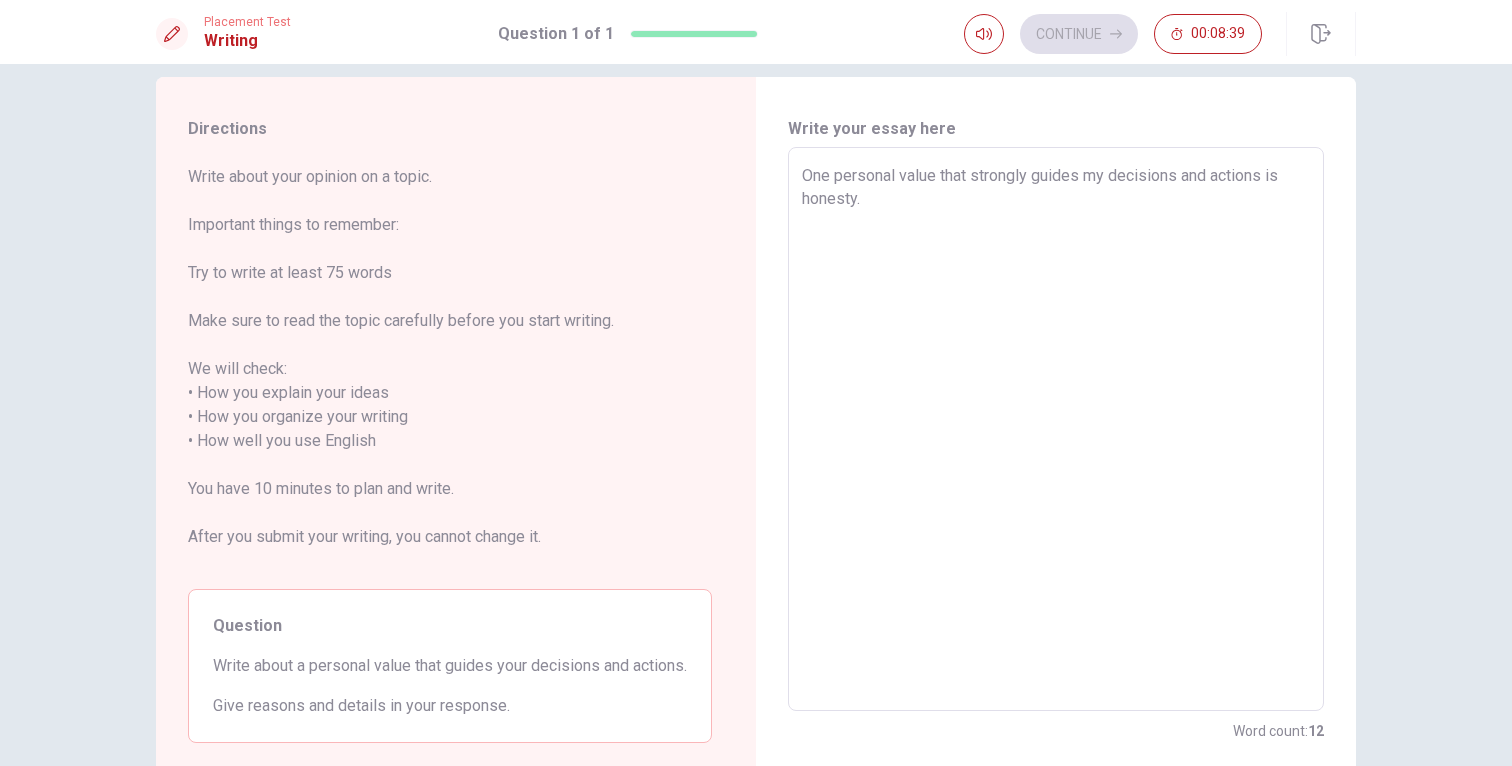 type on "x" 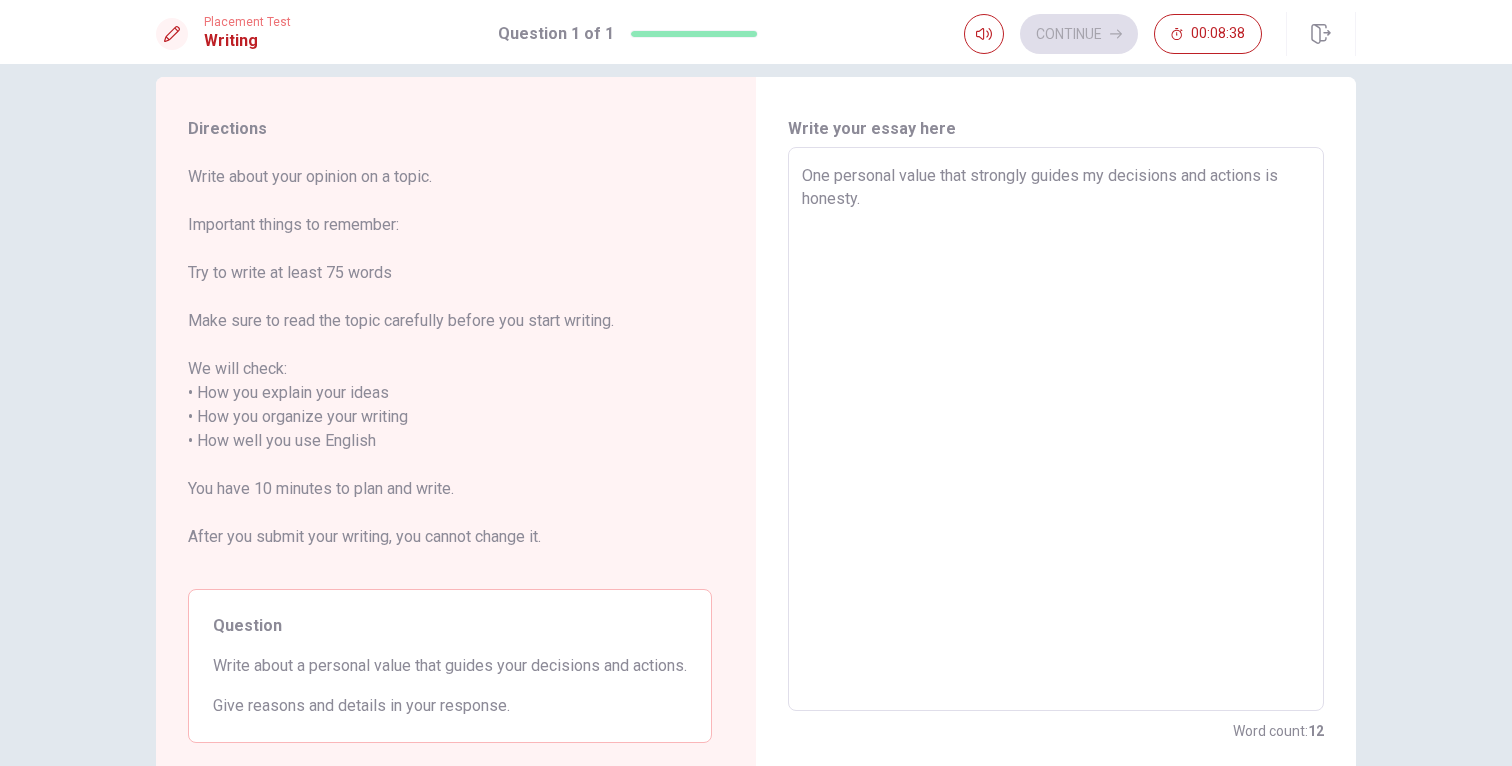 type on "One personal value that strongly guides my decisions and actions is honesty. I" 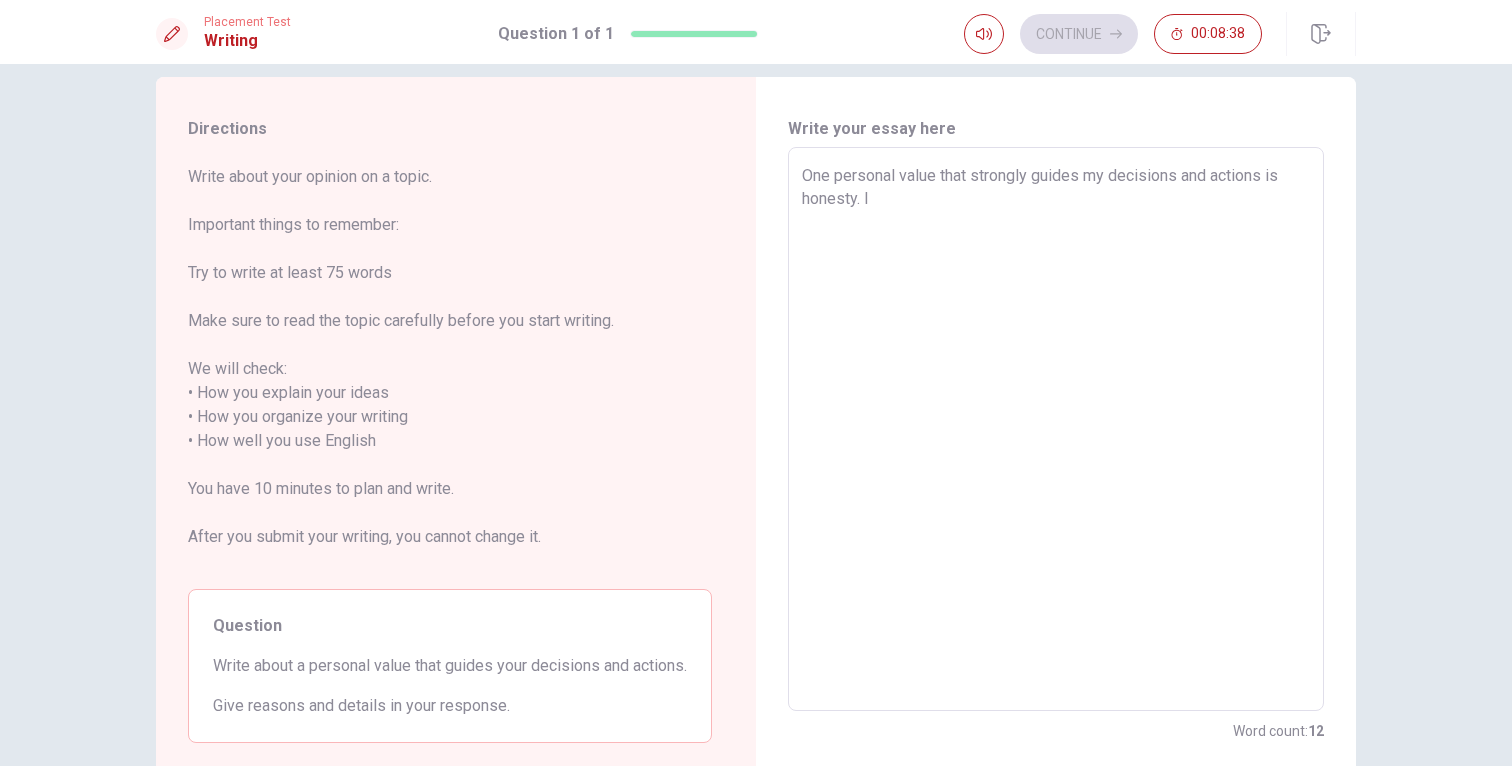 type on "x" 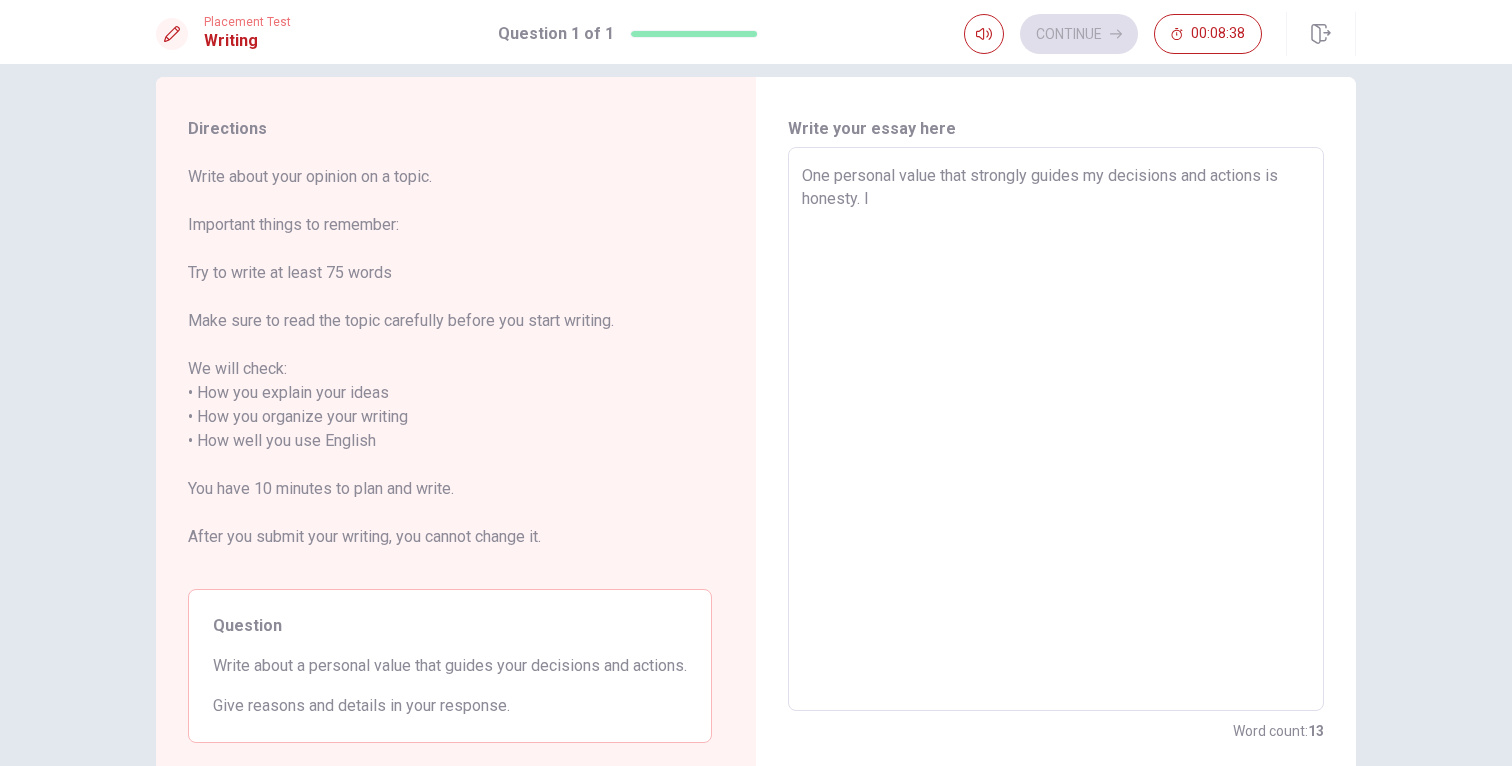 type on "One personal value that strongly guides my decisions and actions is honesty. I" 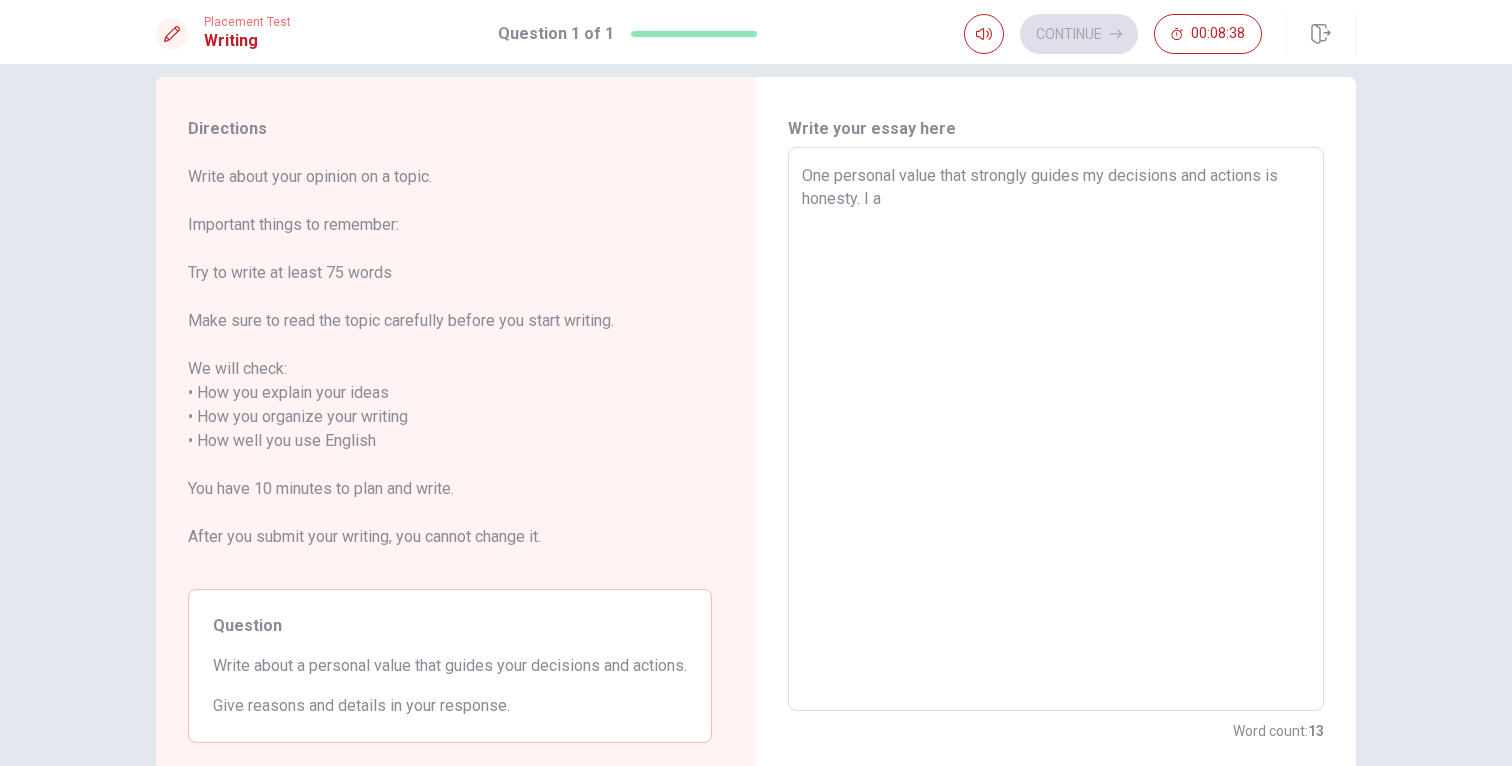 type on "x" 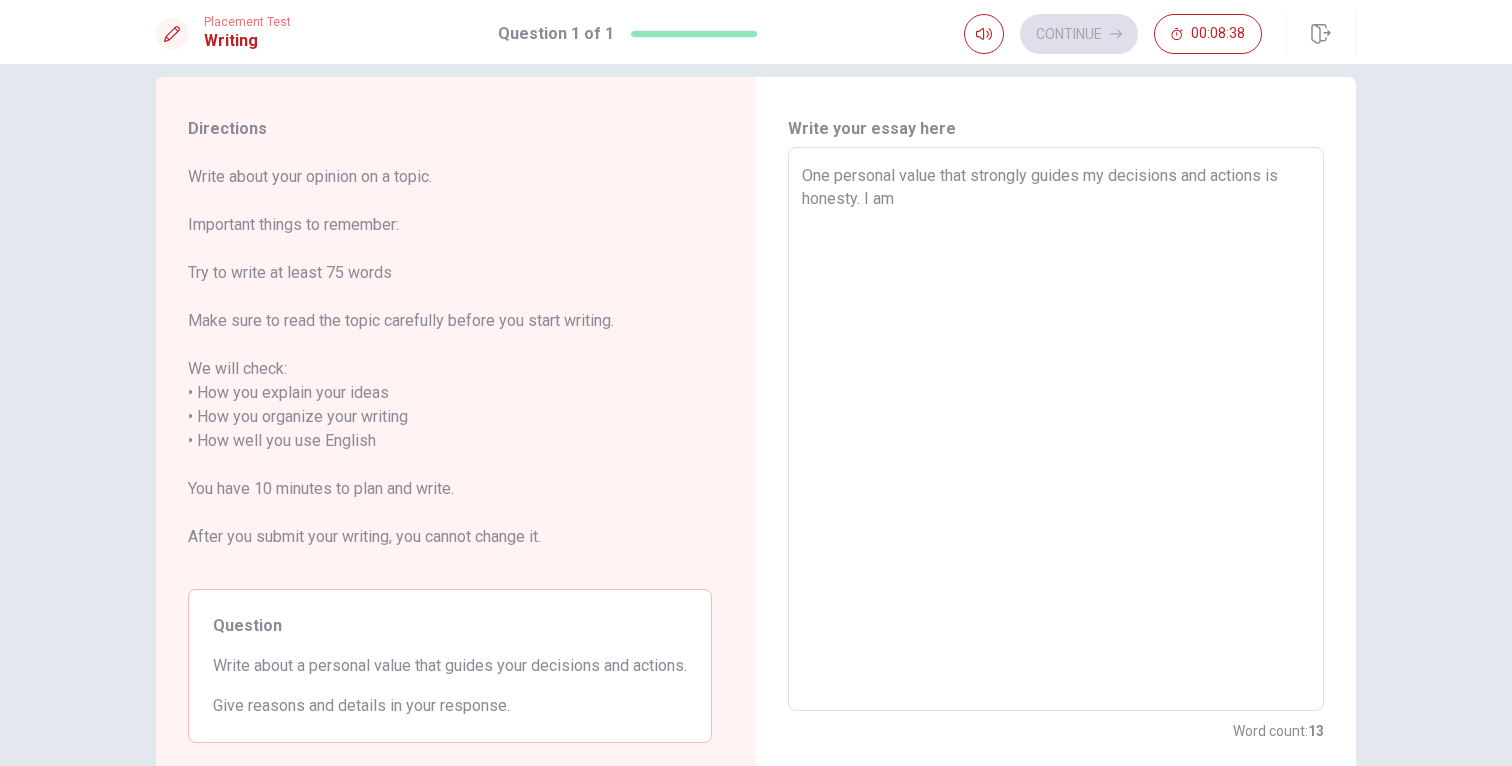 type on "x" 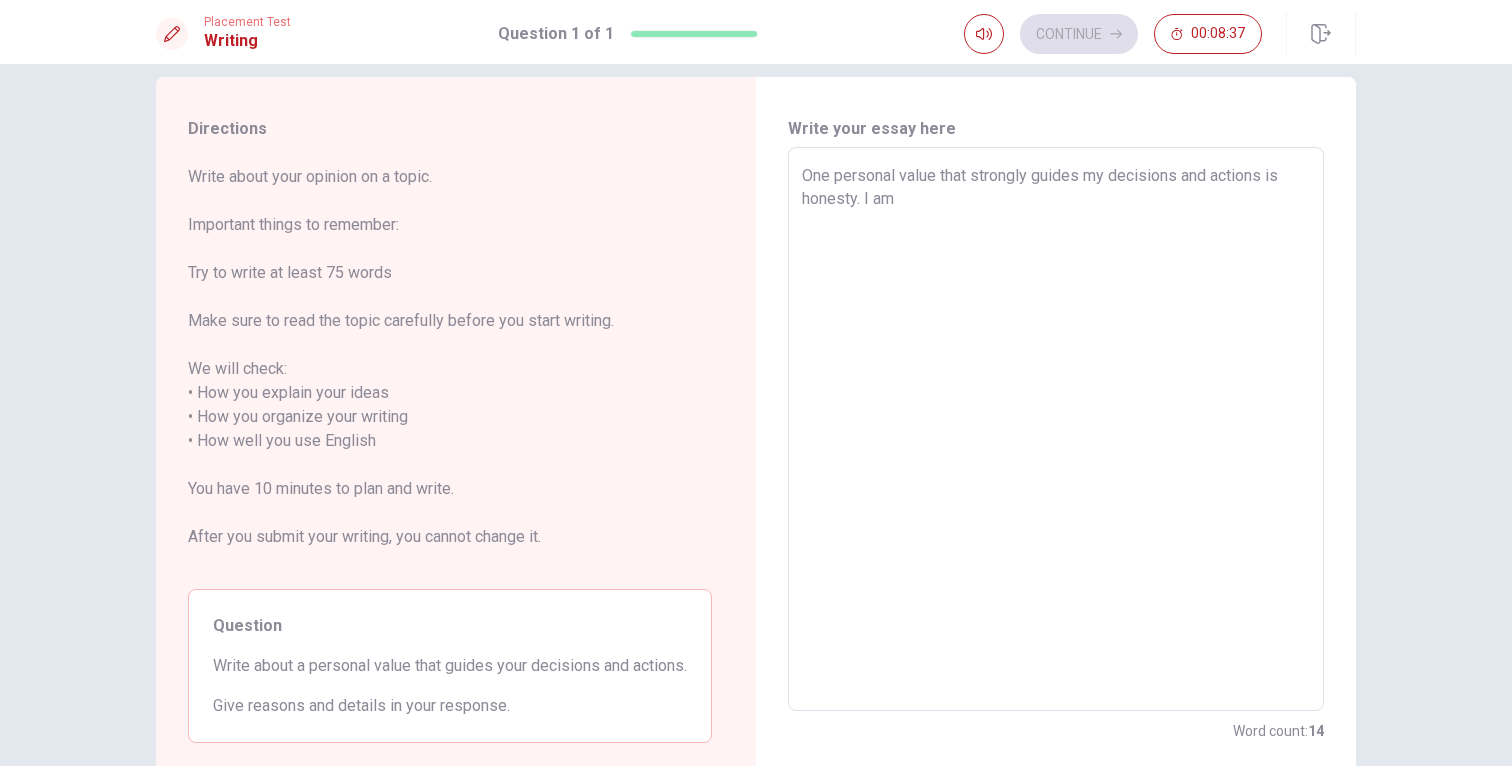 type on "One personal value that strongly guides my decisions and actions is honesty. I am" 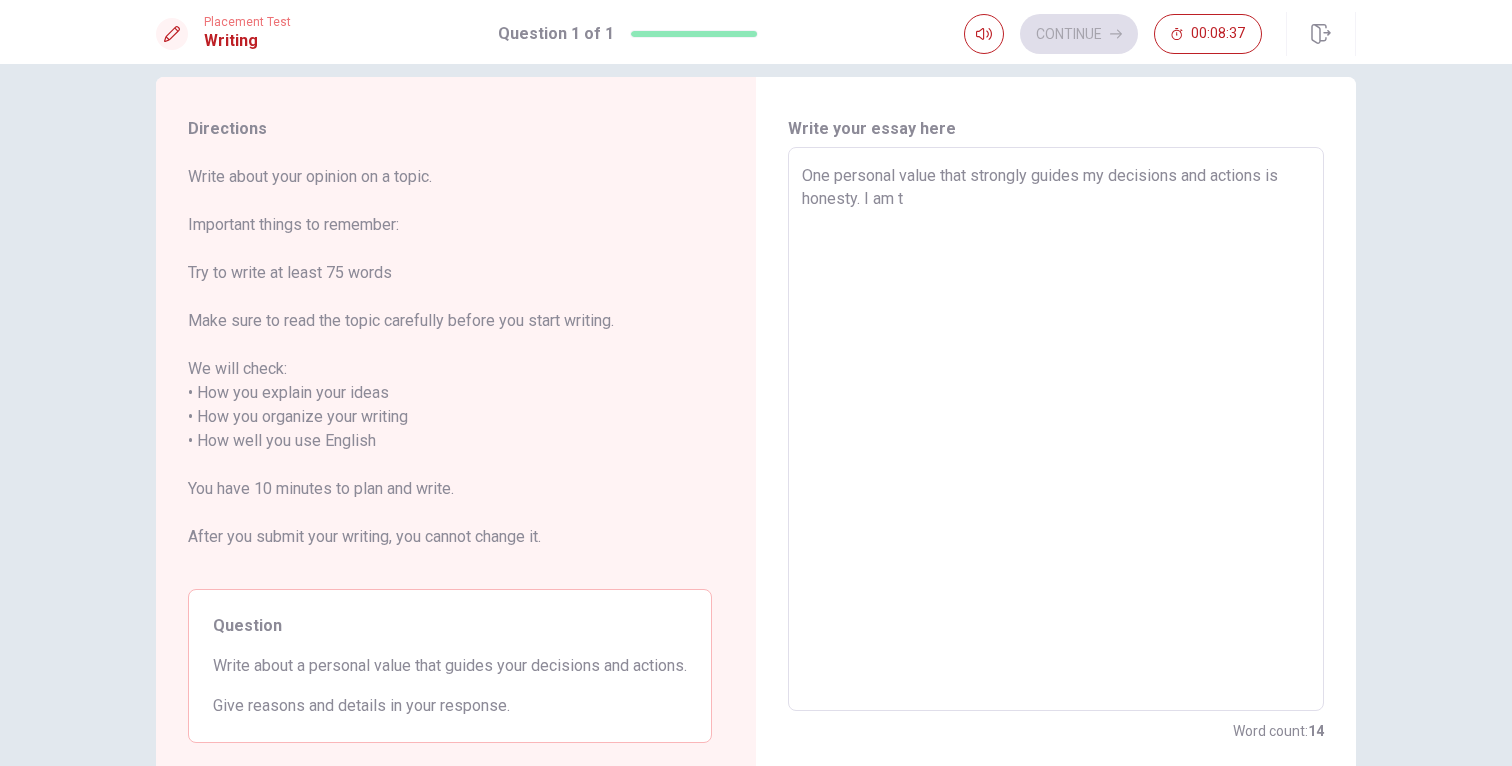 type on "x" 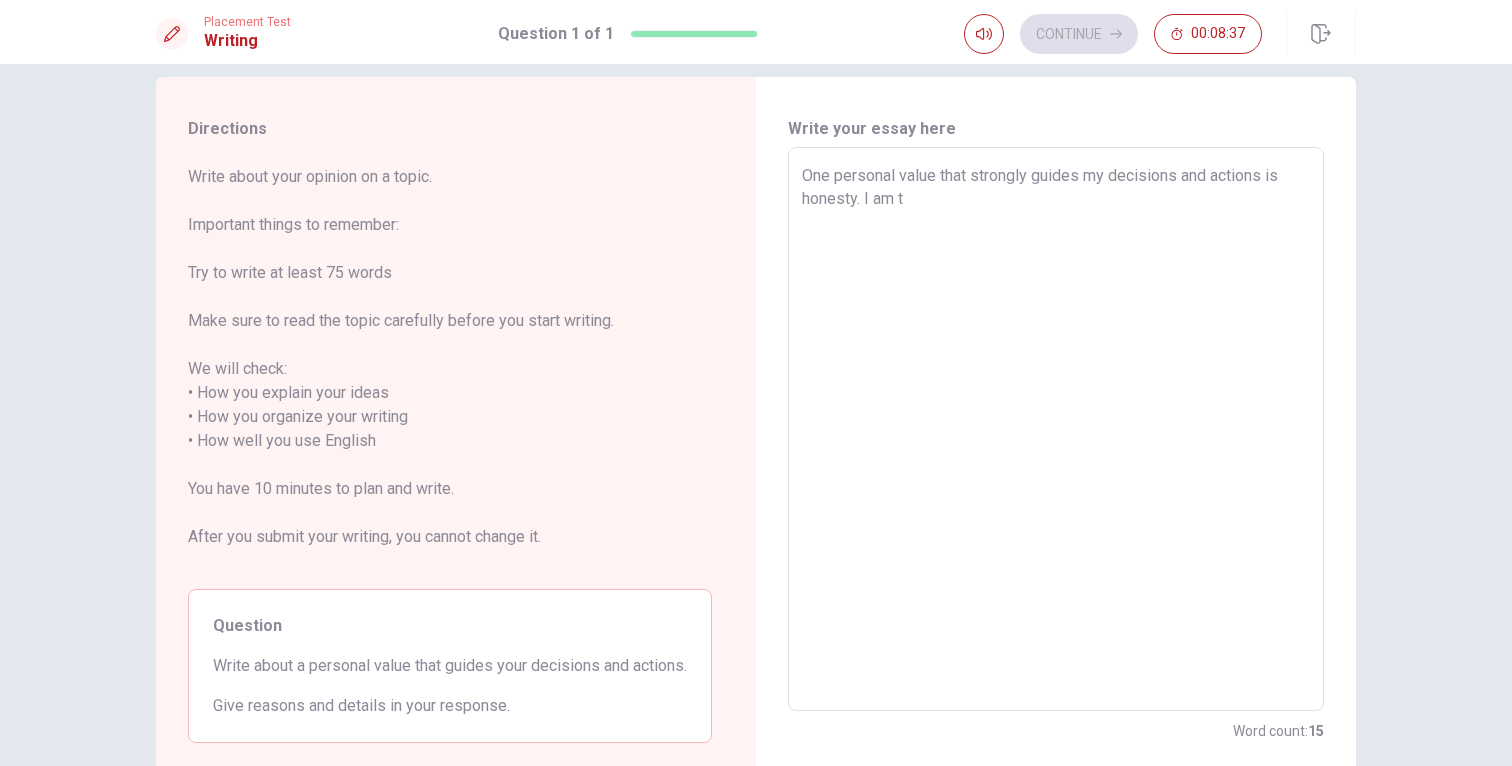 type on "One personal value that strongly guides my decisions and actions is honesty. I am th" 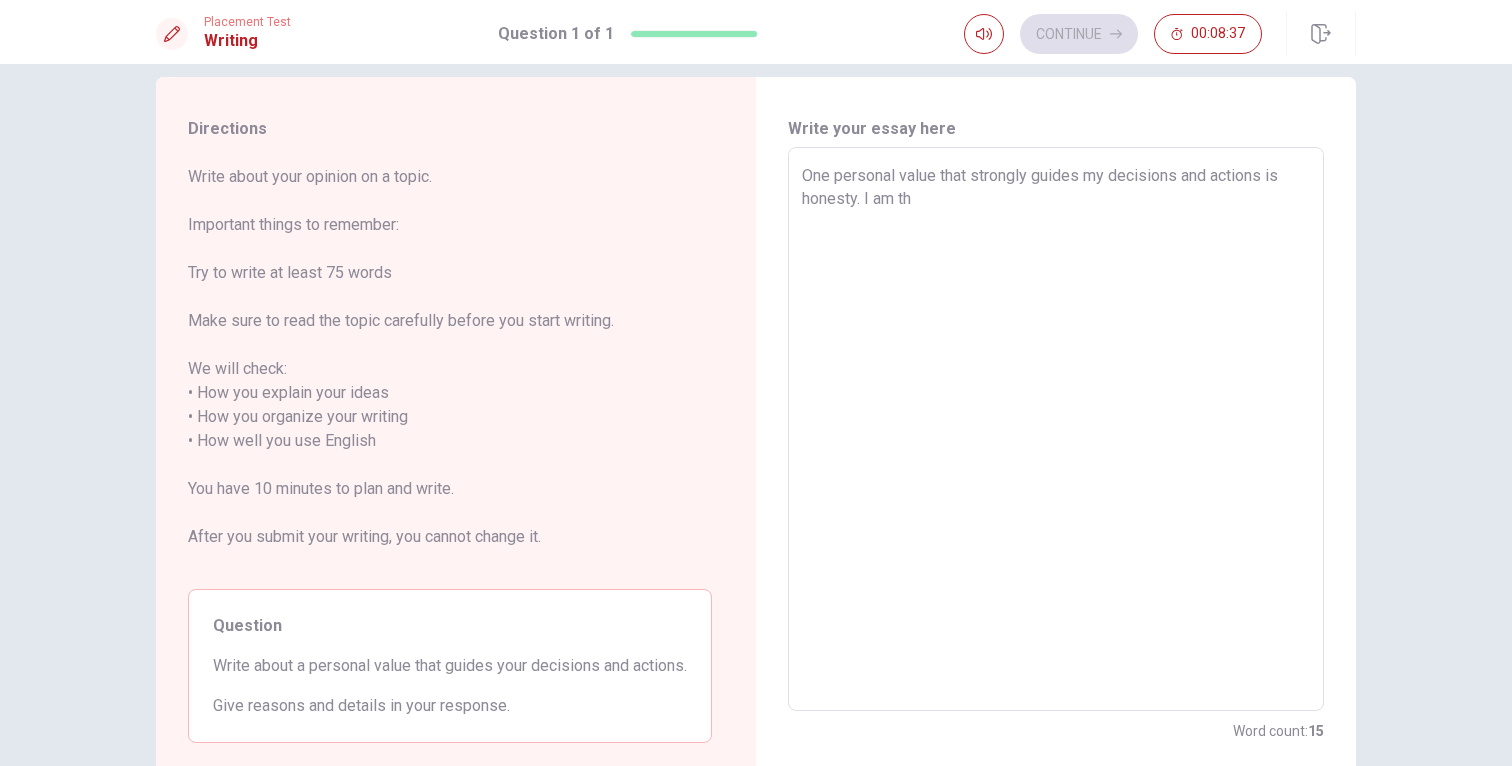 type on "x" 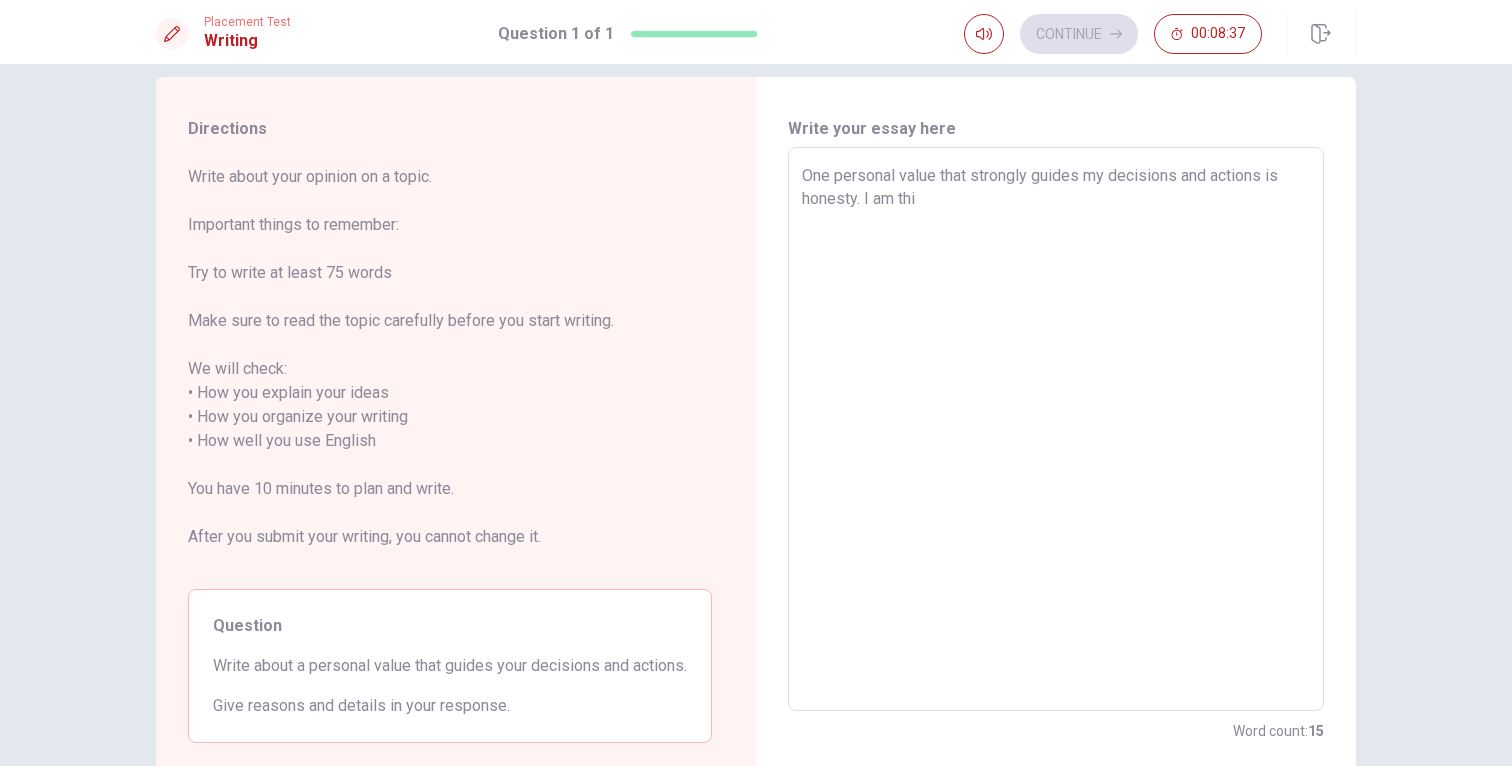 type 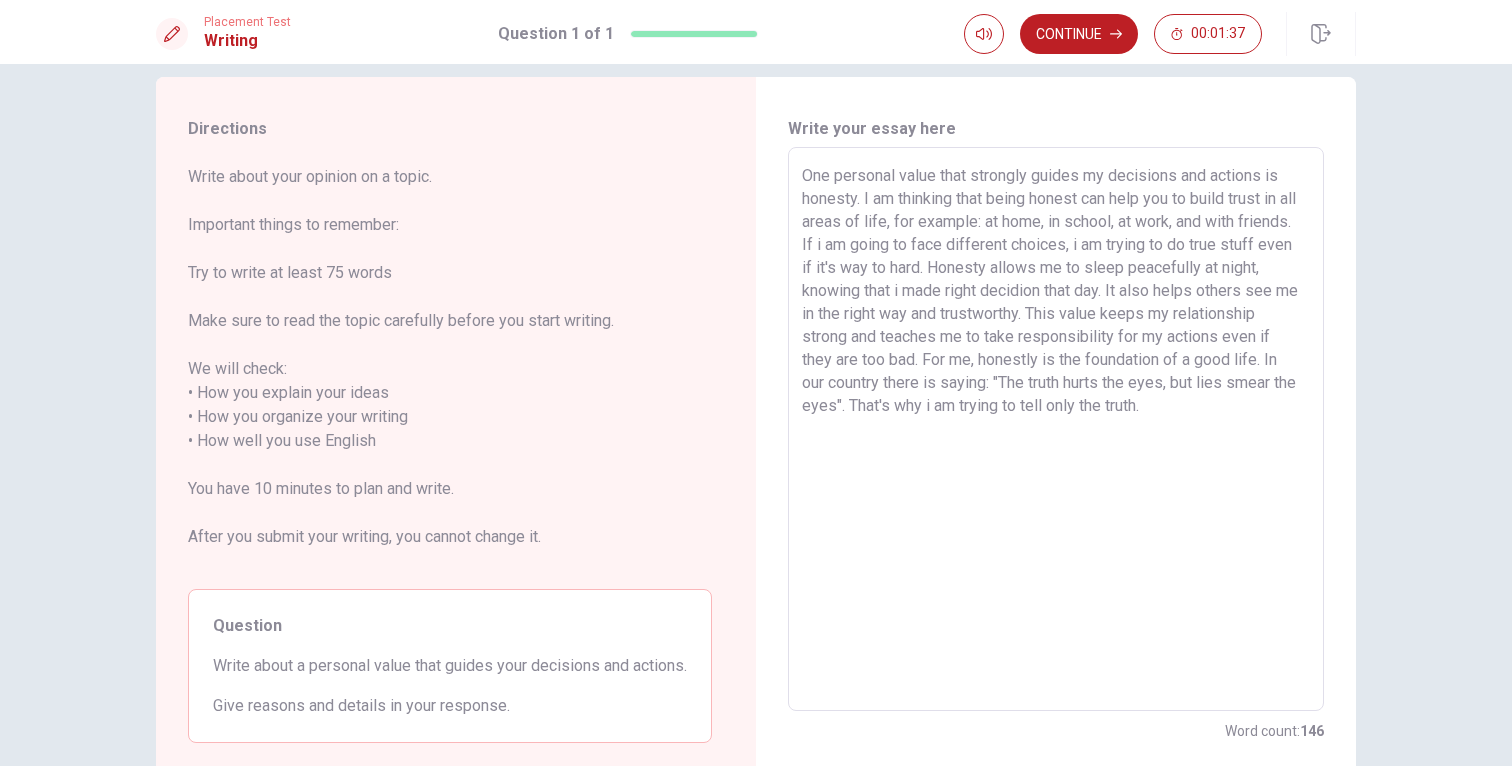 click on "One personal value that strongly guides my decisions and actions is honesty. I am thinking that being honest can help you to build trust in all areas of life, for example: at home, in school, at work, and with friends. If i am going to face different choices, i am trying to do true stuff even if it's way to hard. Honesty allows me to sleep peacefully at night, knowing that i made right decidion that day. It also helps others see me in the right way and trustworthy. This value keeps my relationship strong and teaches me to take responsibility for my actions even if they are too bad. For me, honestly is the foundation of a good life. In our country there is saying: "The truth hurts the eyes, but lies smear the eyes". That's why i am trying to tell only the truth." at bounding box center [1056, 429] 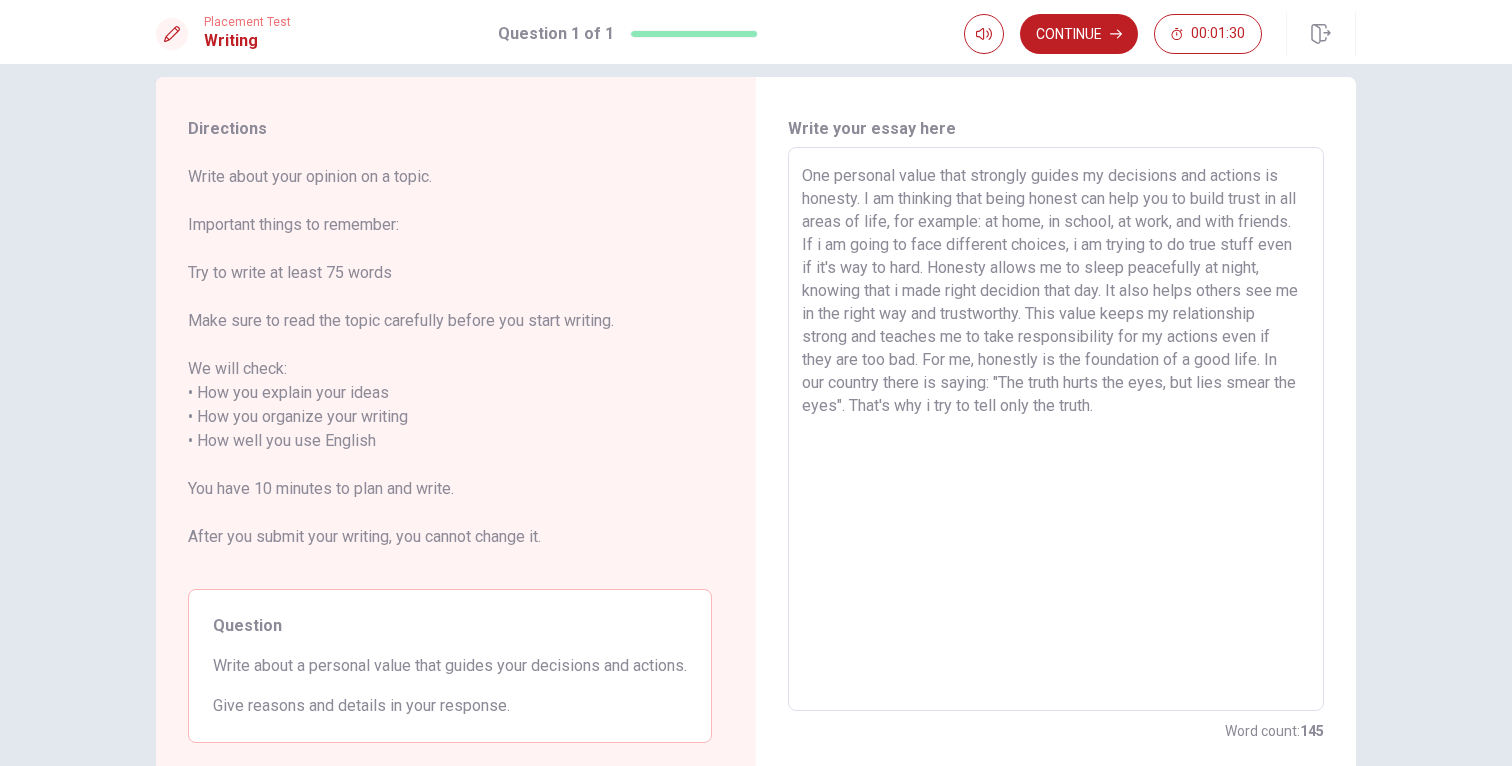 click on "One personal value that strongly guides my decisions and actions is honesty. I am thinking that being honest can help you to build trust in all areas of life, for example: at home, in school, at work, and with friends. If i am going to face different choices, i am trying to do true stuff even if it's way to hard. Honesty allows me to sleep peacefully at night, knowing that i made right decidion that day. It also helps others see me in the right way and trustworthy. This value keeps my relationship strong and teaches me to take responsibility for my actions even if they are too bad. For me, honestly is the foundation of a good life. In our country there is saying: "The truth hurts the eyes, but lies smear the eyes". That's why i try to tell only the truth." at bounding box center (1056, 429) 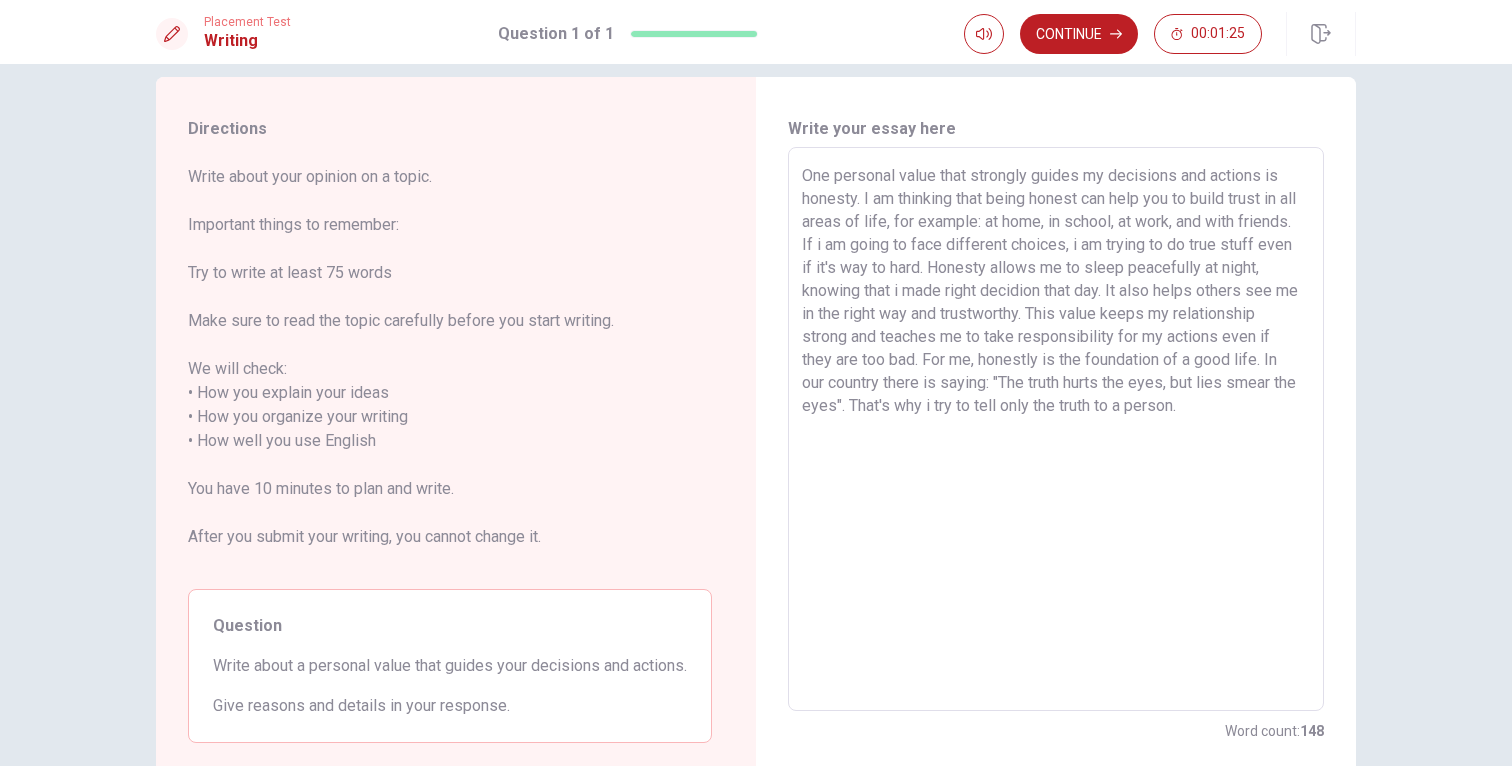 click on "One personal value that strongly guides my decisions and actions is honesty. I am thinking that being honest can help you to build trust in all areas of life, for example: at home, in school, at work, and with friends. If i am going to face different choices, i am trying to do true stuff even if it's way to hard. Honesty allows me to sleep peacefully at night, knowing that i made right decidion that day. It also helps others see me in the right way and trustworthy. This value keeps my relationship strong and teaches me to take responsibility for my actions even if they are too bad. For me, honestly is the foundation of a good life. In our country there is saying: "The truth hurts the eyes, but lies smear the eyes". That's why i try to tell only the truth to a person." at bounding box center [1056, 429] 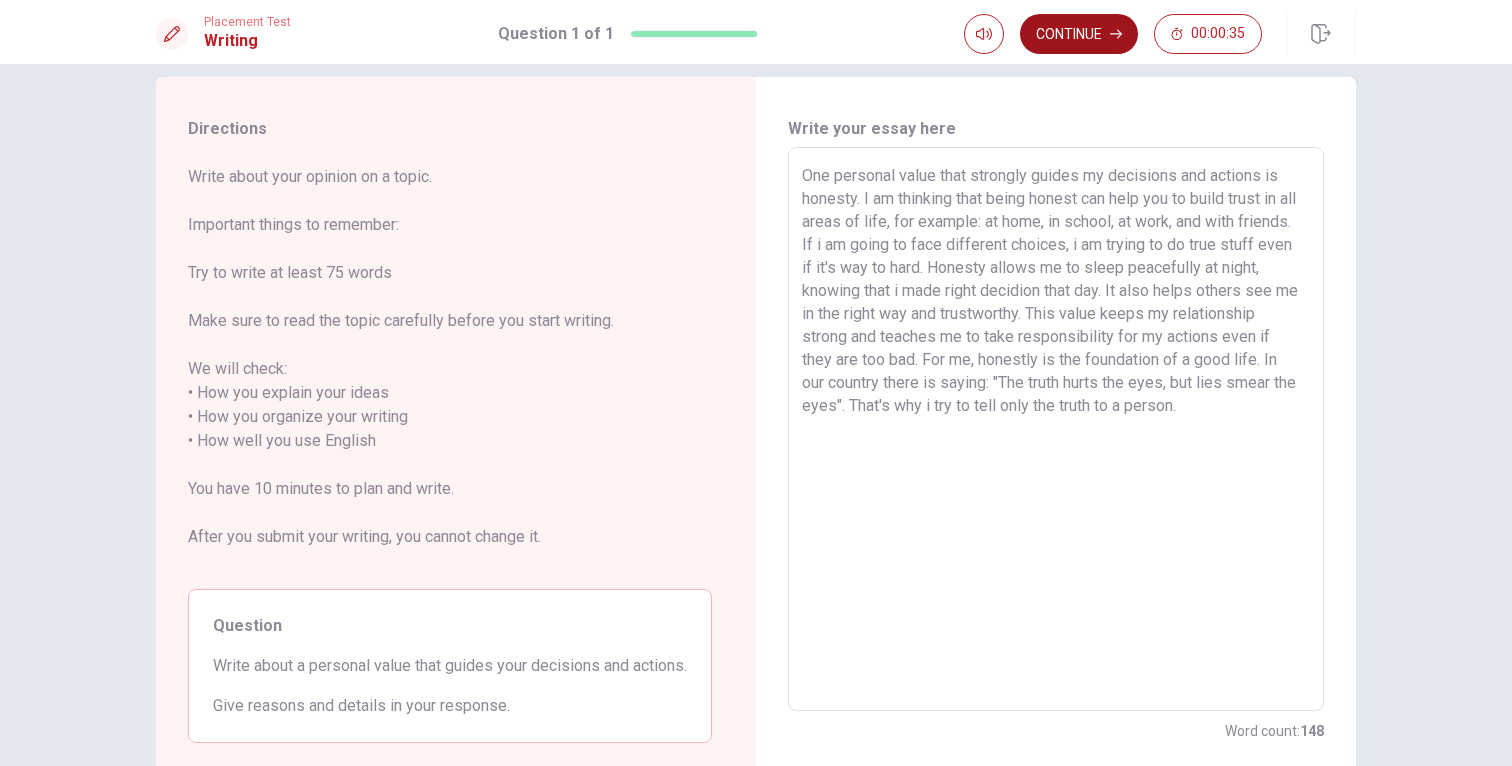 click on "Continue" at bounding box center (1079, 34) 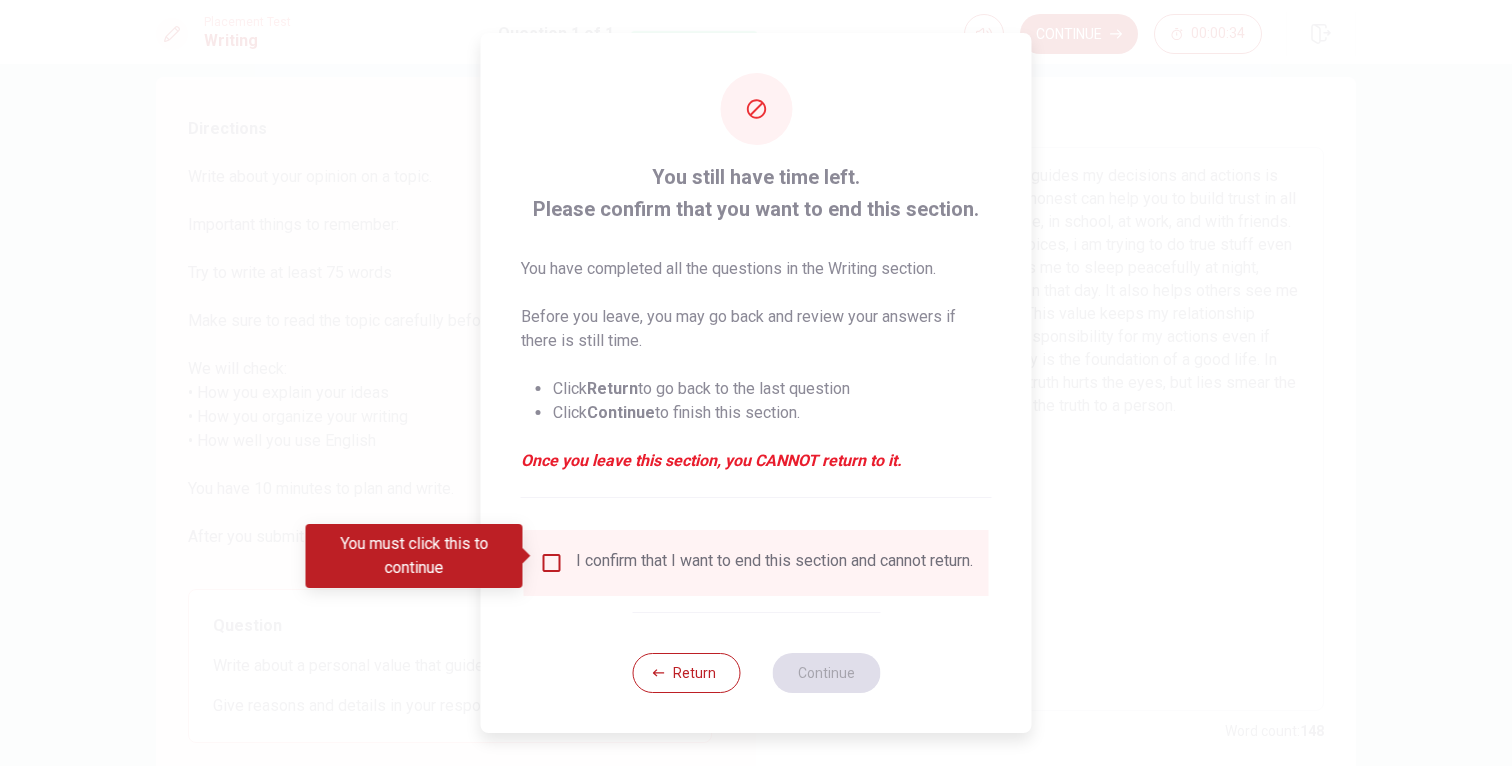 click on "I confirm that I want to end this section and cannot return." at bounding box center [756, 563] 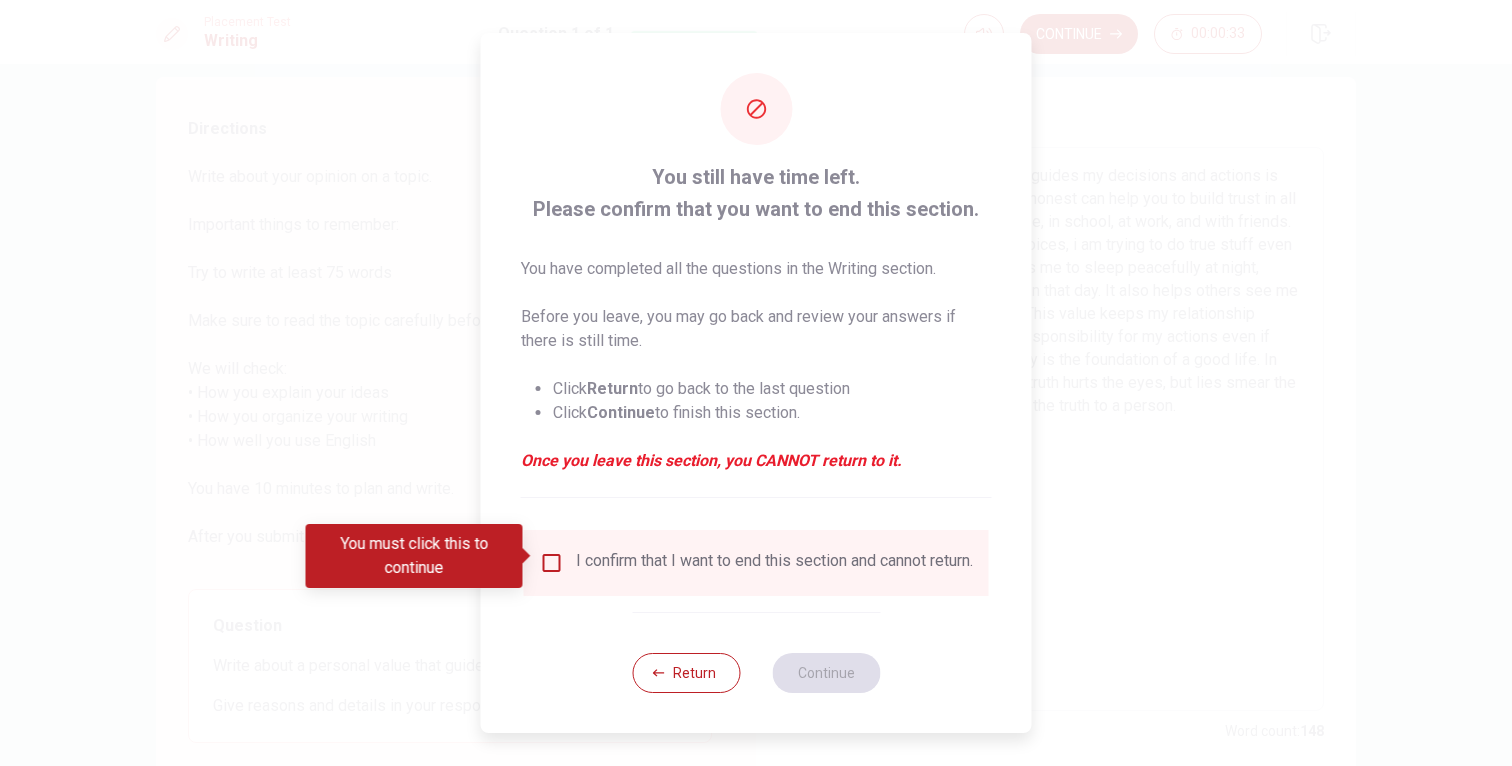 click at bounding box center [552, 563] 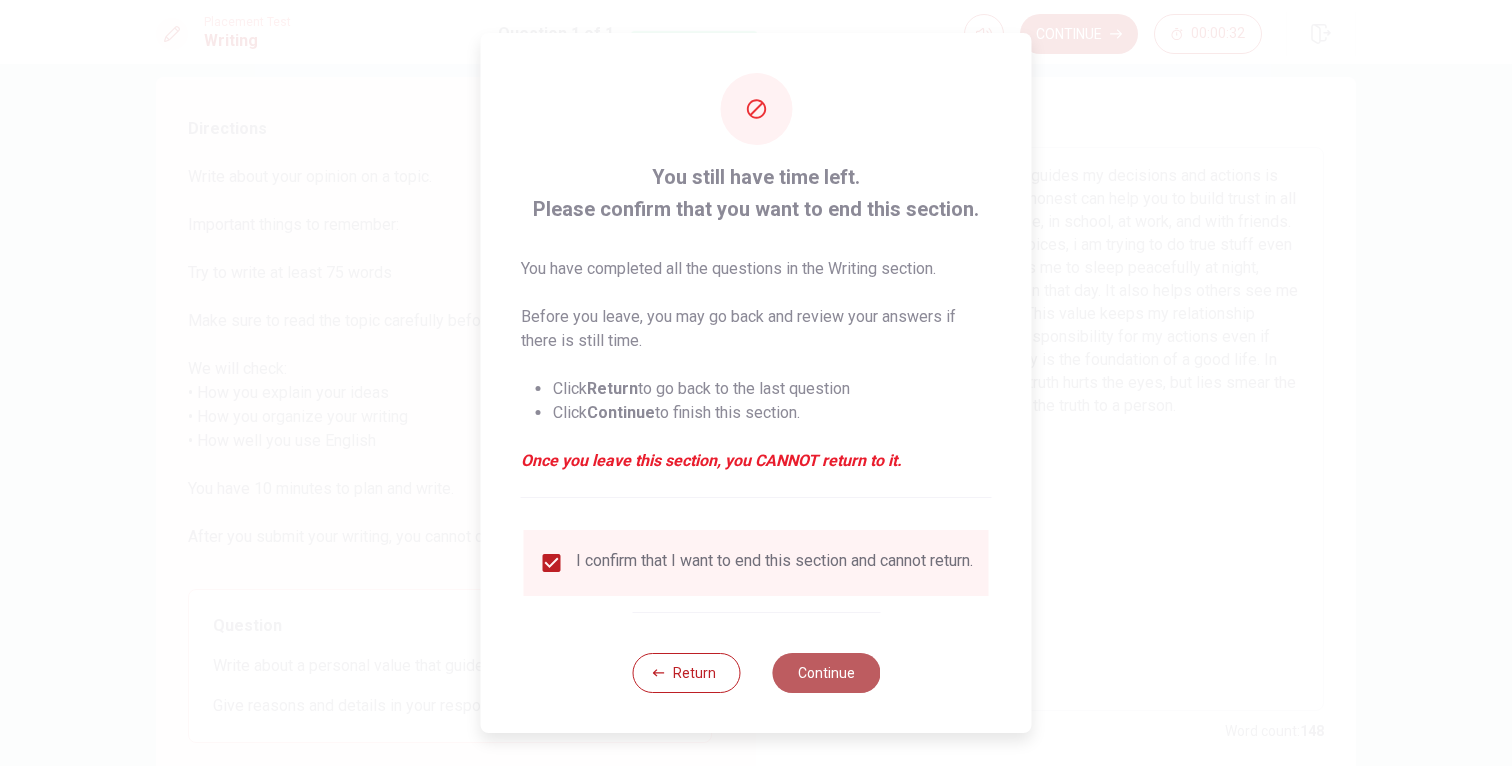 click on "Continue" at bounding box center (826, 673) 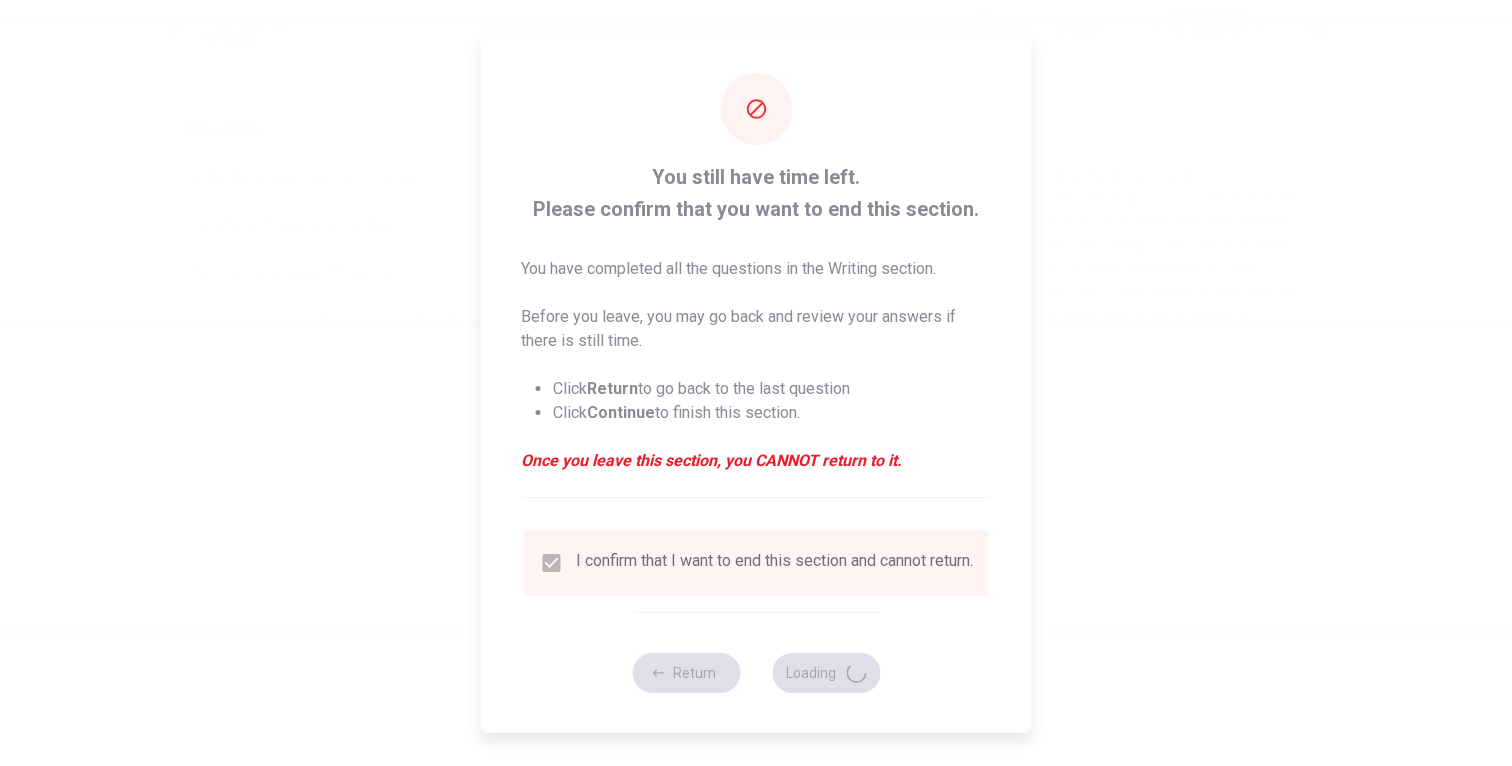 scroll, scrollTop: 0, scrollLeft: 0, axis: both 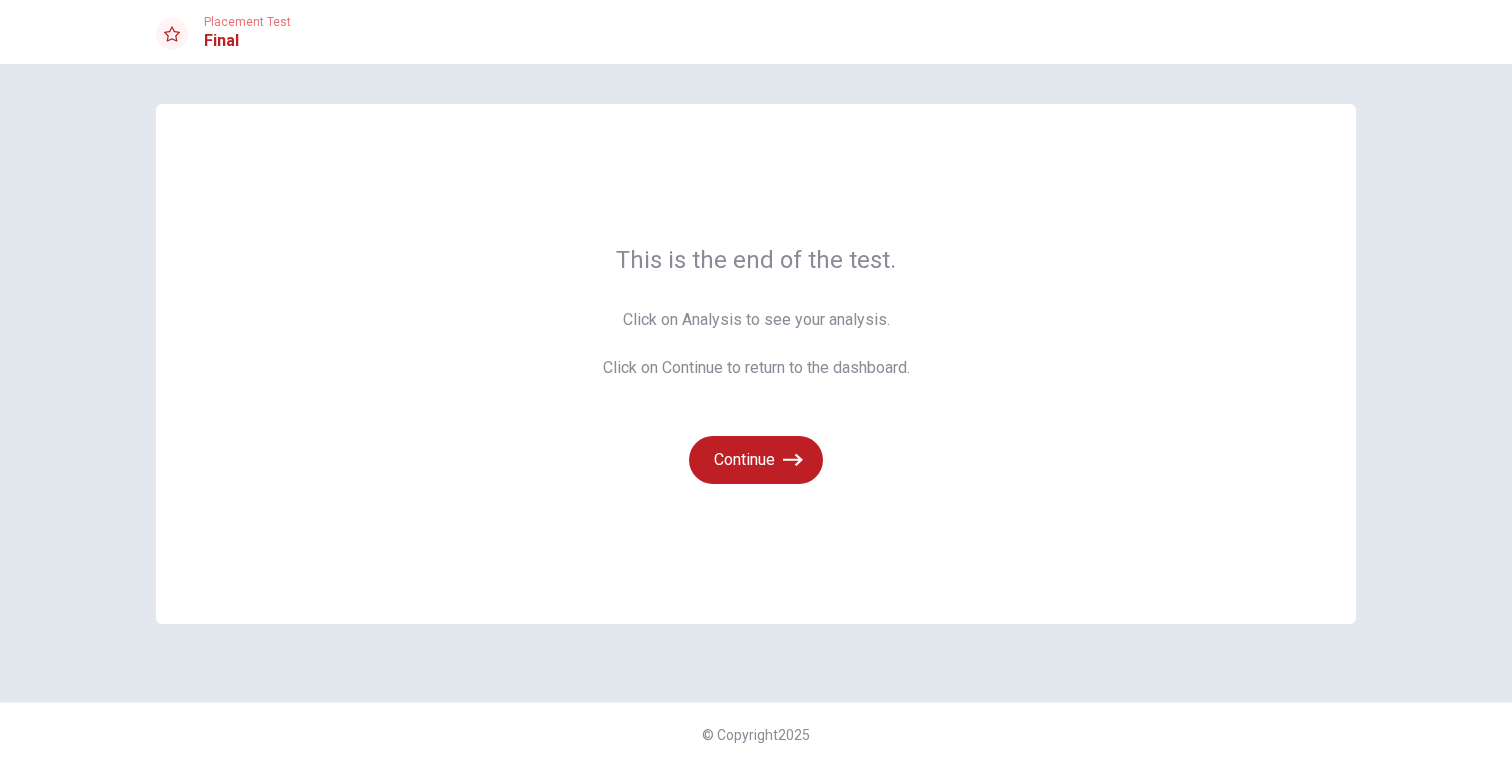 click on "Click on Analysis to see your analysis. Click on Continue to return to the dashboard." at bounding box center [756, 344] 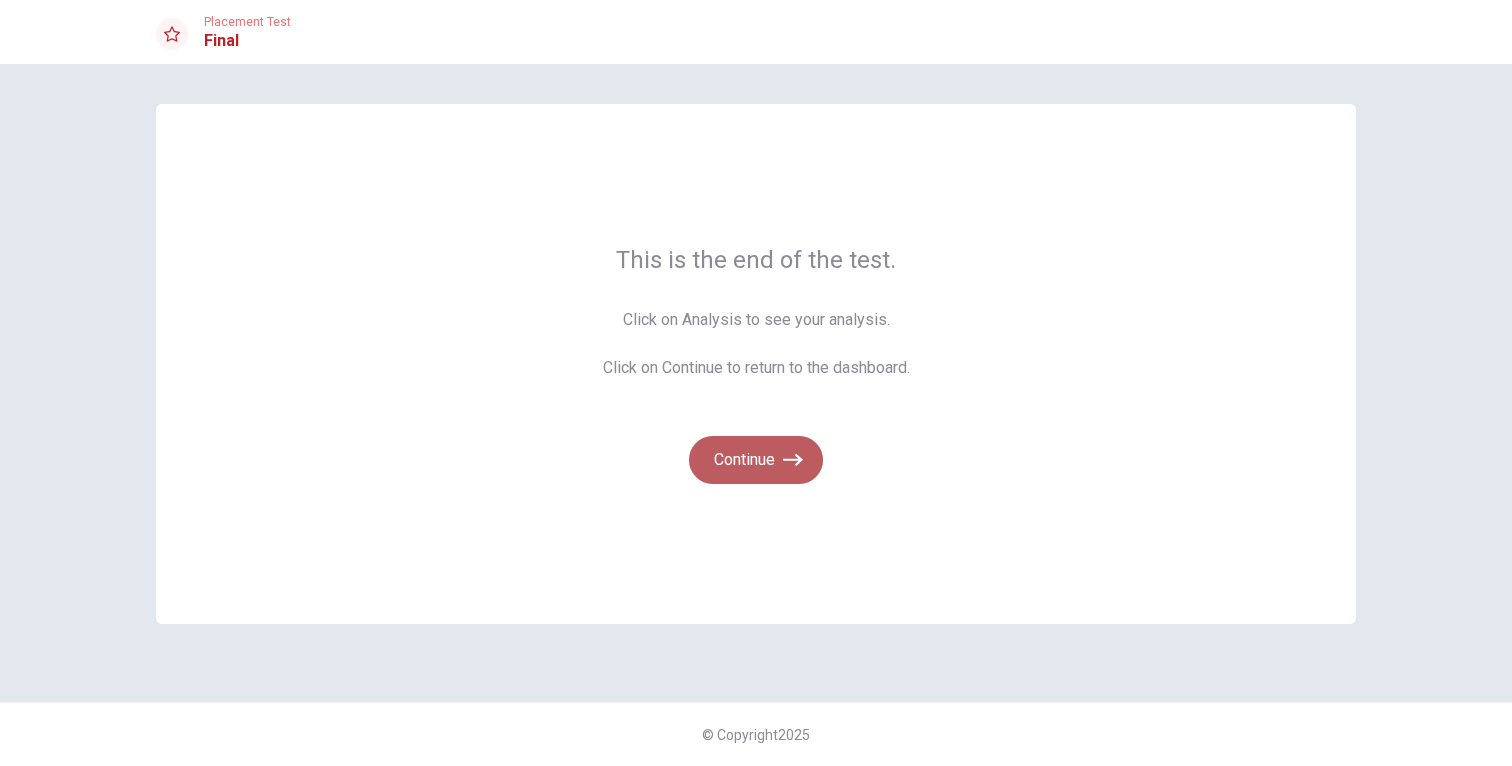 click on "Continue" at bounding box center [756, 460] 